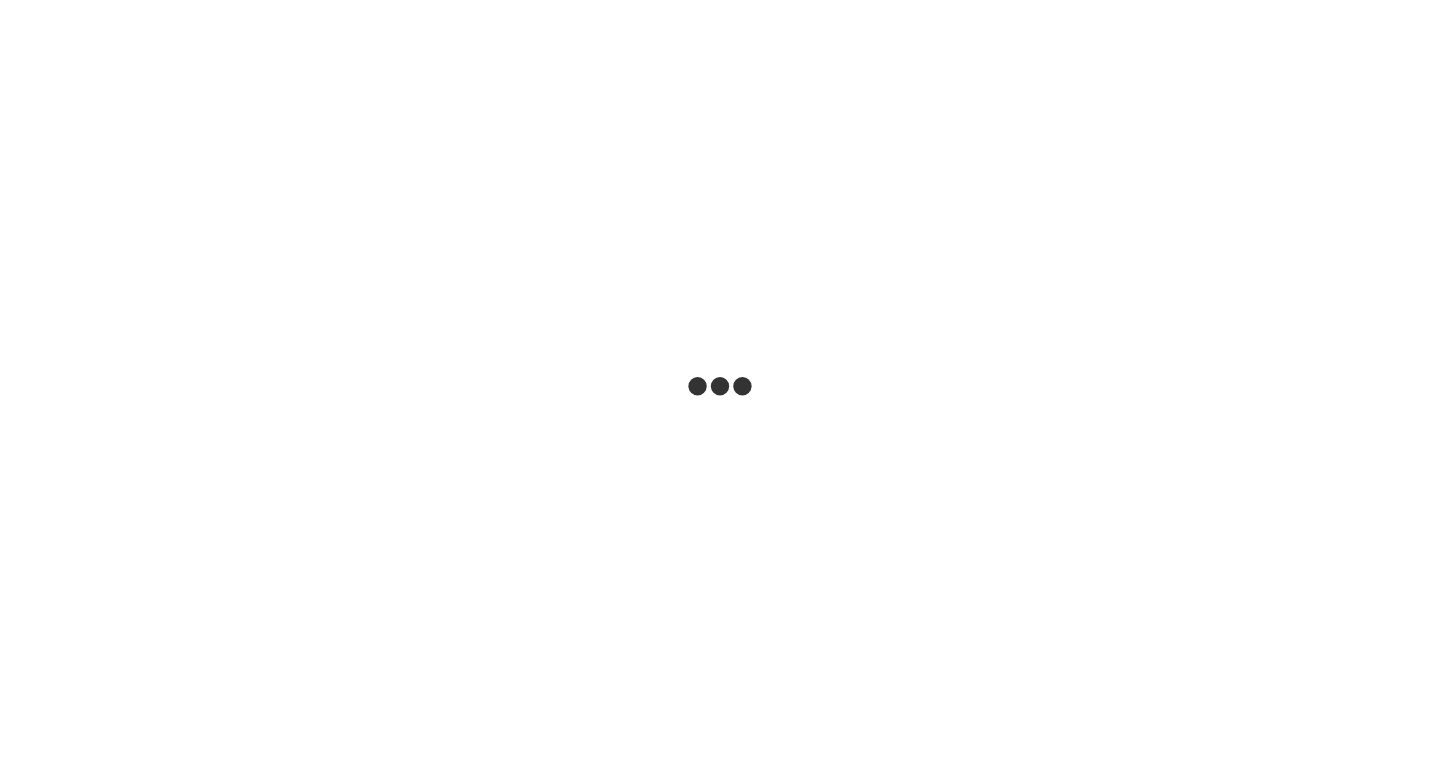 scroll, scrollTop: 0, scrollLeft: 0, axis: both 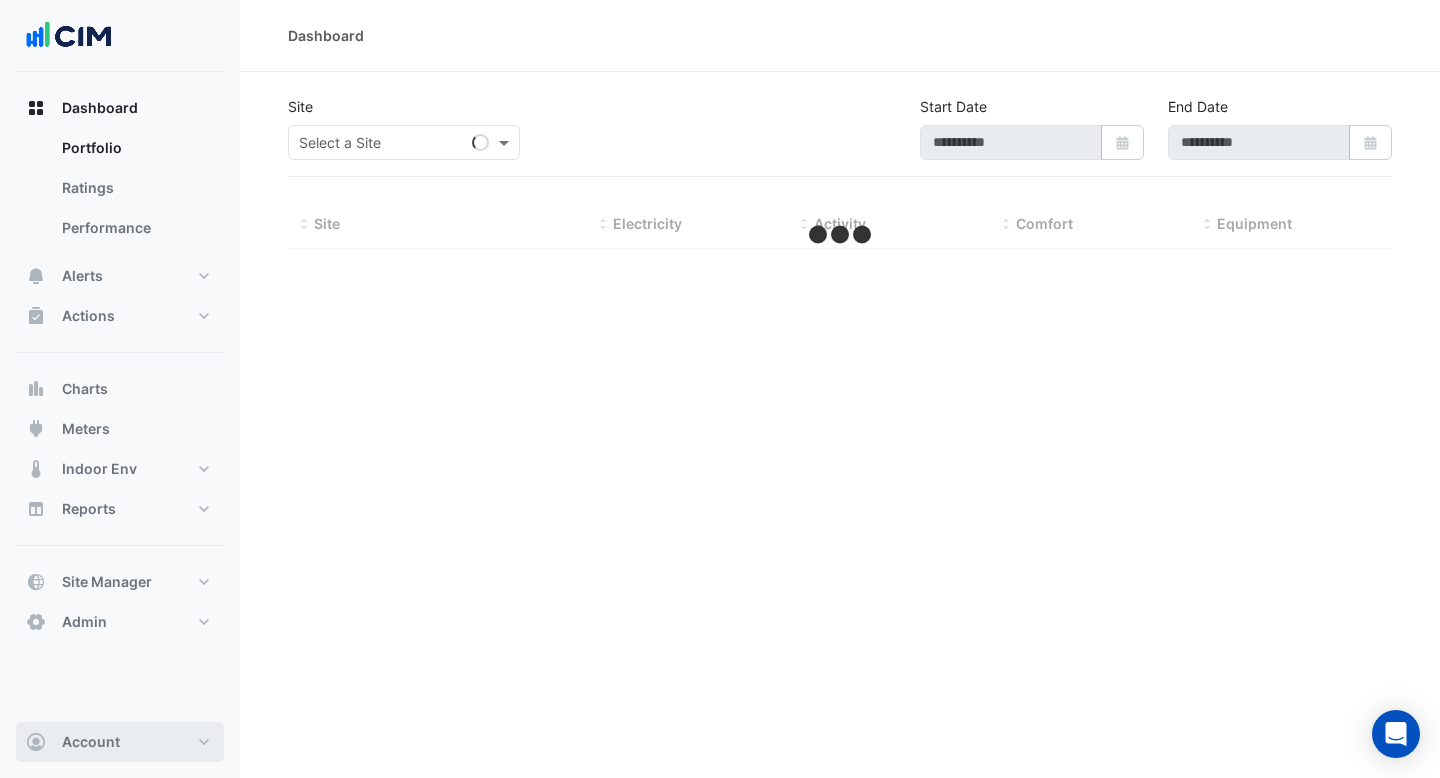 click on "Account" at bounding box center (120, 742) 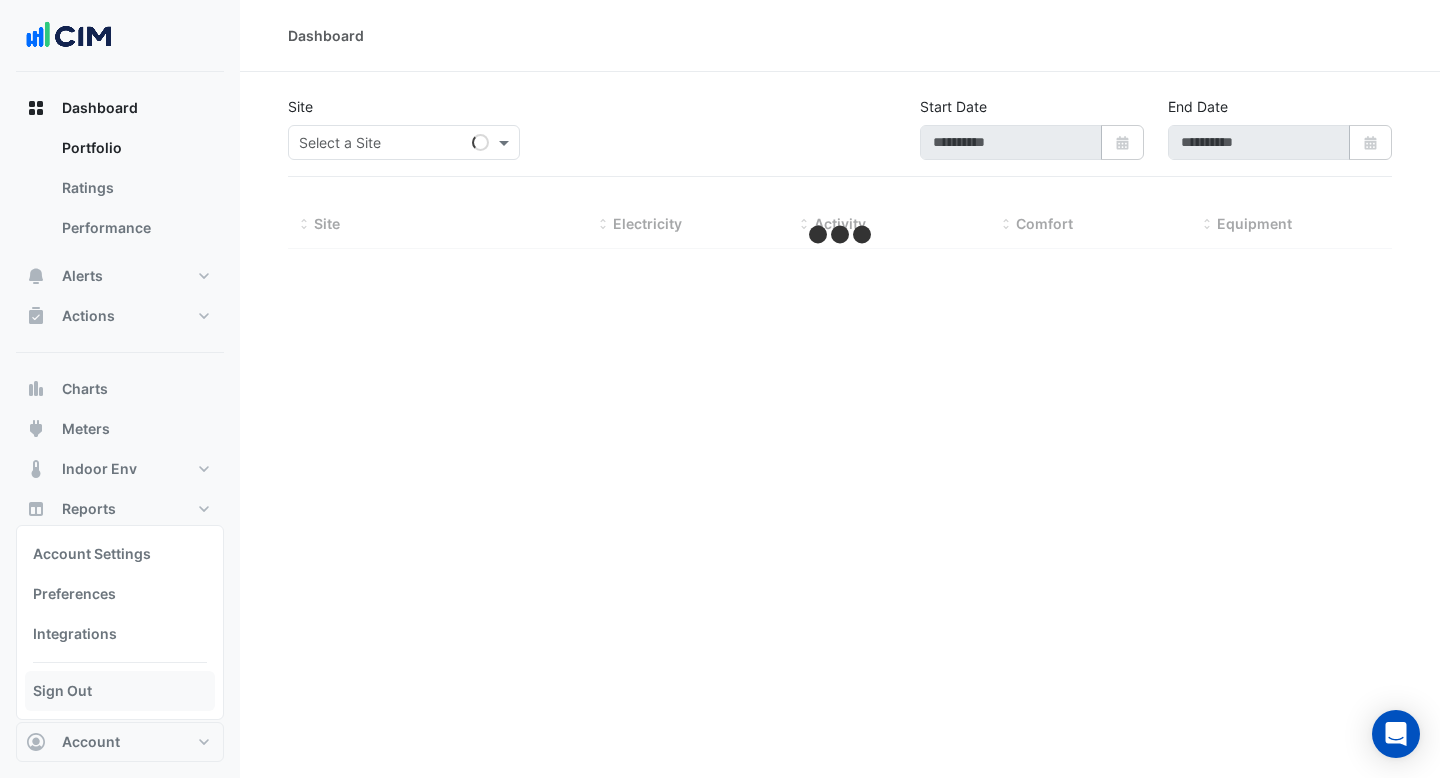 click on "Sign Out" at bounding box center (120, 691) 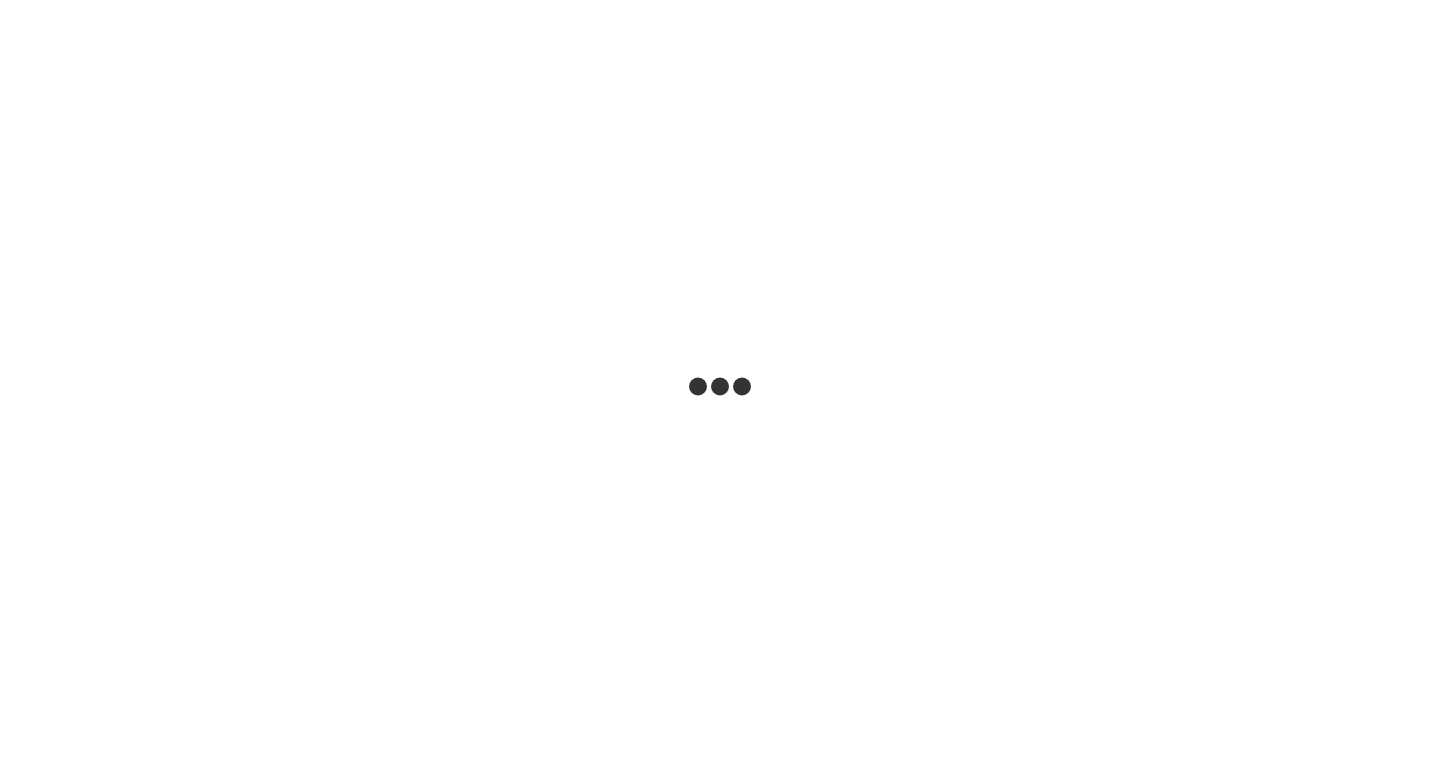 scroll, scrollTop: 0, scrollLeft: 0, axis: both 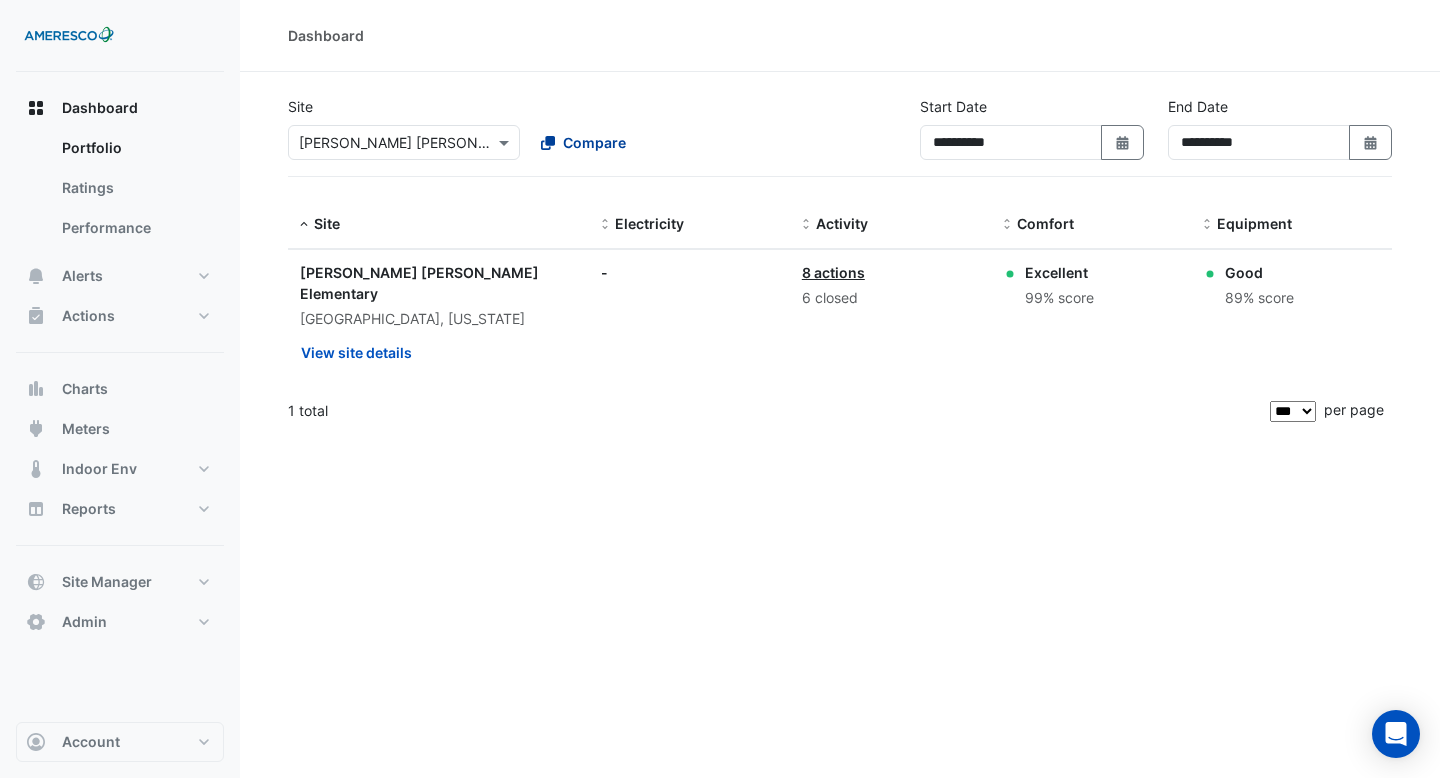 click on "Compare" at bounding box center [594, 142] 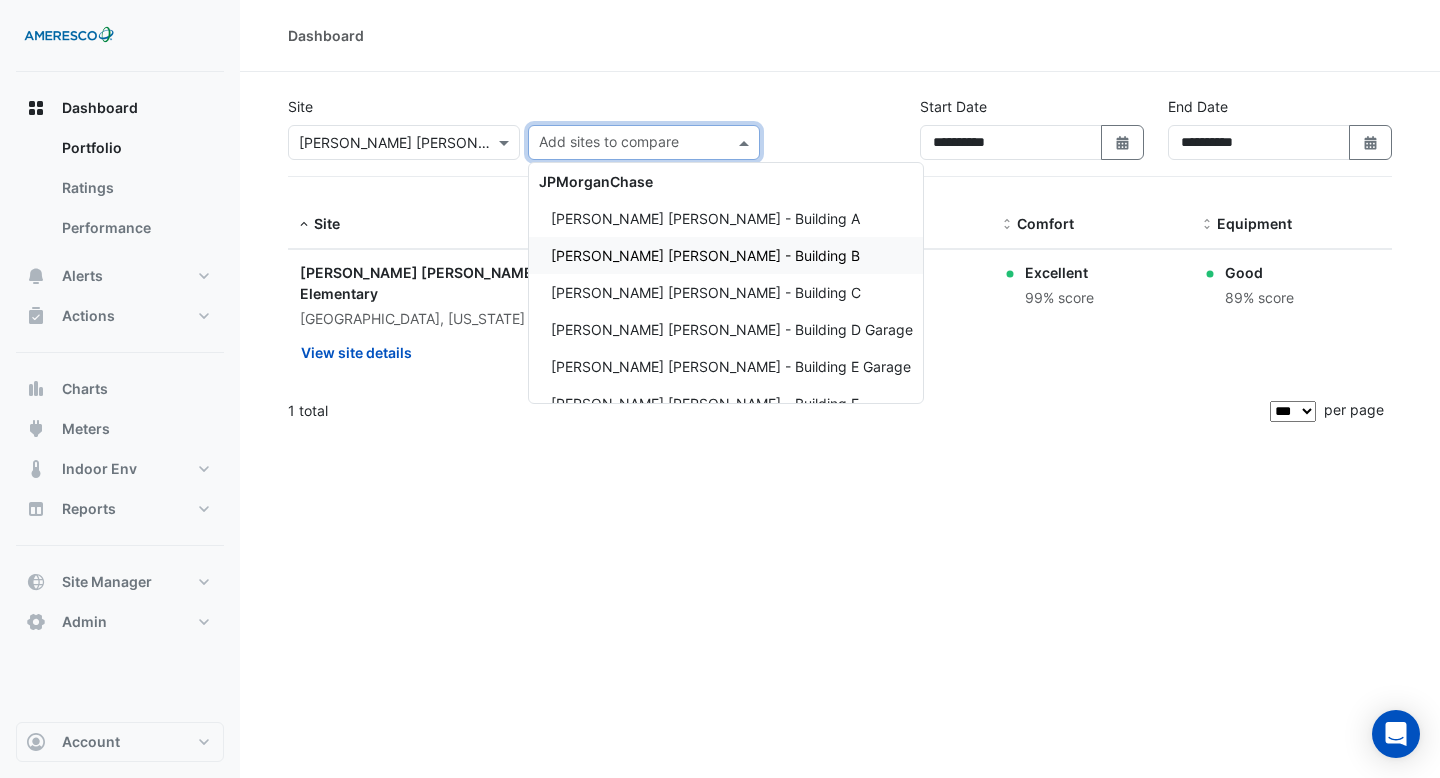 scroll, scrollTop: 176, scrollLeft: 0, axis: vertical 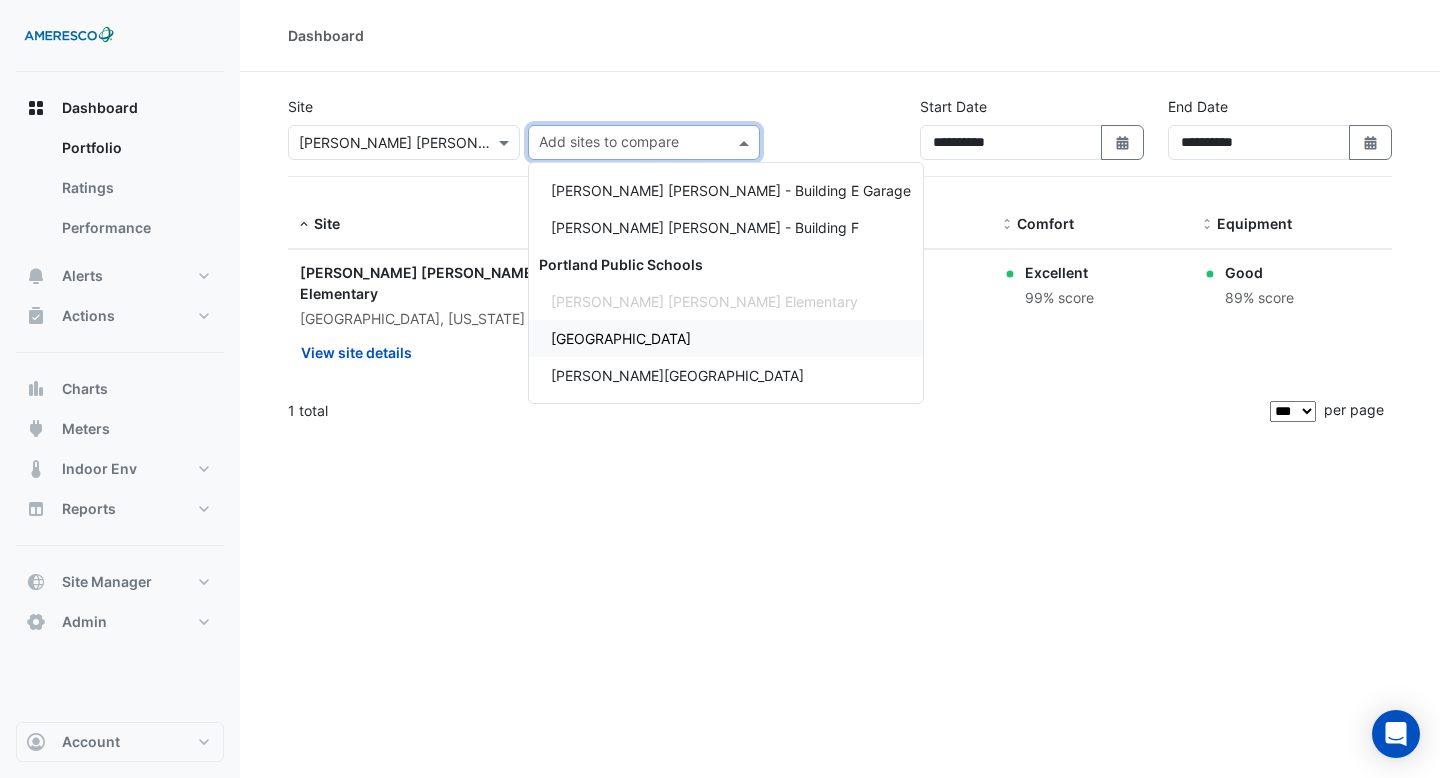 click on "[GEOGRAPHIC_DATA]" at bounding box center (726, 338) 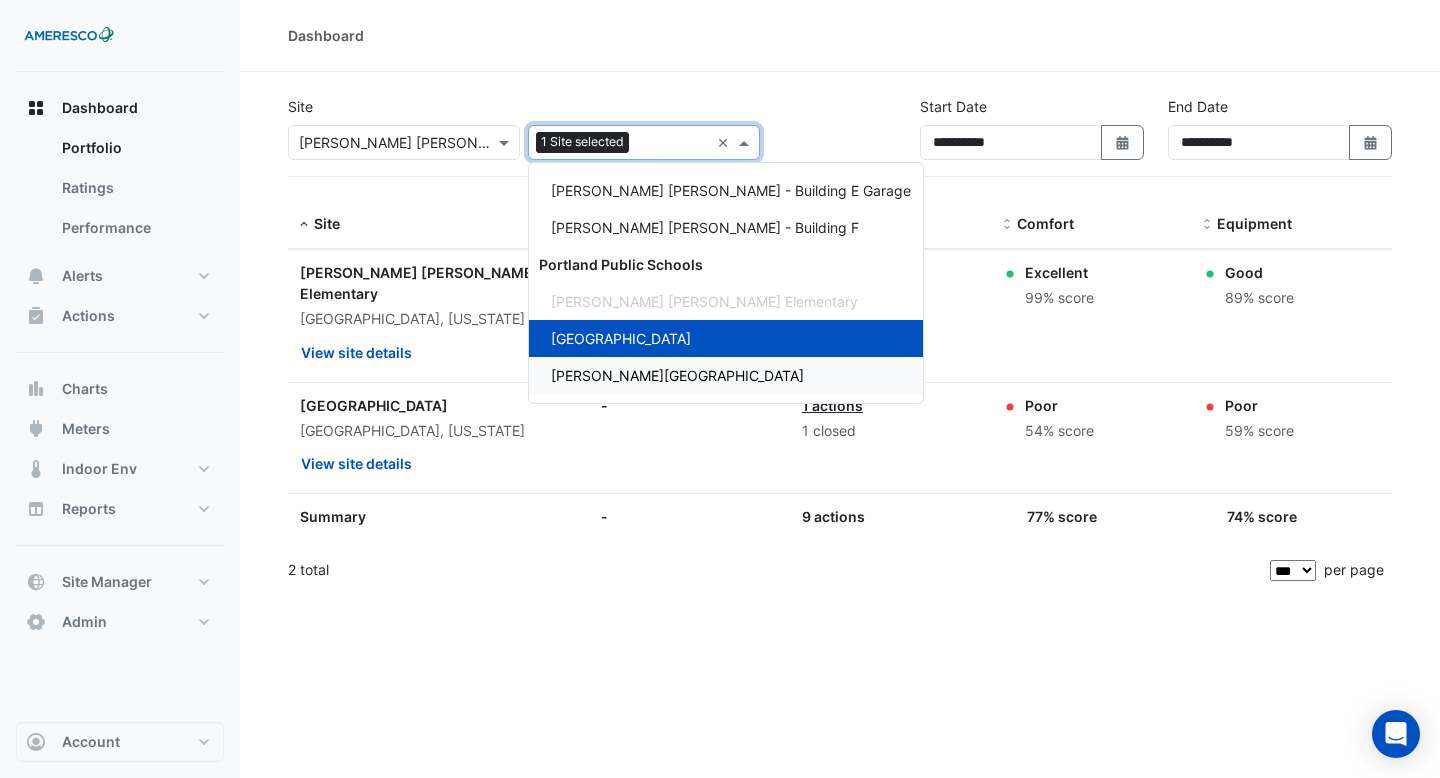 click on "[PERSON_NAME][GEOGRAPHIC_DATA]" at bounding box center (677, 375) 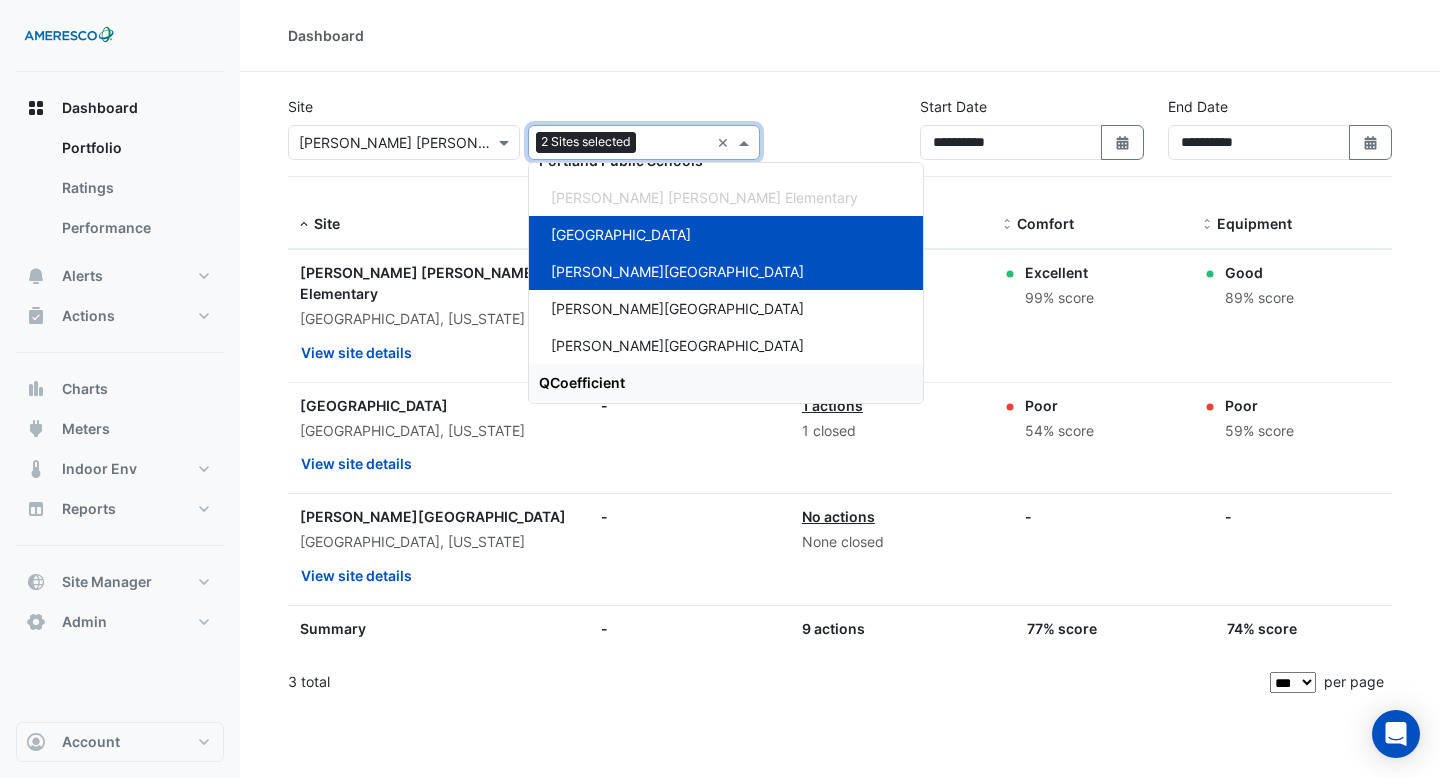 scroll, scrollTop: 283, scrollLeft: 0, axis: vertical 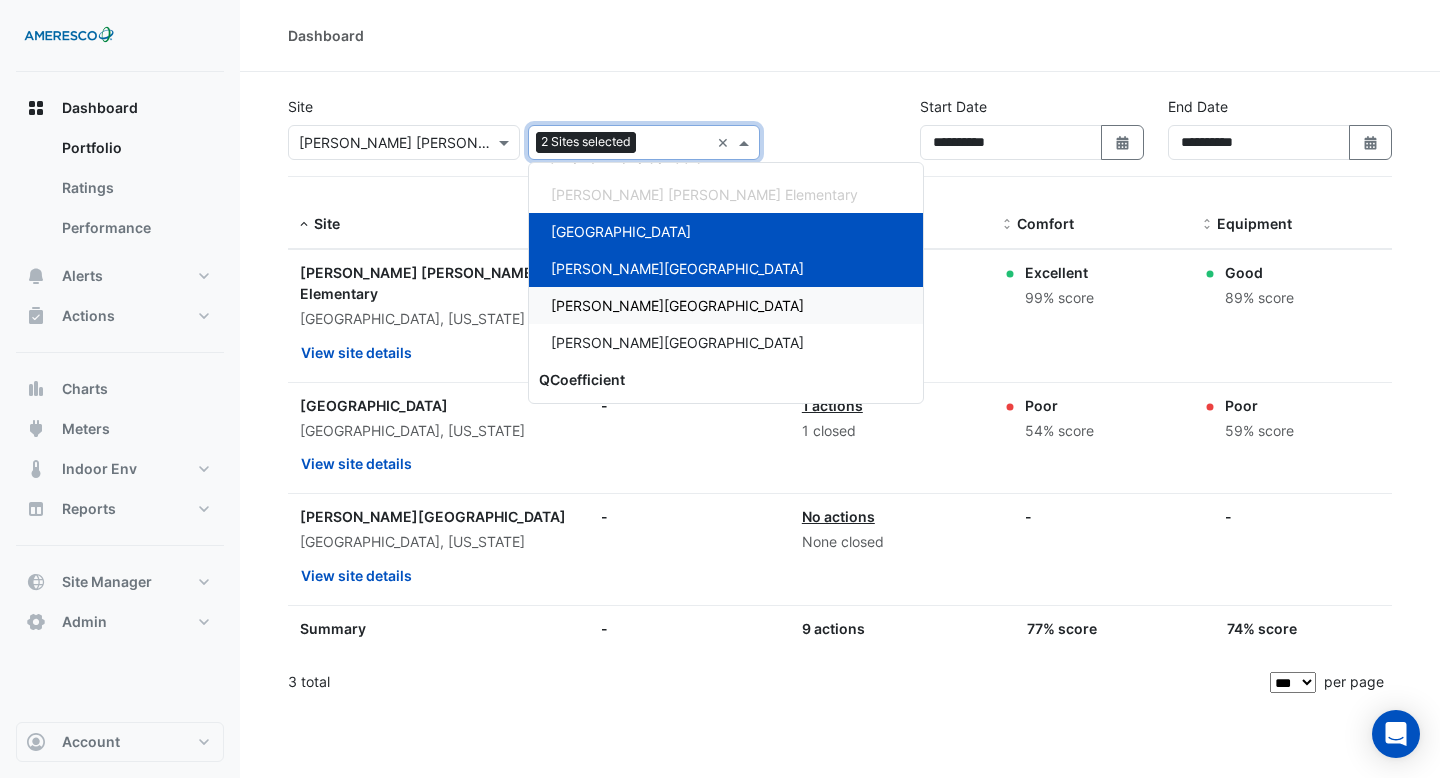 click on "[PERSON_NAME][GEOGRAPHIC_DATA]" at bounding box center (726, 305) 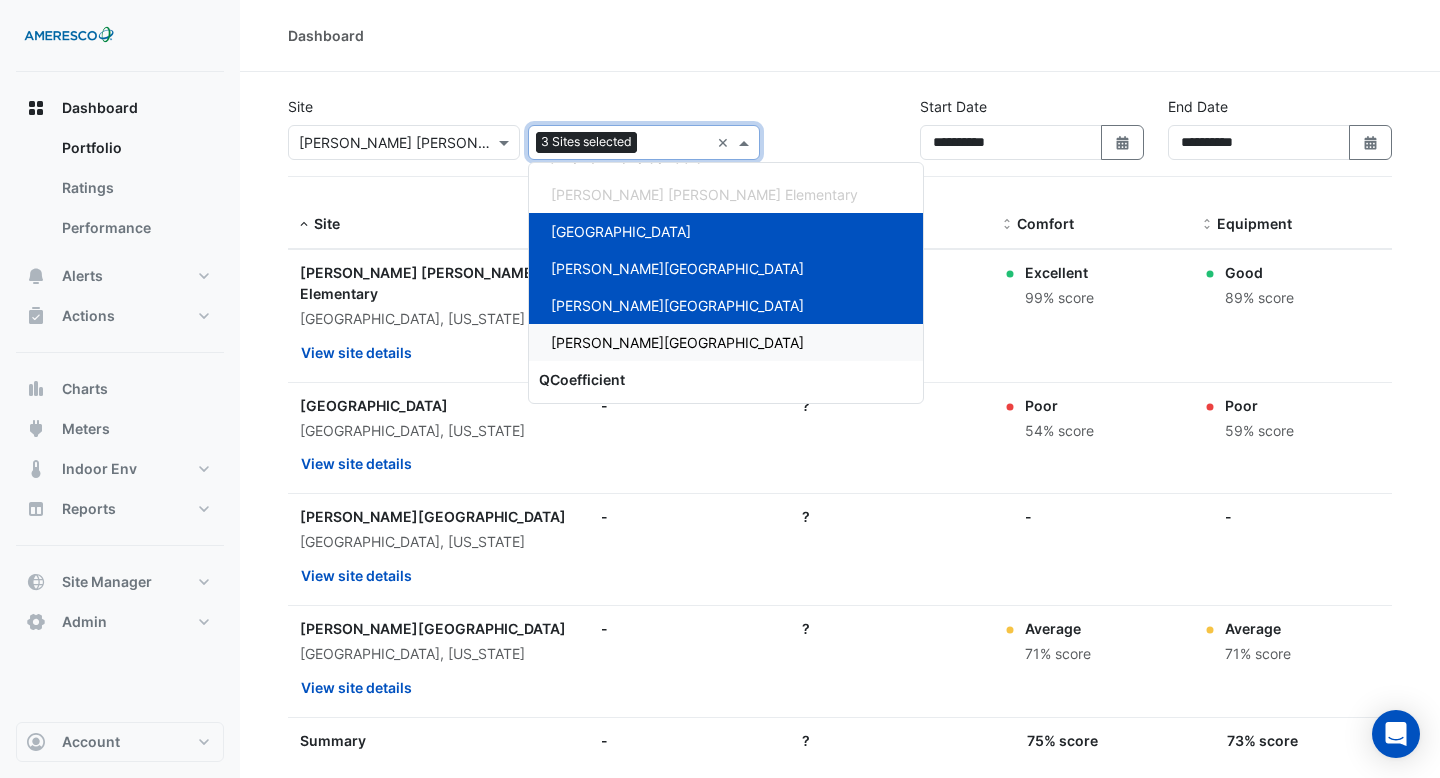 click on "[PERSON_NAME][GEOGRAPHIC_DATA]" at bounding box center [677, 342] 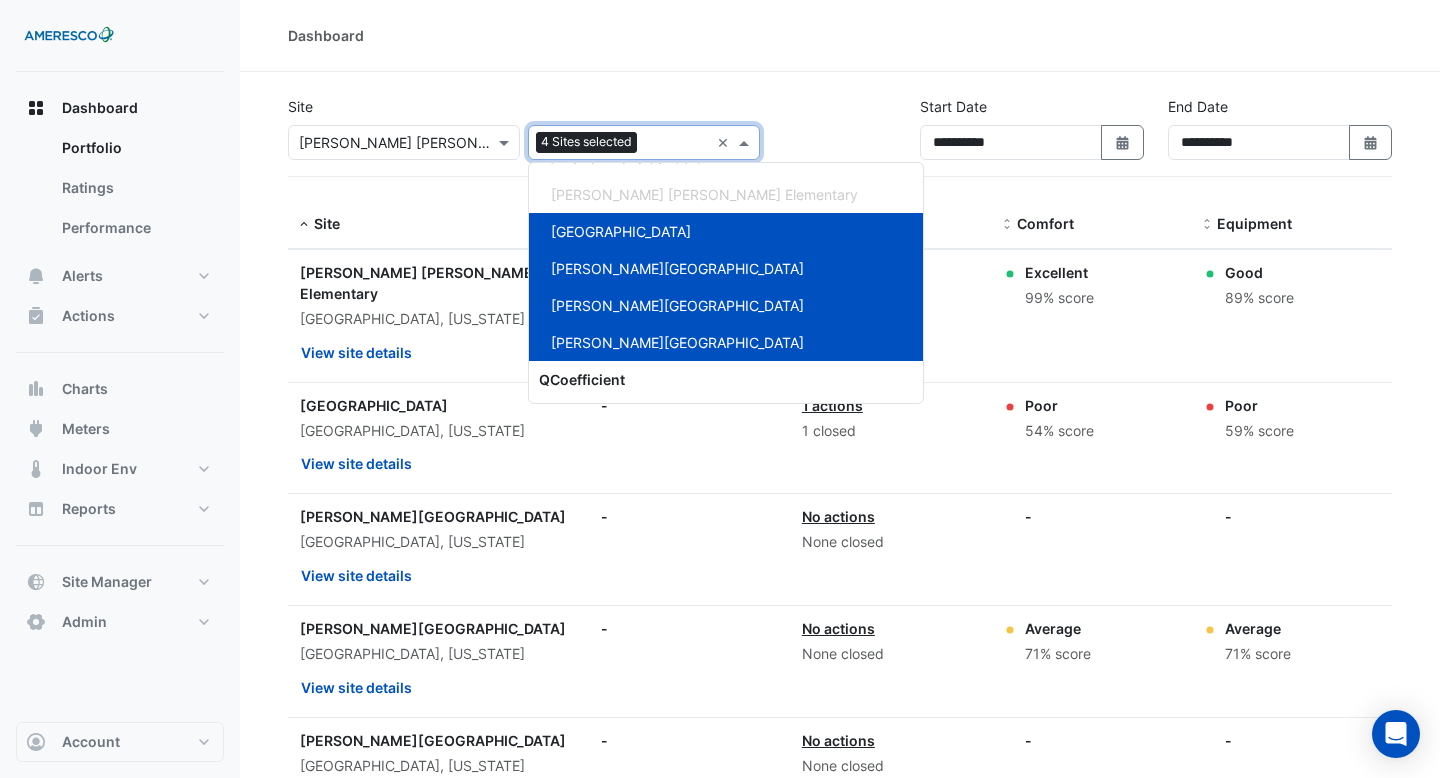 click on "Dashboard" 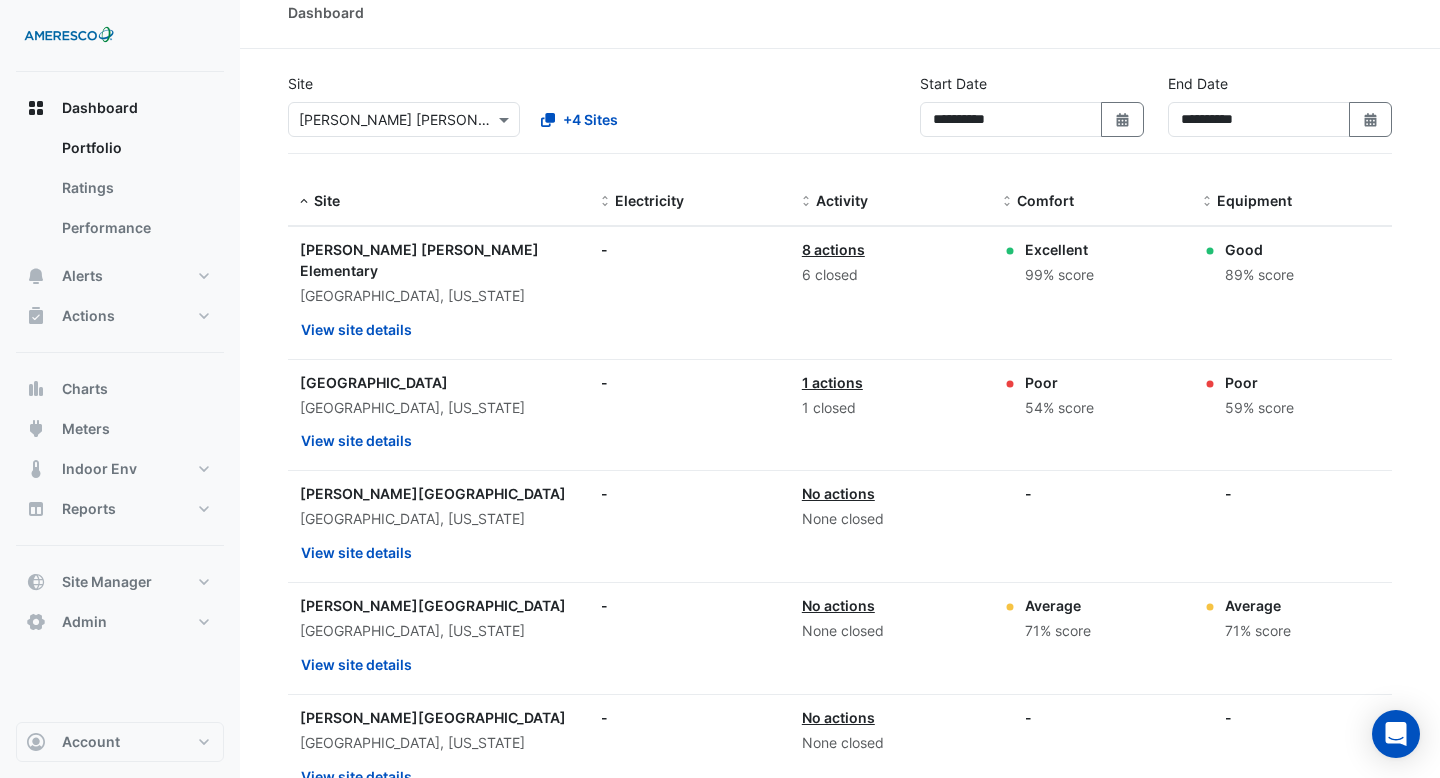 scroll, scrollTop: 22, scrollLeft: 0, axis: vertical 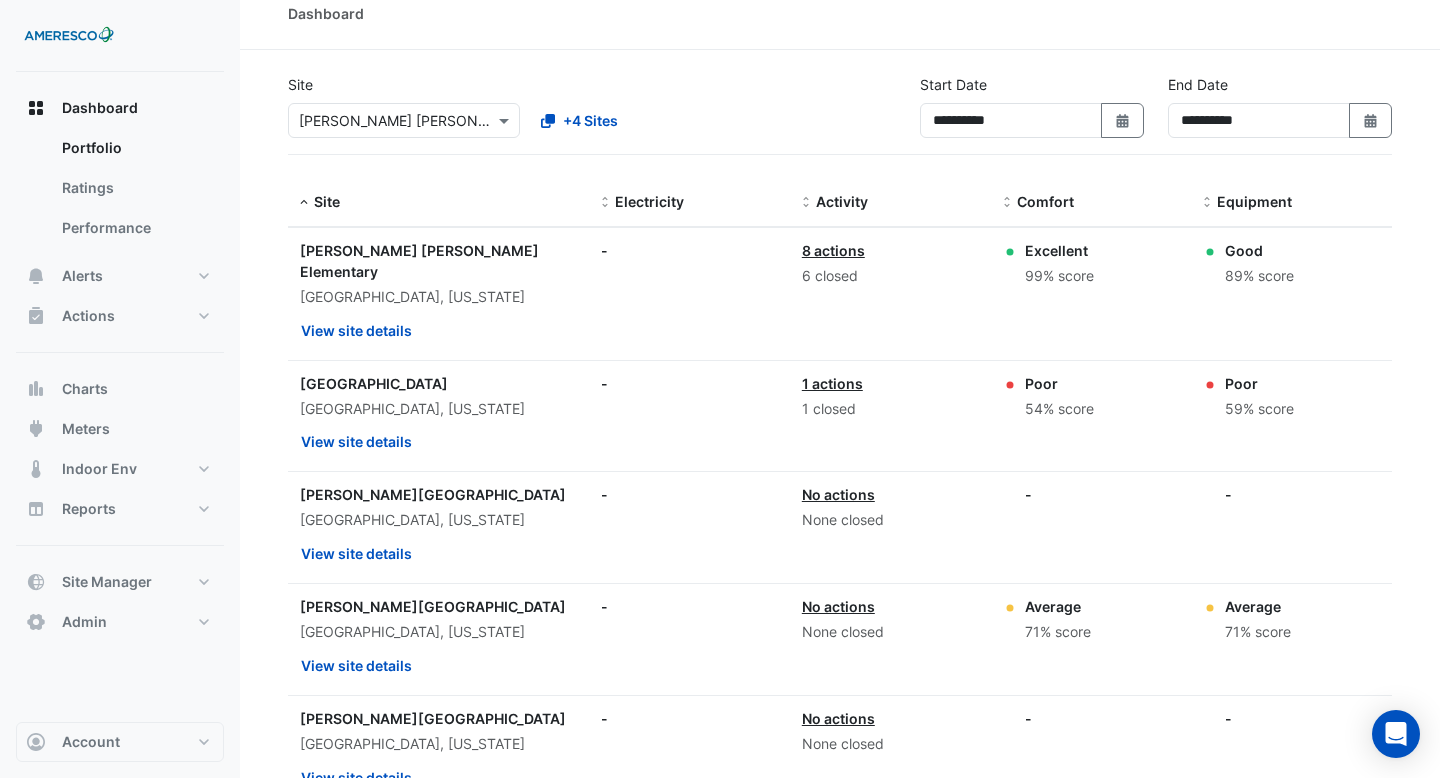 click on "**********" 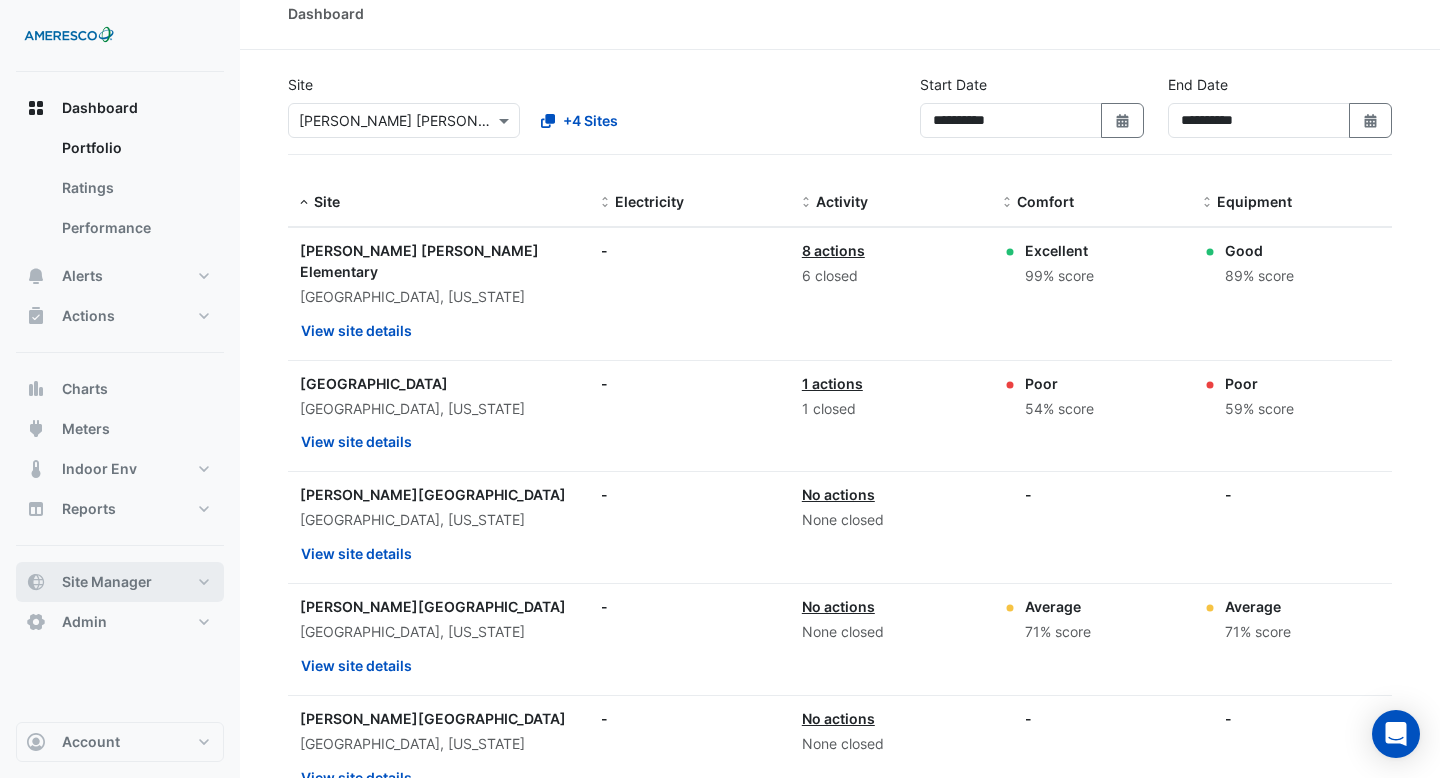 click on "Site Manager" at bounding box center (120, 582) 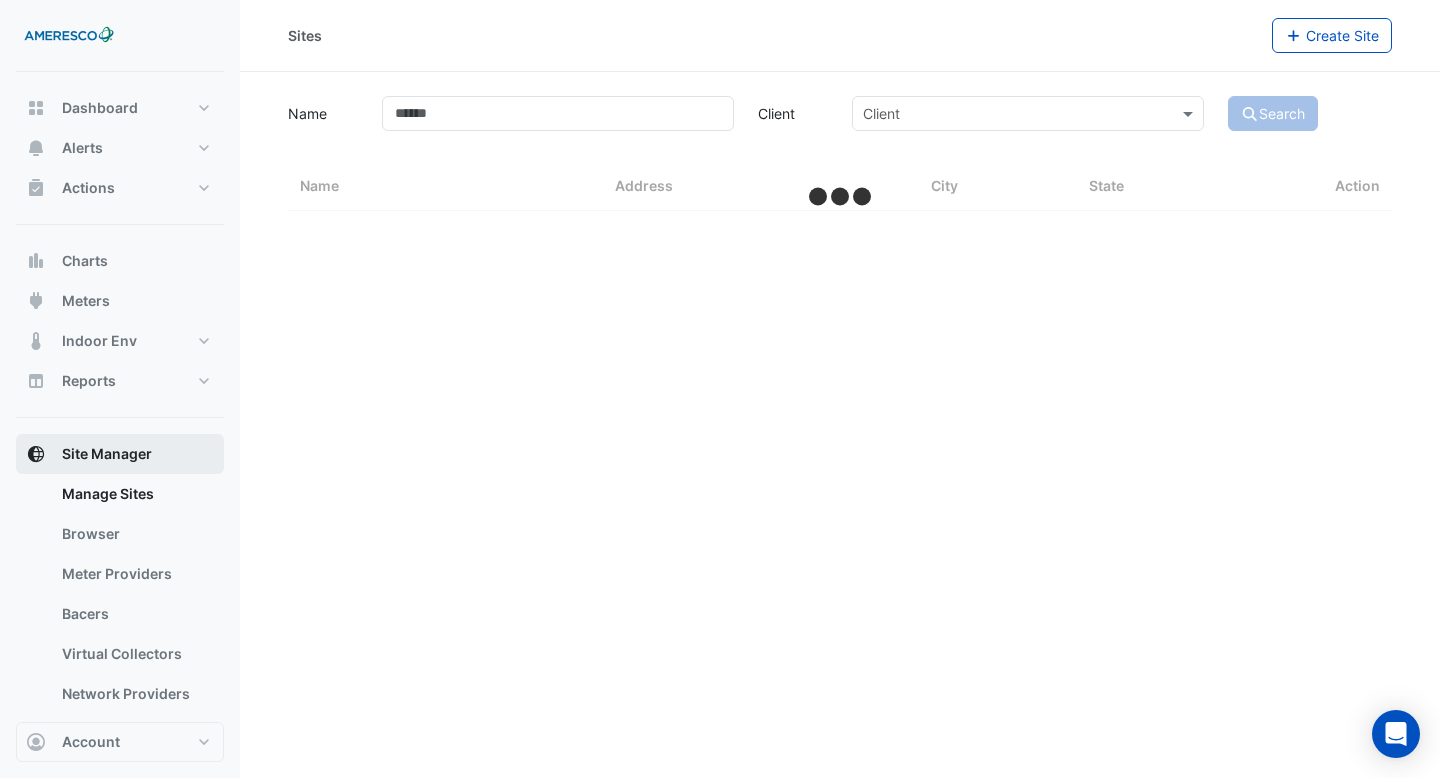 scroll, scrollTop: 0, scrollLeft: 0, axis: both 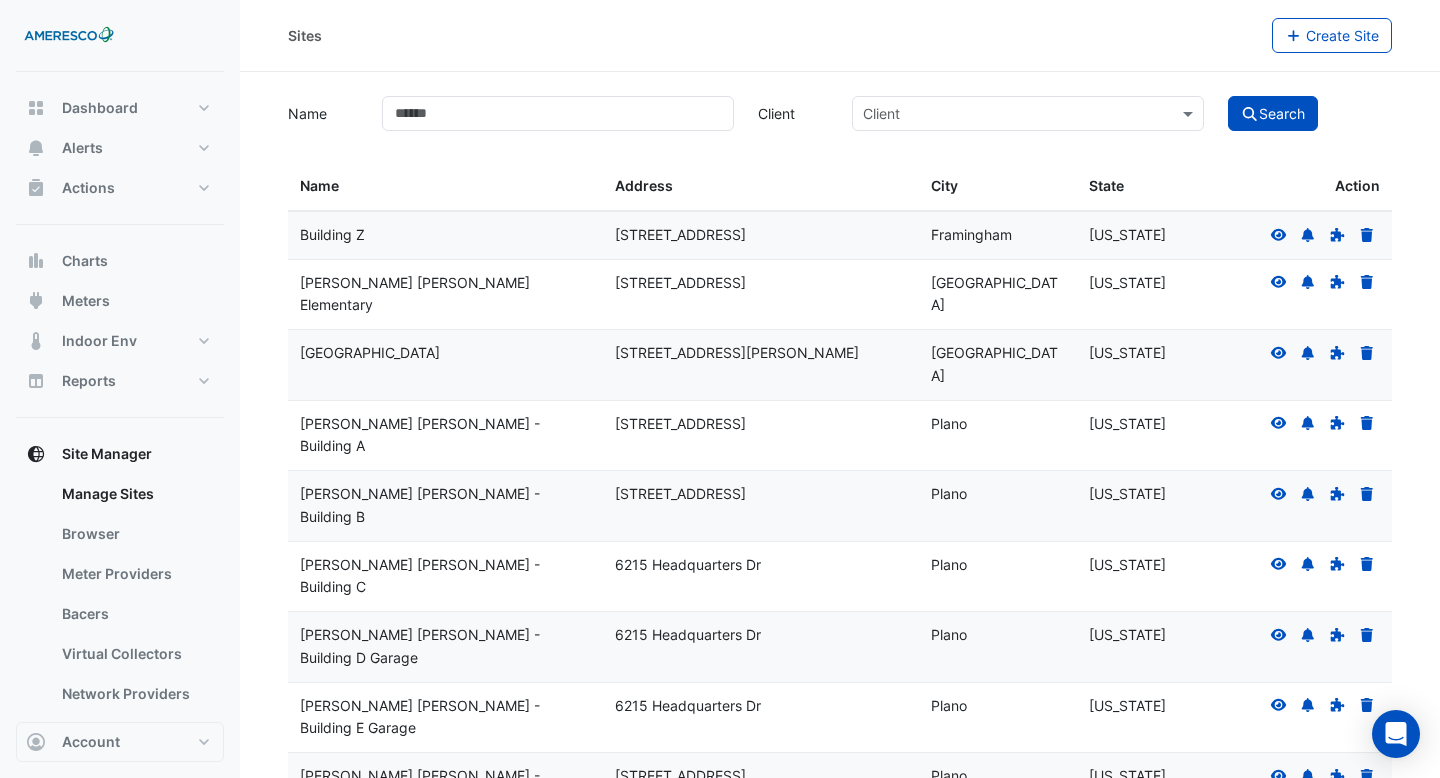 click 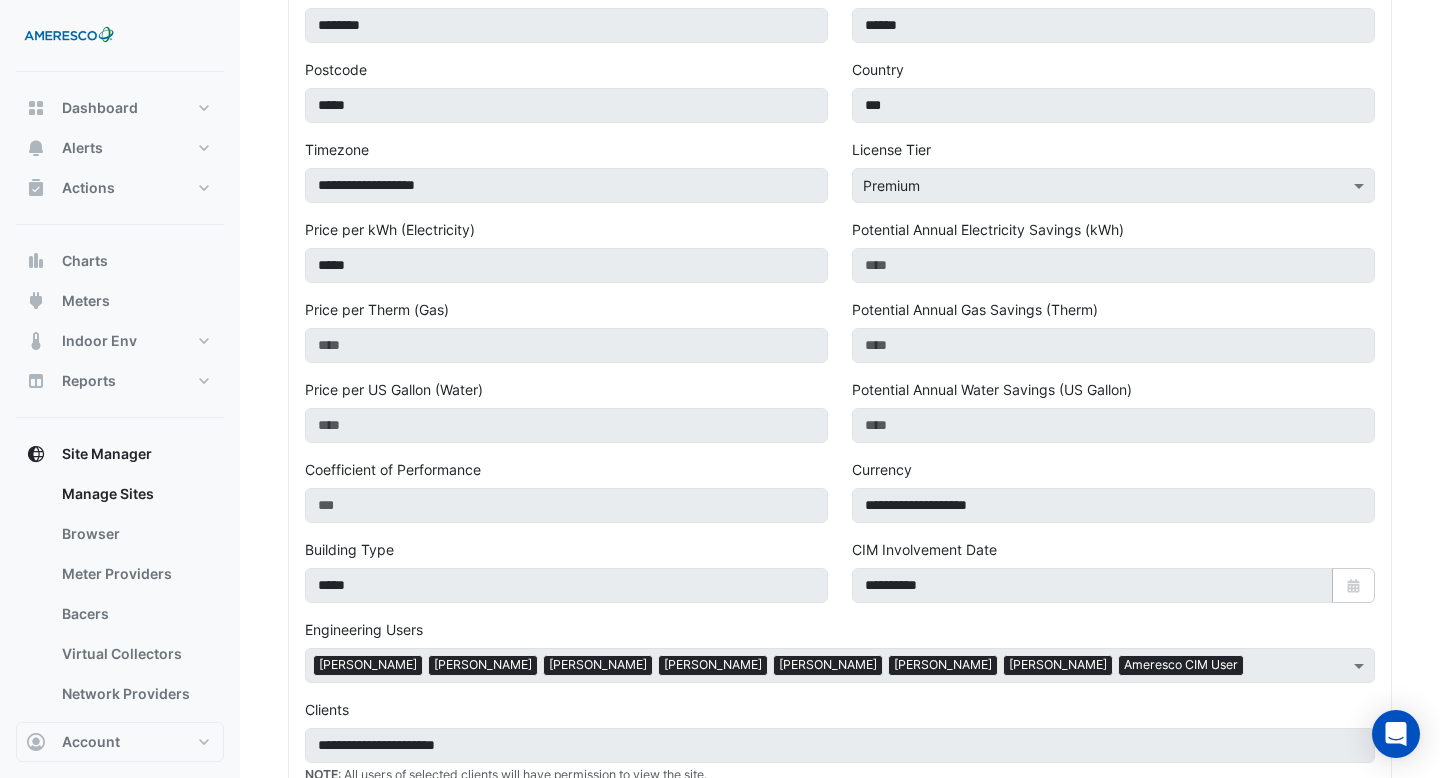scroll, scrollTop: 1200, scrollLeft: 0, axis: vertical 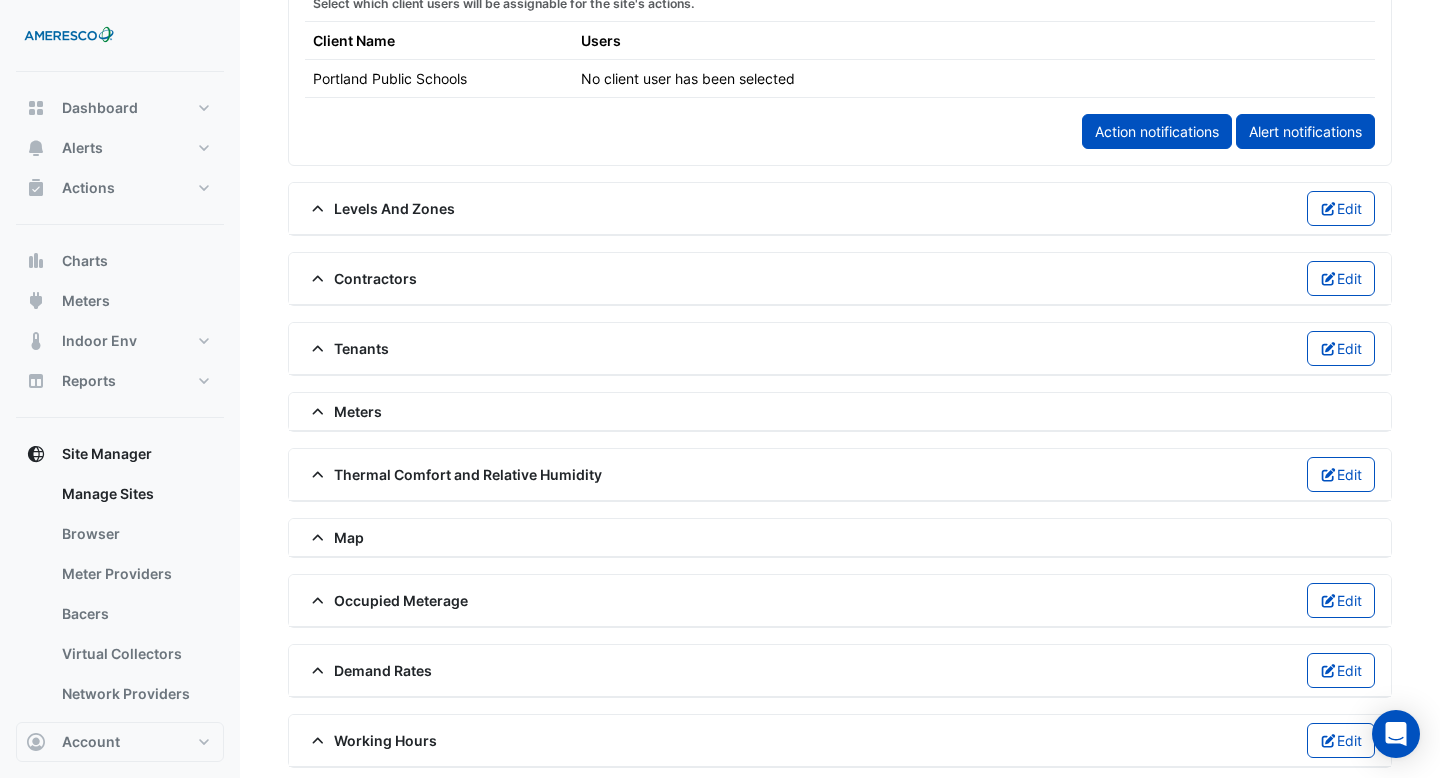 click on "**********" 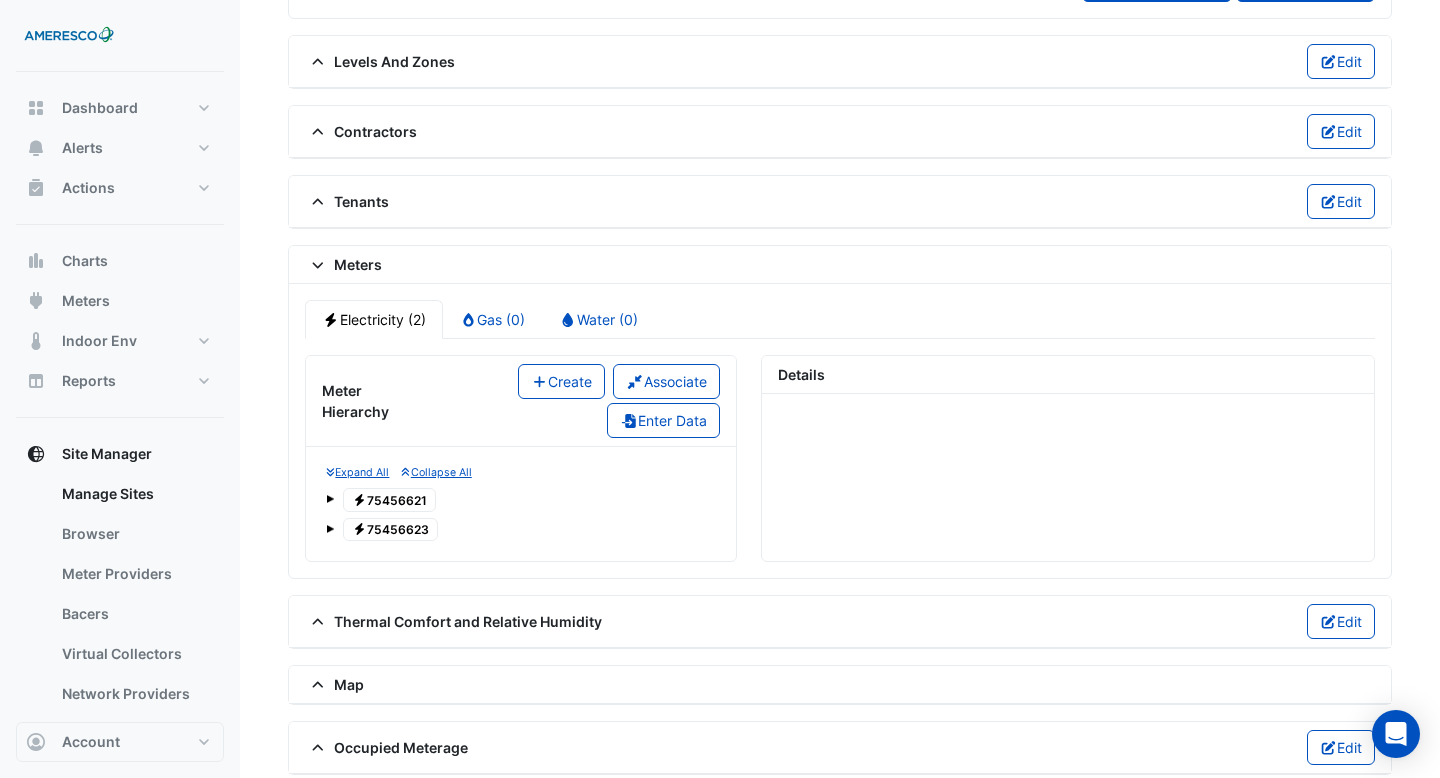 scroll, scrollTop: 1380, scrollLeft: 0, axis: vertical 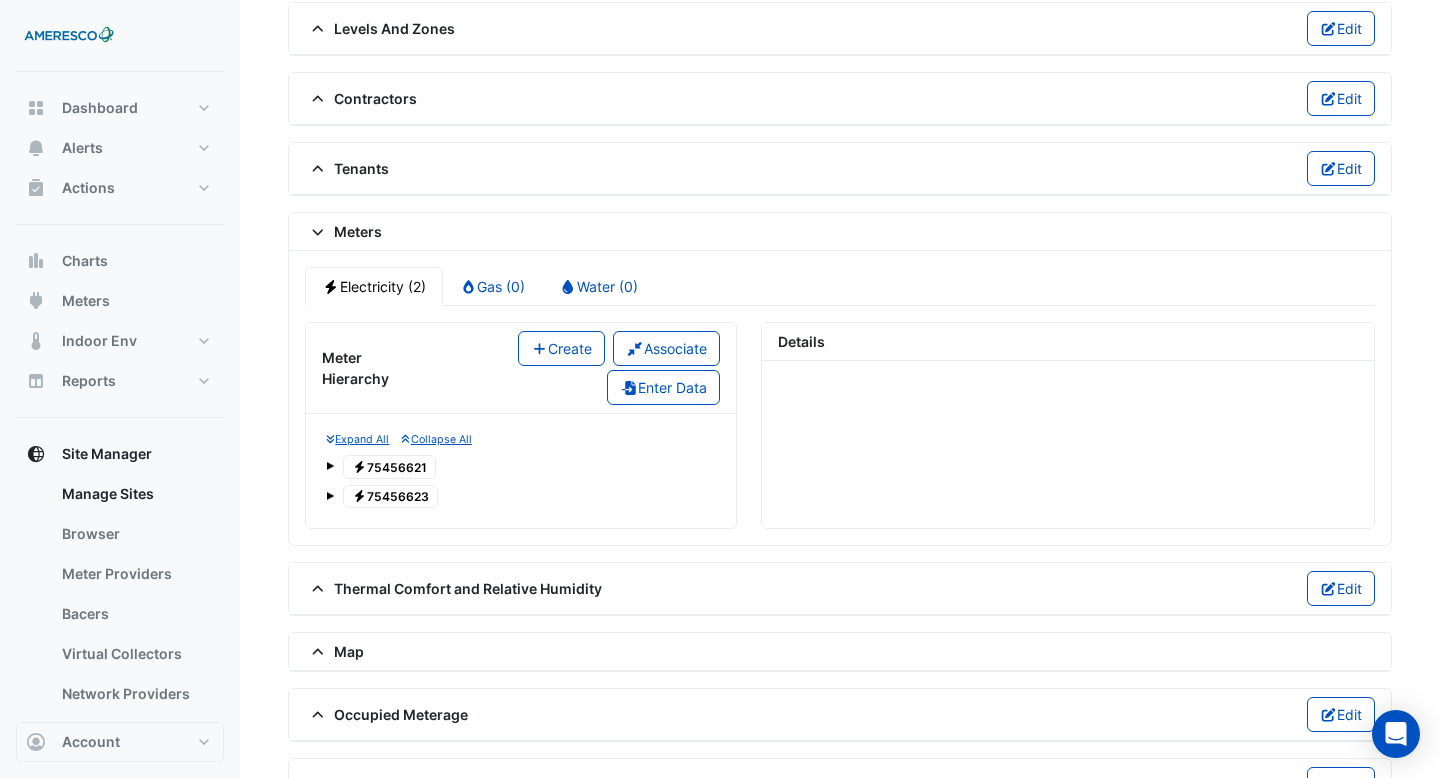 click on "Electricity
75456621" 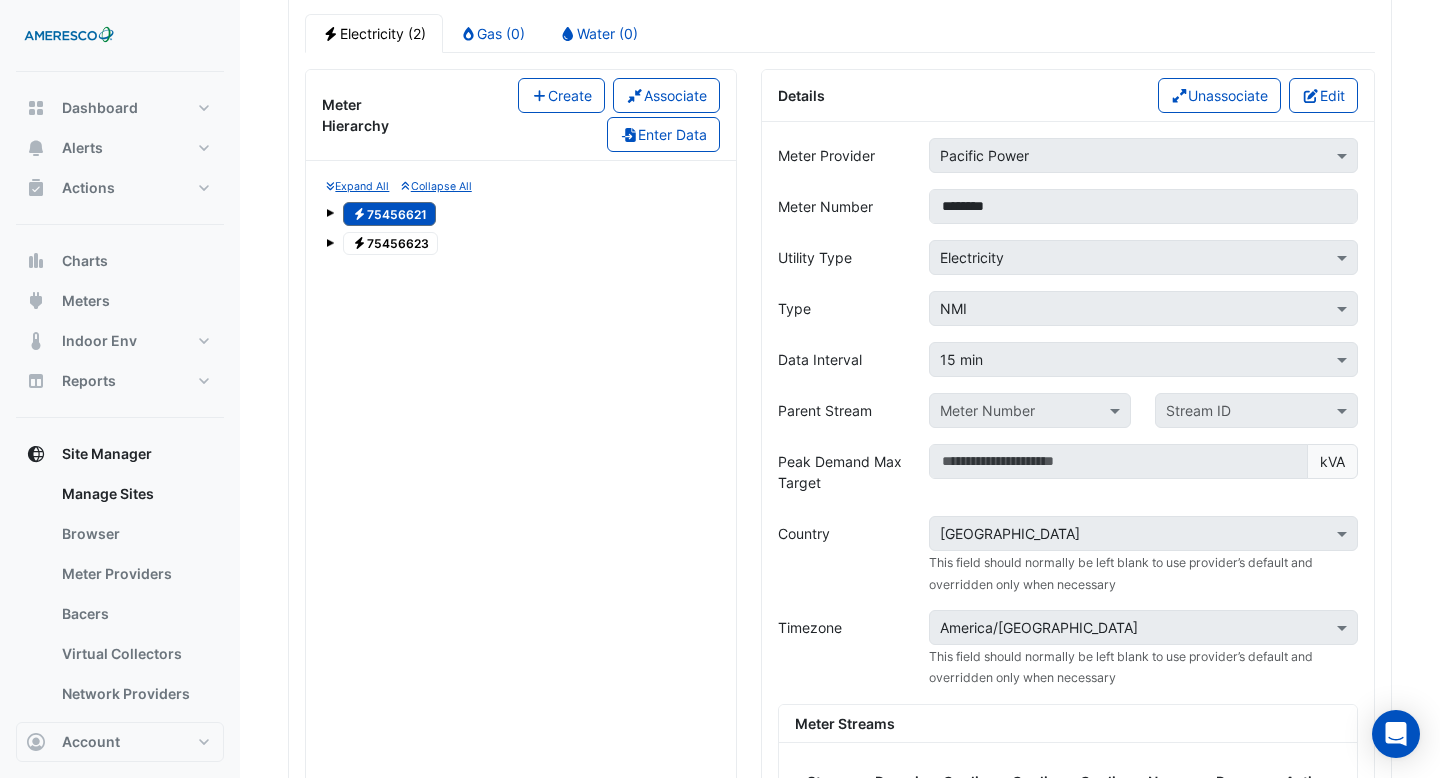 scroll, scrollTop: 1626, scrollLeft: 0, axis: vertical 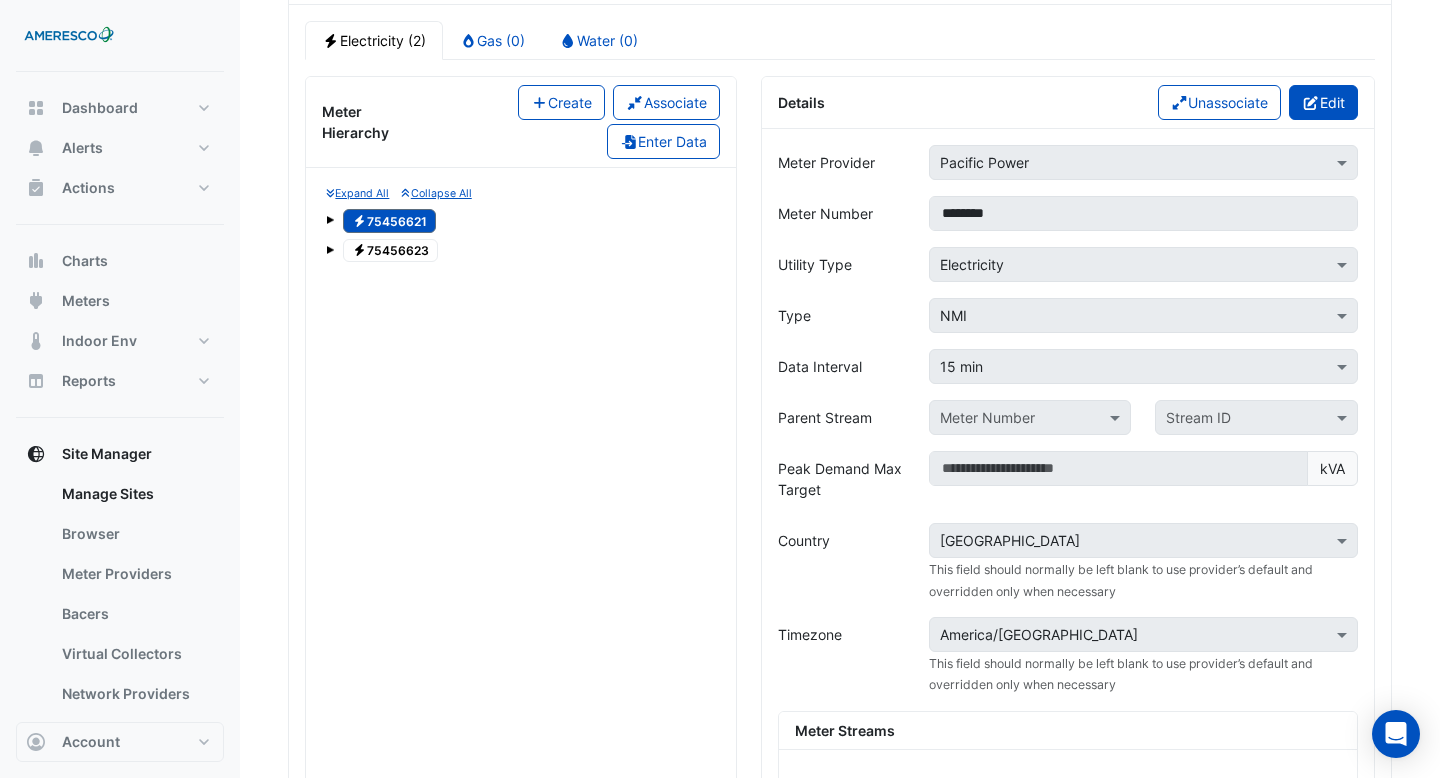 click on "Edit" 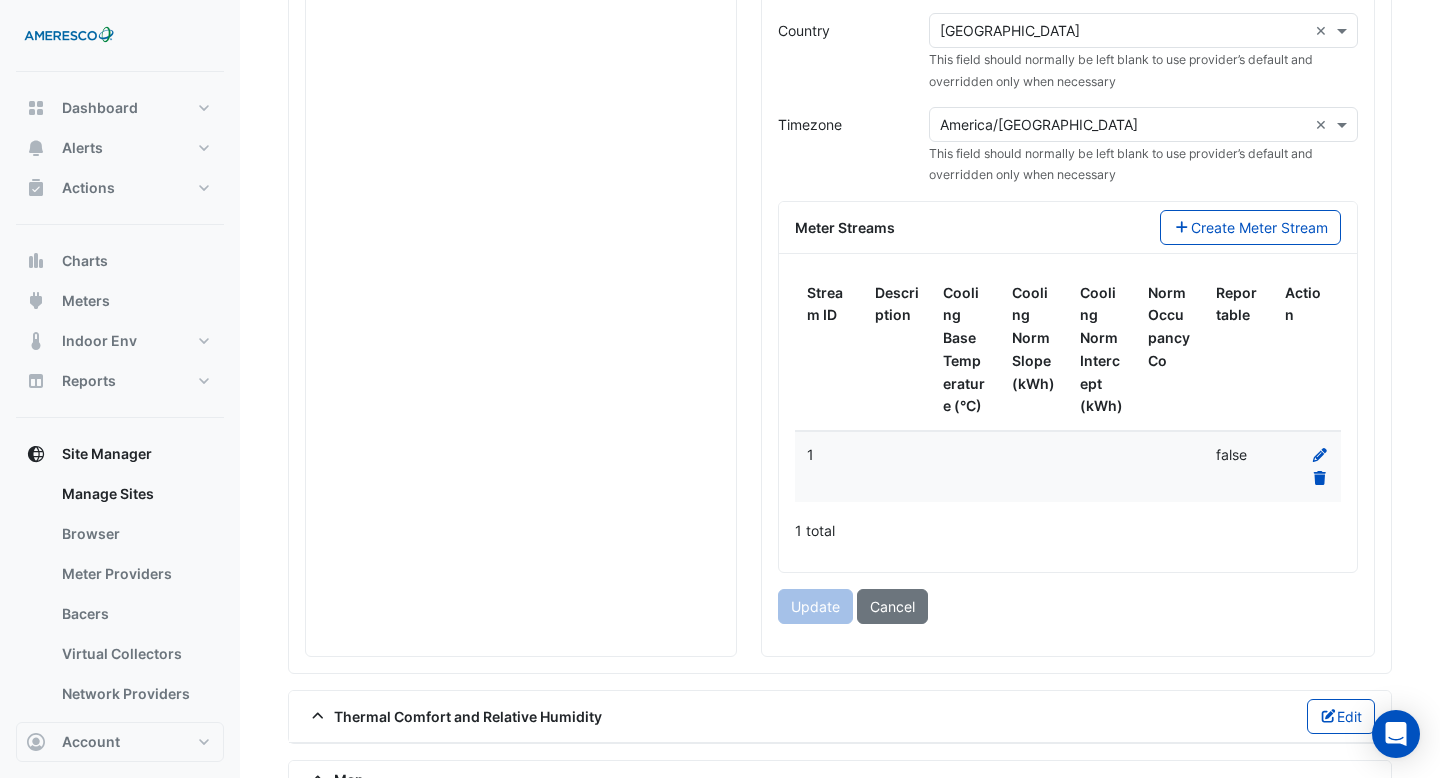 scroll, scrollTop: 2137, scrollLeft: 0, axis: vertical 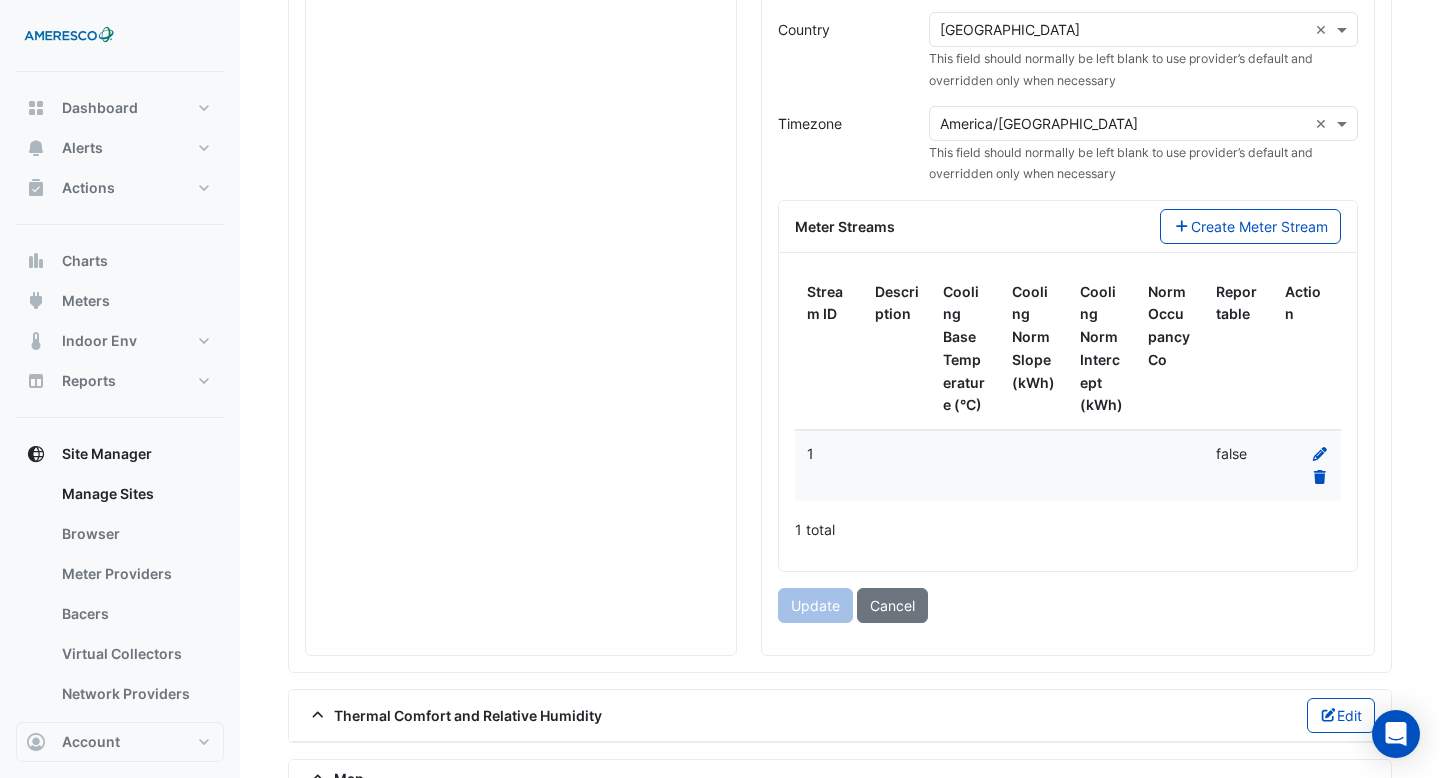 click on "false" 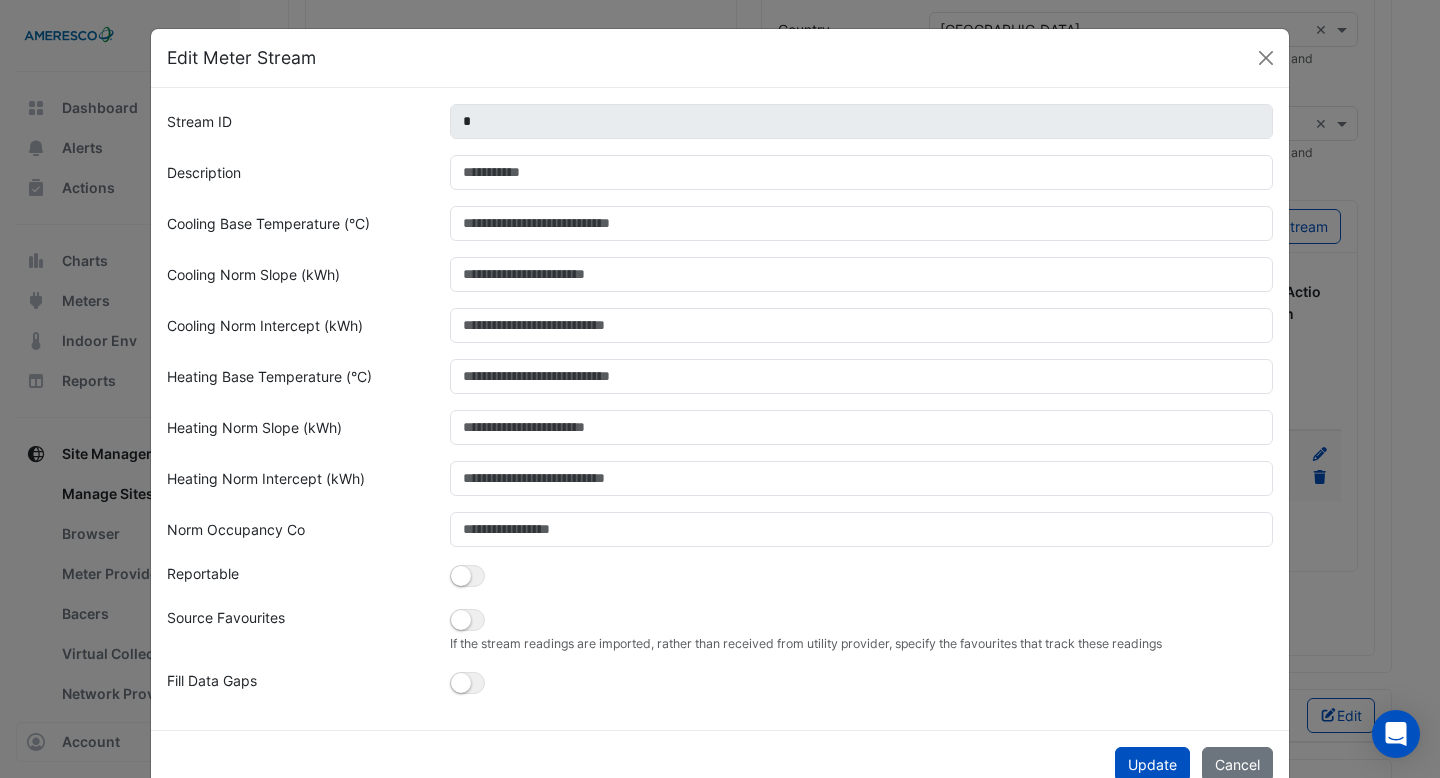 scroll, scrollTop: 48, scrollLeft: 0, axis: vertical 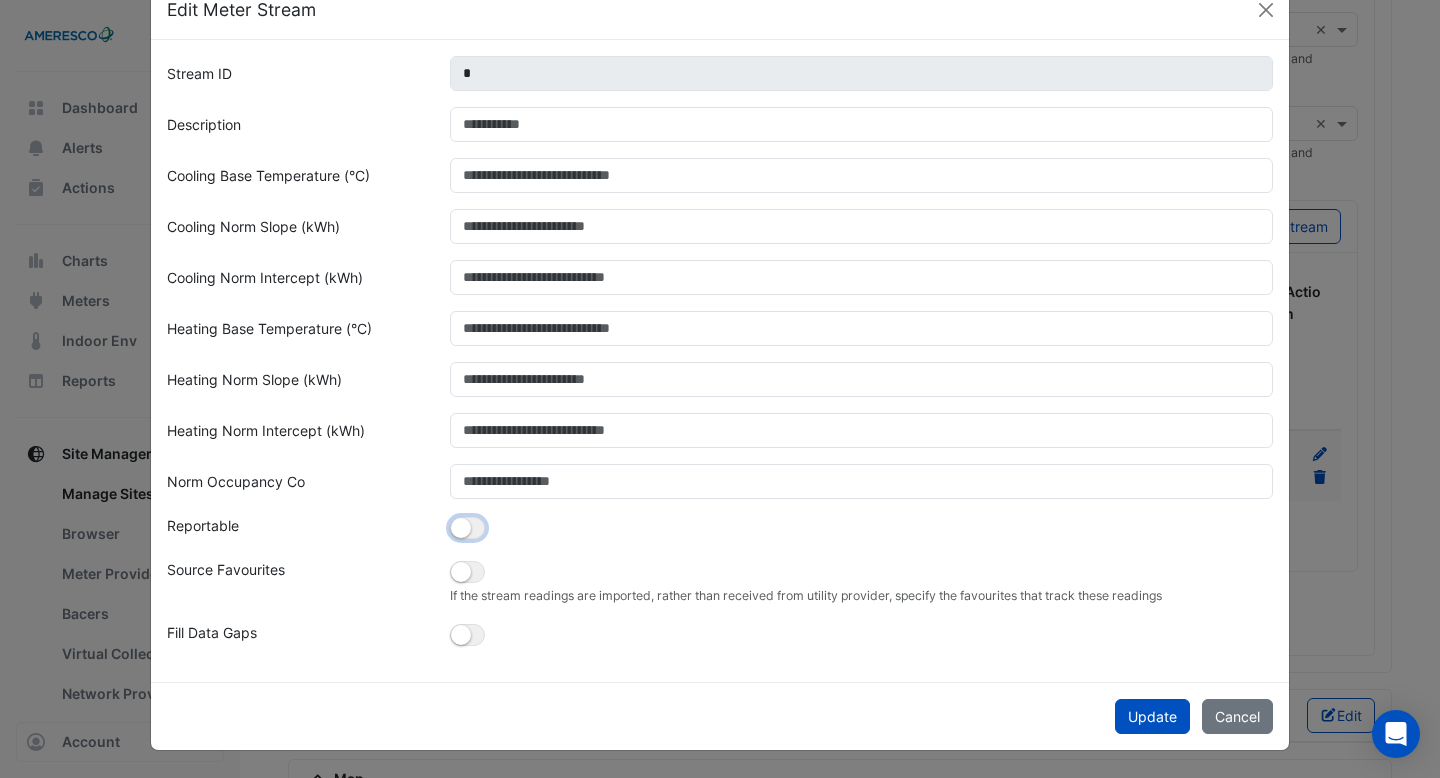 click at bounding box center [467, 528] 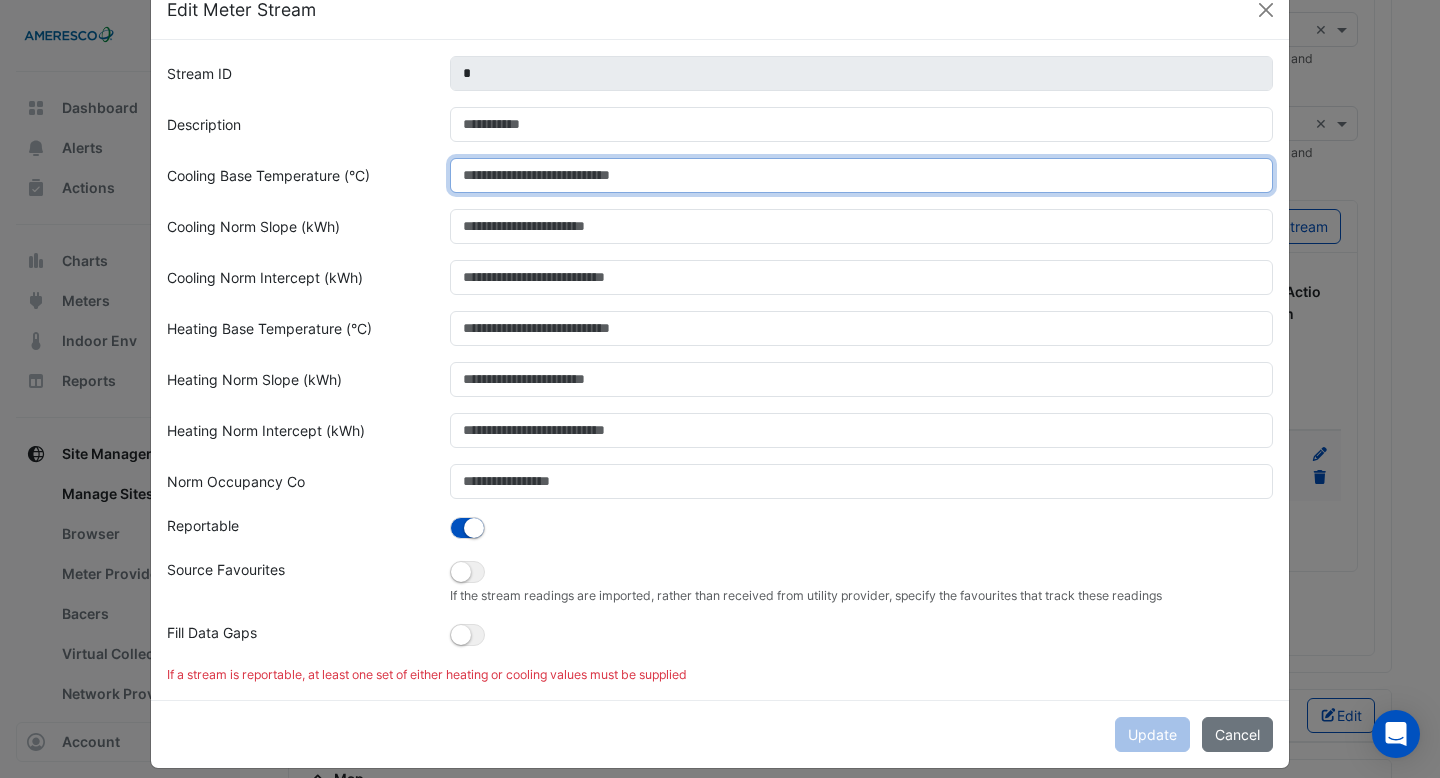 click on "Cooling Base Temperature (°C)" at bounding box center [862, 175] 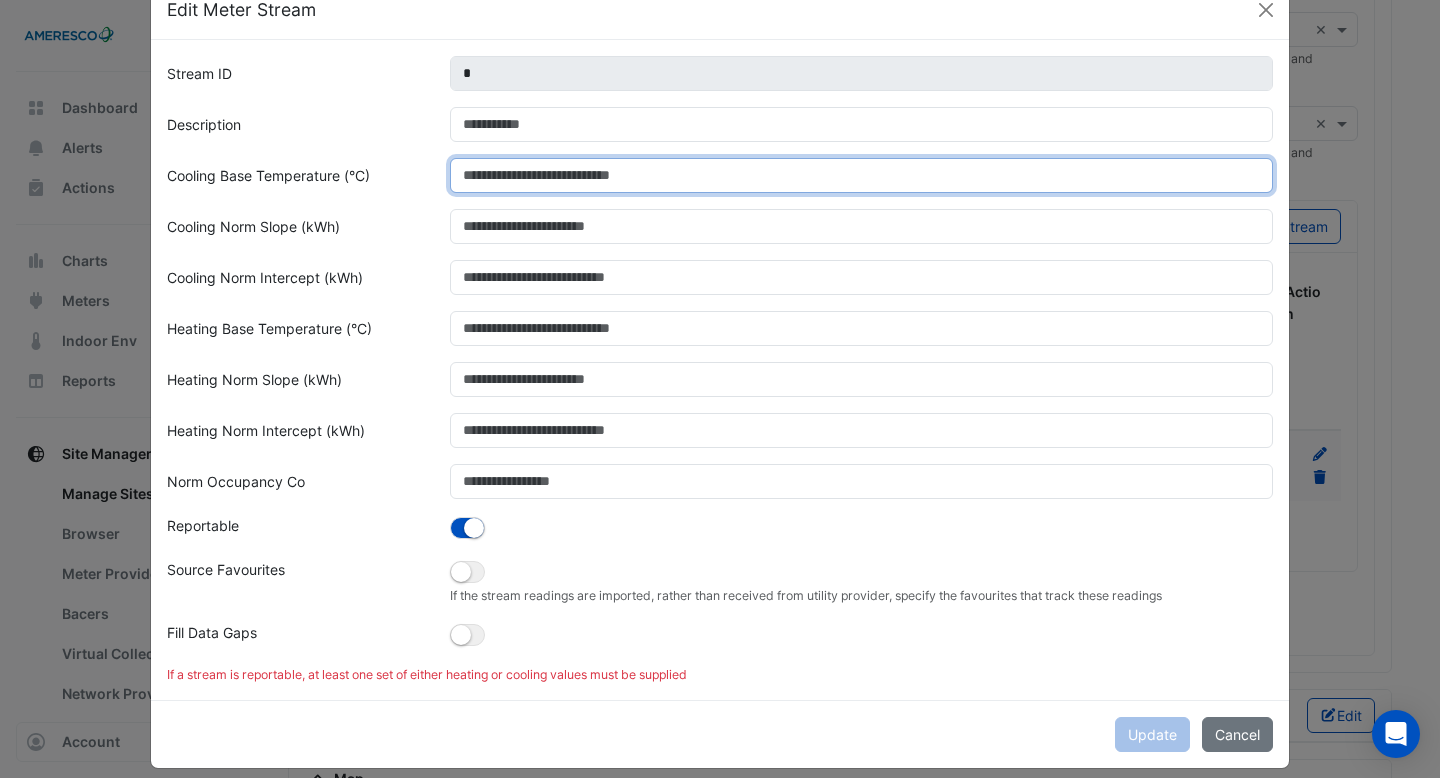 type on "*" 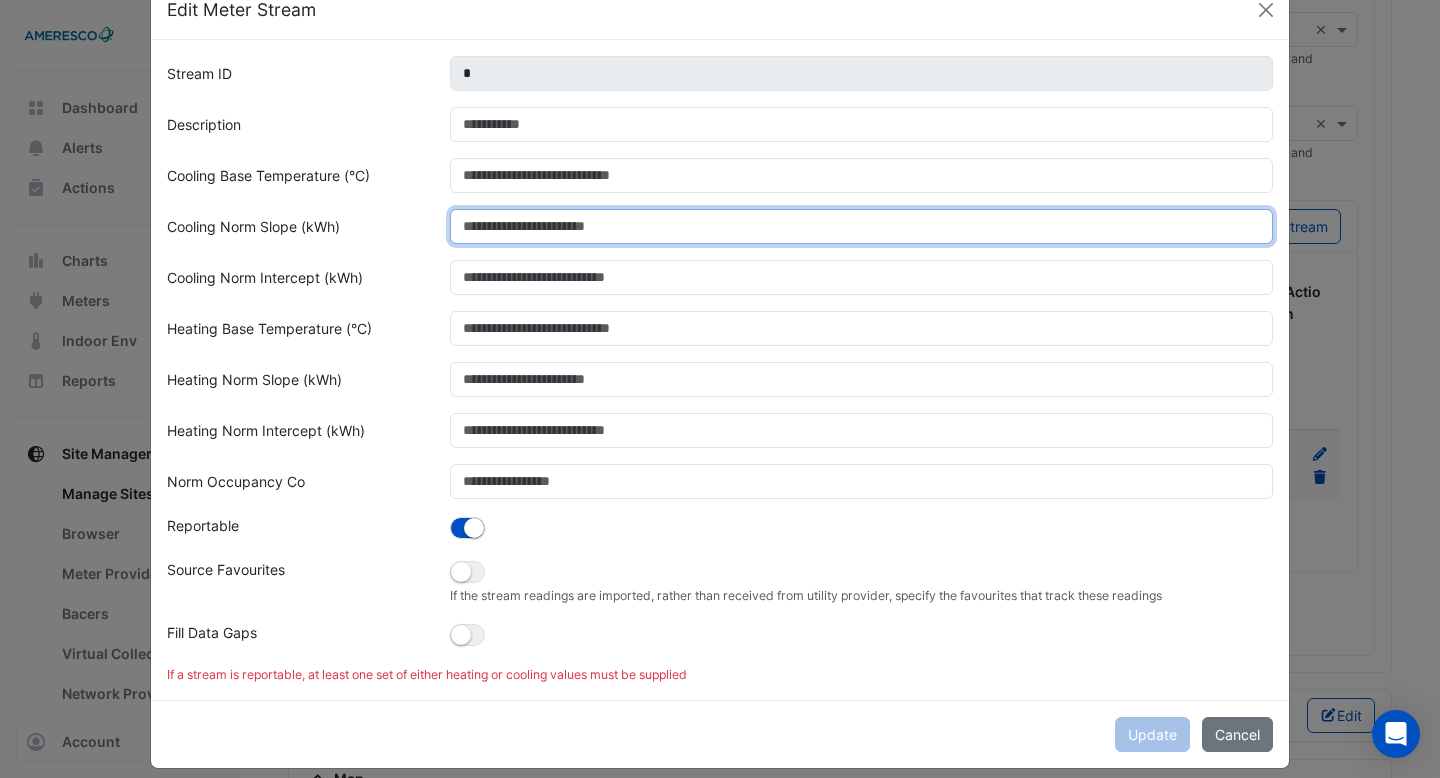 click on "Cooling Norm Slope (kWh)" at bounding box center (862, 226) 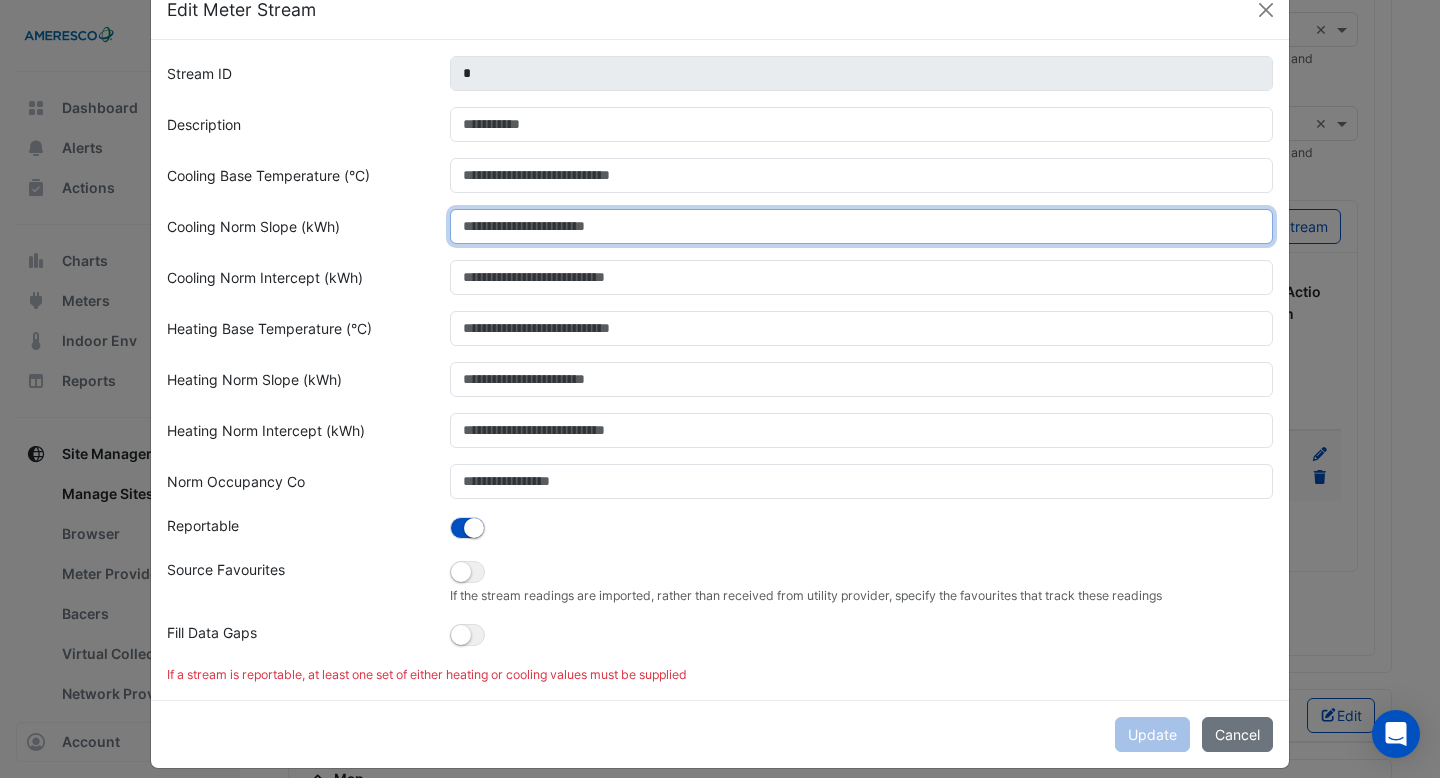 type on "*" 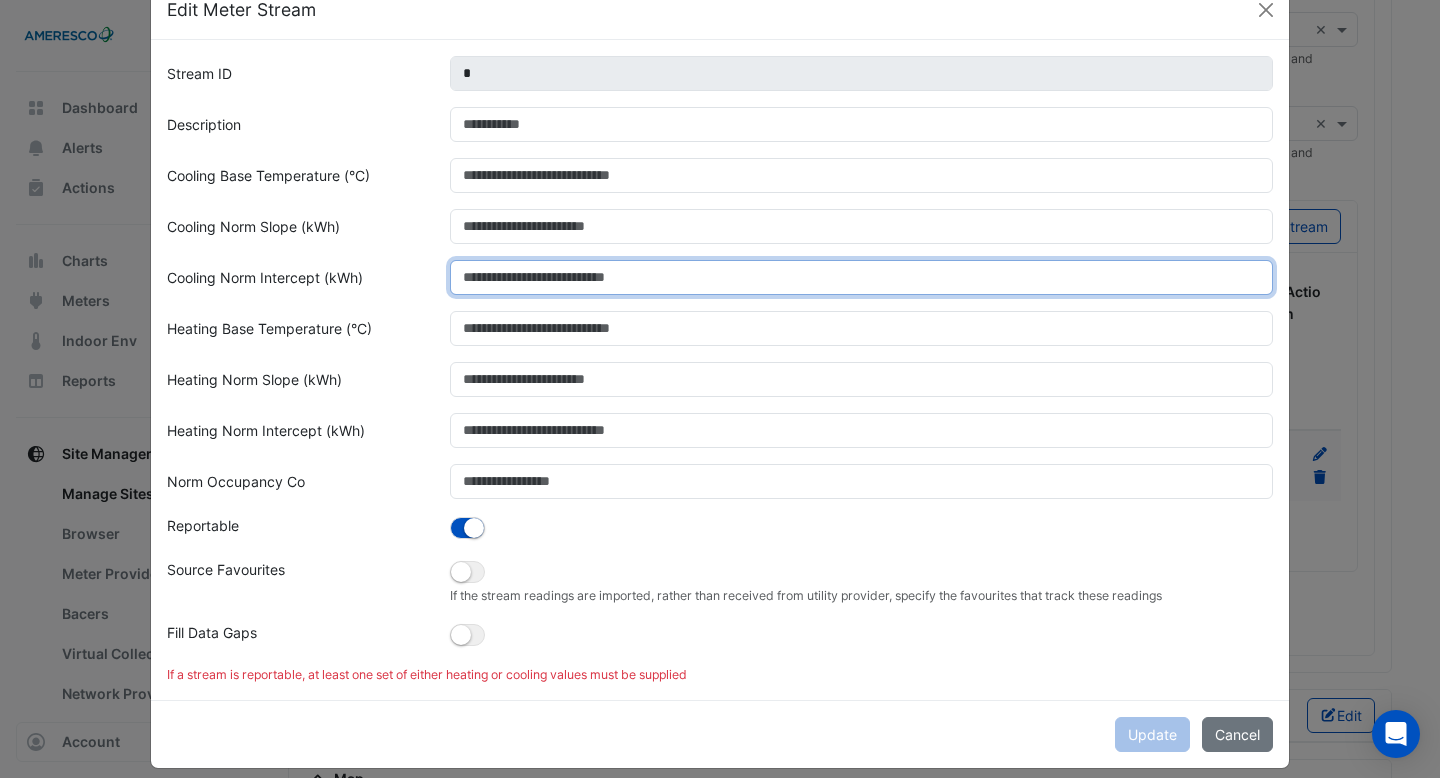 click on "Cooling Norm Intercept (kWh)" at bounding box center [862, 277] 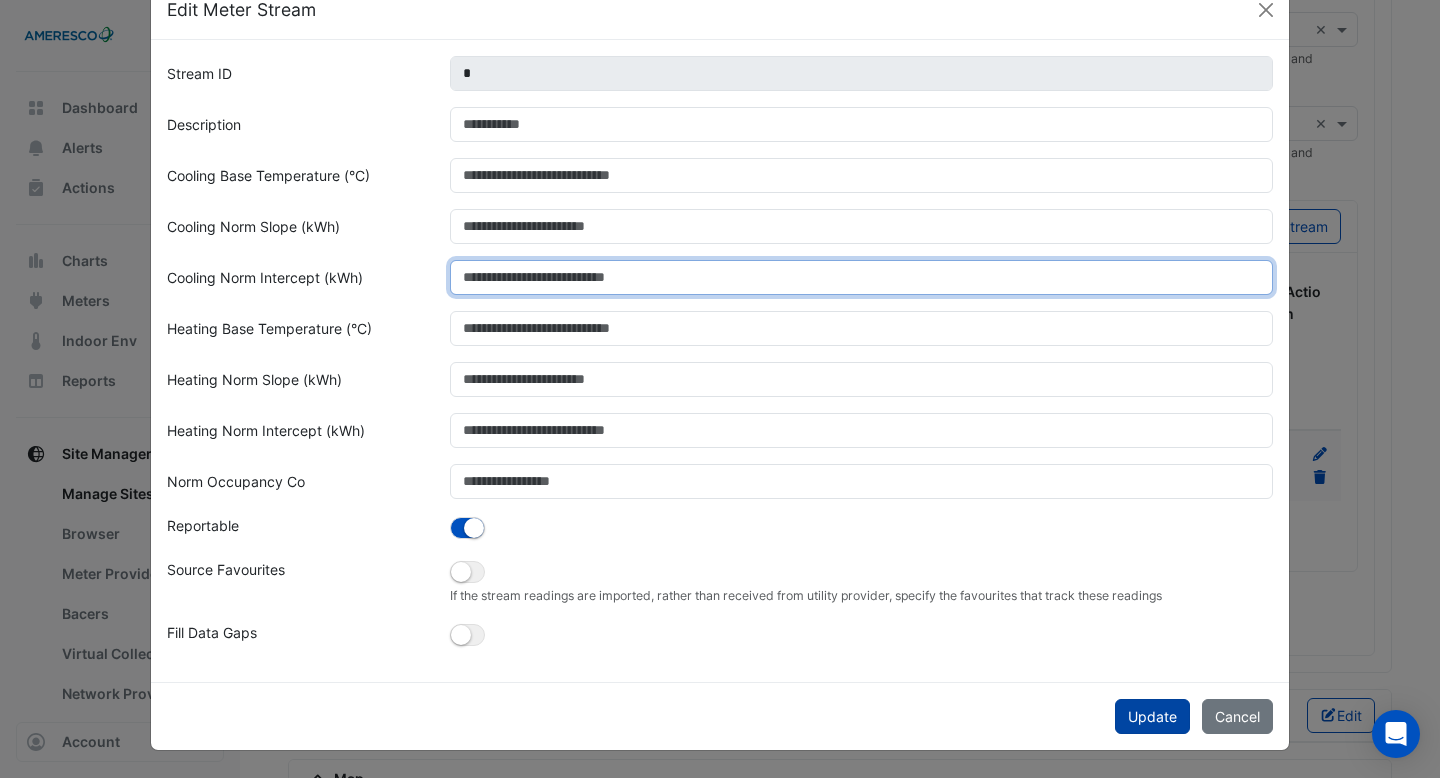 type on "*" 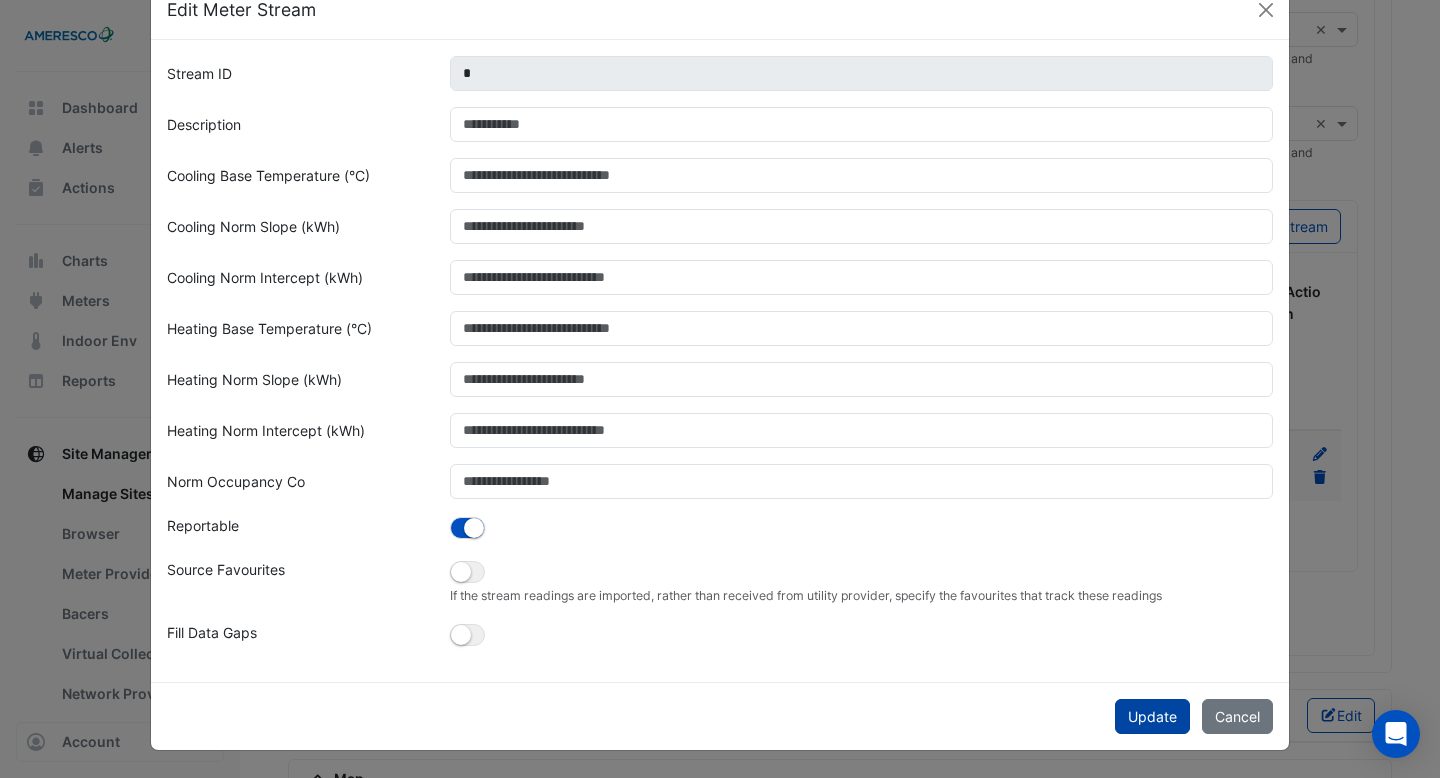 click on "Update" 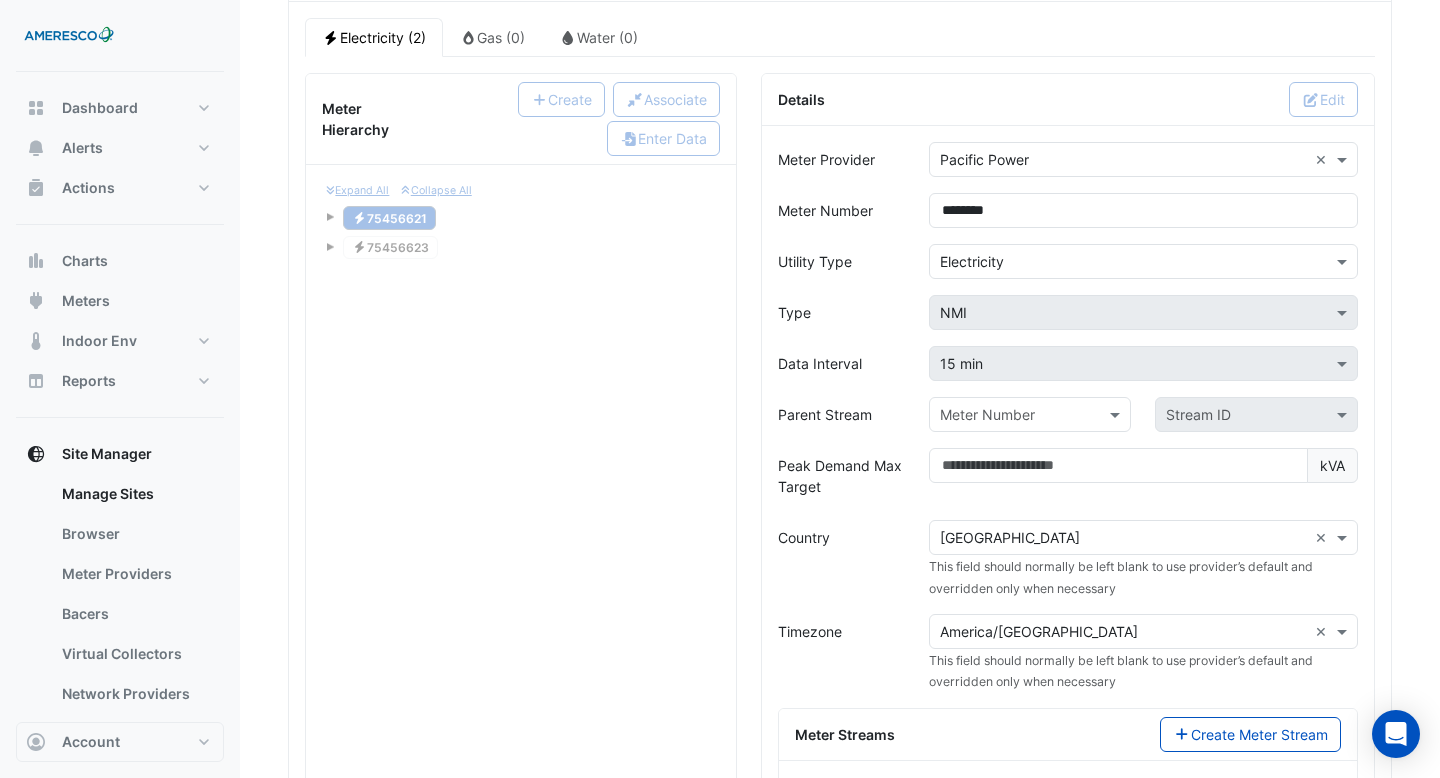scroll, scrollTop: 1622, scrollLeft: 0, axis: vertical 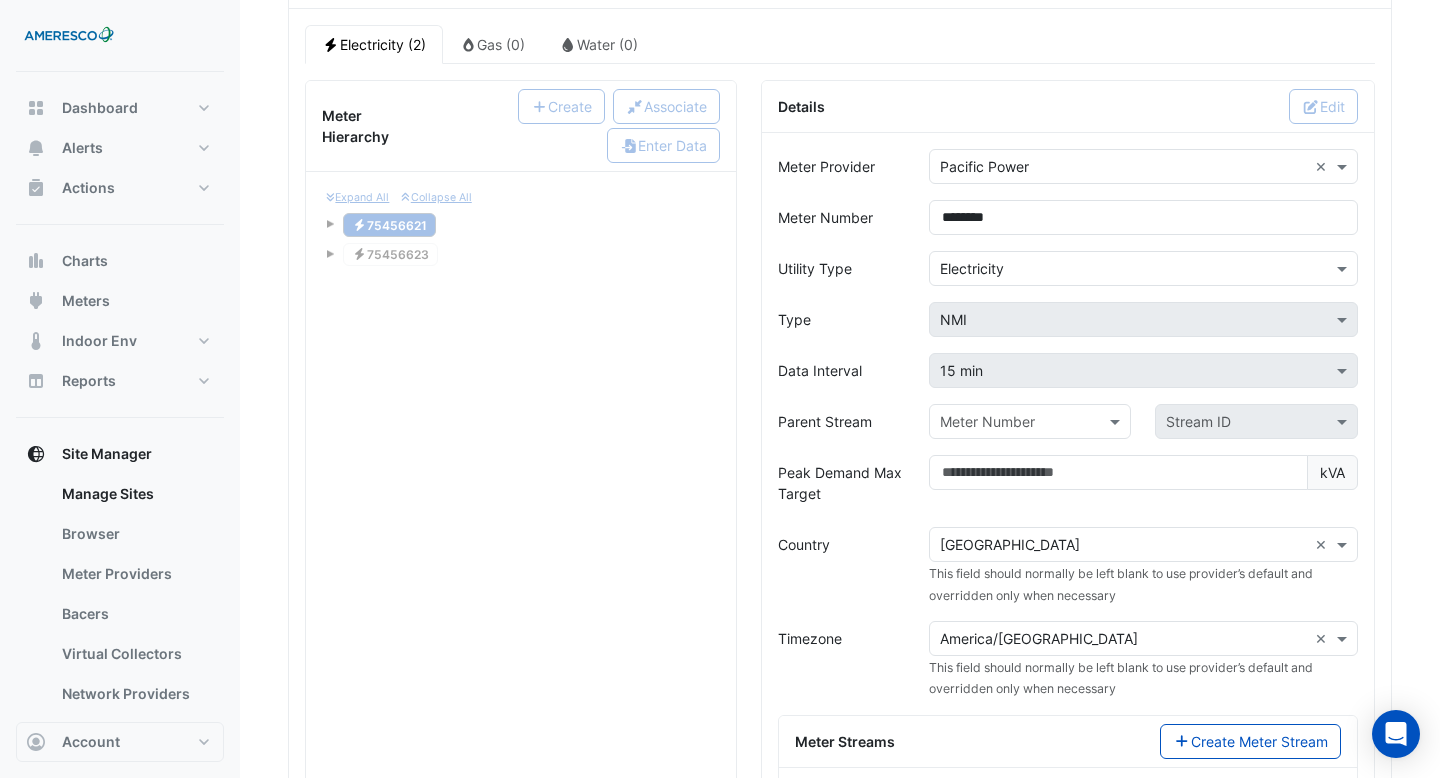 click on "Expand All
Collapse All
Electricity
75456621
Electricity
75456623
No meters
No meters" 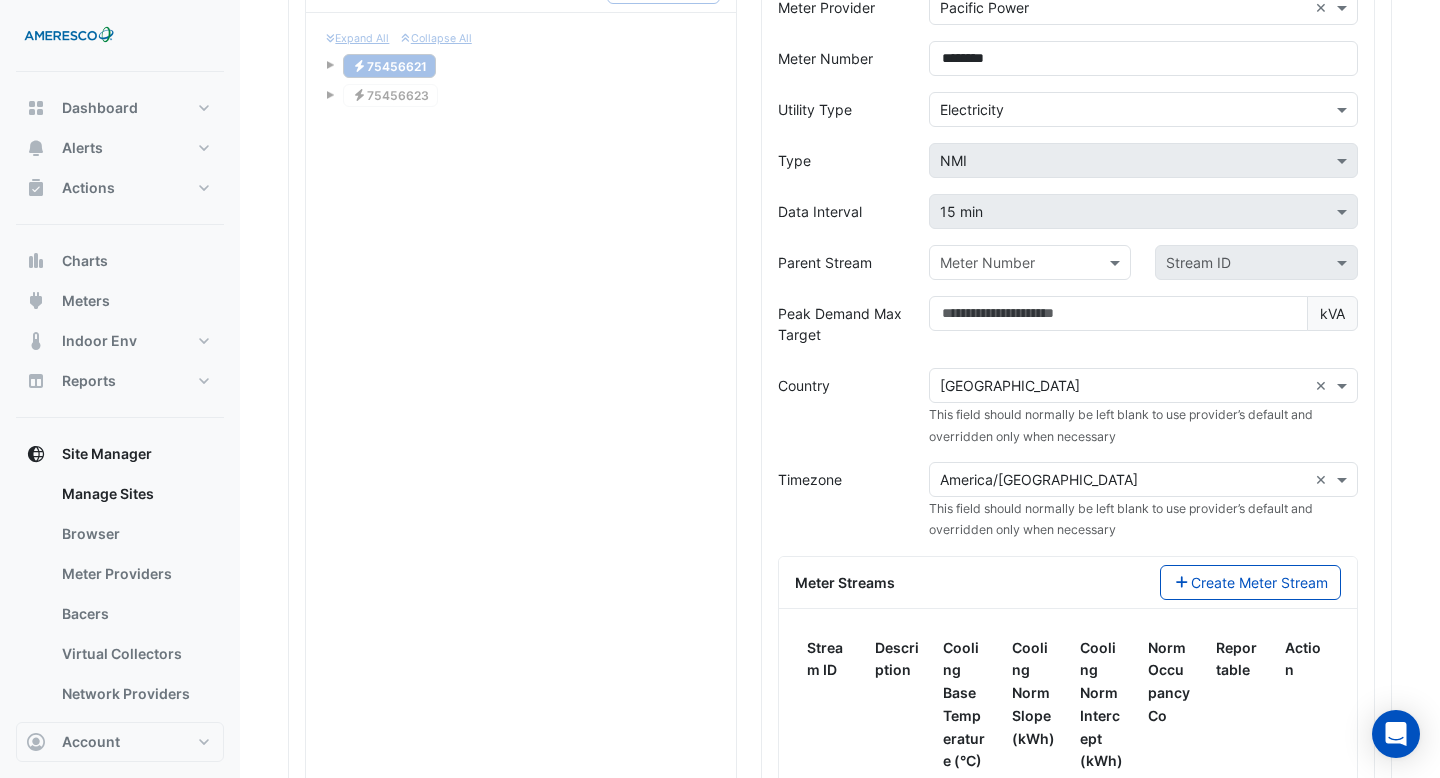 scroll, scrollTop: 2067, scrollLeft: 0, axis: vertical 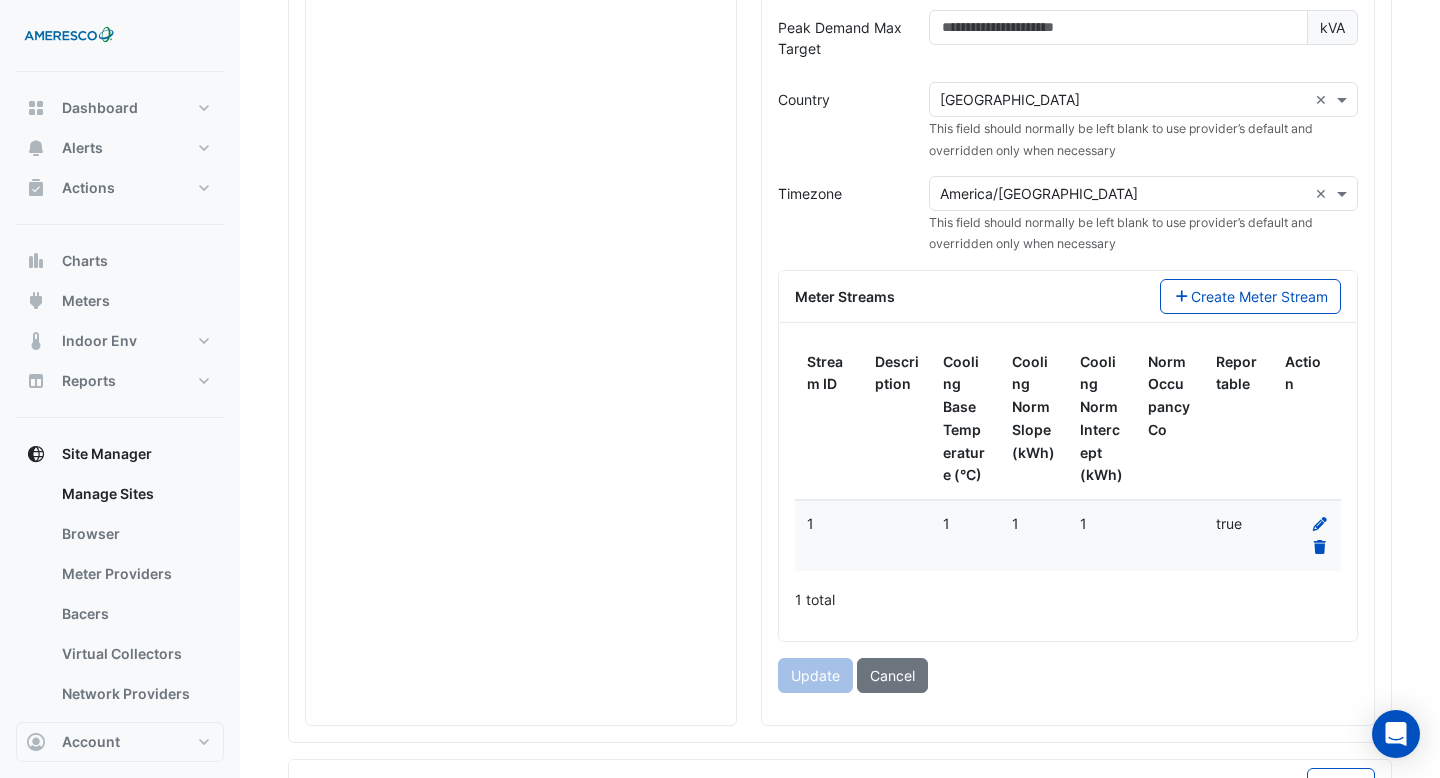click on "Meter Provider
Meter Provider × Pacific Power ×
Meter Number
********
Utility Type
Type × Electricity
Type
Type × NMI
Data Interval
Data Interval × 15 min
Site
Site × Dr. Martin Luther King Jr. Elementary ×
Parent Stream
Meter Number
Stream ID
Peak Demand Max Target
kVA
Country
Use provider’s default: Australia × USA ×
Timezone
×" 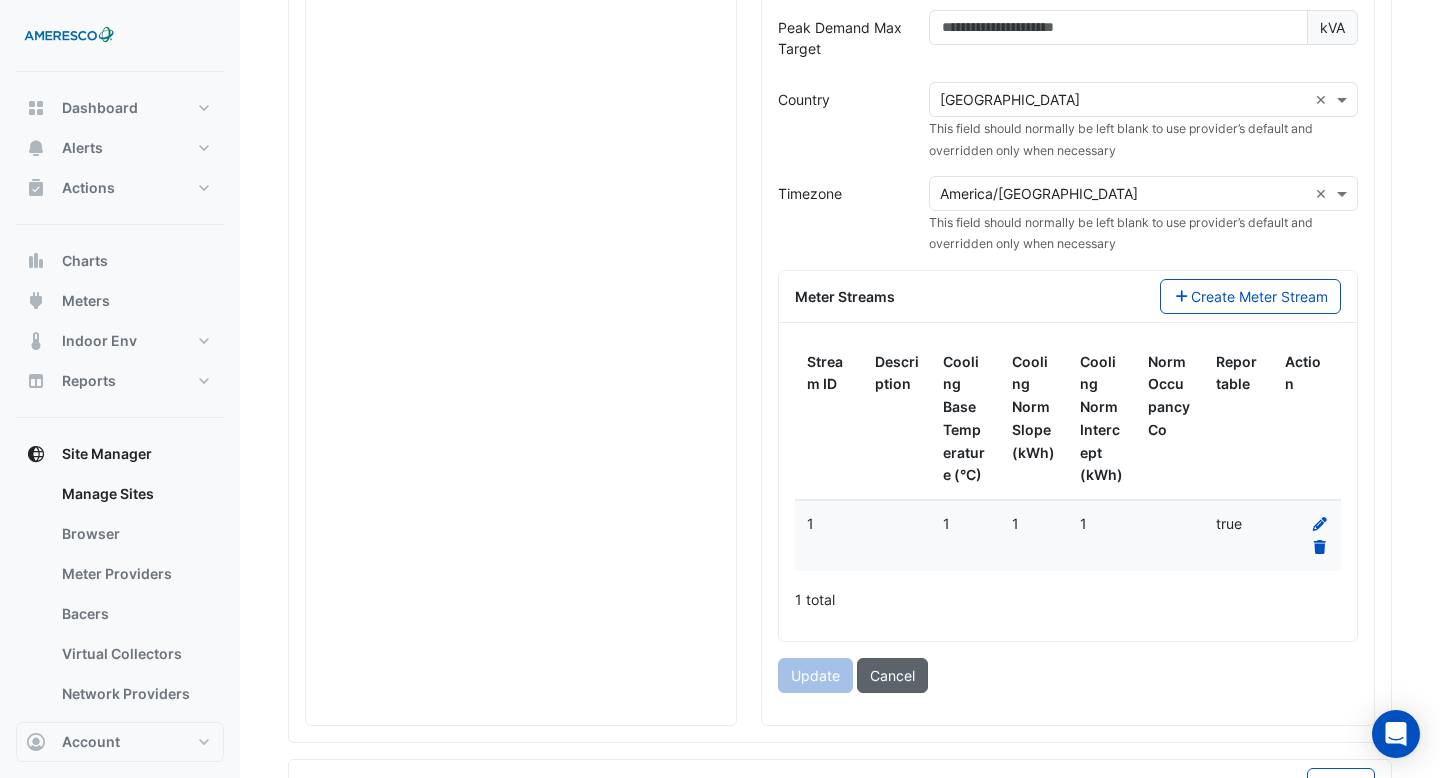 click on "Cancel" 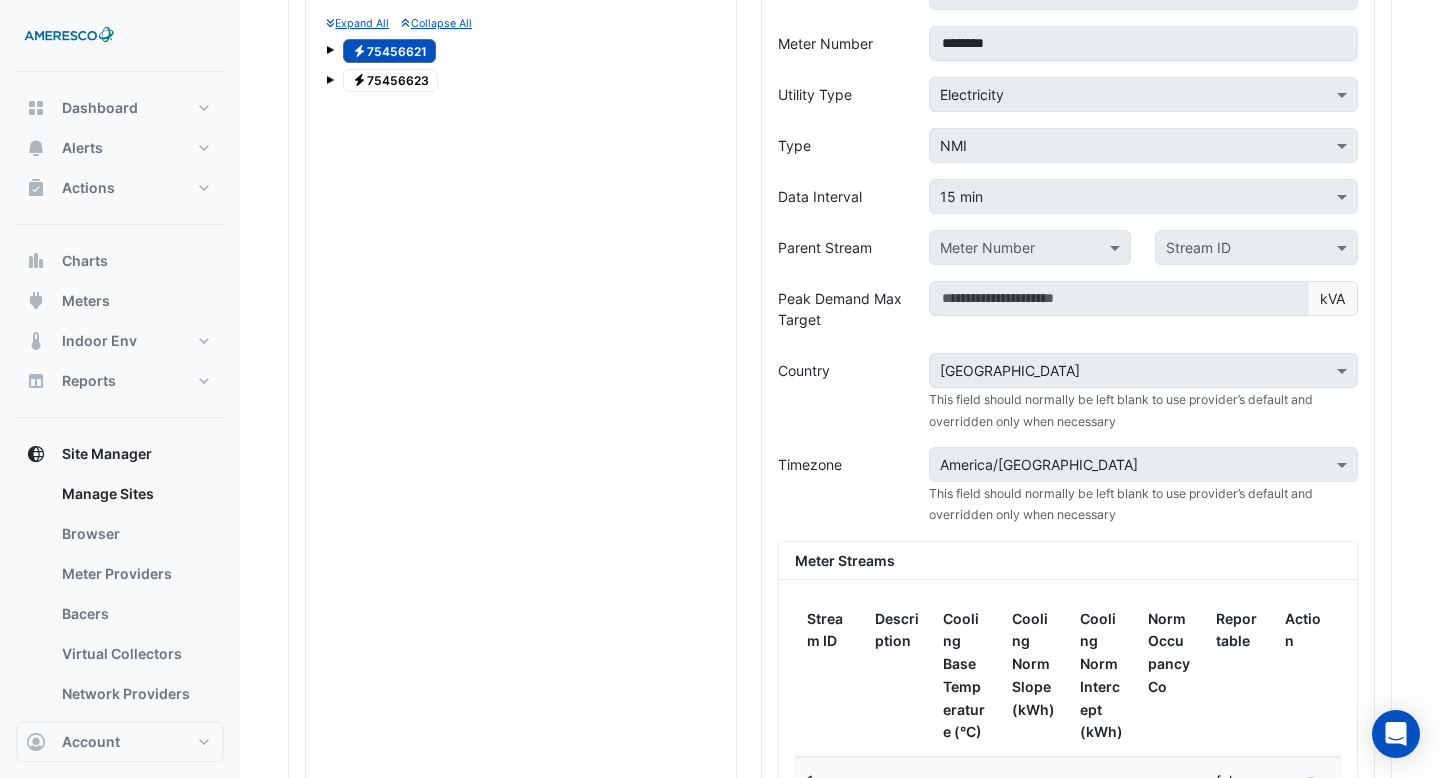 scroll, scrollTop: 1697, scrollLeft: 0, axis: vertical 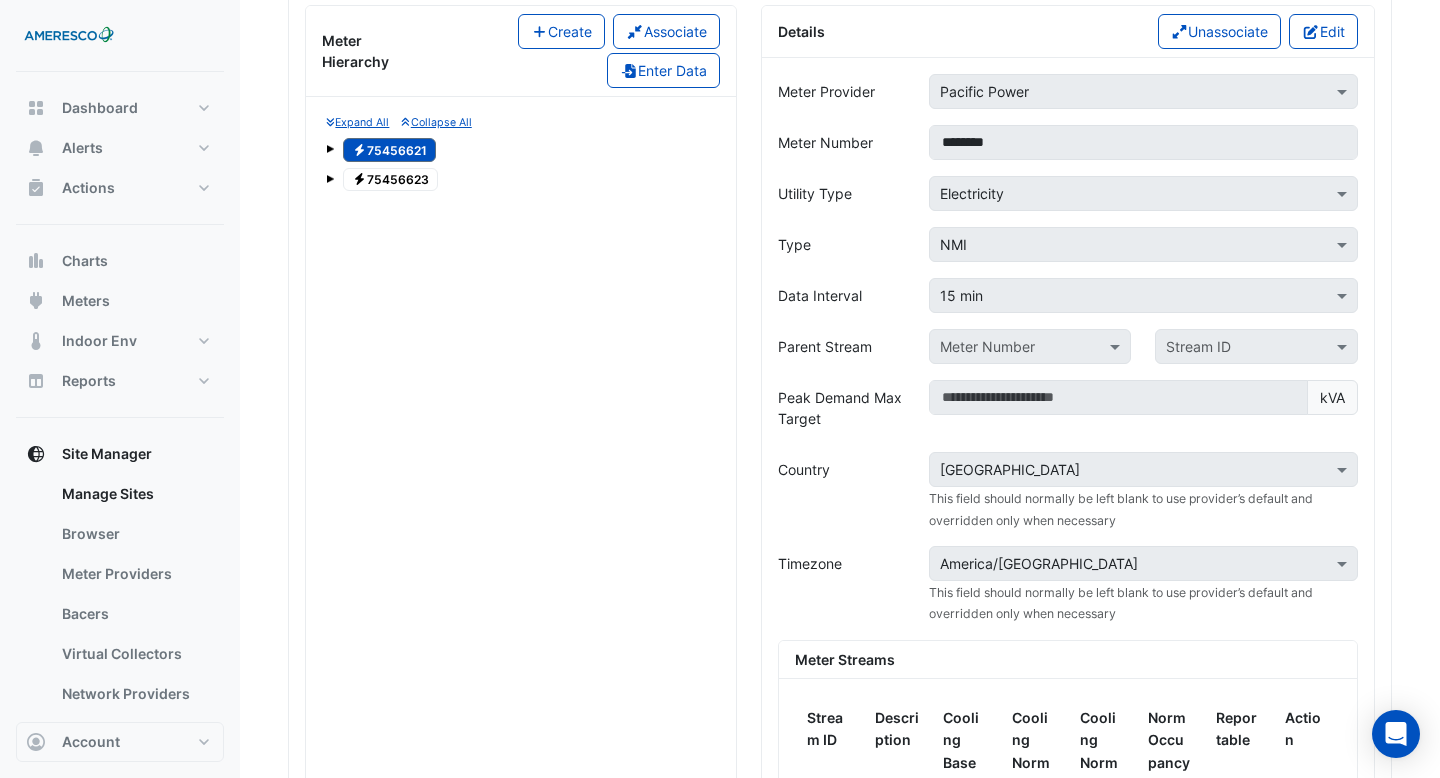 click on "Electricity
75456623" at bounding box center (390, 180) 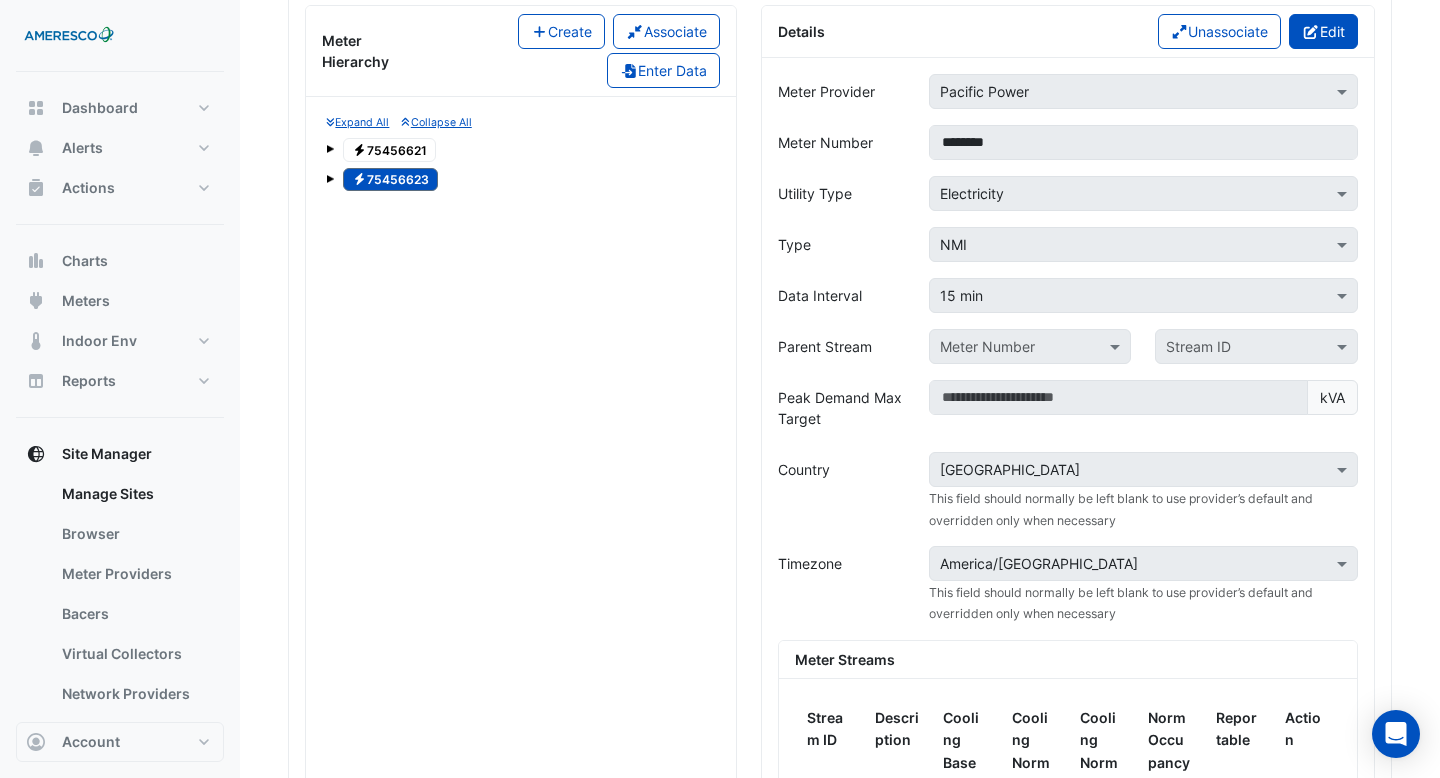 click on "Edit" 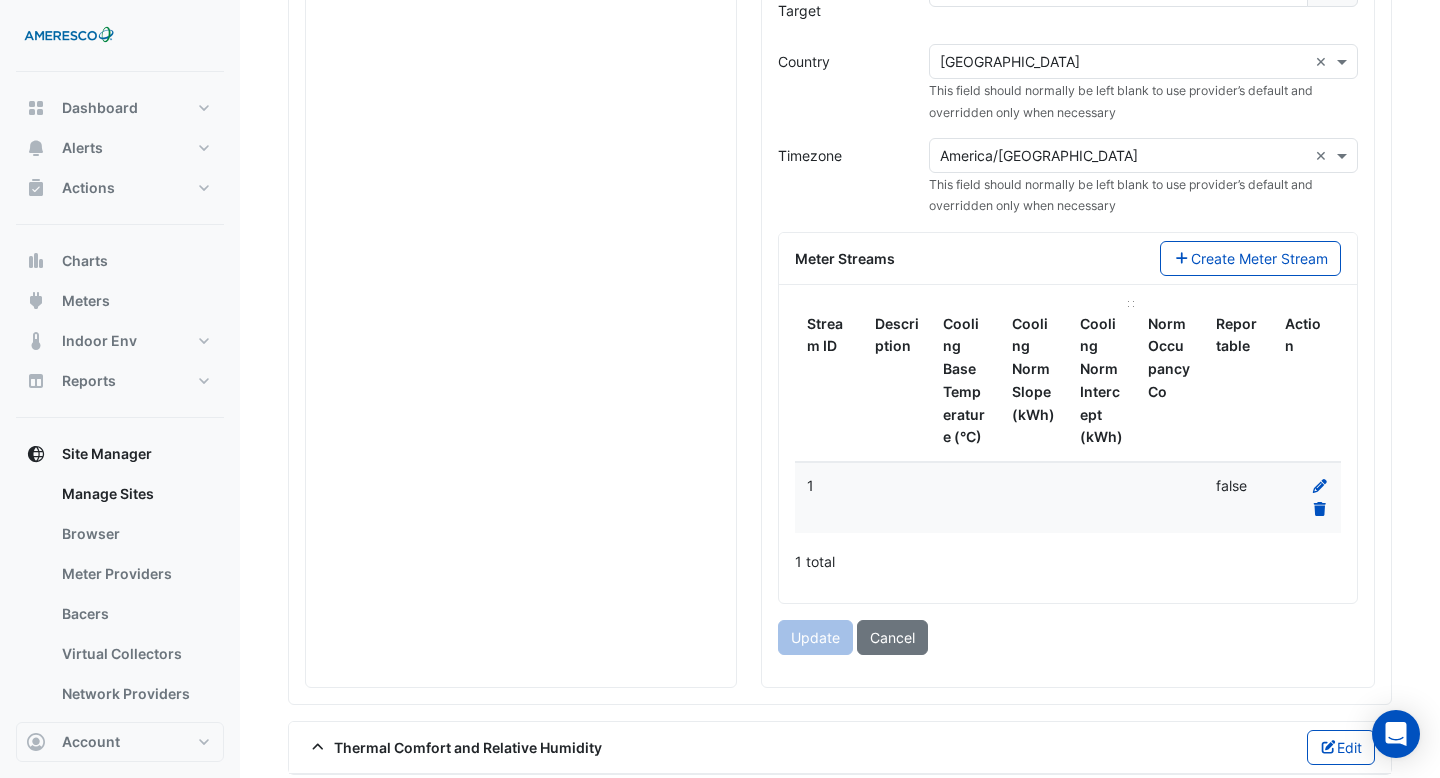 scroll, scrollTop: 2124, scrollLeft: 0, axis: vertical 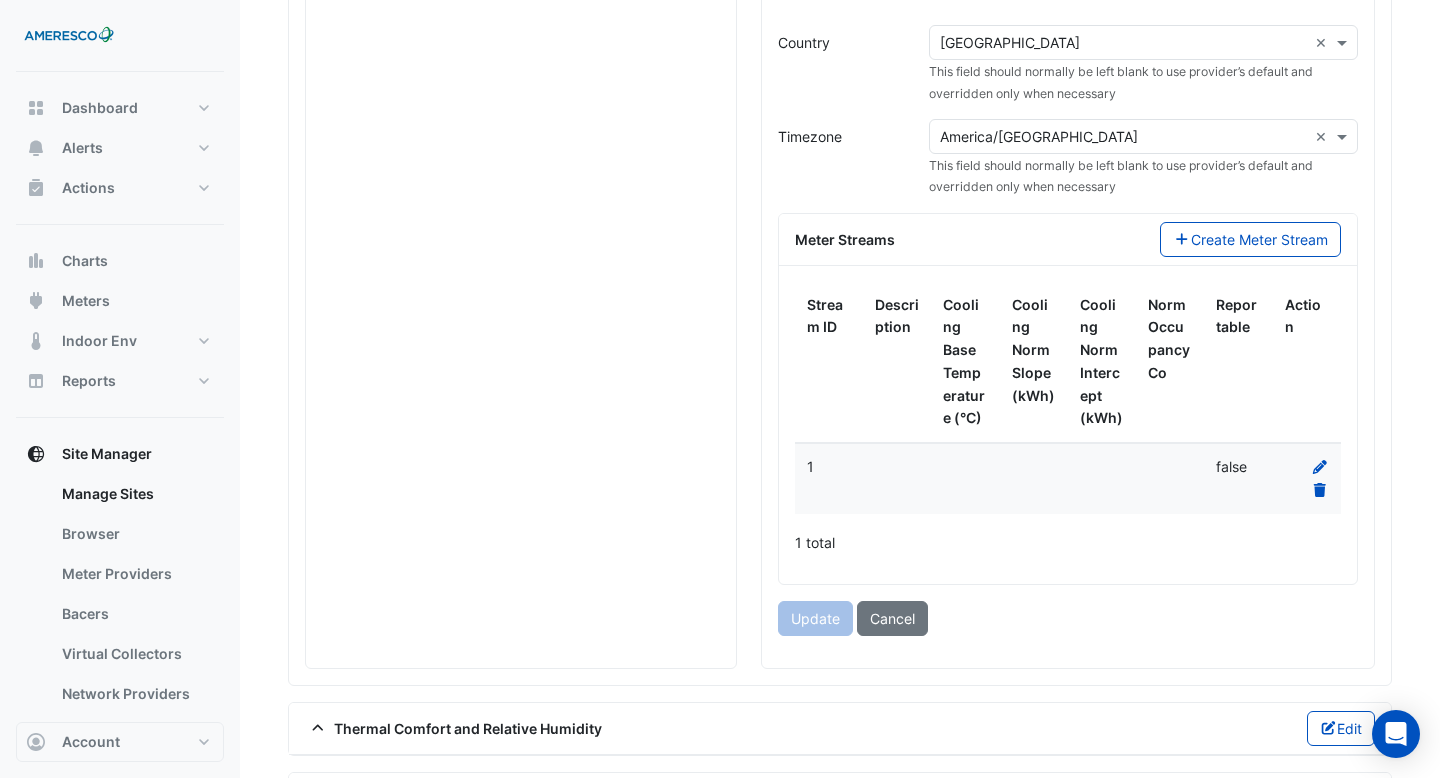 click 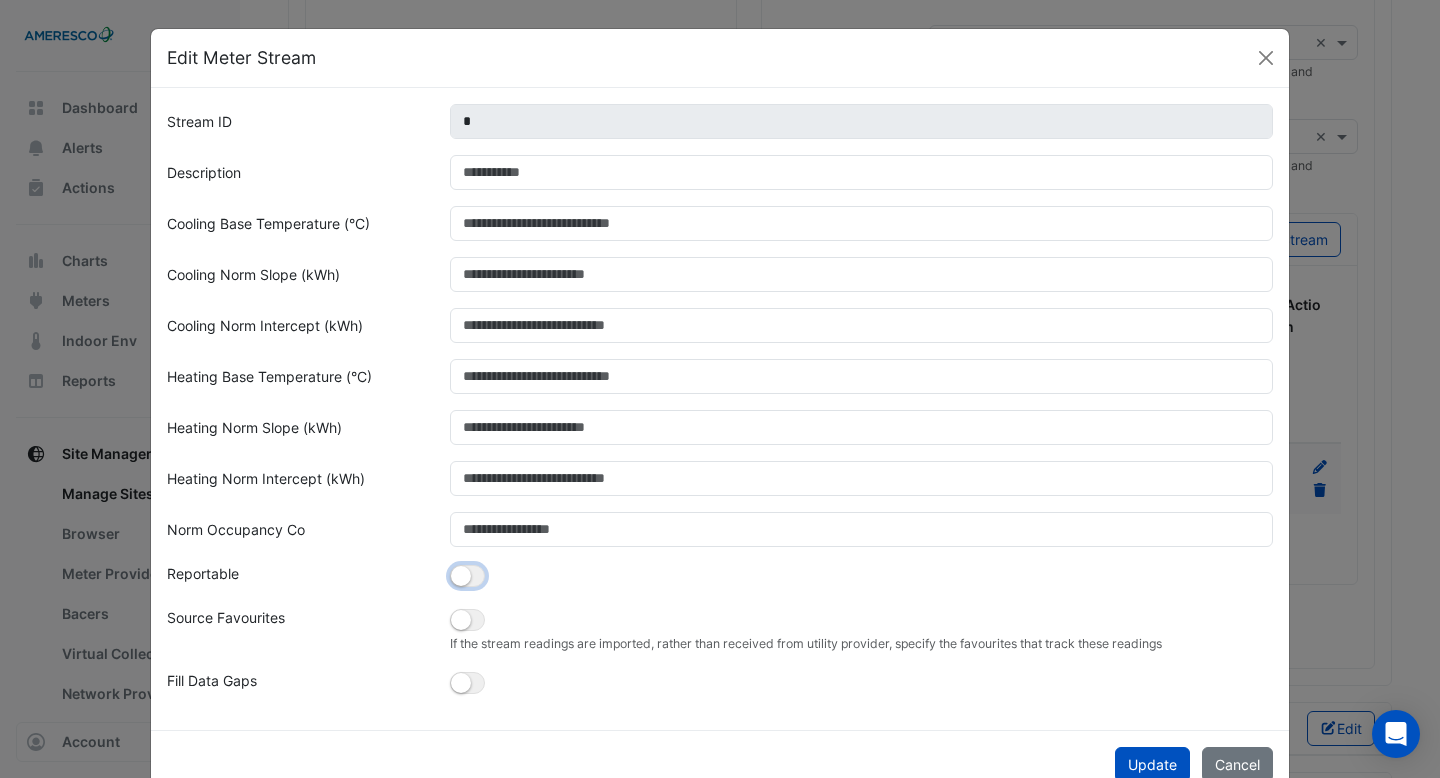 click at bounding box center (461, 576) 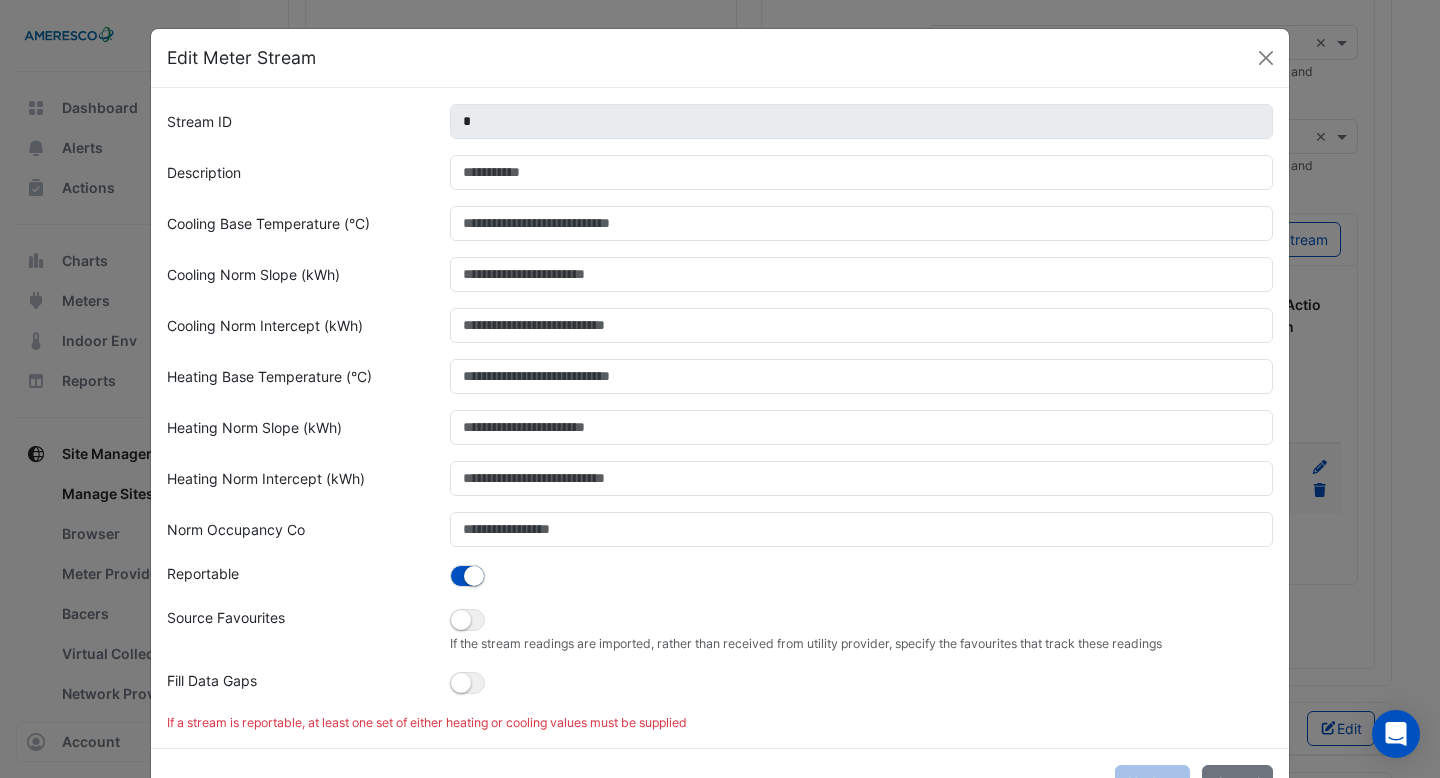 click on "Stream ID
*
Description
Cooling Base Temperature (°C)
Cooling Norm Slope (kWh)
Cooling Norm Intercept (kWh)
Heating Base Temperature (°C)
Heating Norm Slope (kWh)
Heating Norm Intercept (kWh)
Norm Occupancy Co" 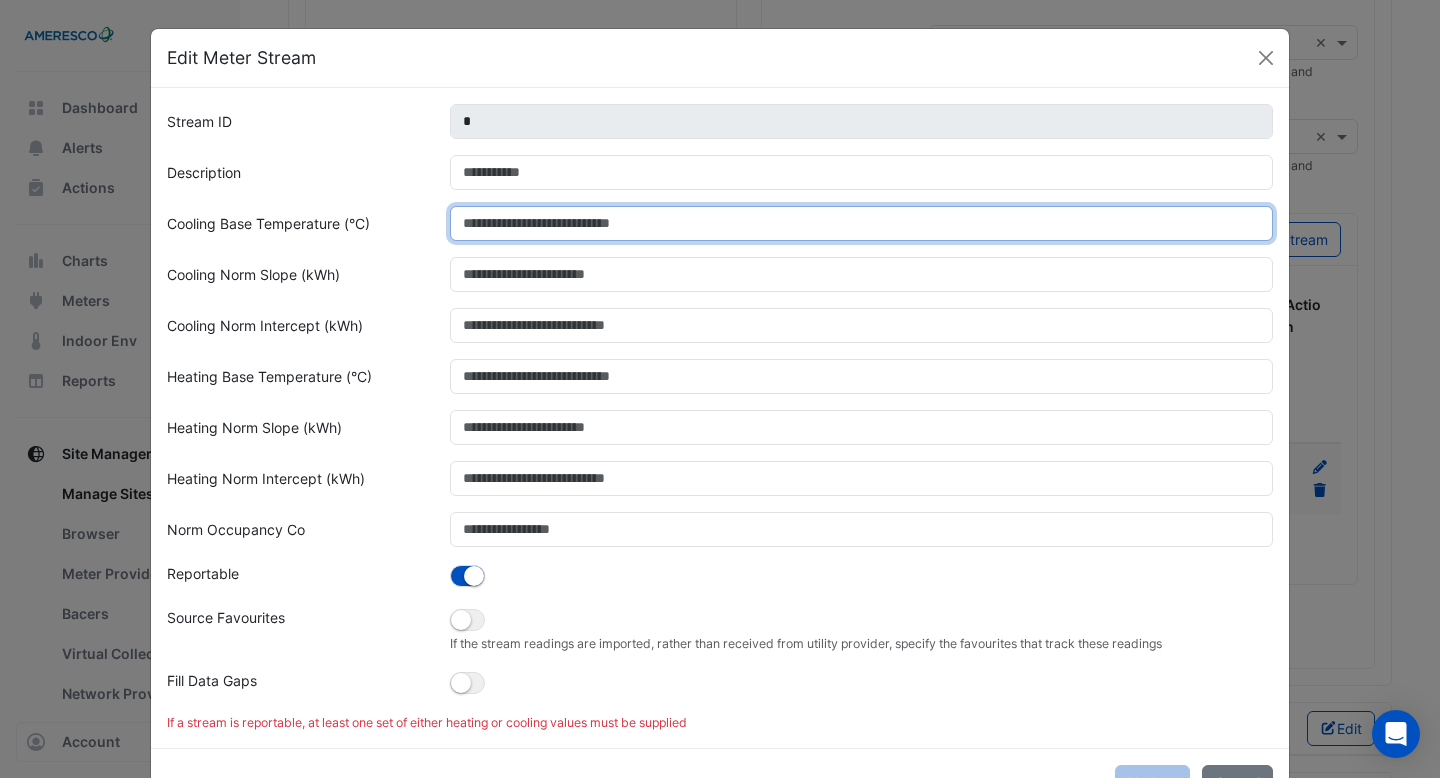 click on "Cooling Base Temperature (°C)" at bounding box center (862, 223) 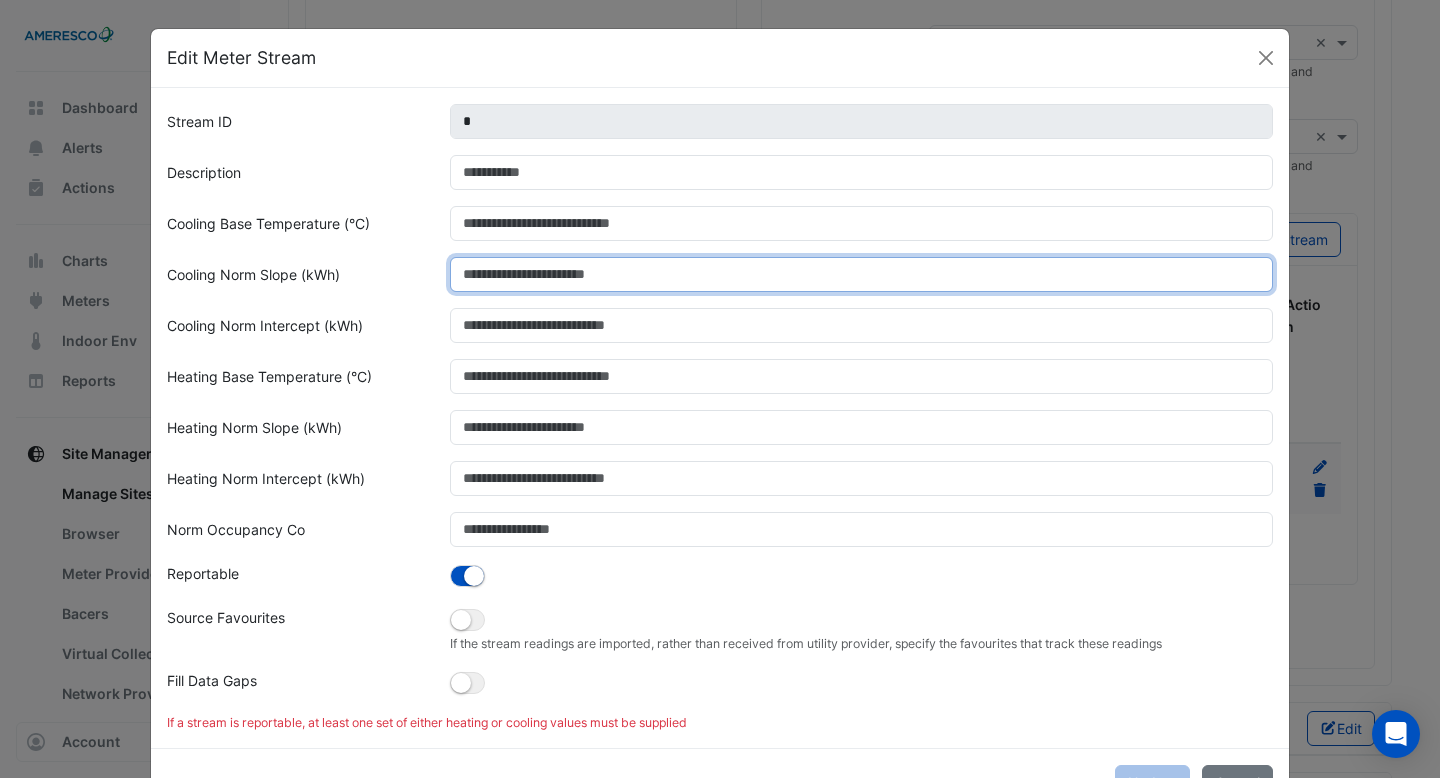 click on "Cooling Norm Slope (kWh)" at bounding box center [862, 274] 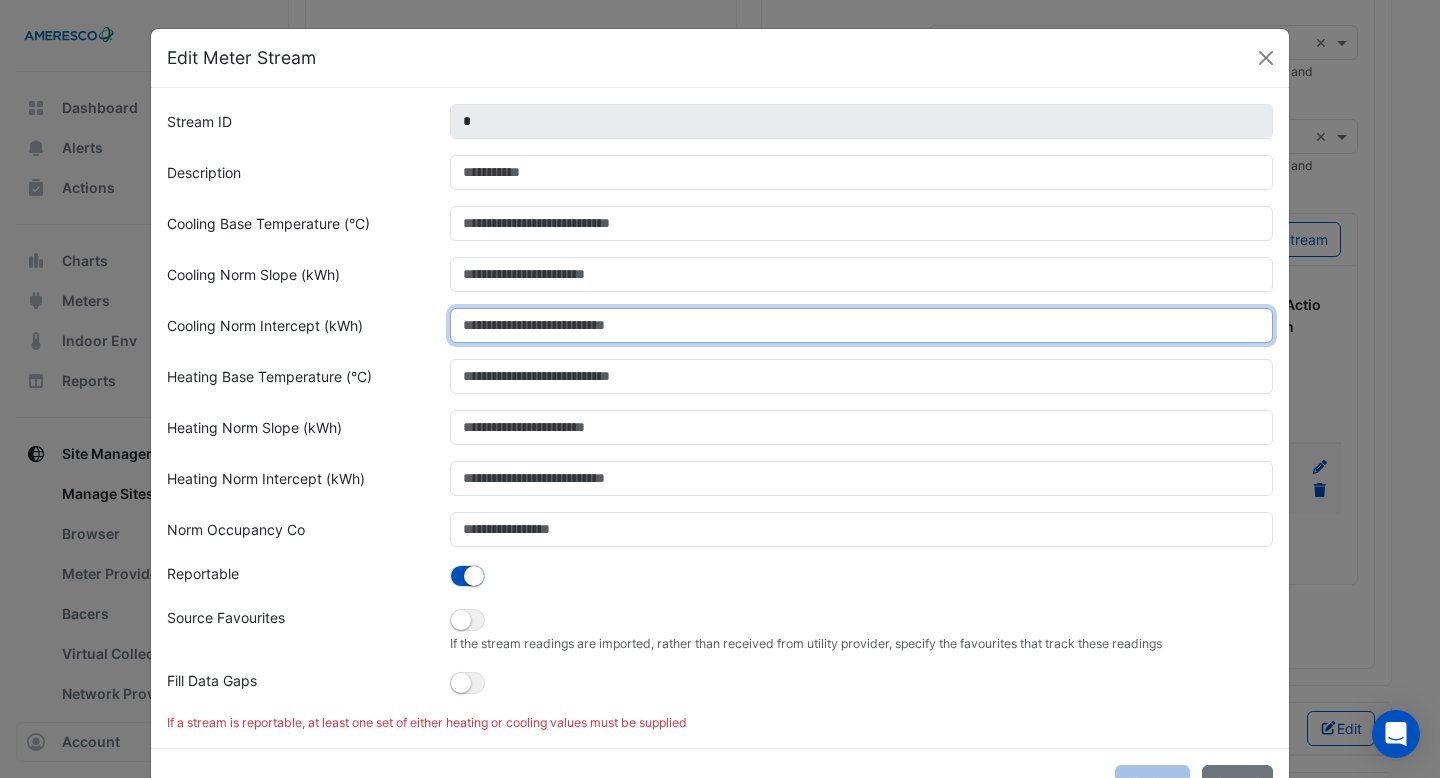 click on "Cooling Norm Intercept (kWh)" at bounding box center [862, 325] 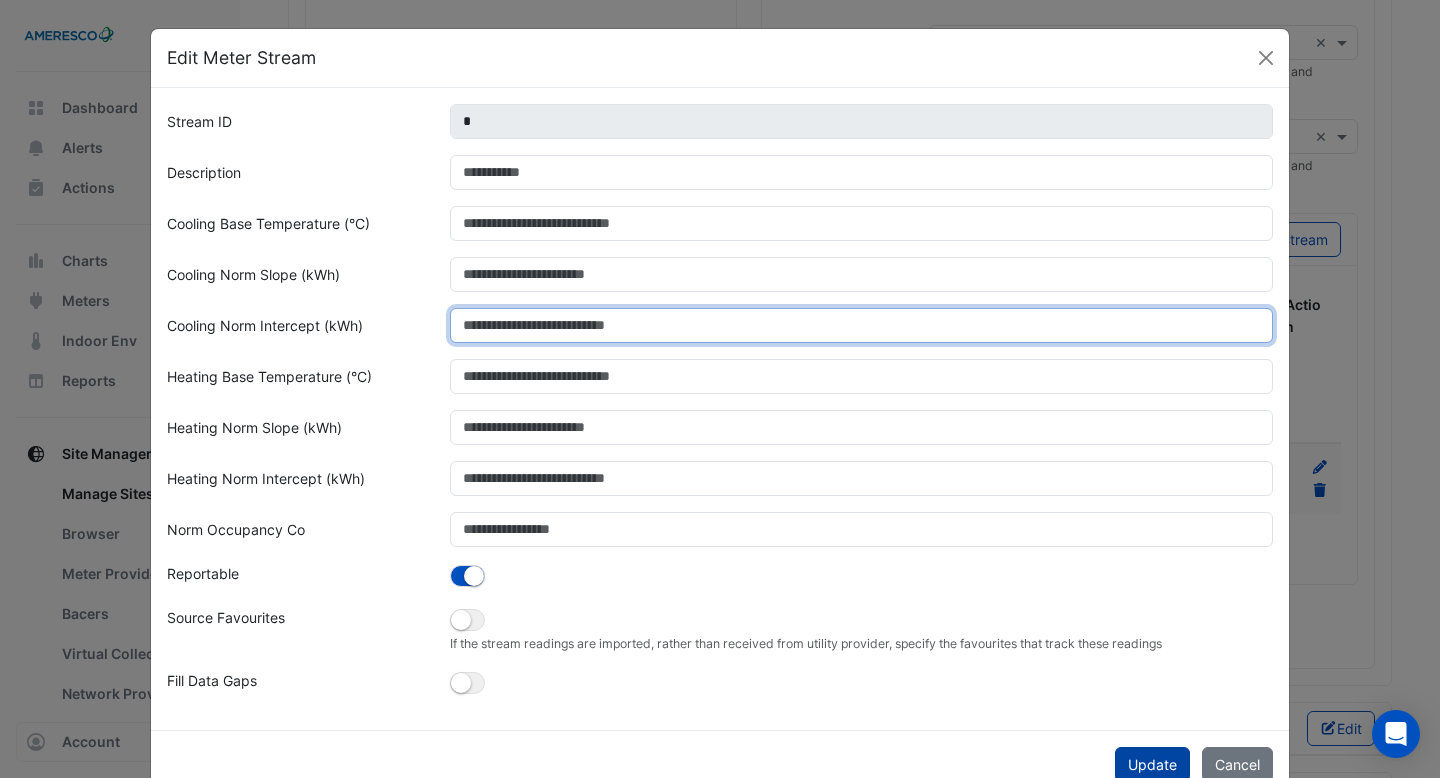 type on "*" 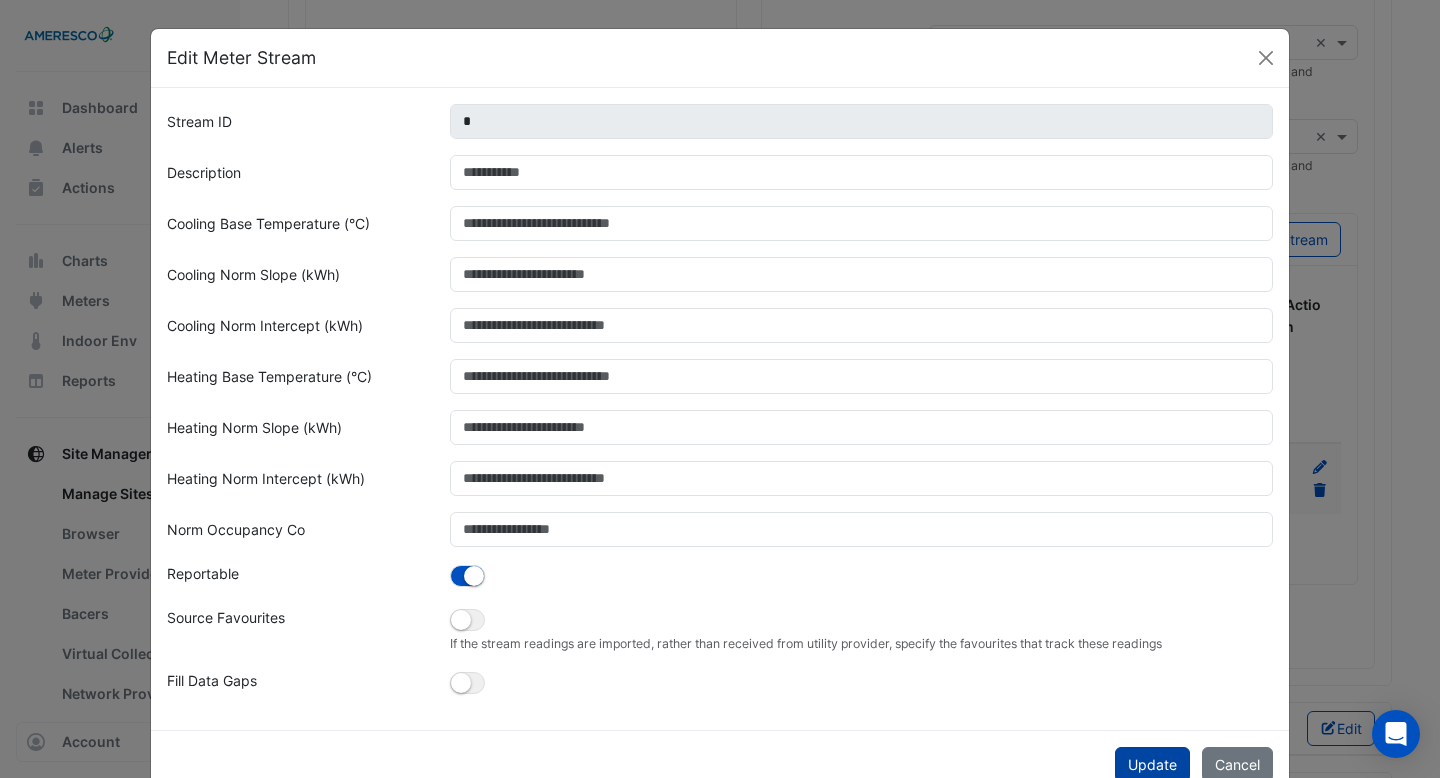 click on "Update" 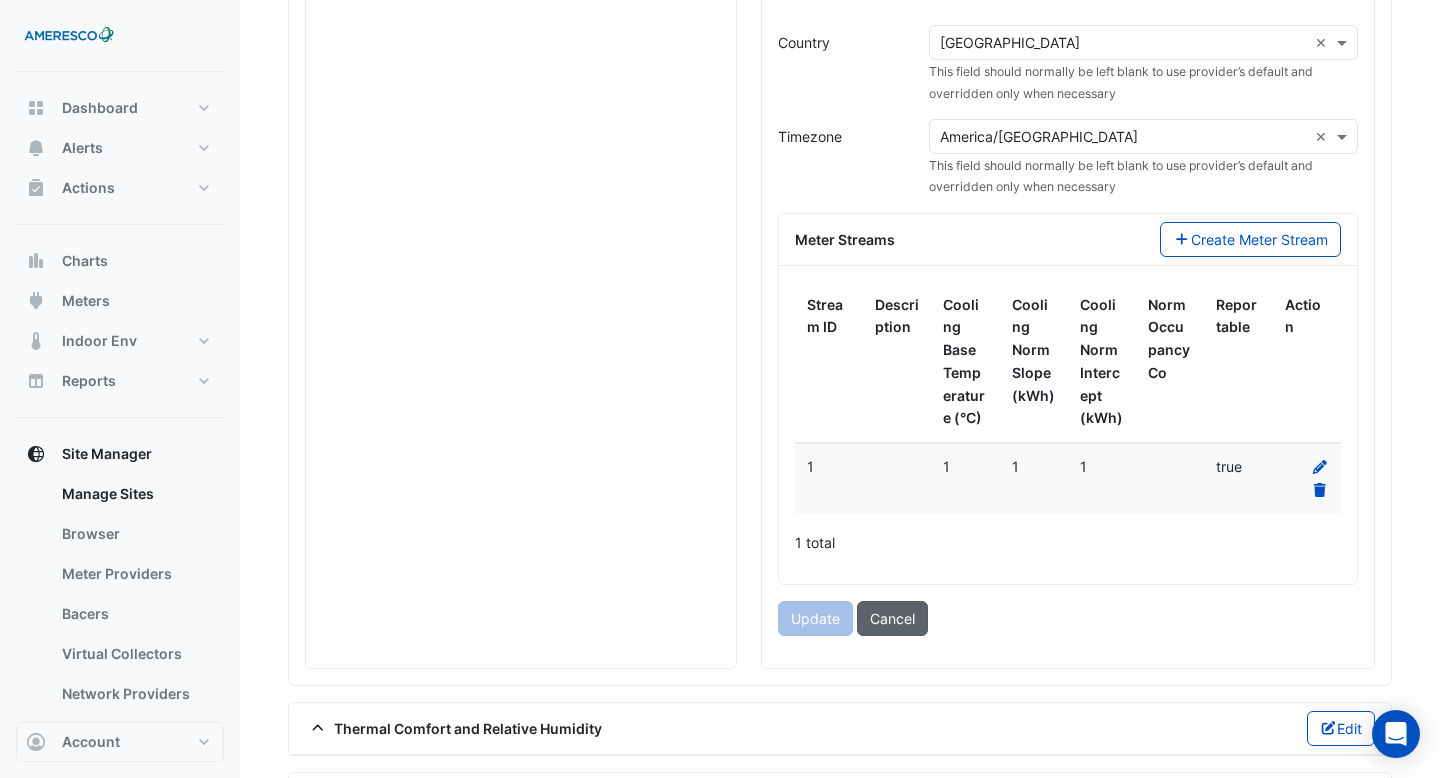 click on "Cancel" 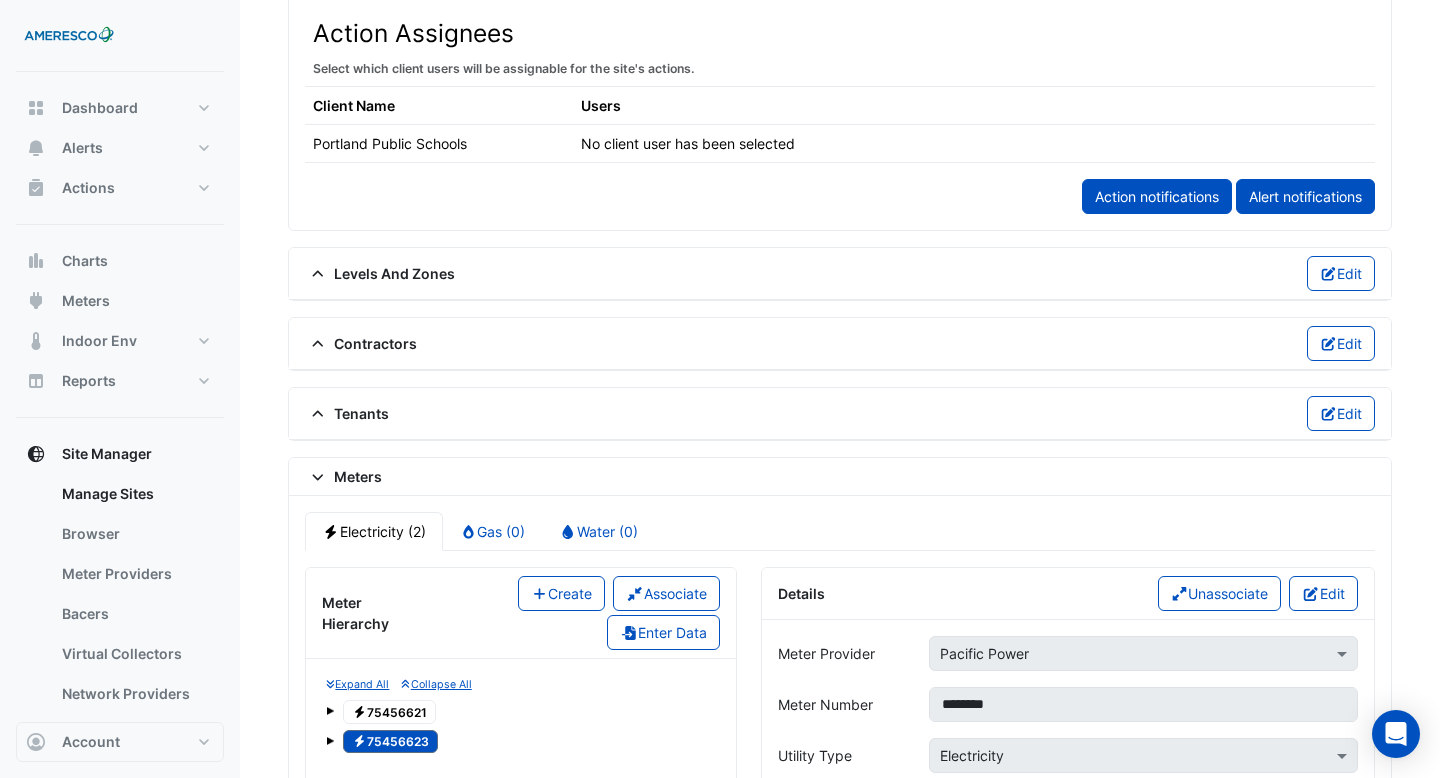 scroll, scrollTop: 1057, scrollLeft: 0, axis: vertical 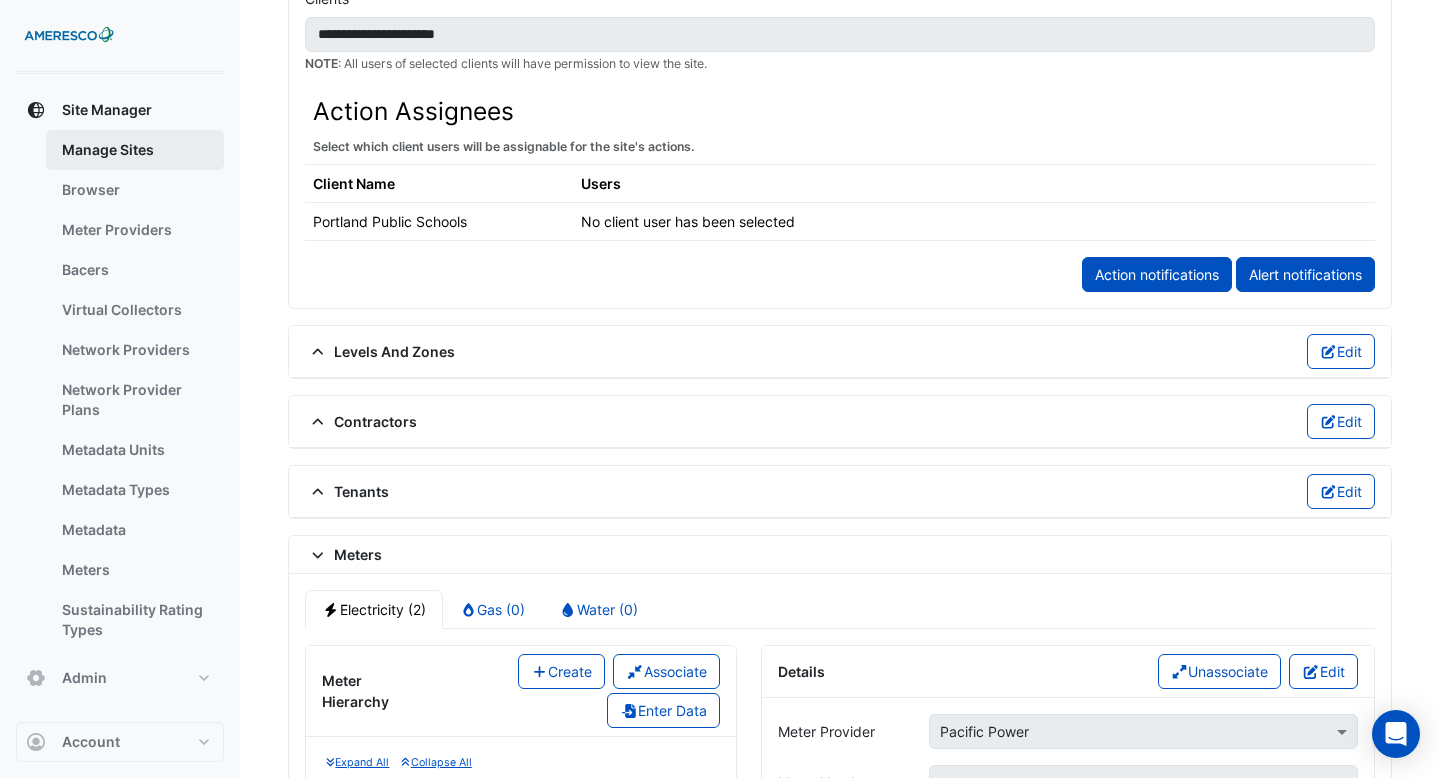click on "Manage Sites" at bounding box center (135, 150) 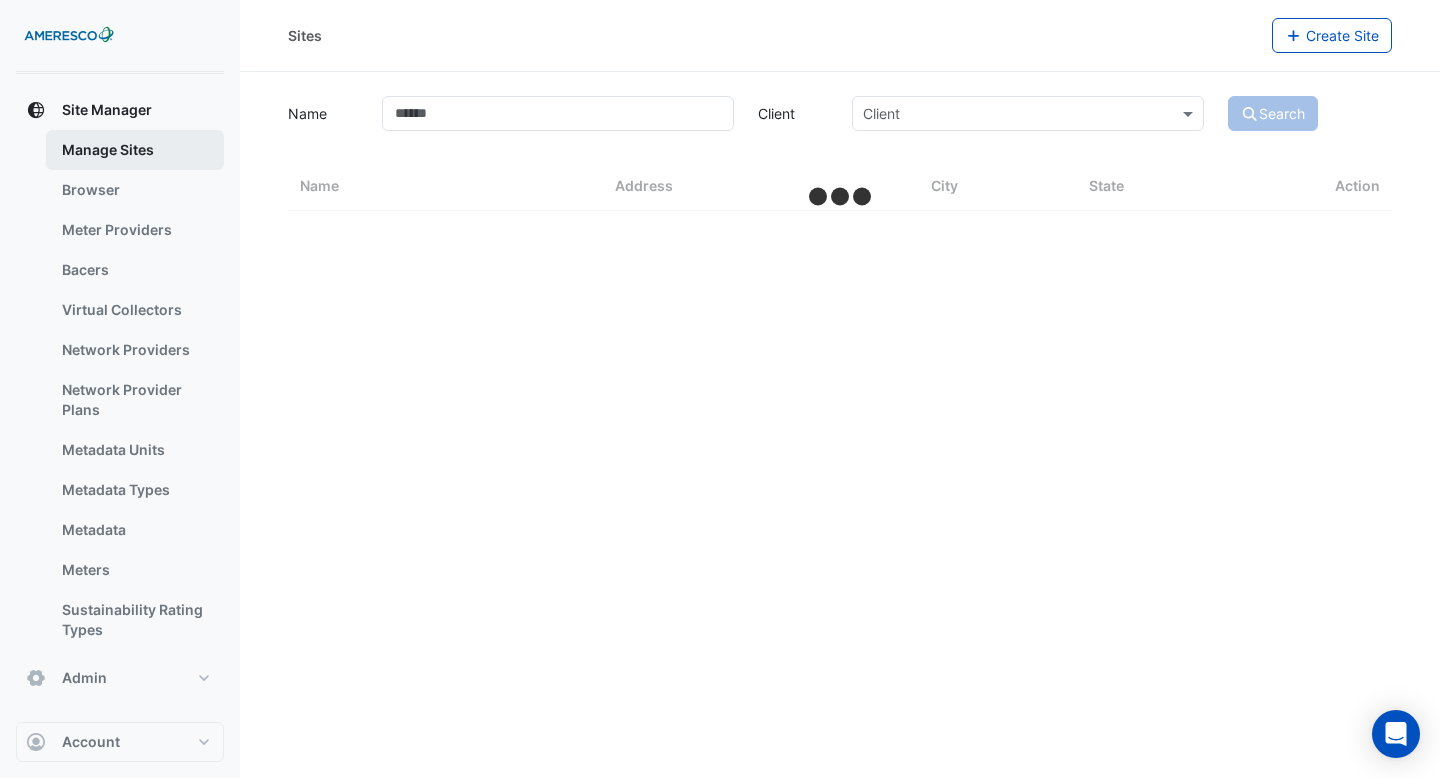 scroll, scrollTop: 0, scrollLeft: 0, axis: both 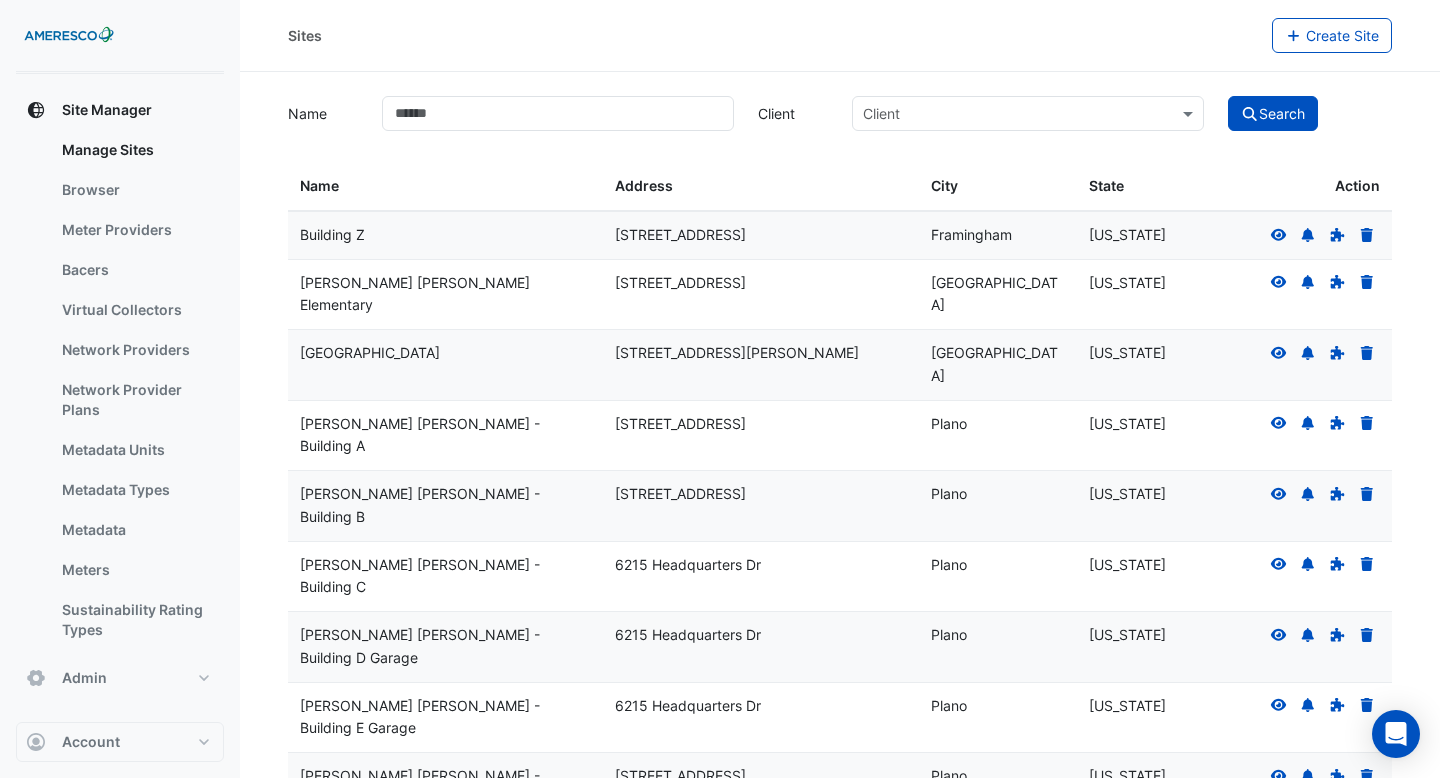 click 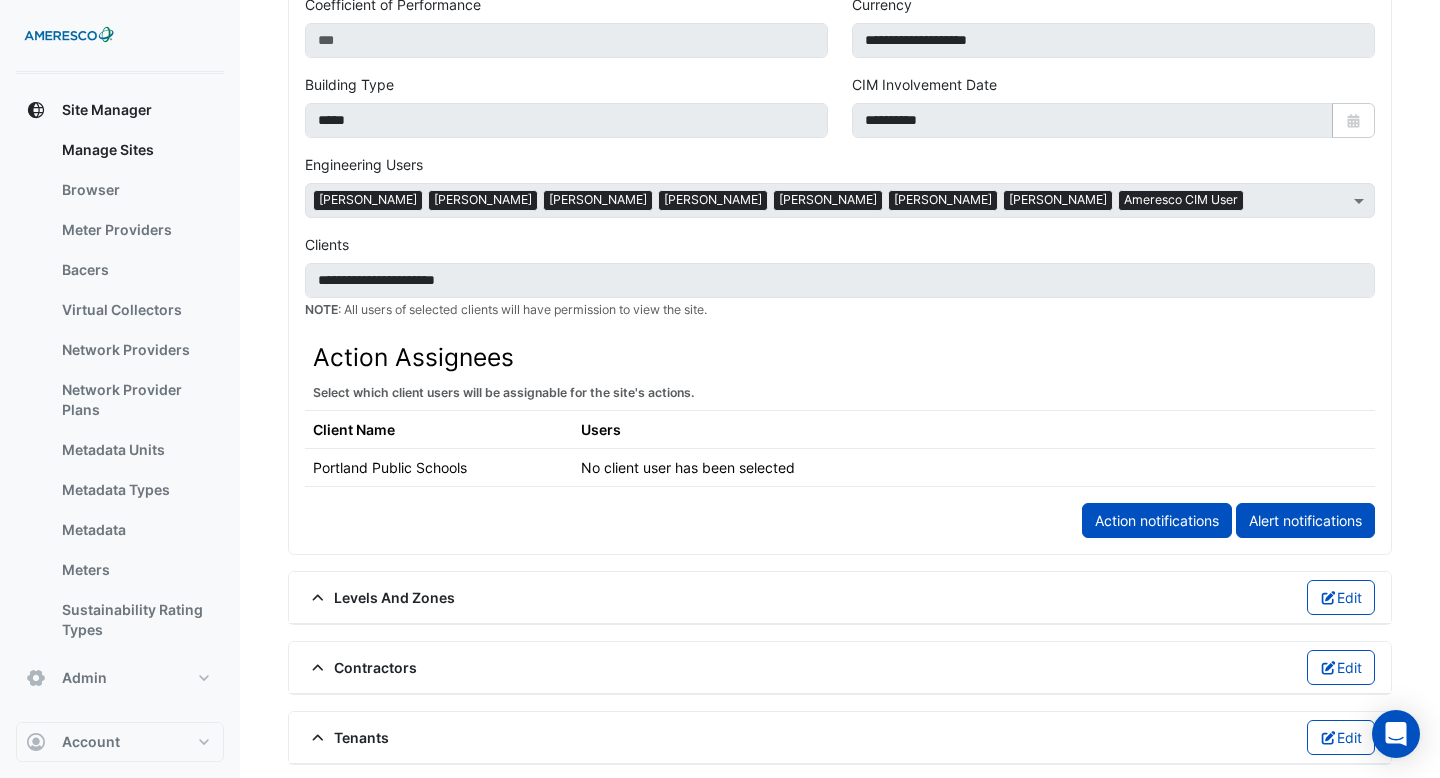 scroll, scrollTop: 1098, scrollLeft: 0, axis: vertical 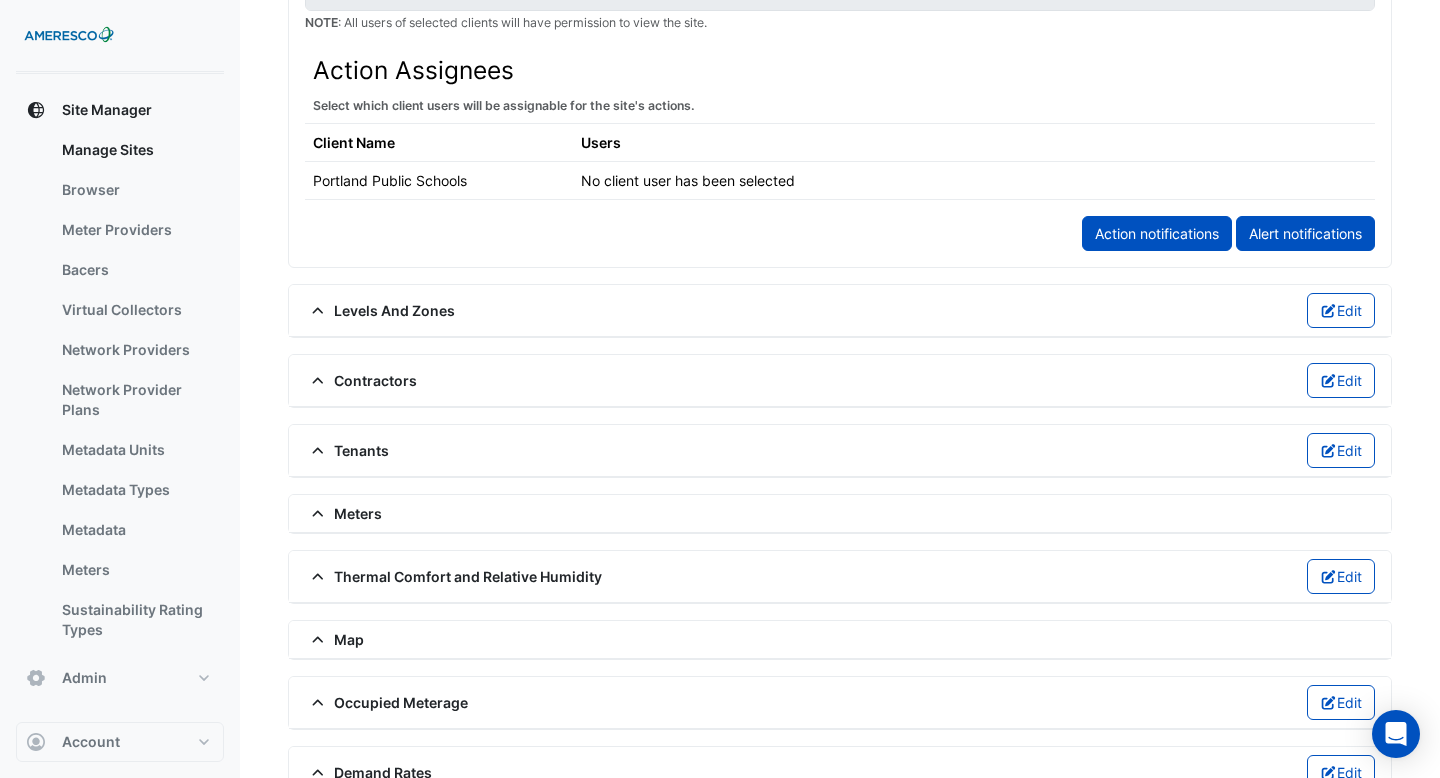 click on "Meters" 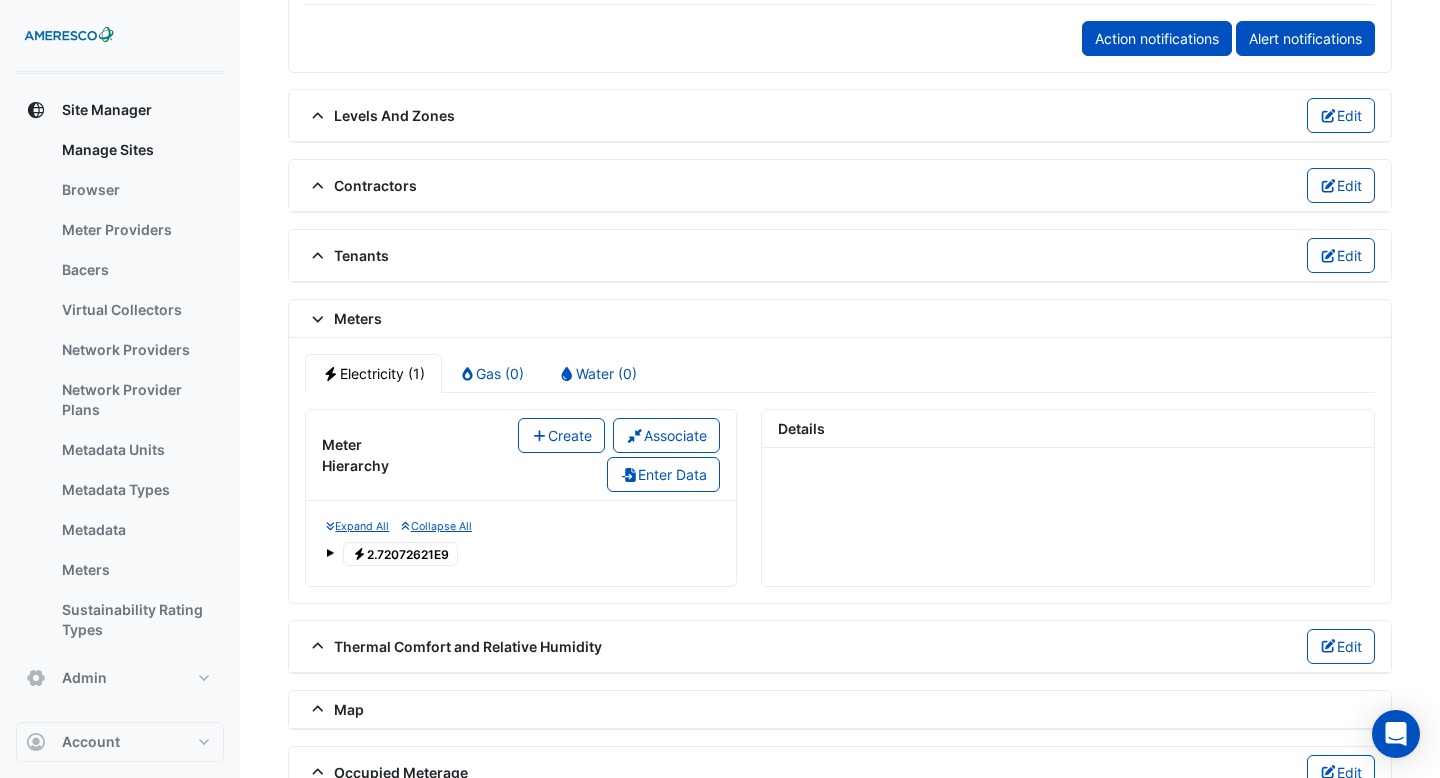 scroll, scrollTop: 1300, scrollLeft: 0, axis: vertical 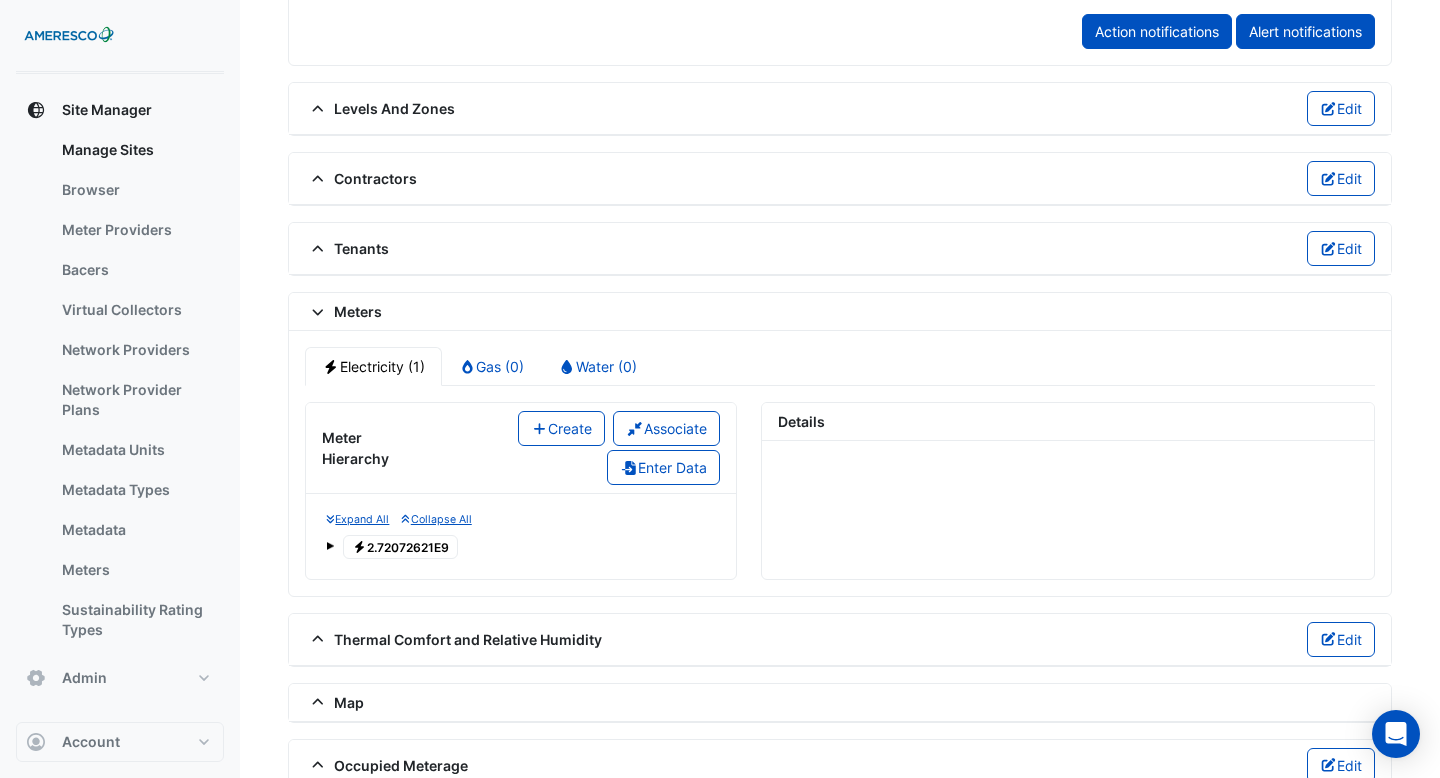 click on "Electricity
2.72072621E9" 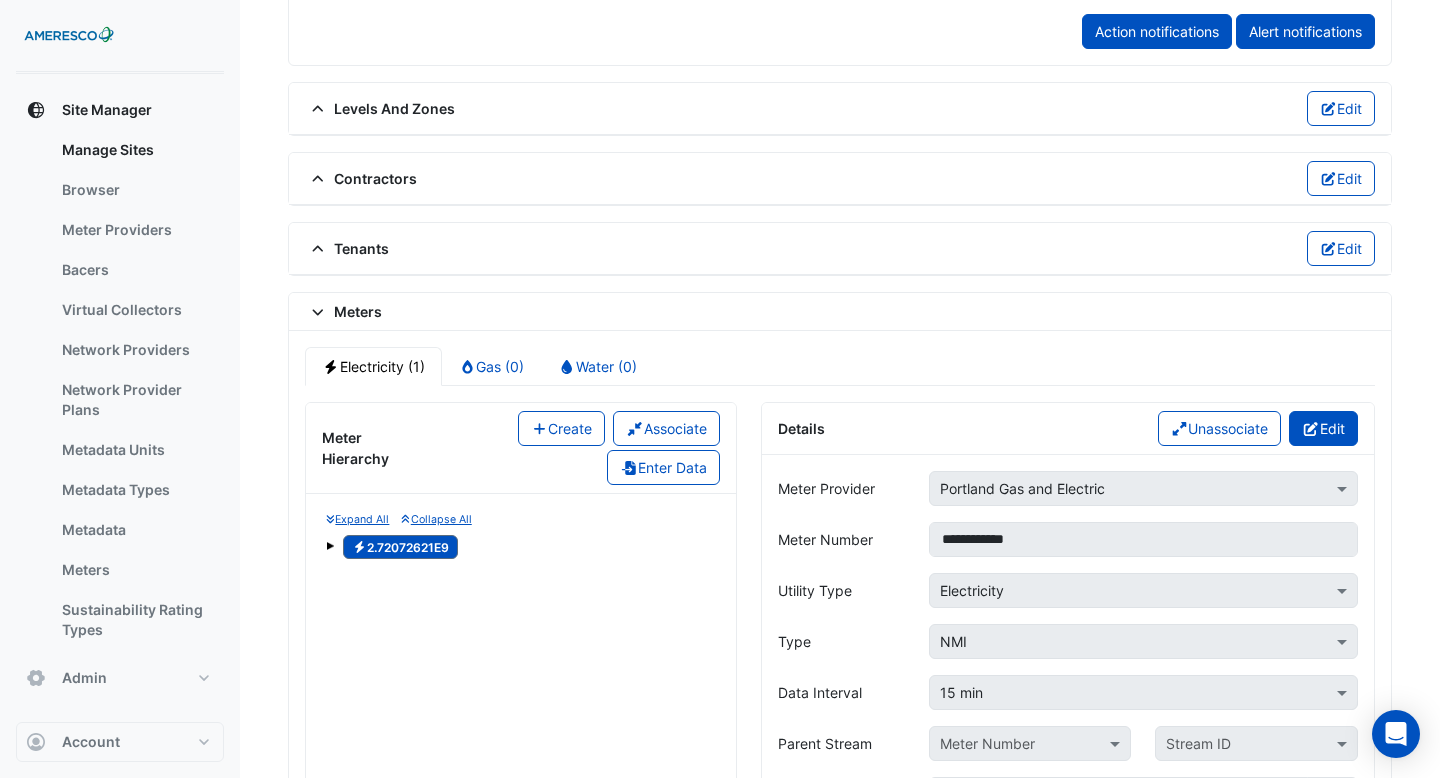 click on "Edit" 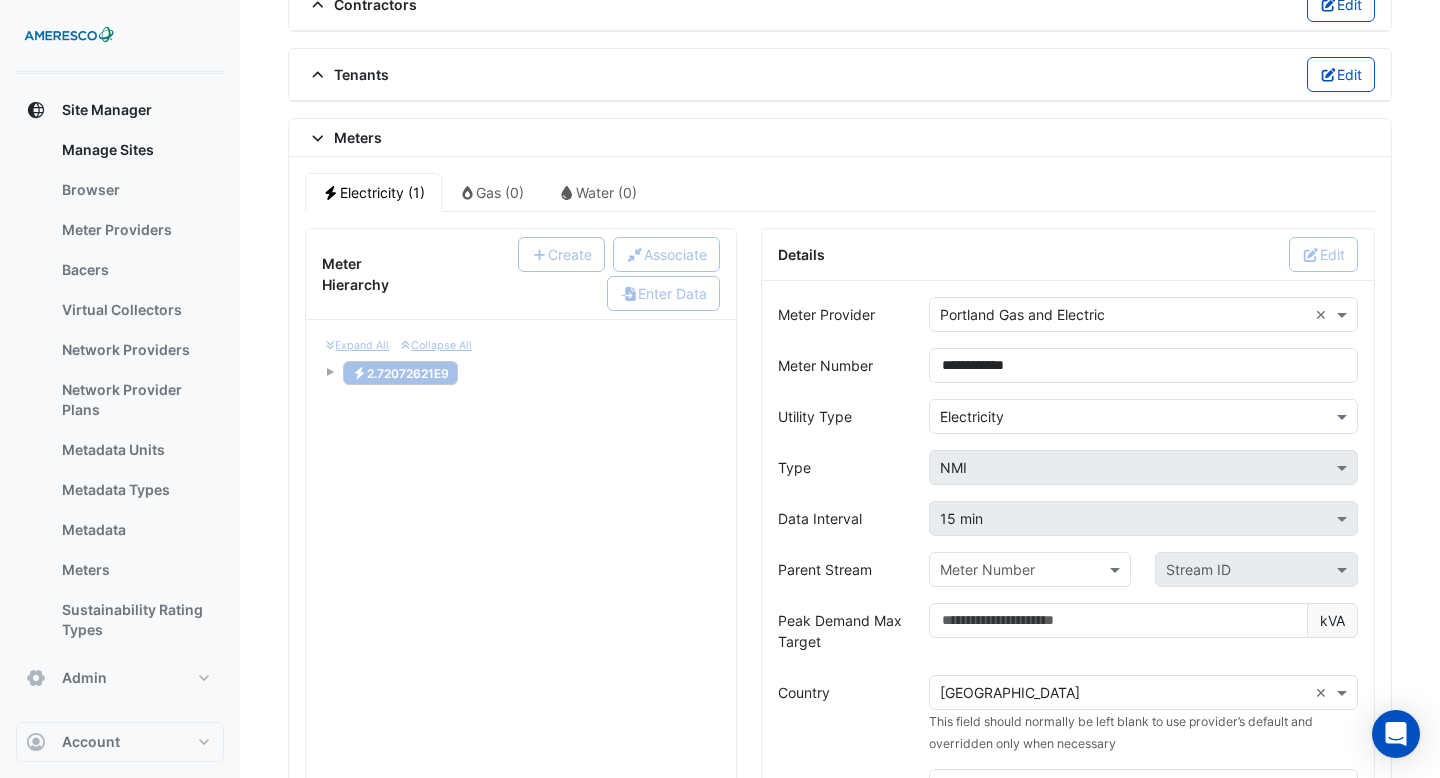 scroll, scrollTop: 1859, scrollLeft: 0, axis: vertical 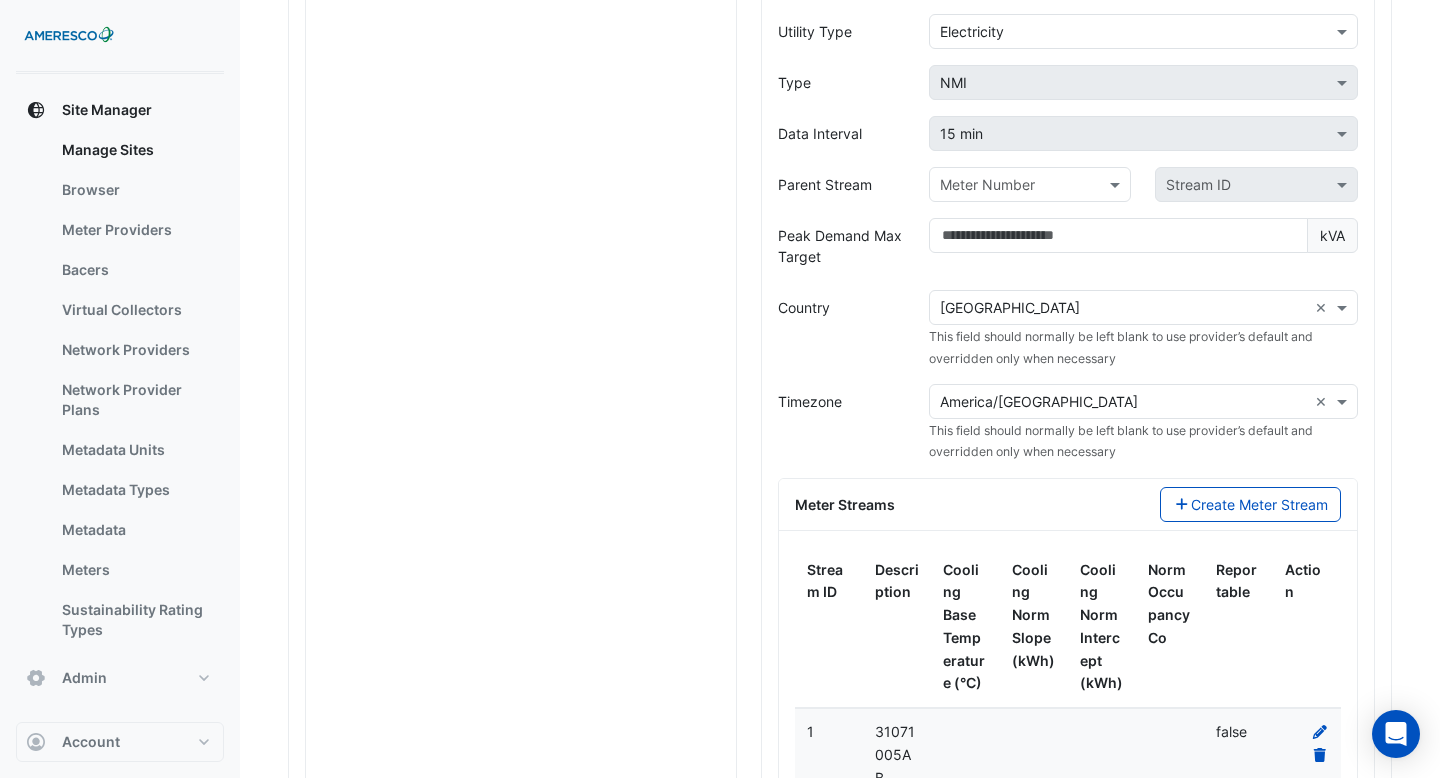 click 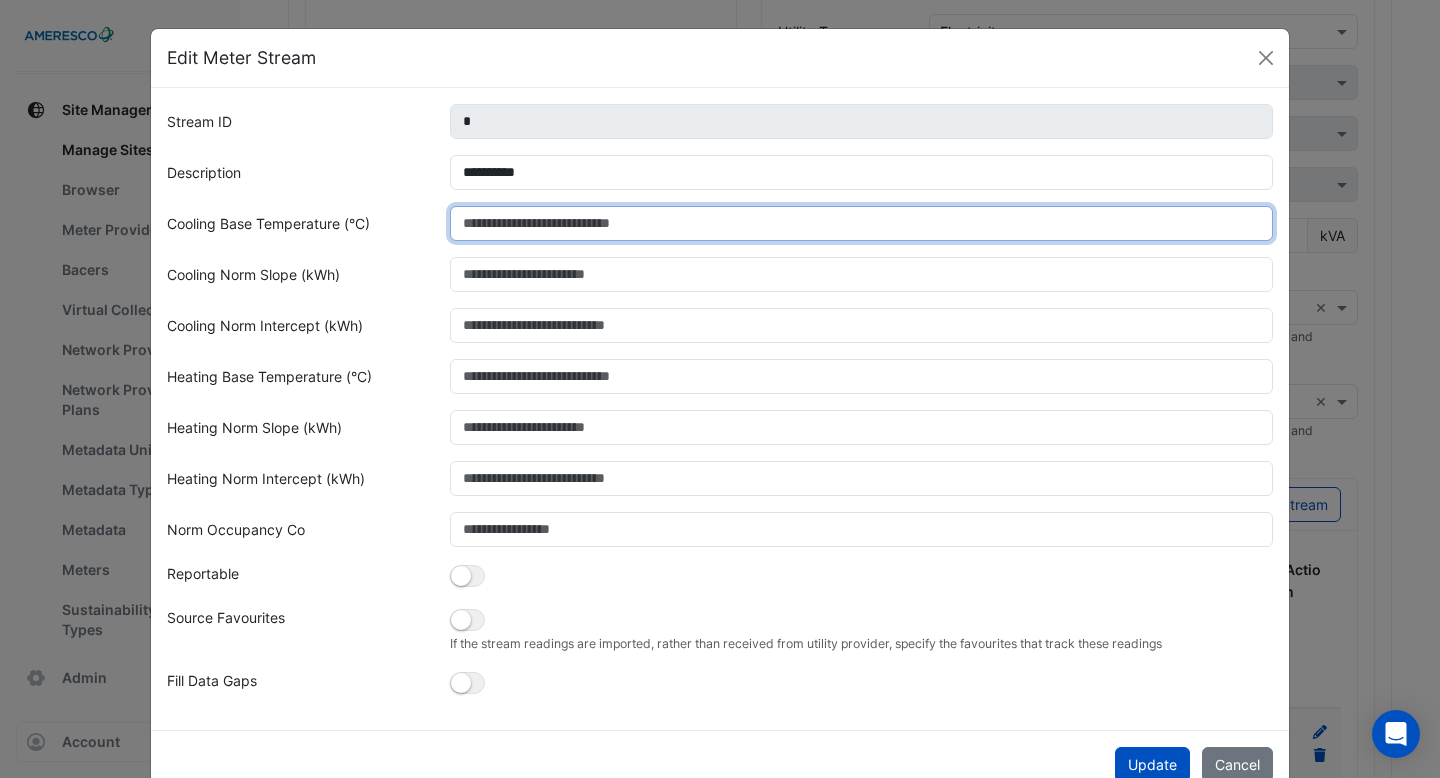 click on "Cooling Base Temperature (°C)" at bounding box center [862, 223] 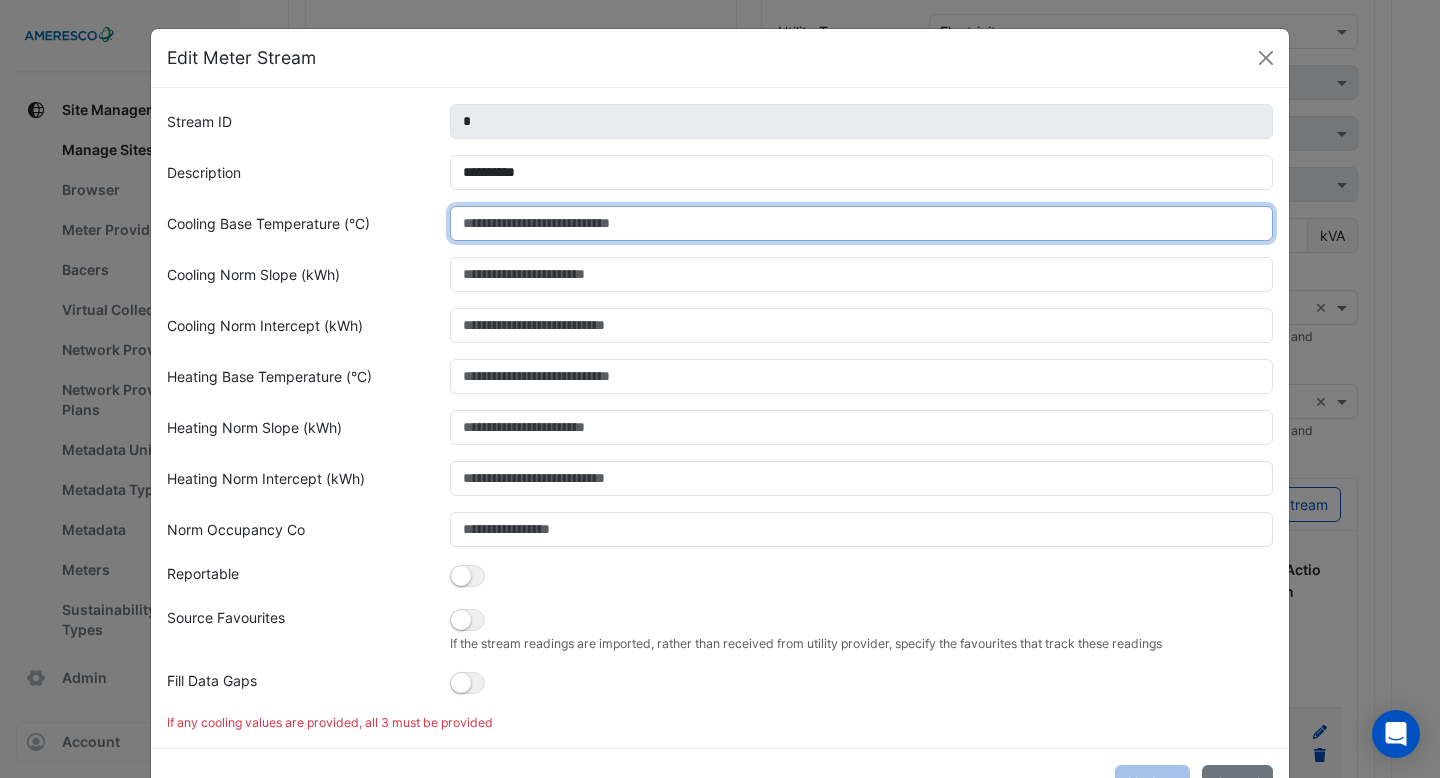 type on "*" 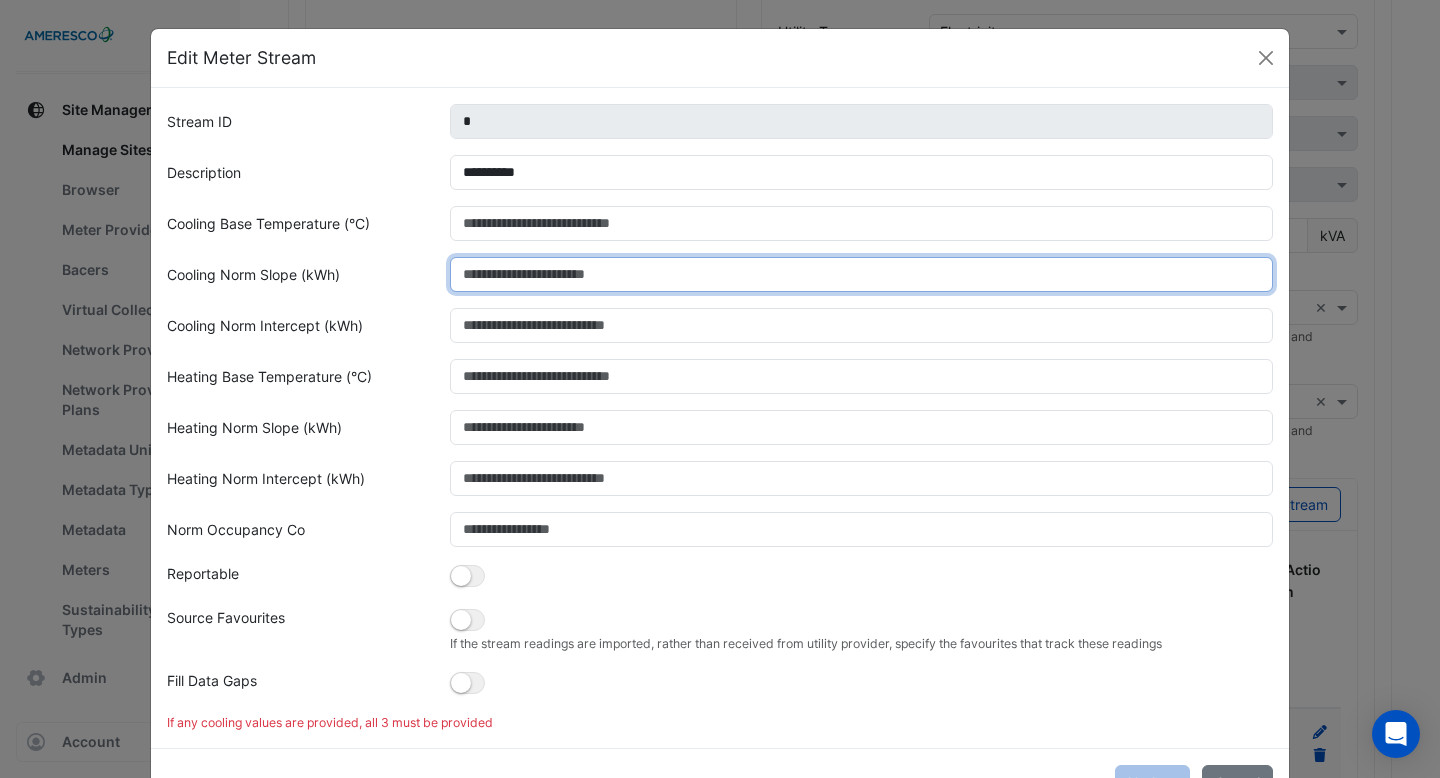 click on "Cooling Norm Slope (kWh)" at bounding box center [862, 274] 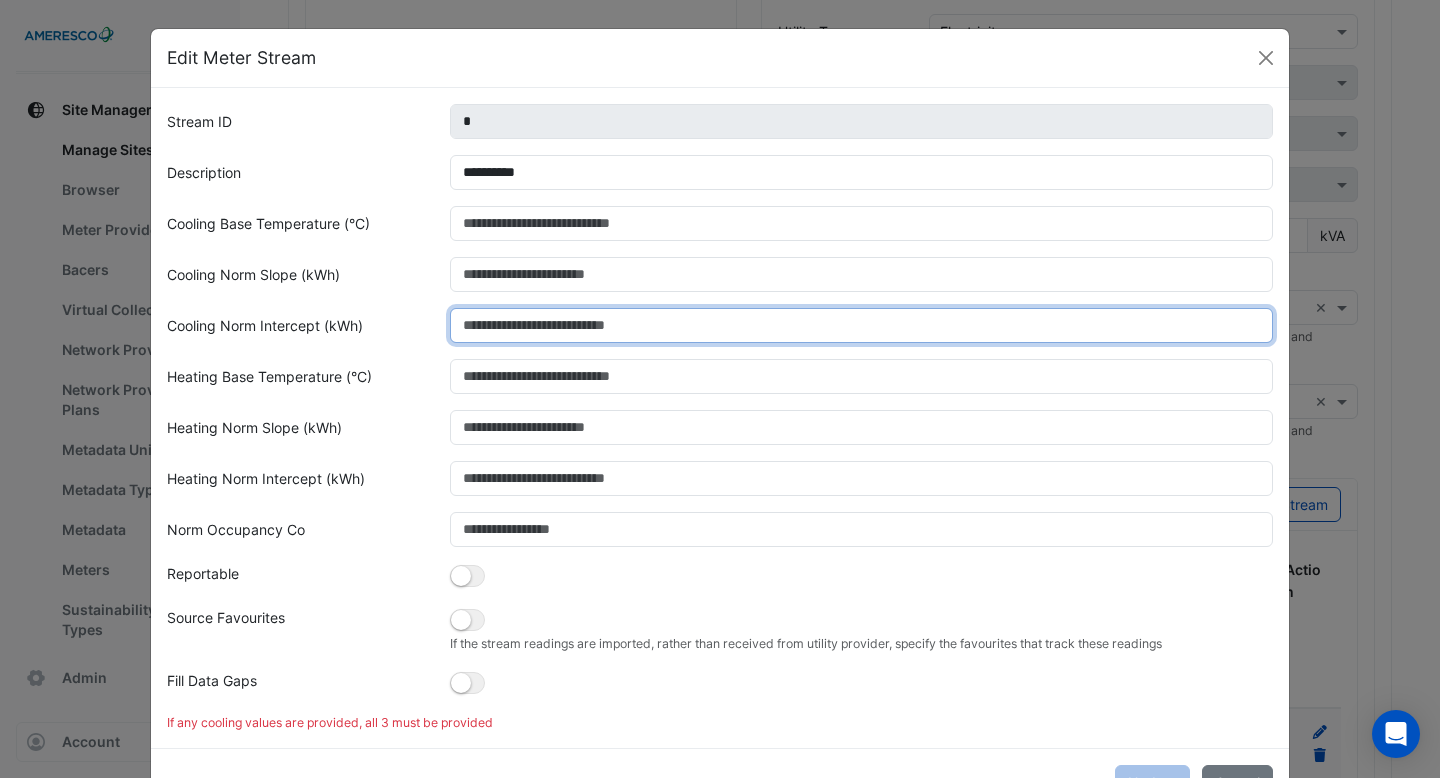 click on "Cooling Norm Intercept (kWh)" at bounding box center [862, 325] 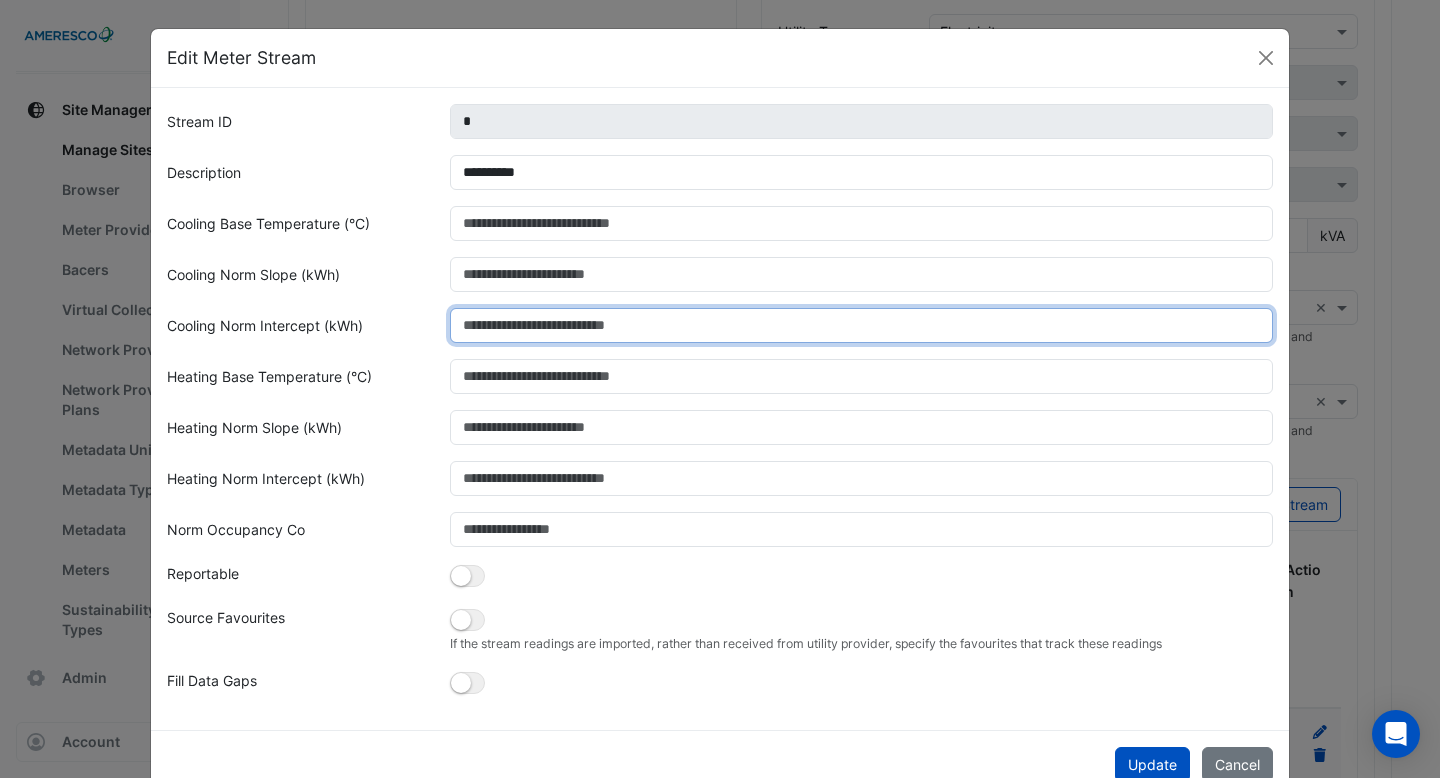 type on "*" 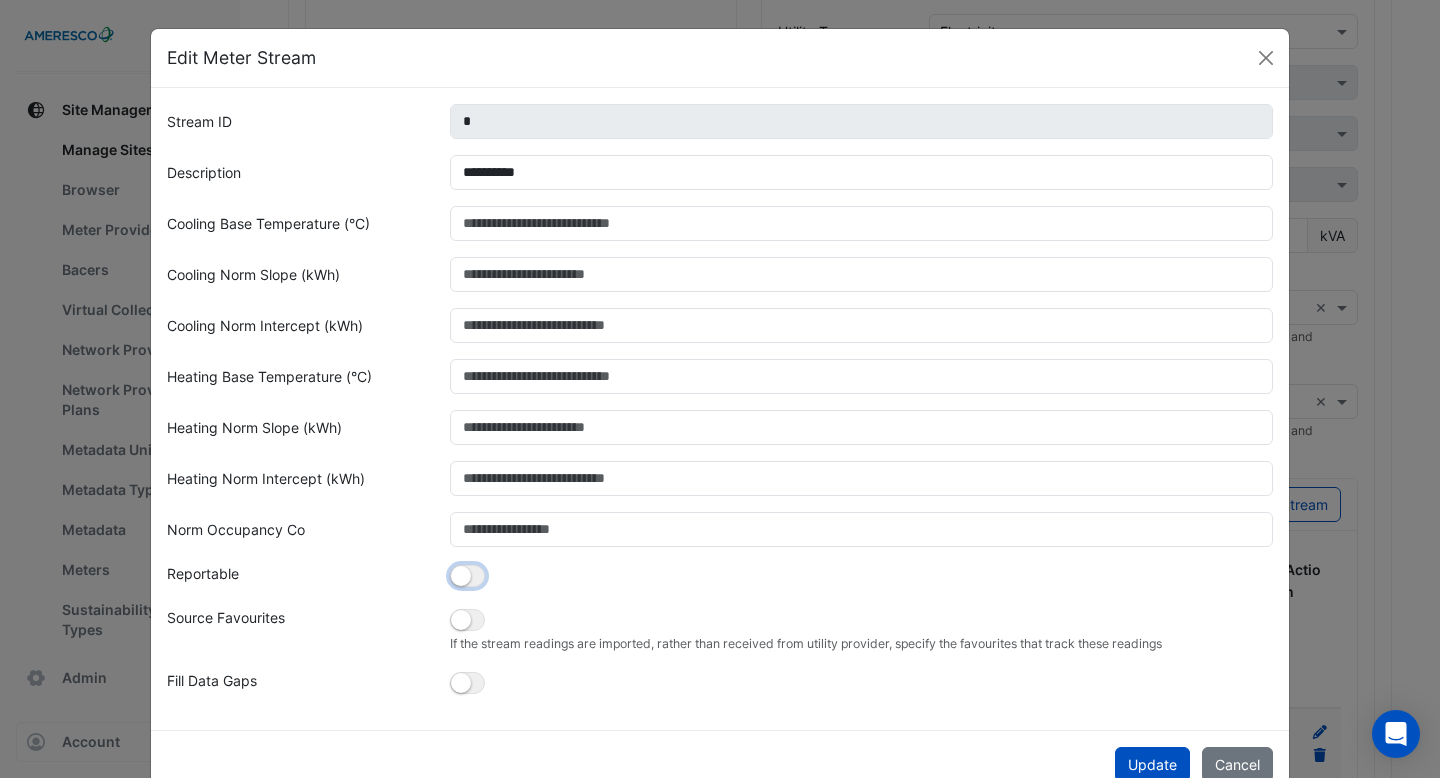 click at bounding box center [461, 576] 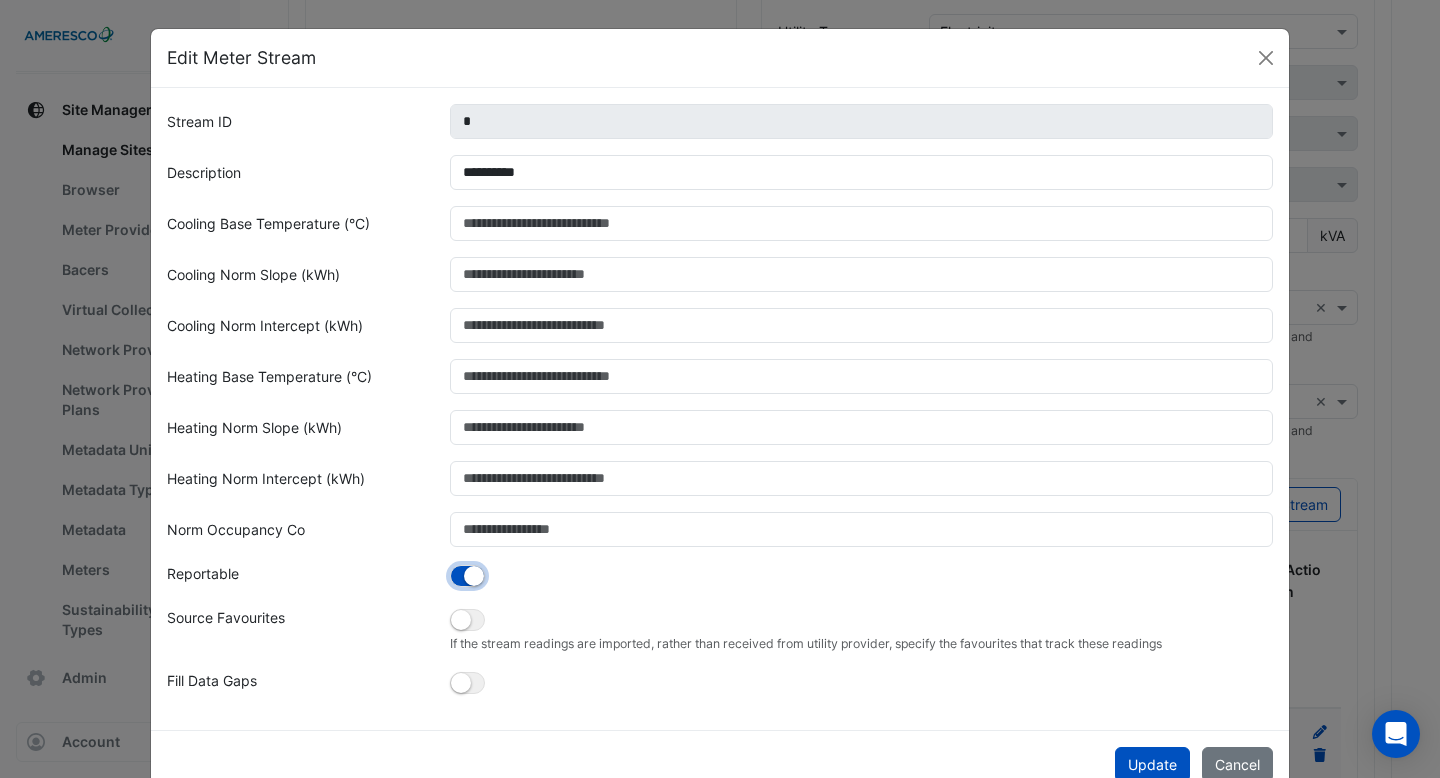scroll, scrollTop: 48, scrollLeft: 0, axis: vertical 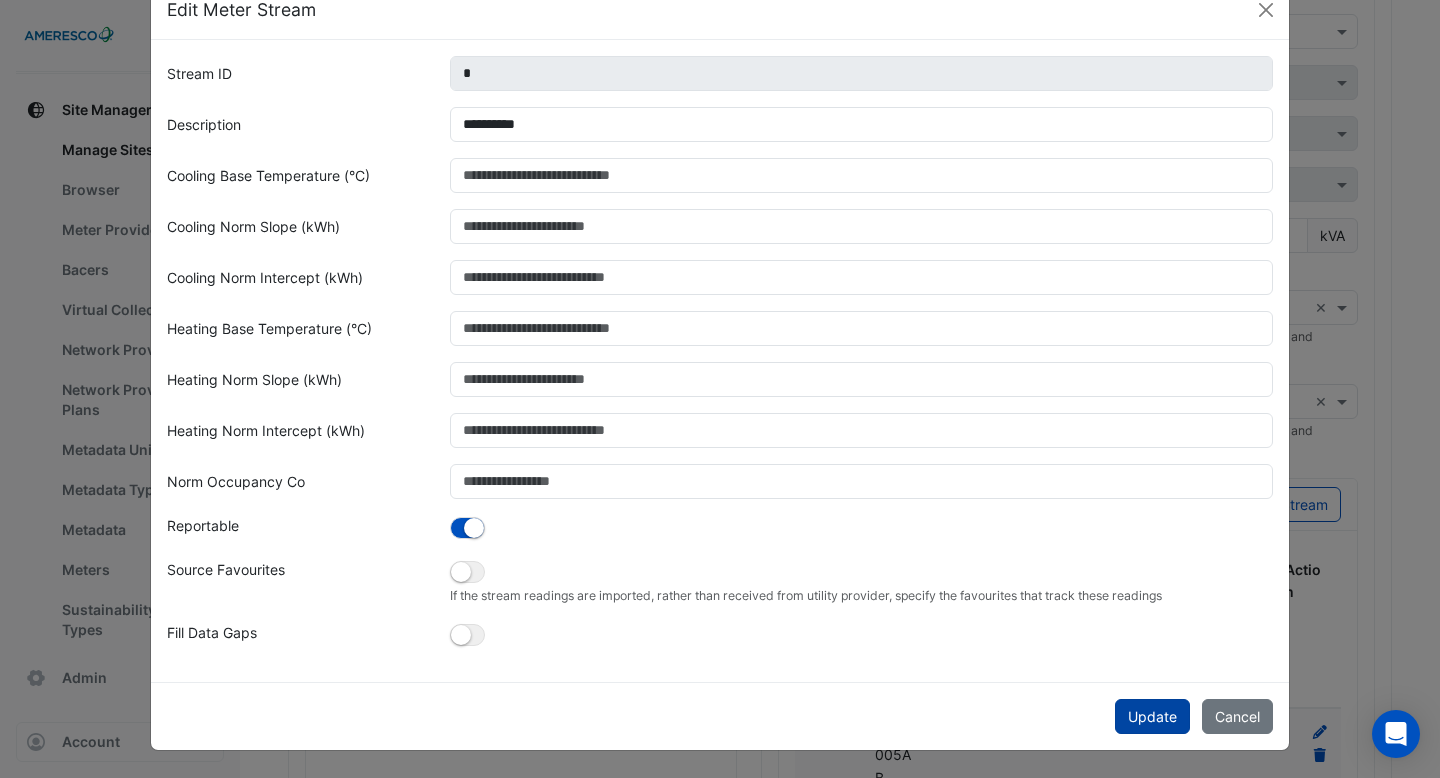 click on "Update" 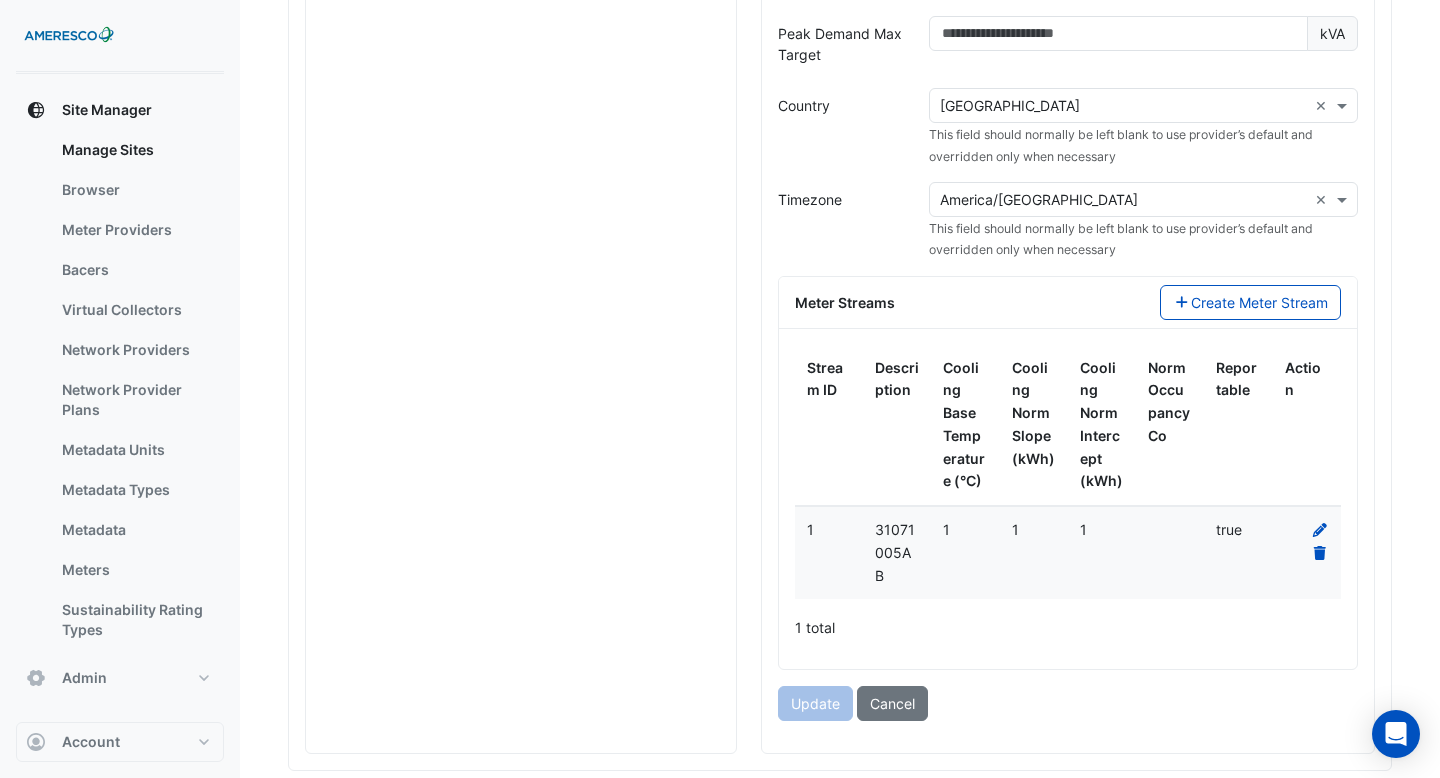 scroll, scrollTop: 2124, scrollLeft: 0, axis: vertical 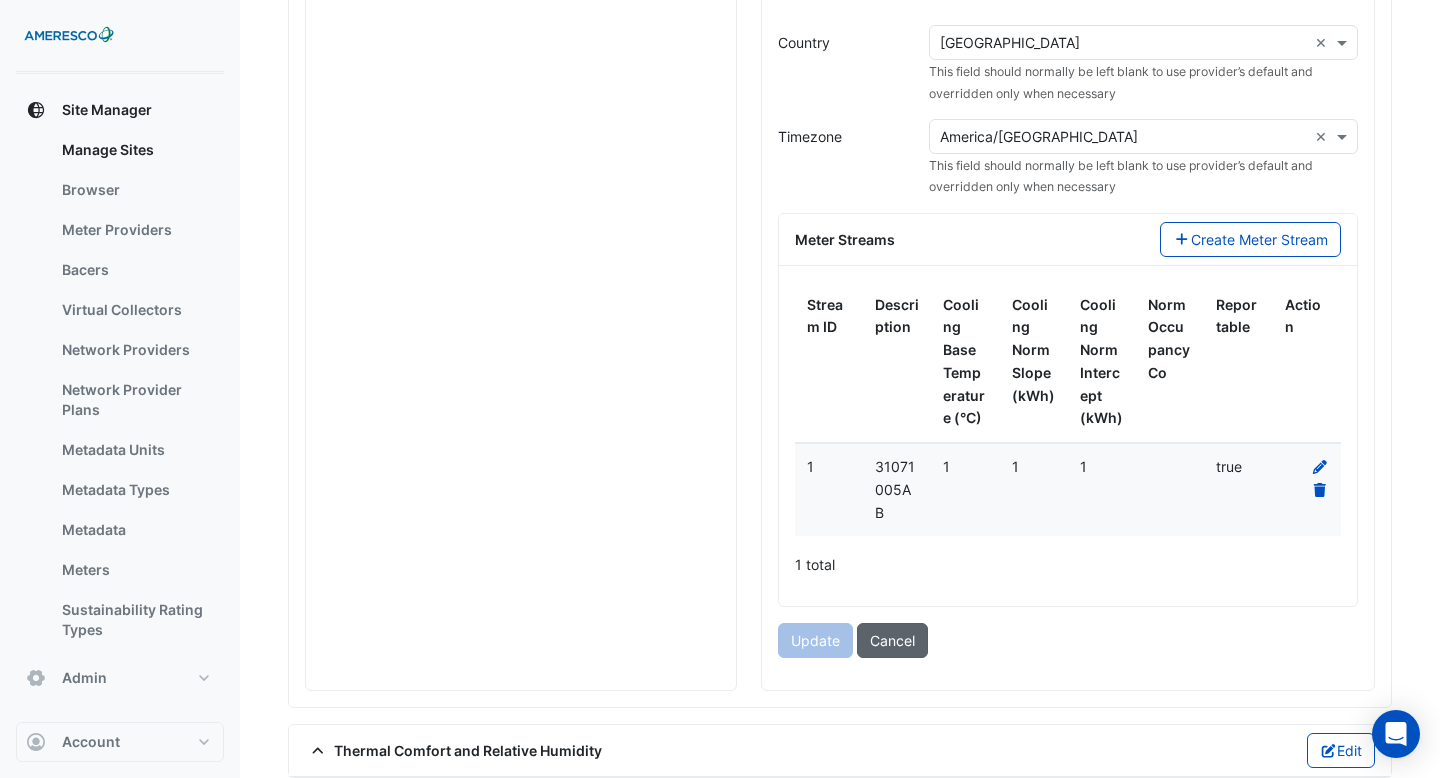 click on "Cancel" 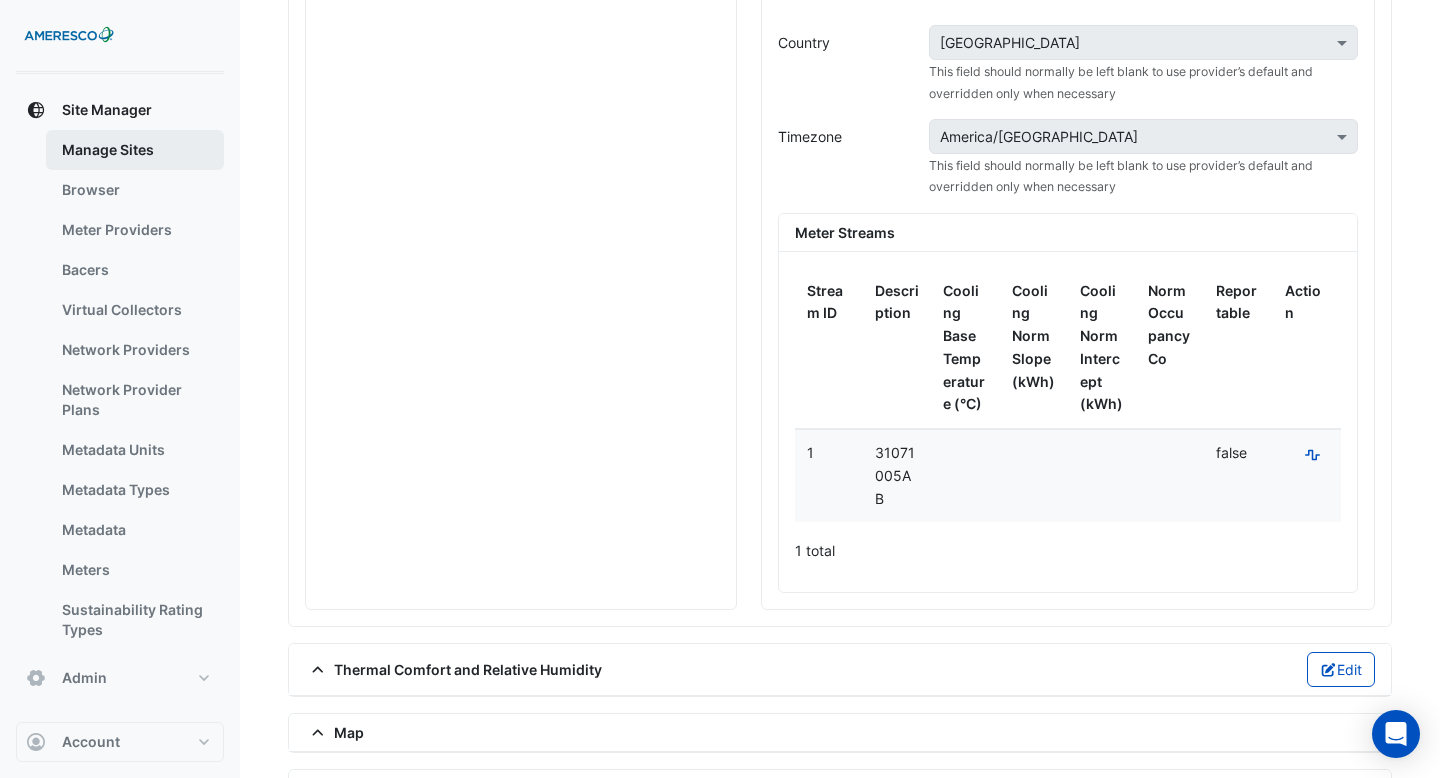click on "Manage Sites" at bounding box center [135, 150] 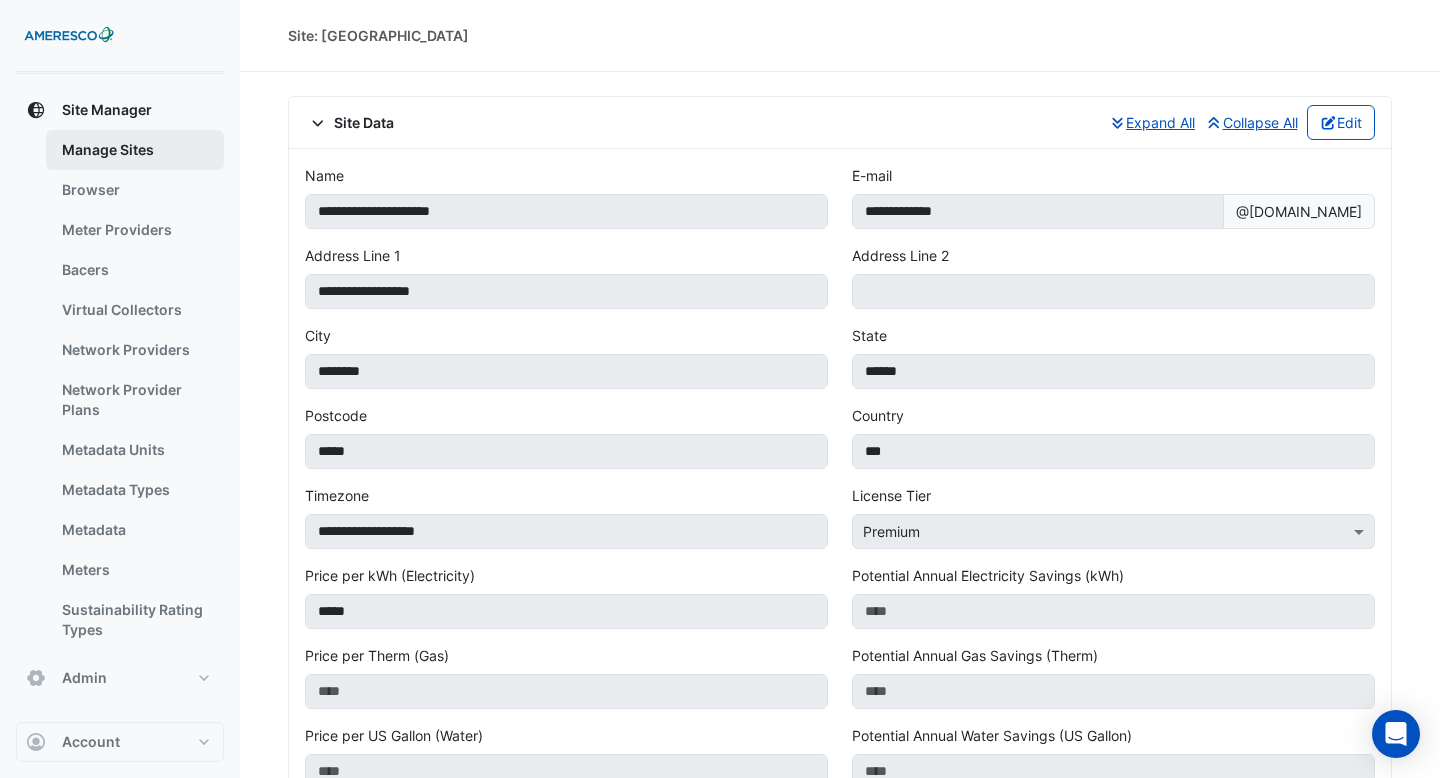 select on "***" 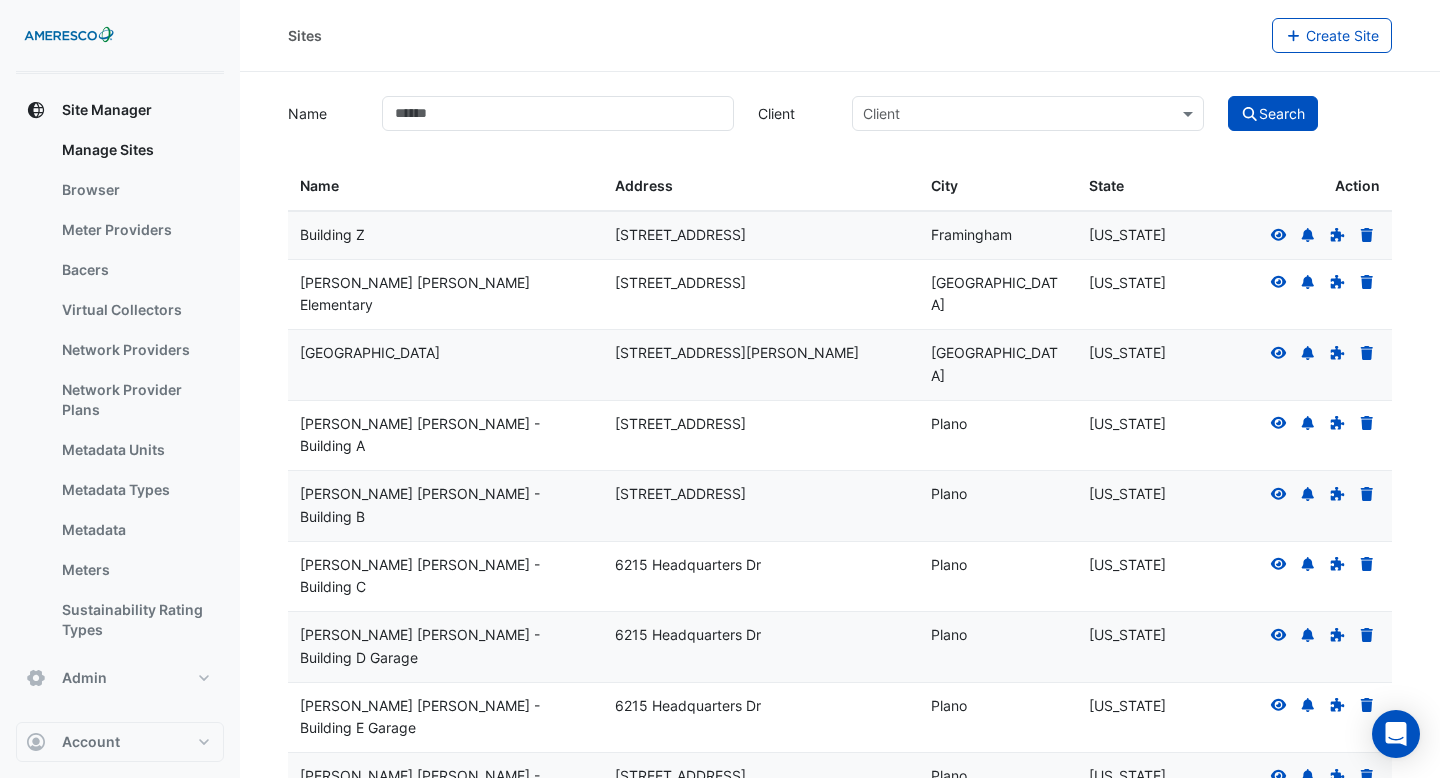 scroll, scrollTop: 60, scrollLeft: 0, axis: vertical 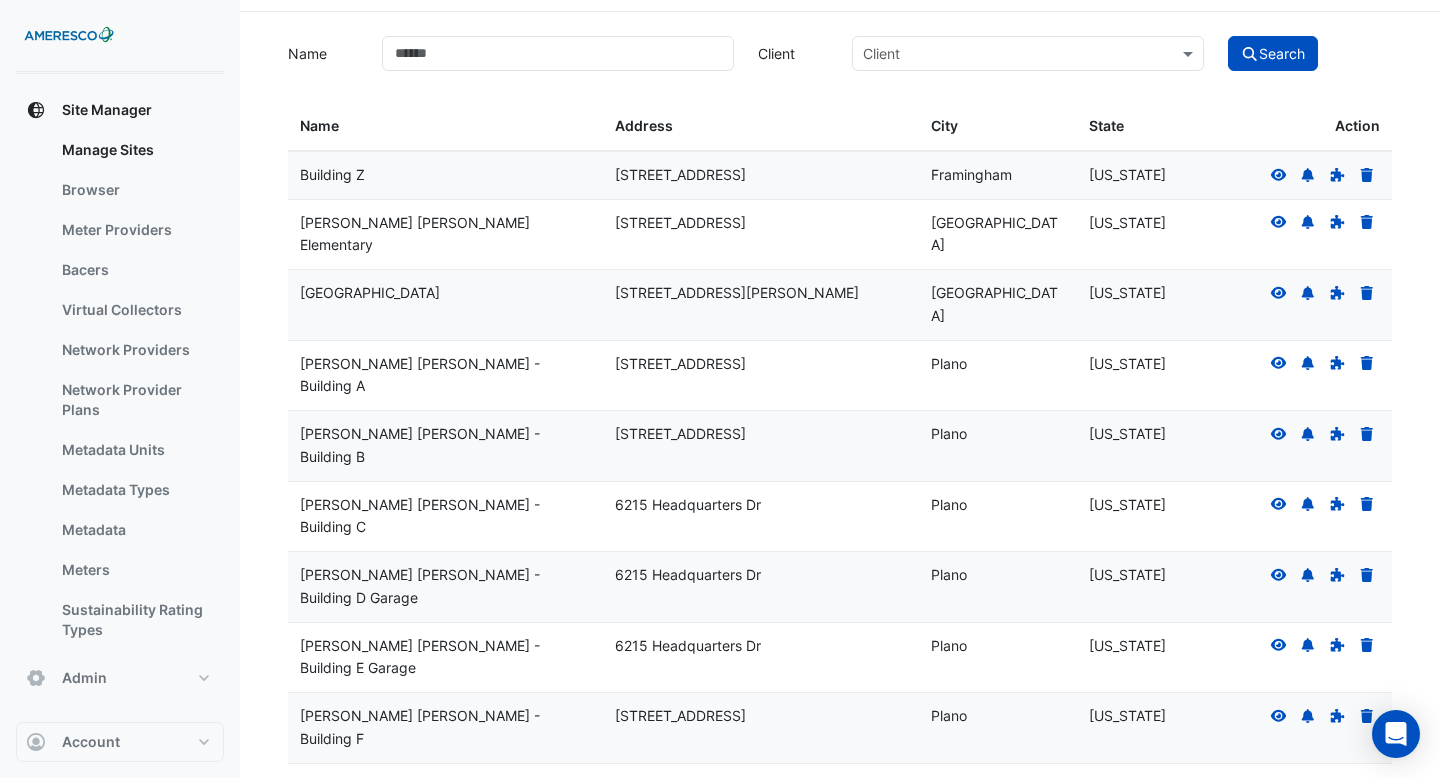 click 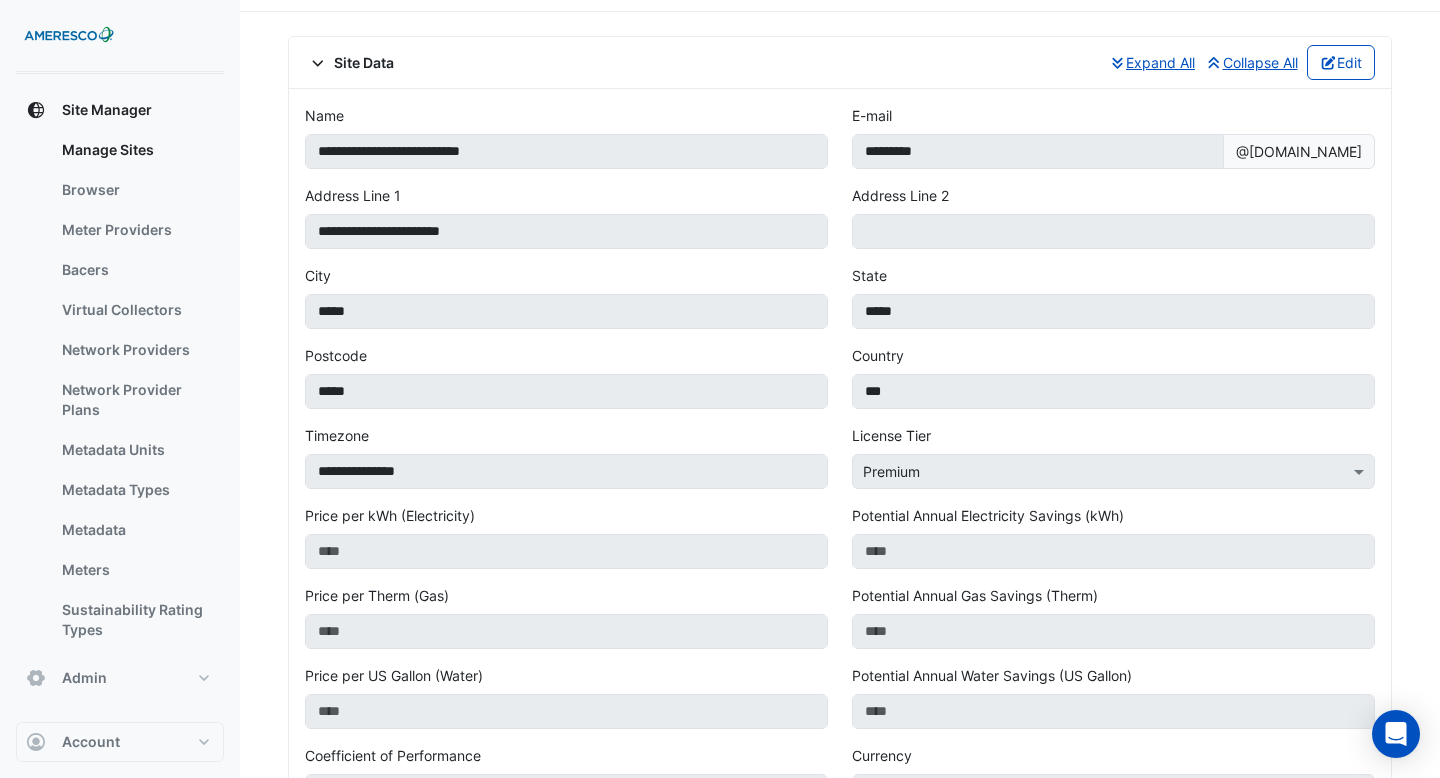 scroll, scrollTop: 0, scrollLeft: 0, axis: both 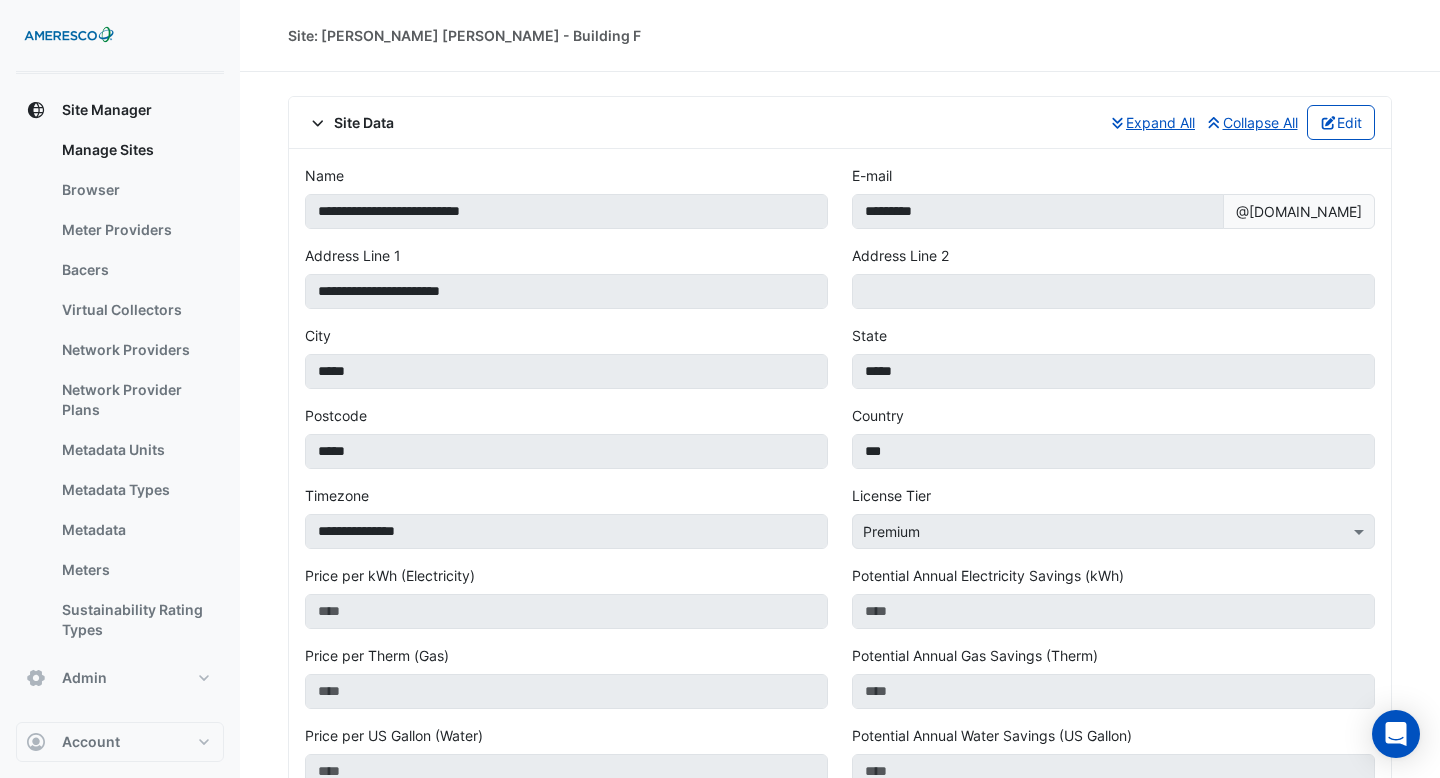 select on "***" 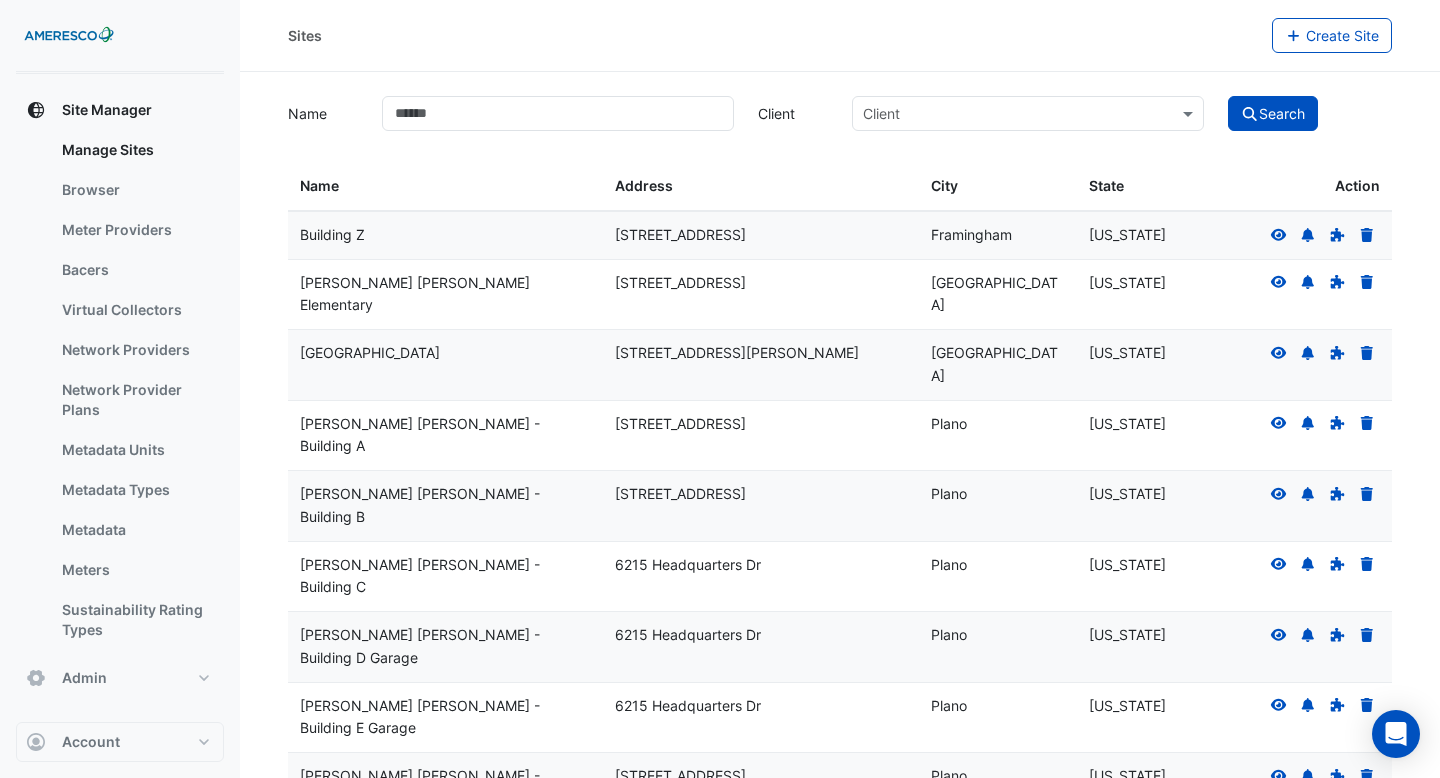 scroll, scrollTop: 60, scrollLeft: 0, axis: vertical 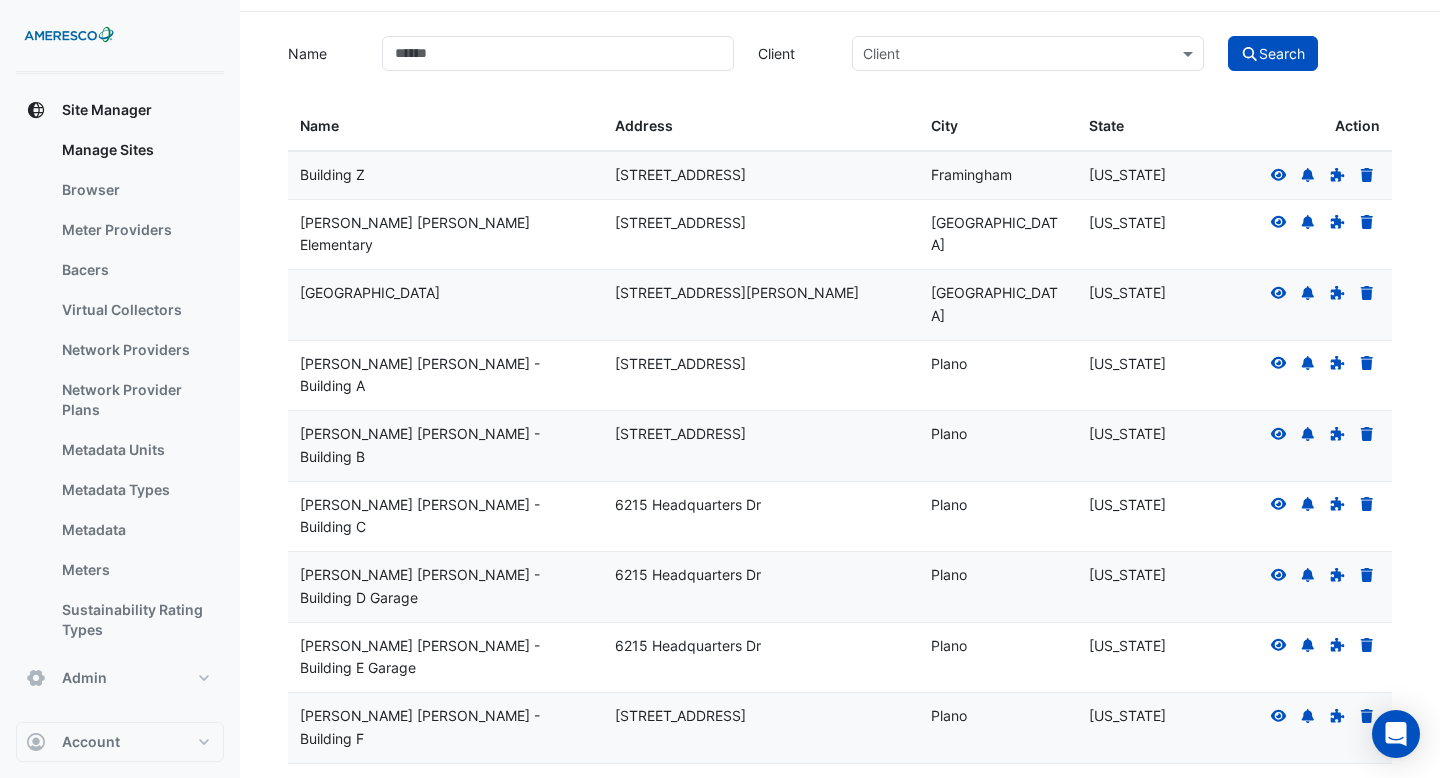 click 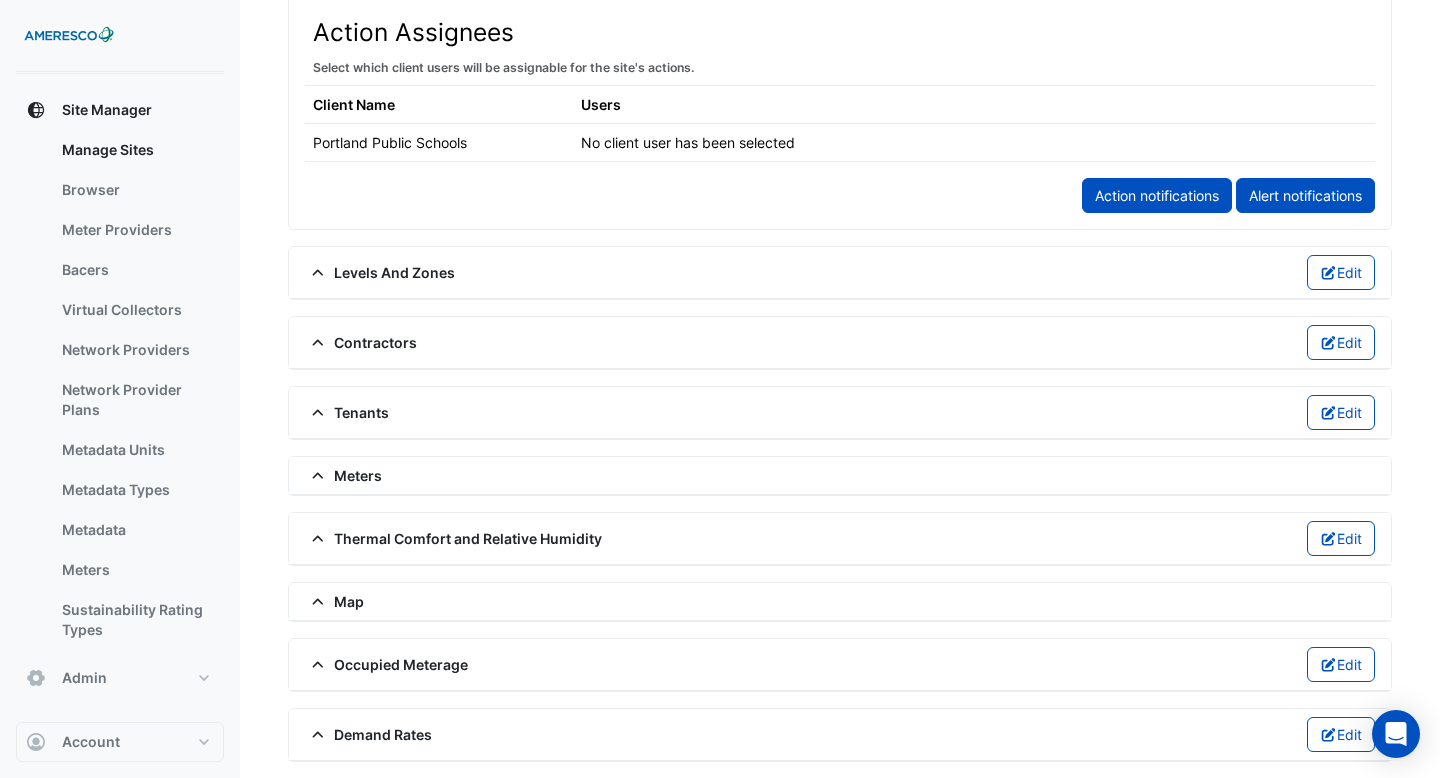 scroll, scrollTop: 1163, scrollLeft: 0, axis: vertical 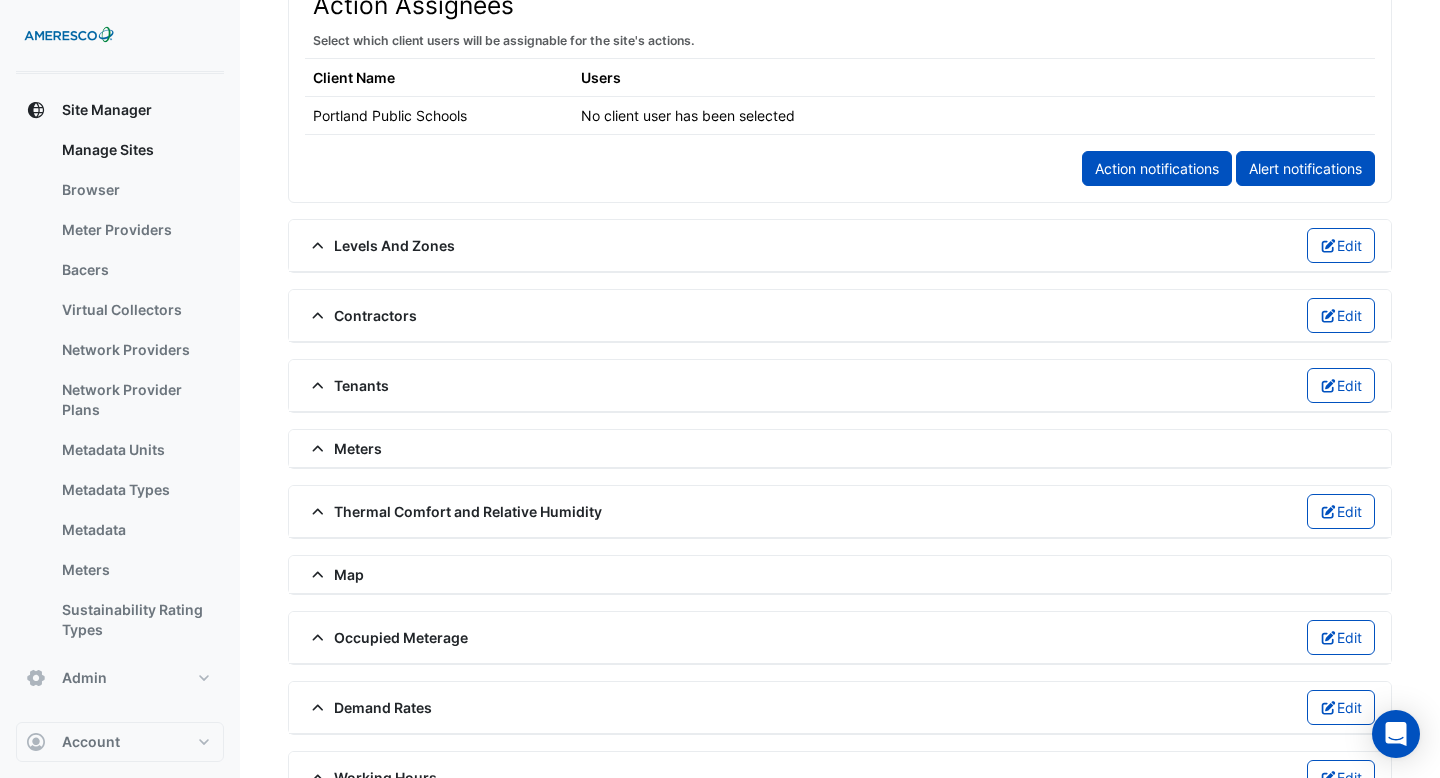 click on "Meters" 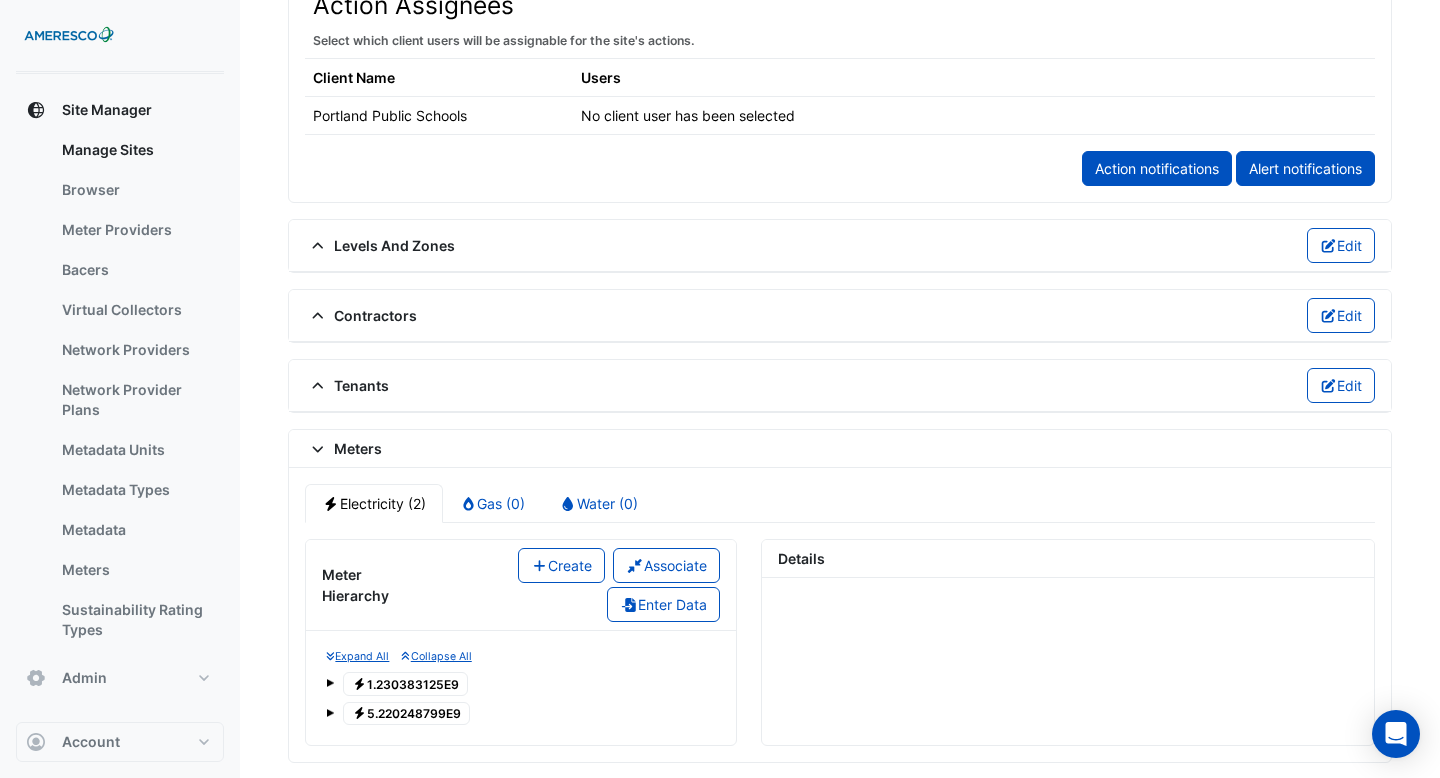 click on "Electricity
1.230383125E9" 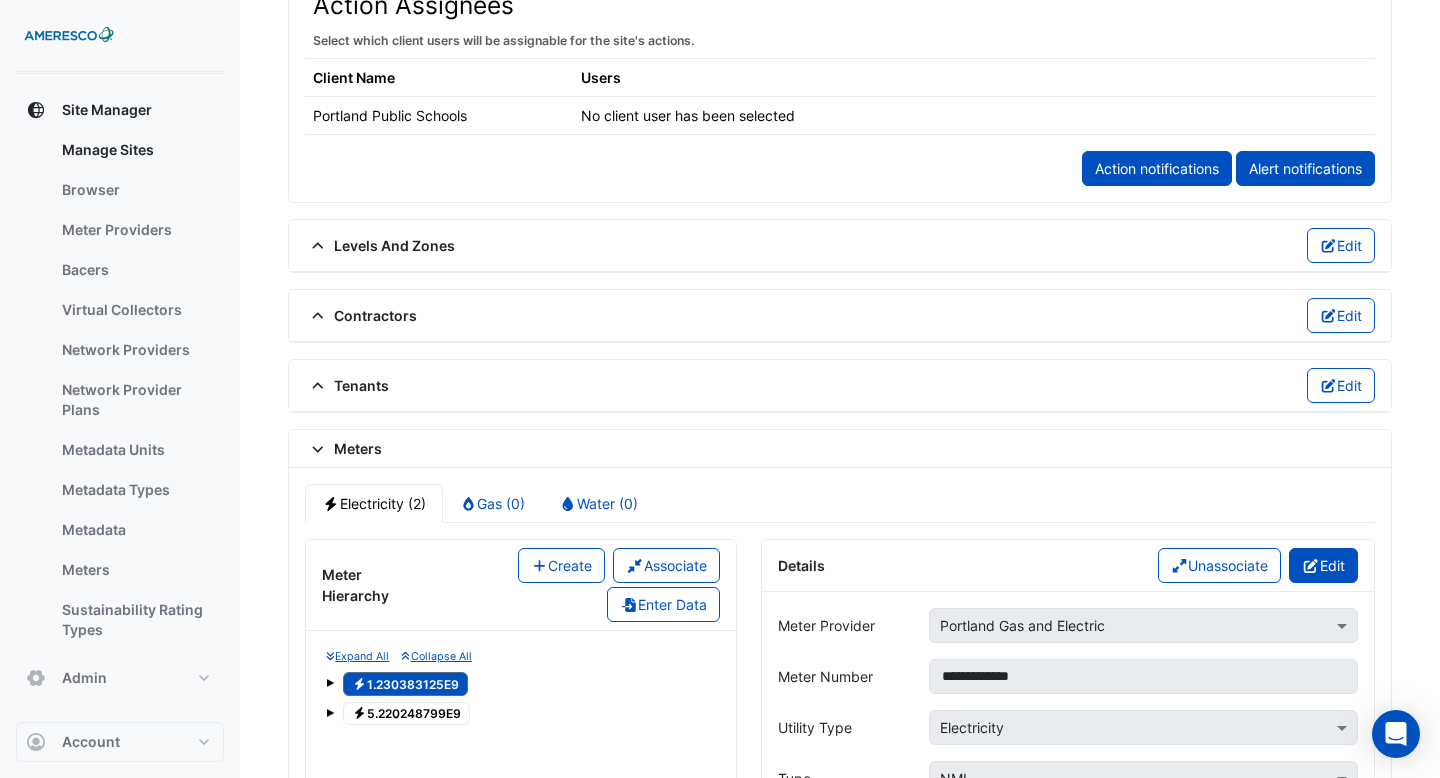 click on "Edit" 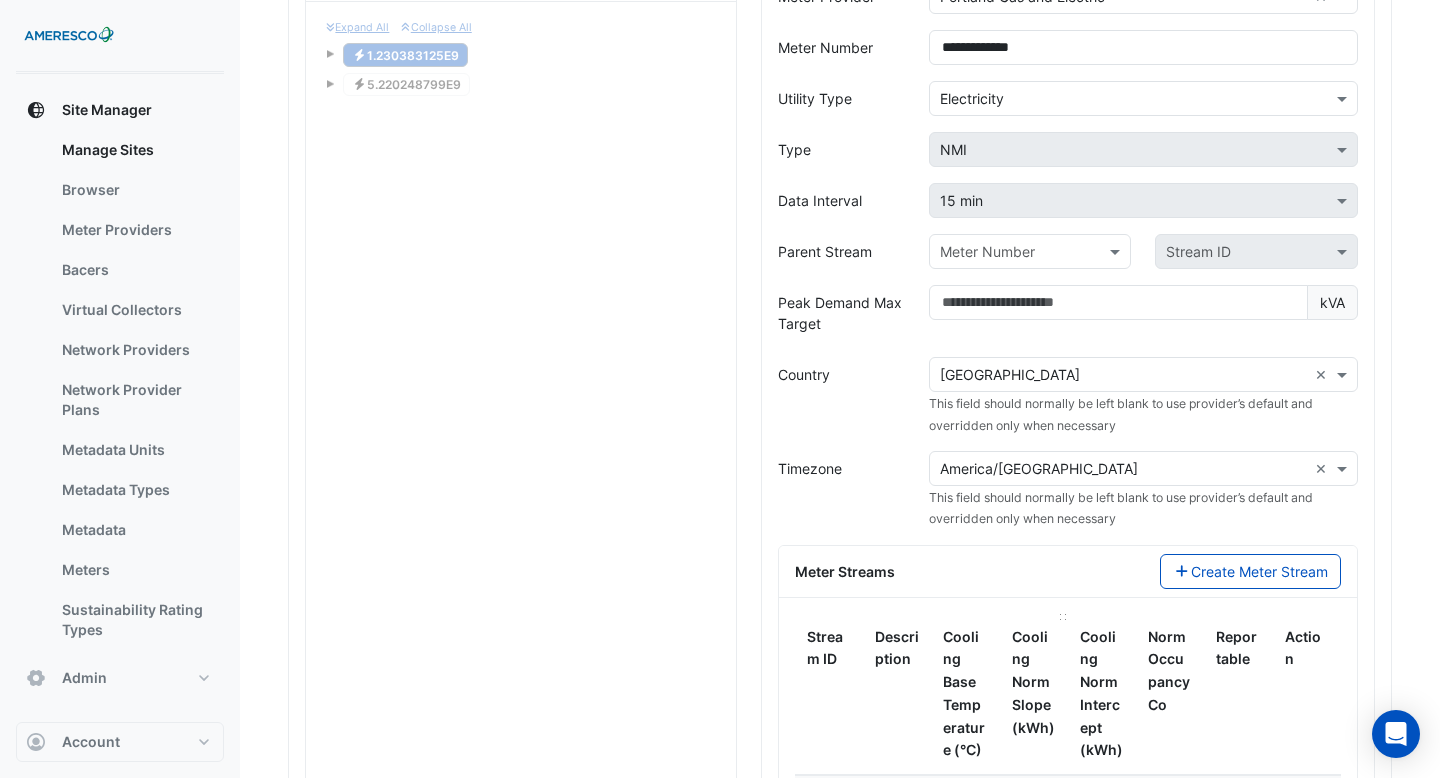 scroll, scrollTop: 2022, scrollLeft: 0, axis: vertical 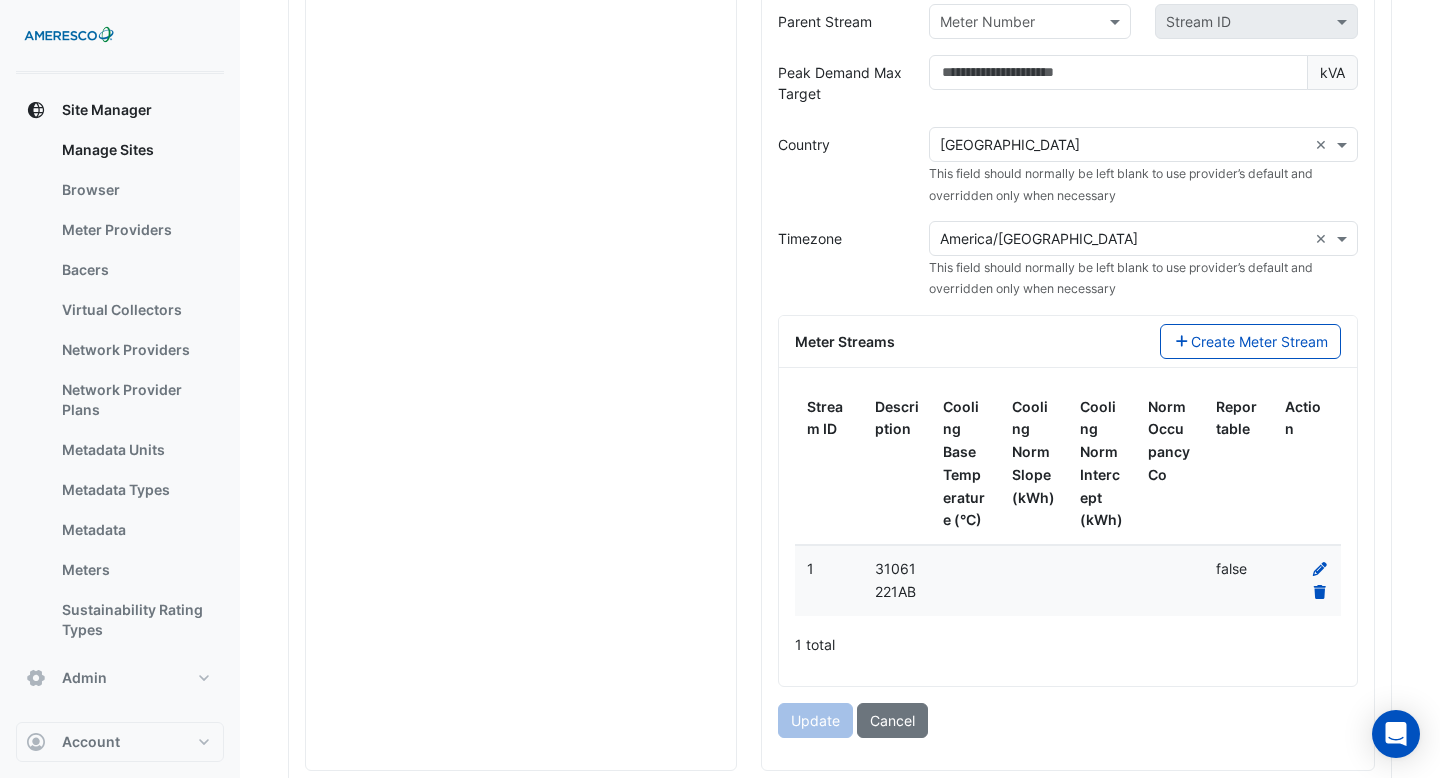 click 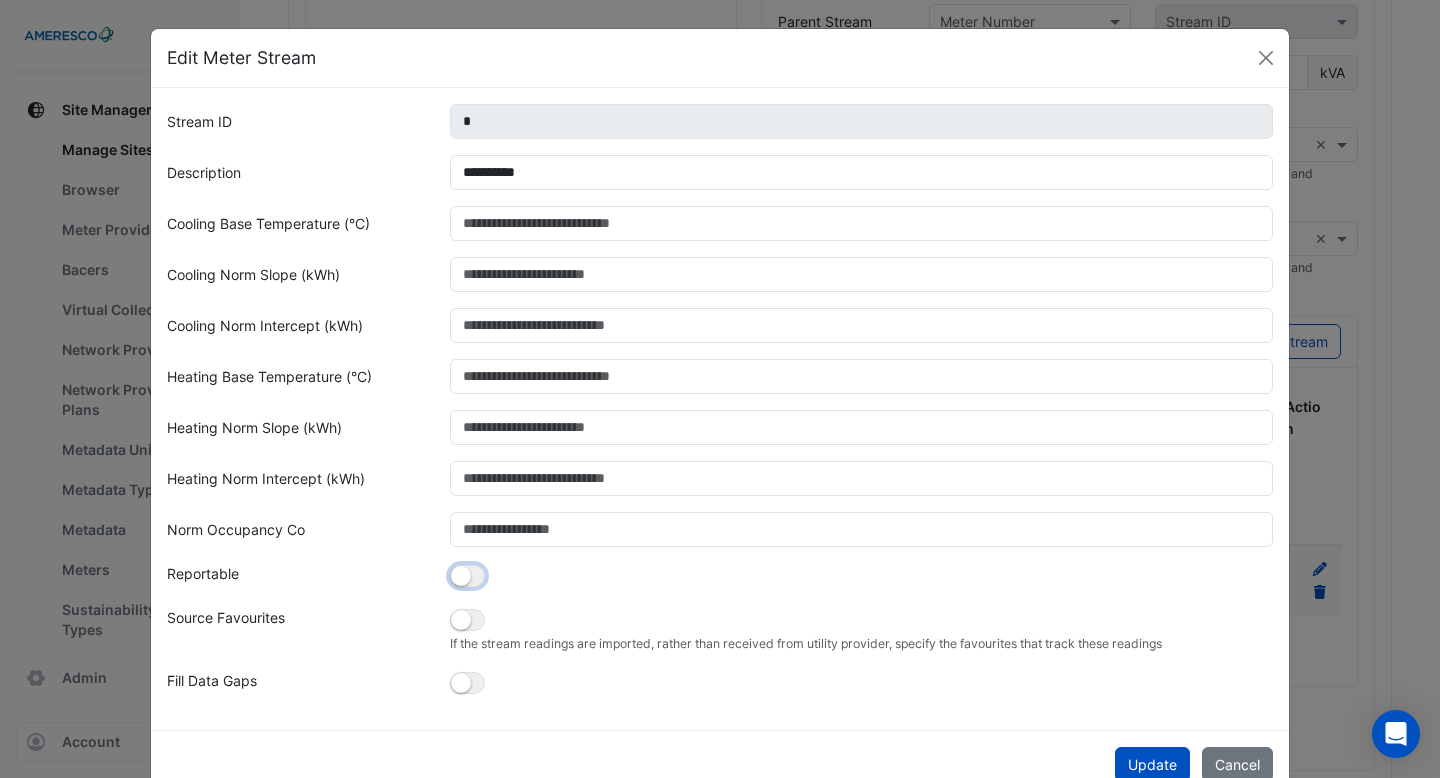 click at bounding box center [461, 576] 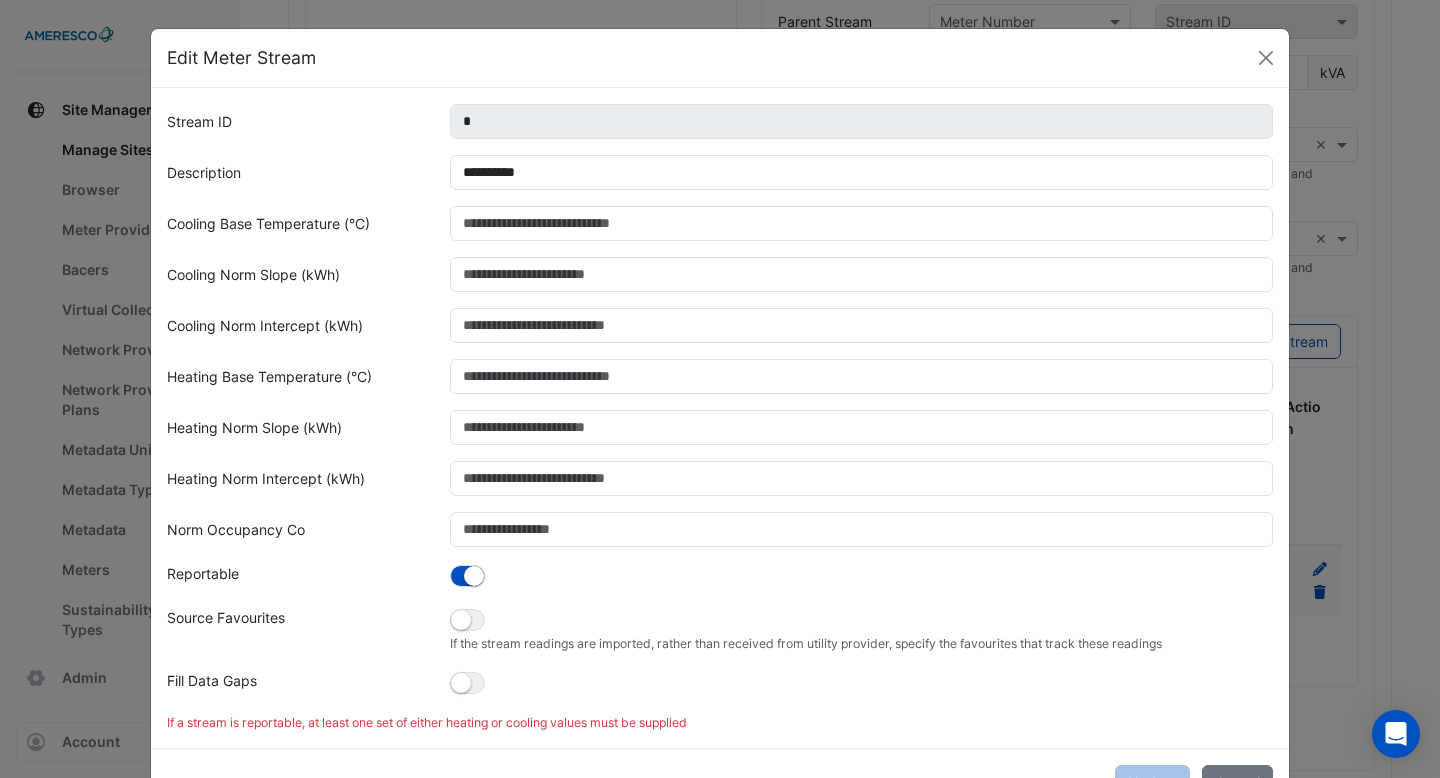 click on "**********" 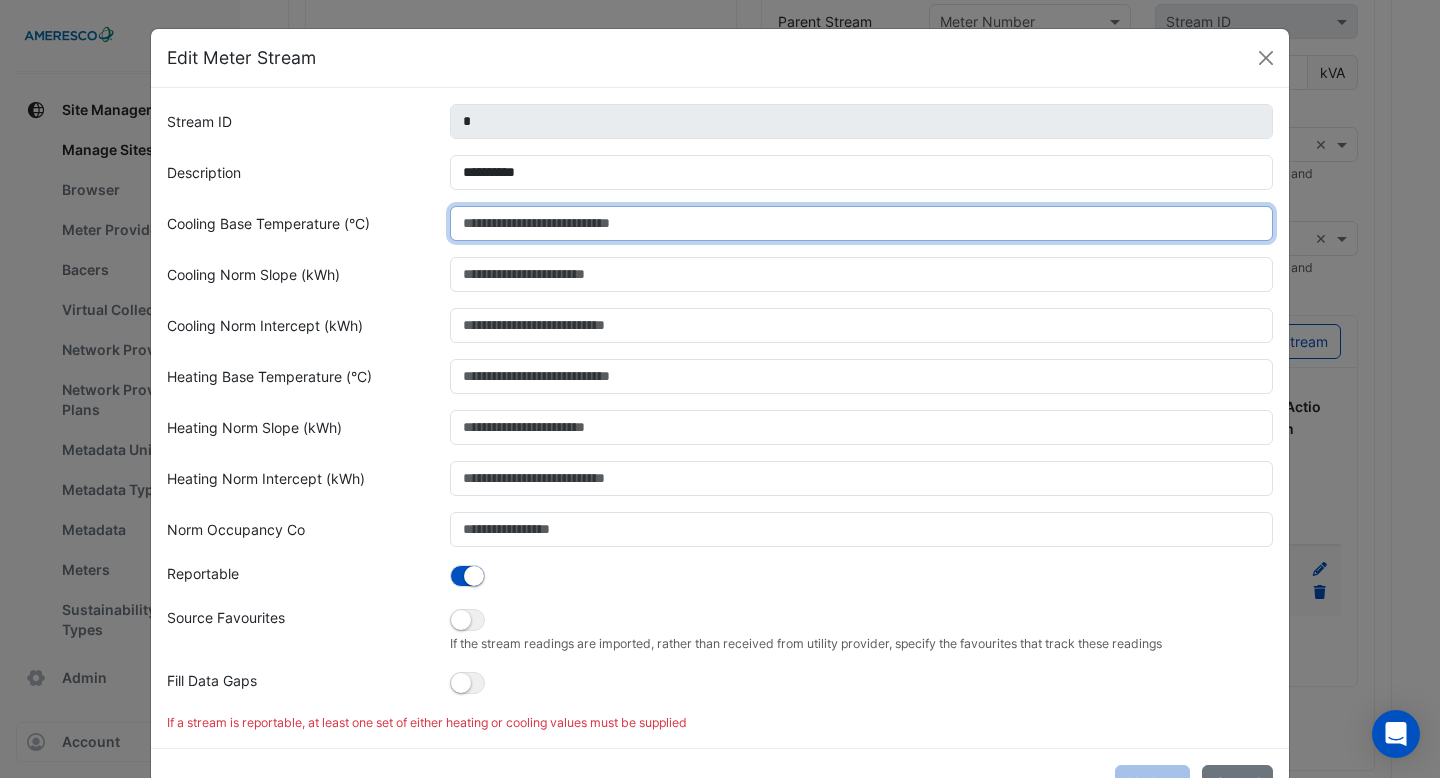 click on "Cooling Base Temperature (°C)" at bounding box center (862, 223) 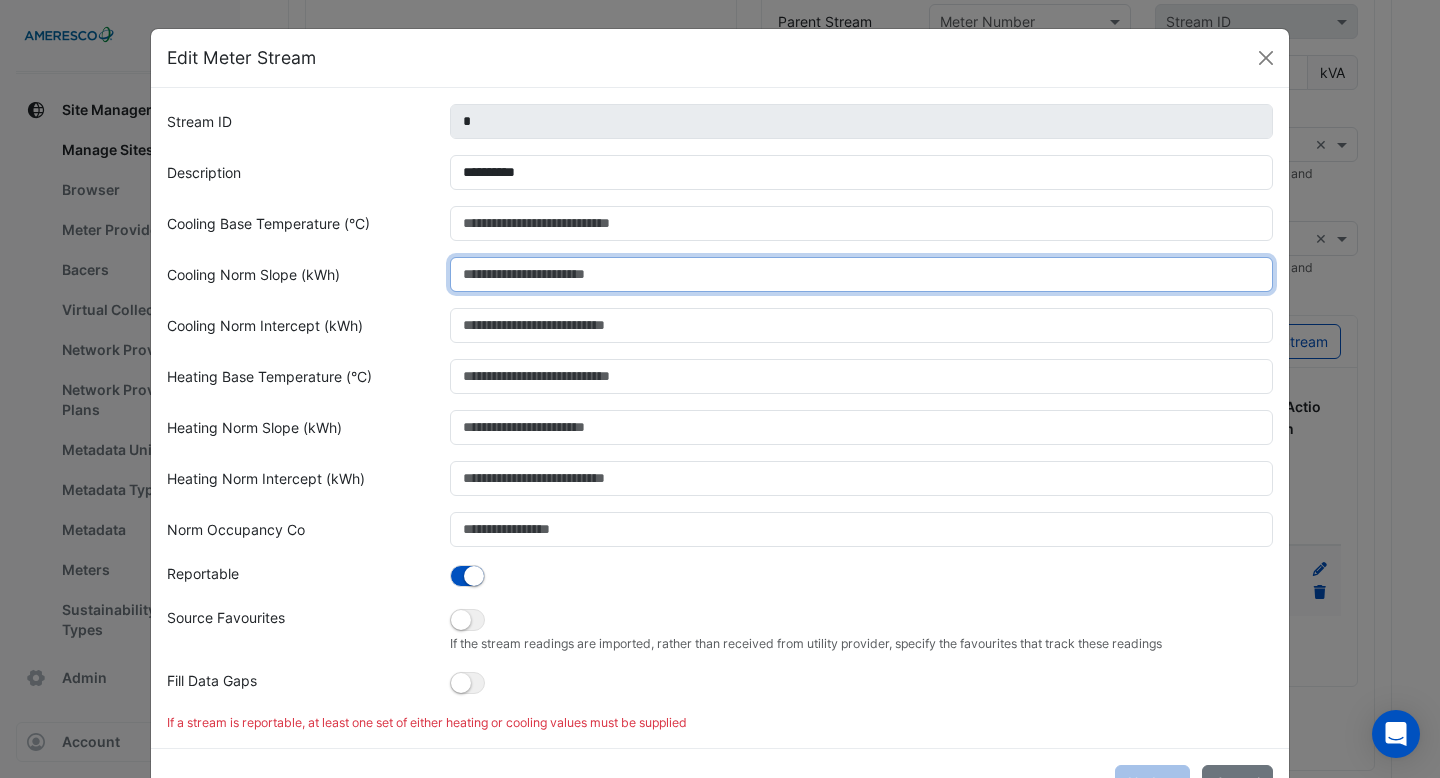 click on "Cooling Norm Slope (kWh)" at bounding box center (862, 274) 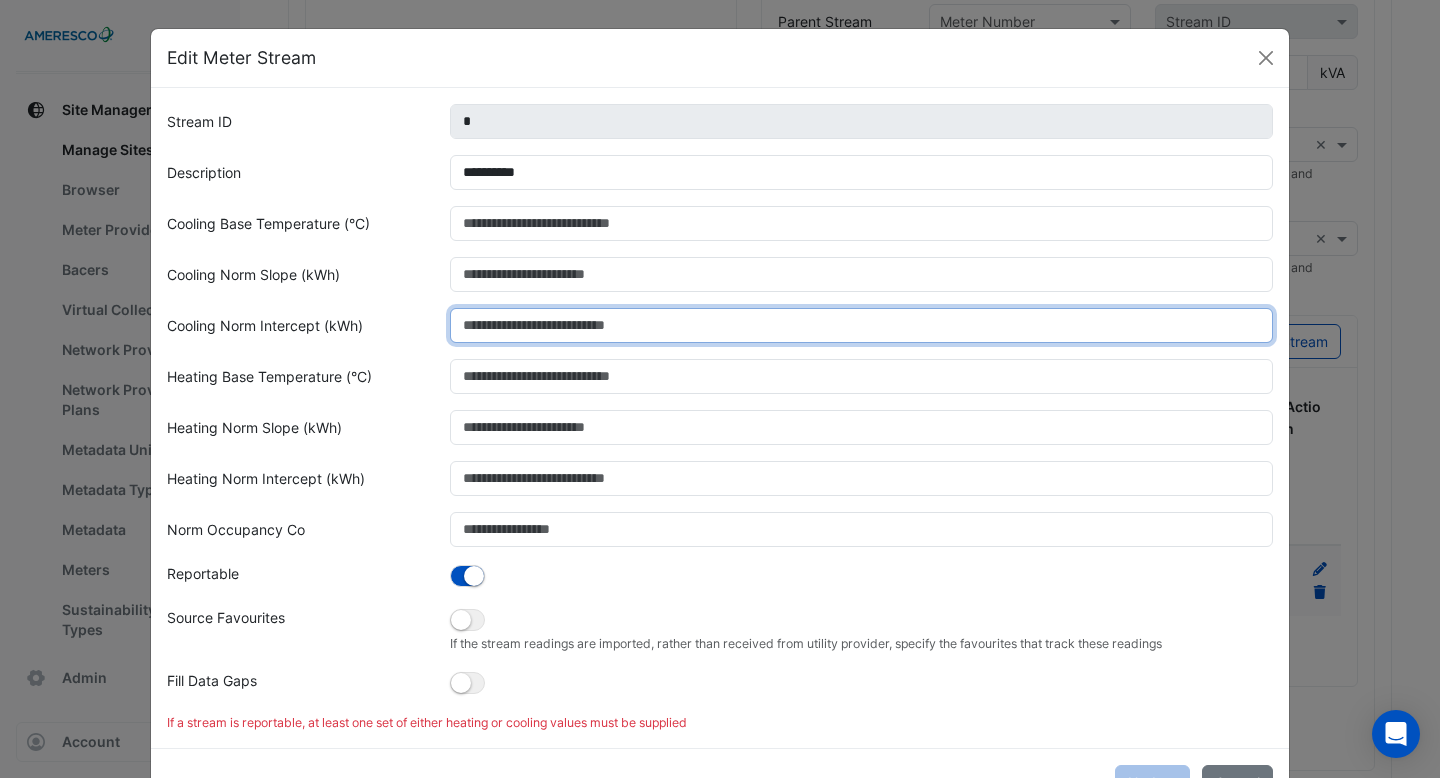 click on "Cooling Norm Intercept (kWh)" at bounding box center [862, 325] 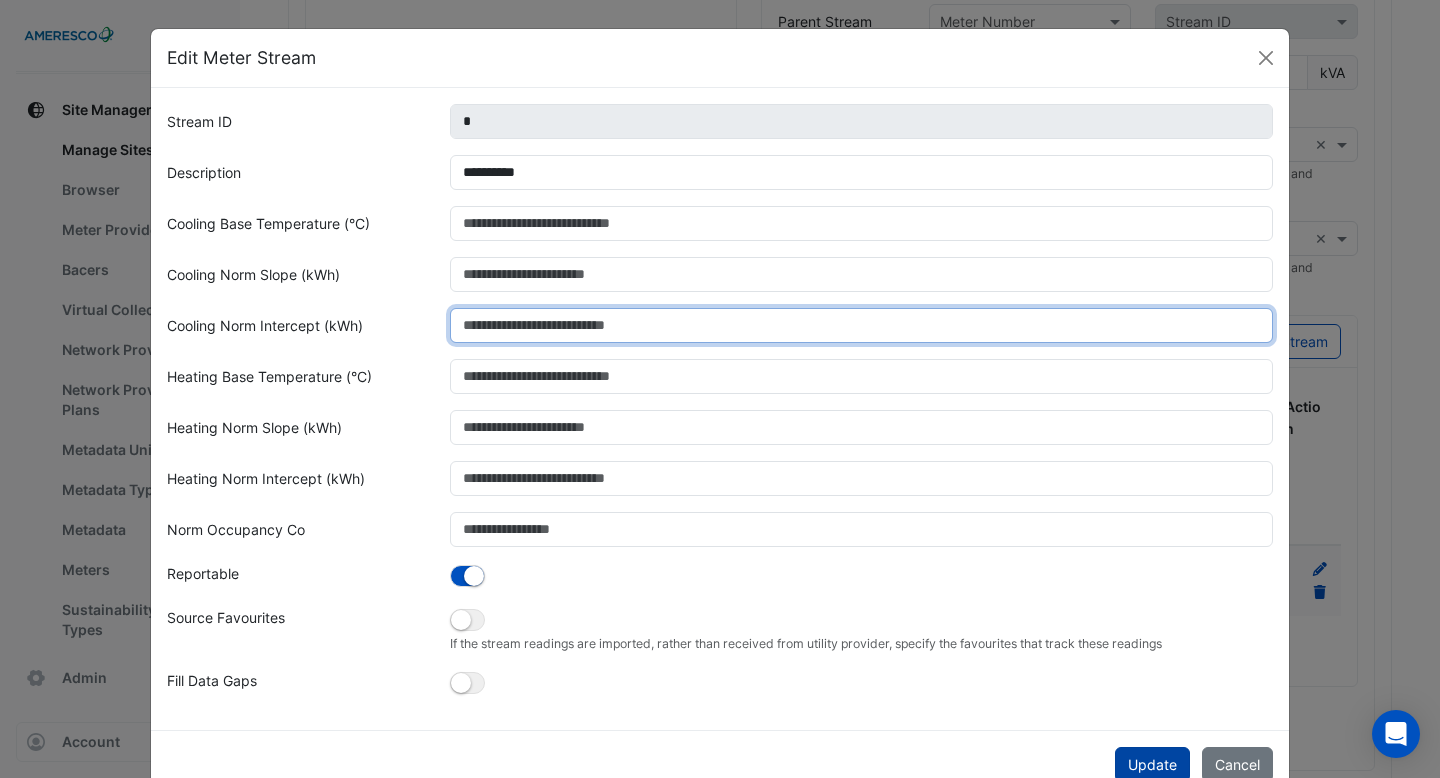 type on "*" 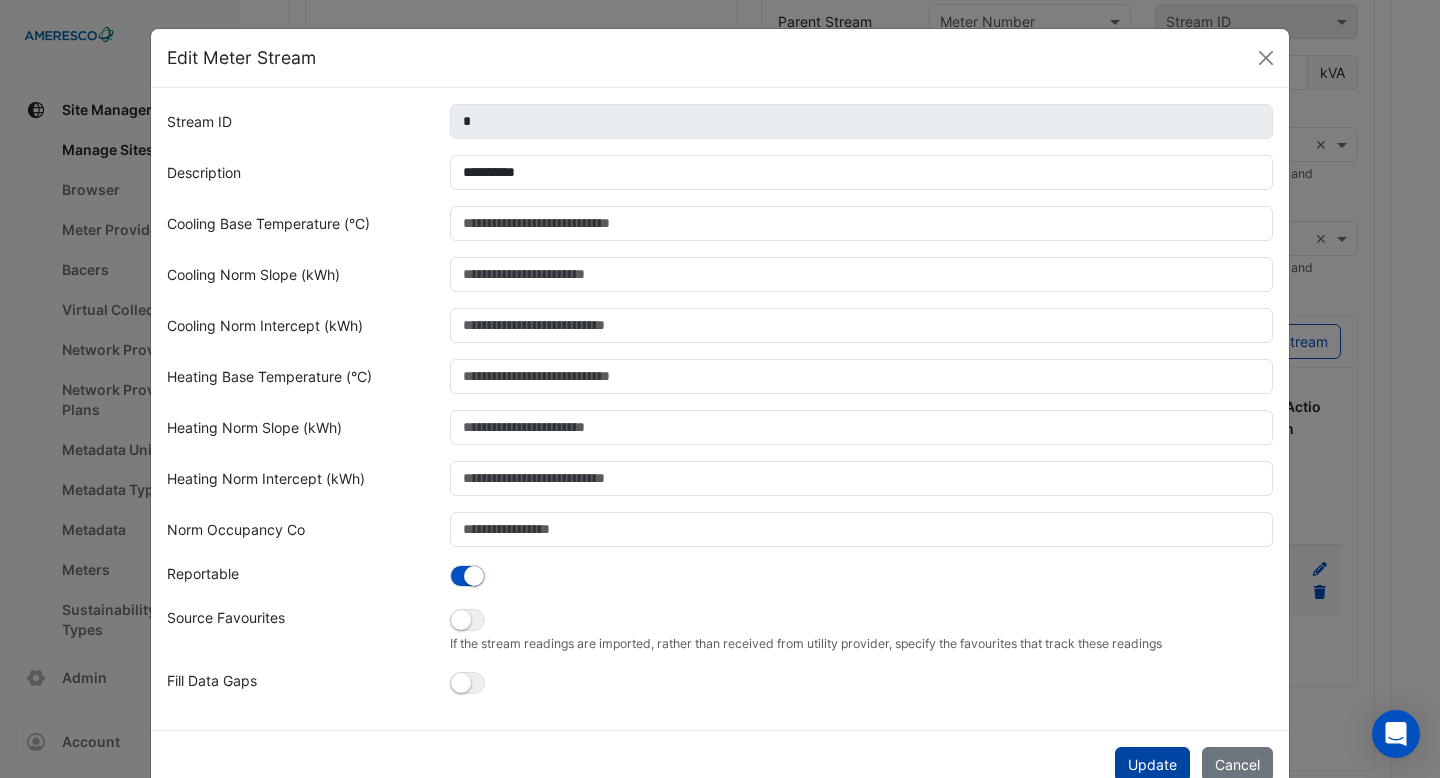click on "Update" 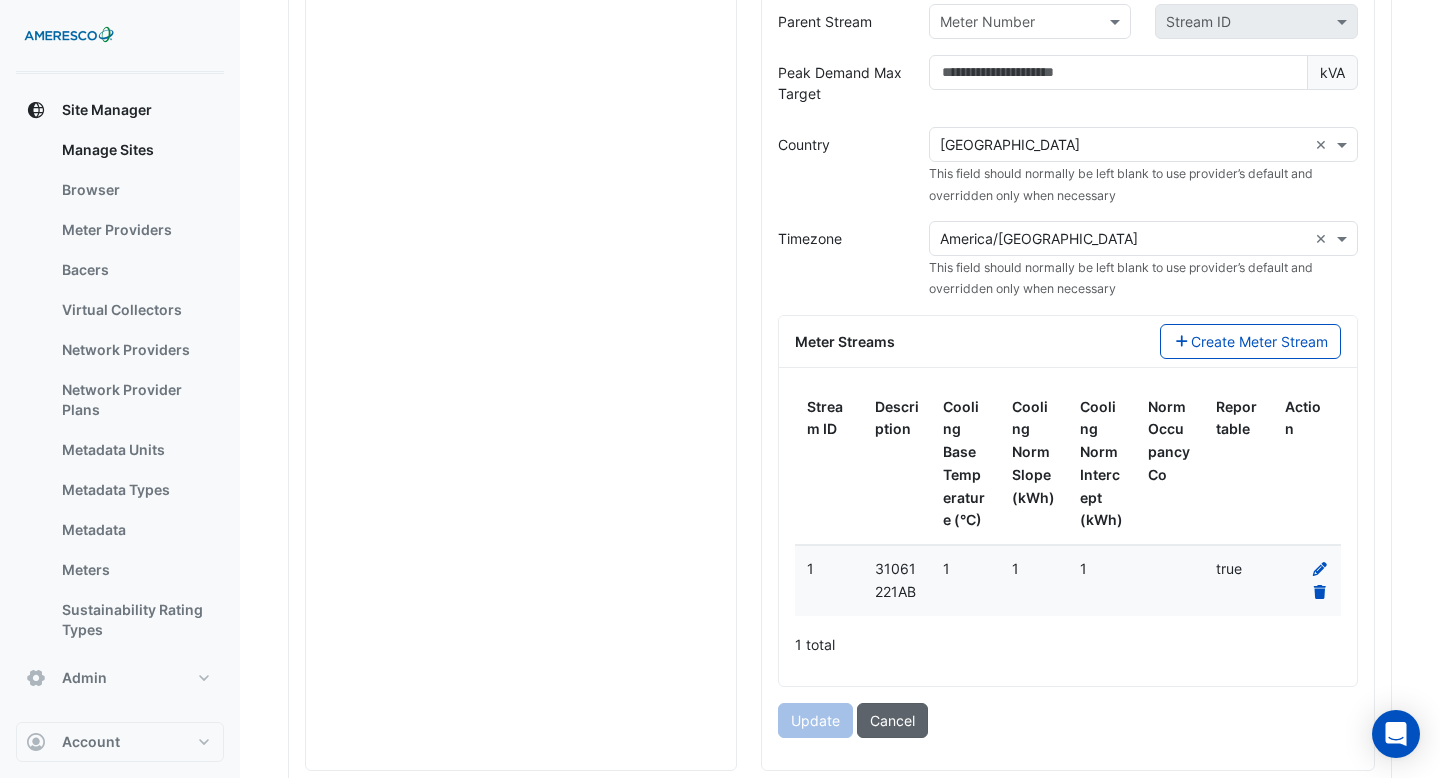 click on "Cancel" 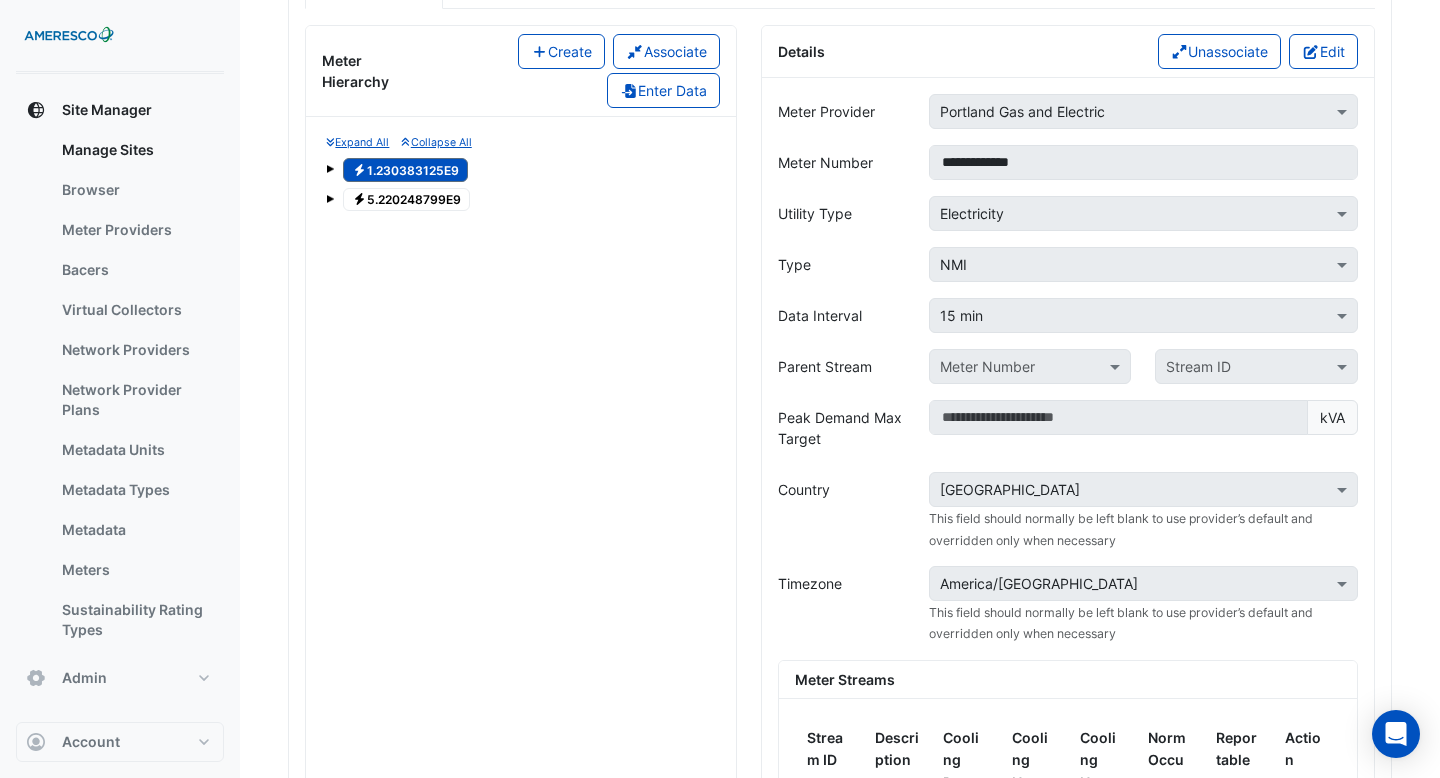 scroll, scrollTop: 1678, scrollLeft: 0, axis: vertical 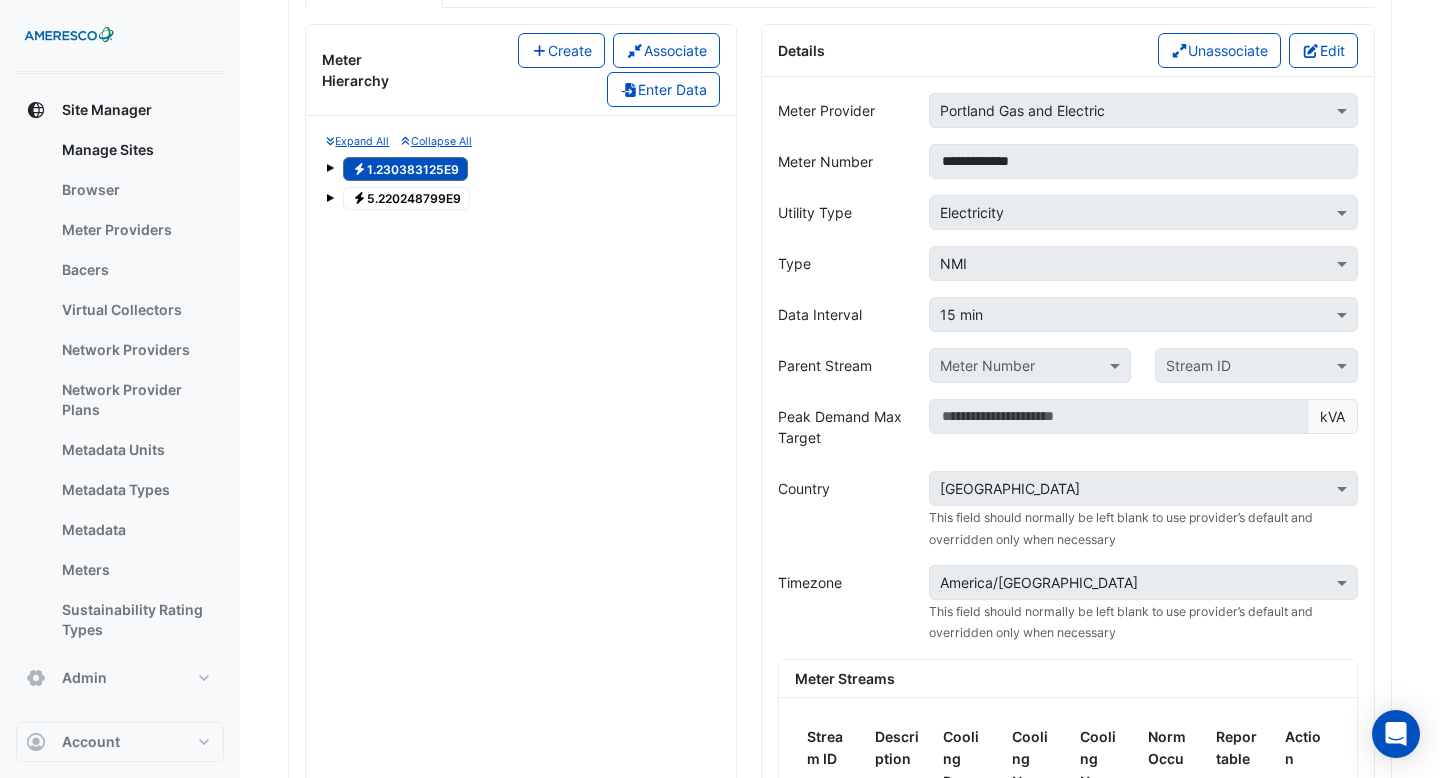 click on "Electricity
5.220248799E9" at bounding box center (406, 199) 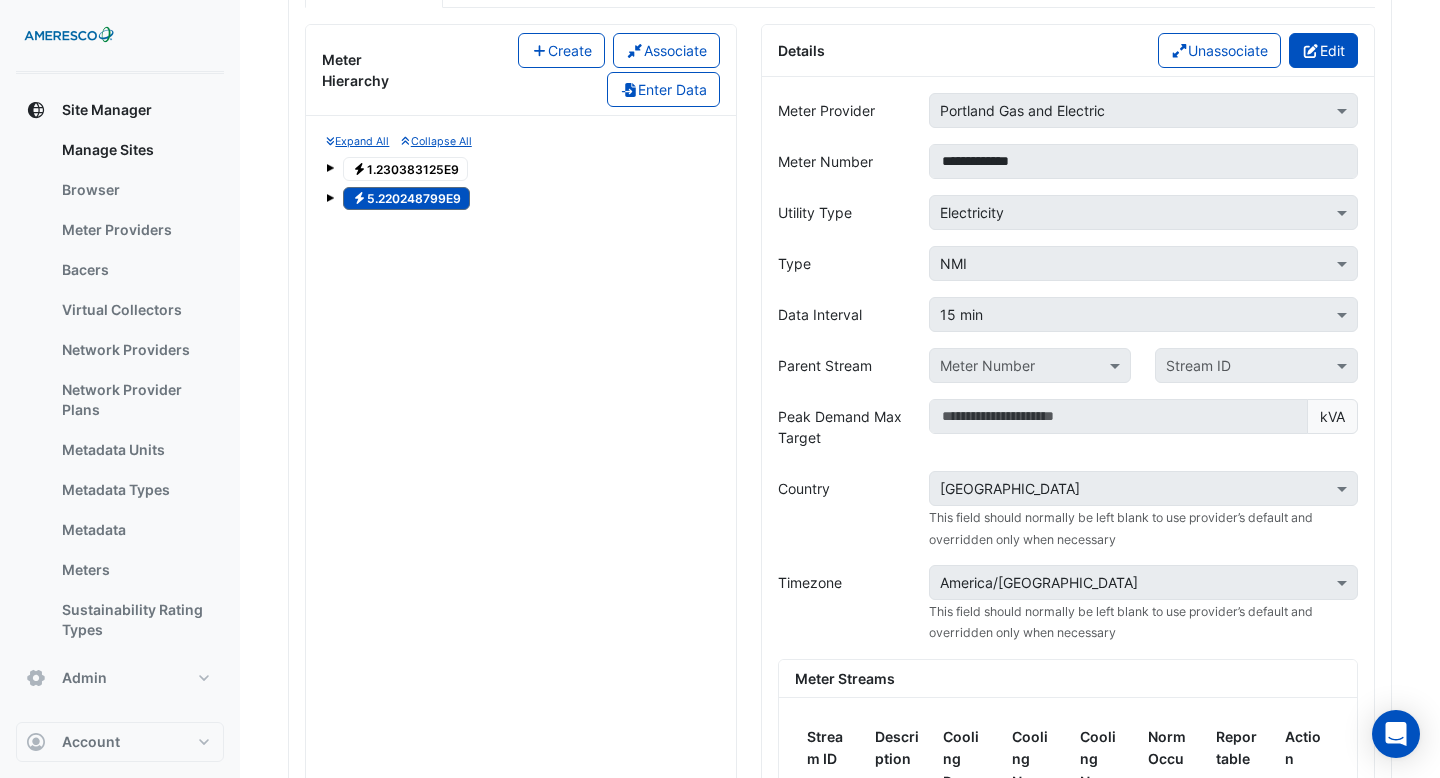 click 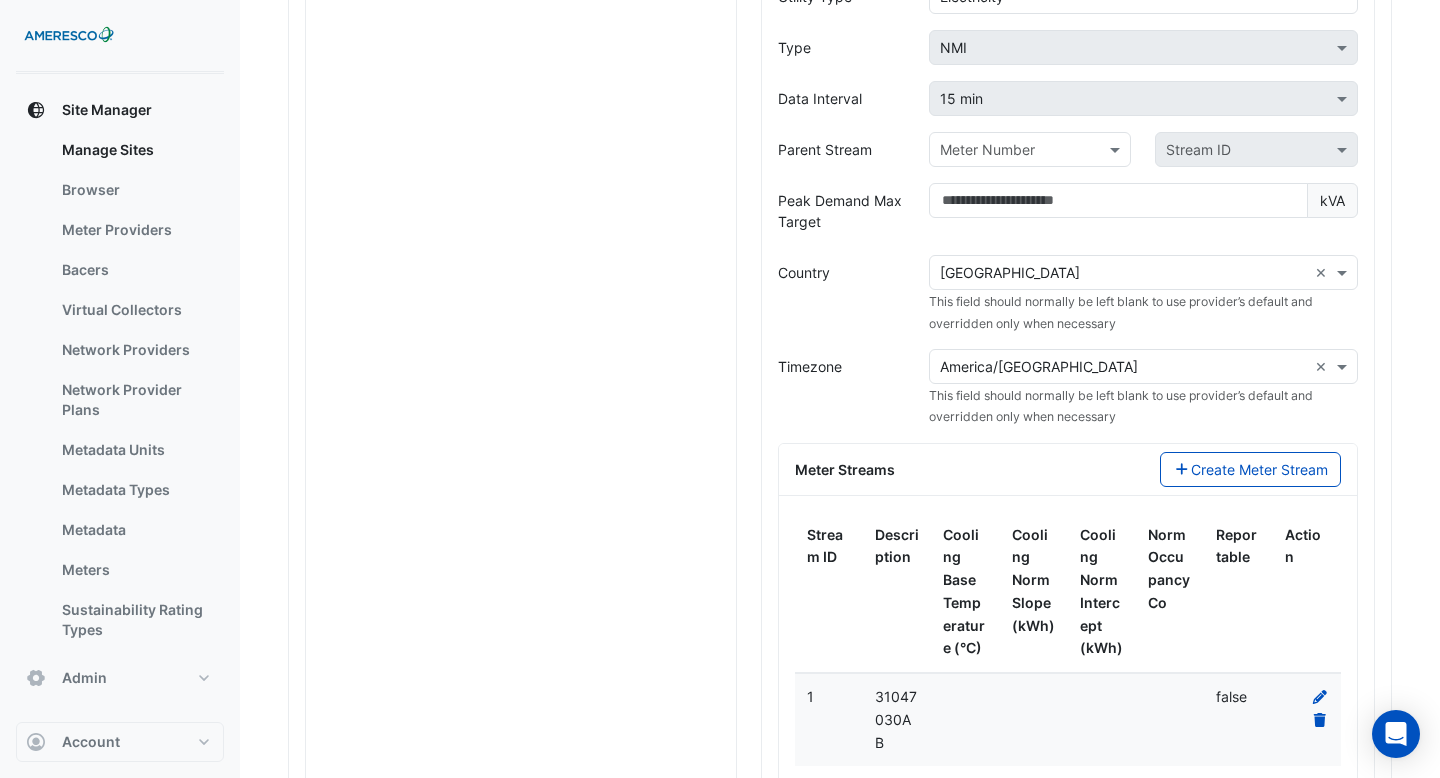 scroll, scrollTop: 2128, scrollLeft: 0, axis: vertical 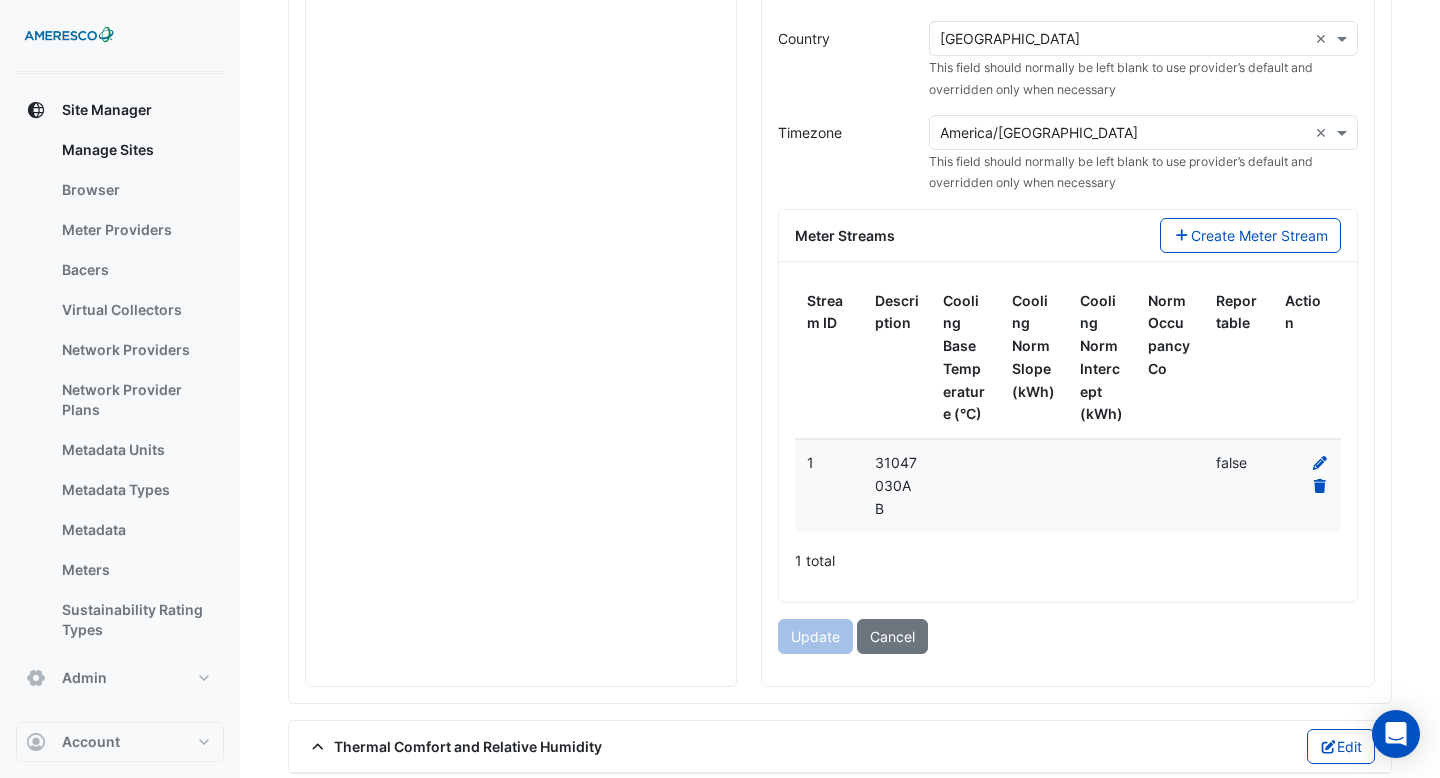 click 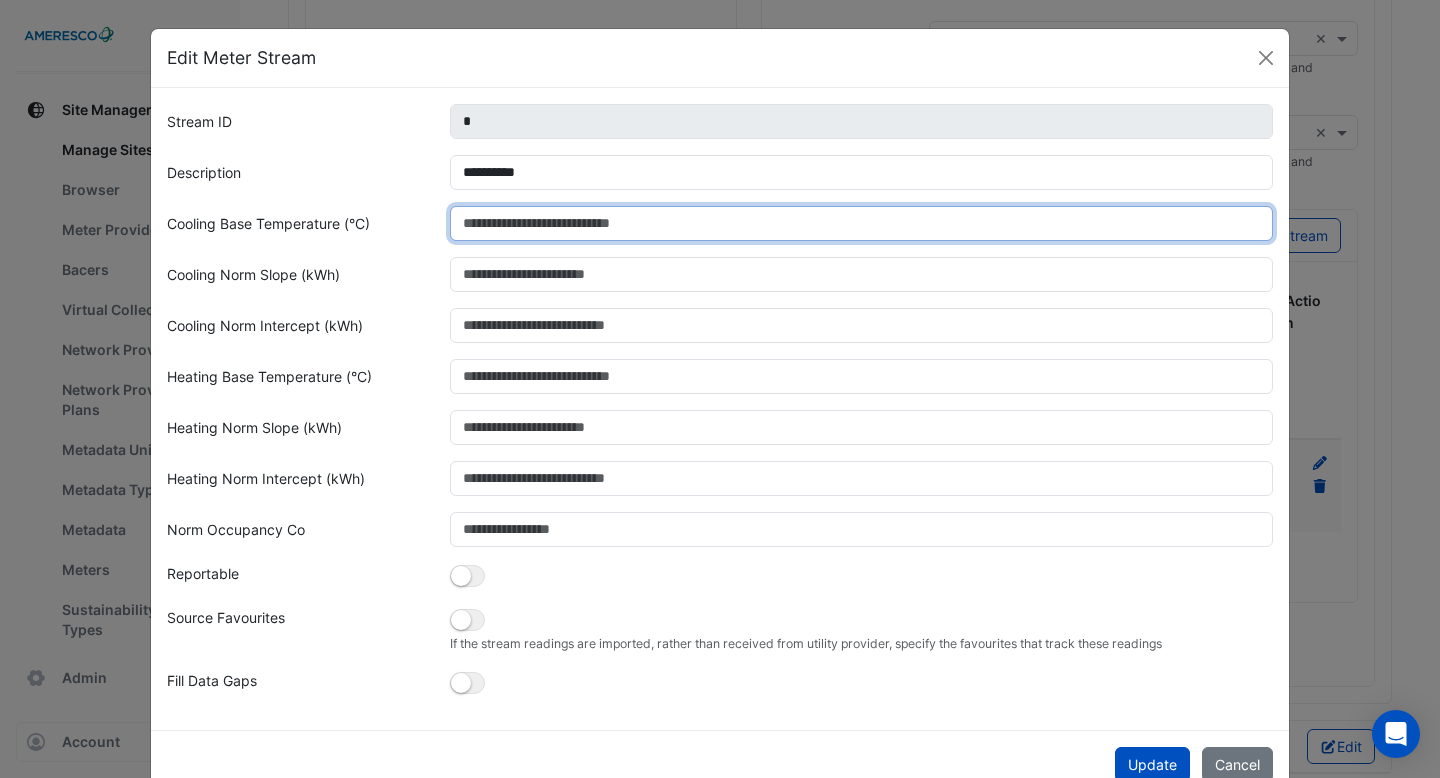click on "Cooling Base Temperature (°C)" at bounding box center (862, 223) 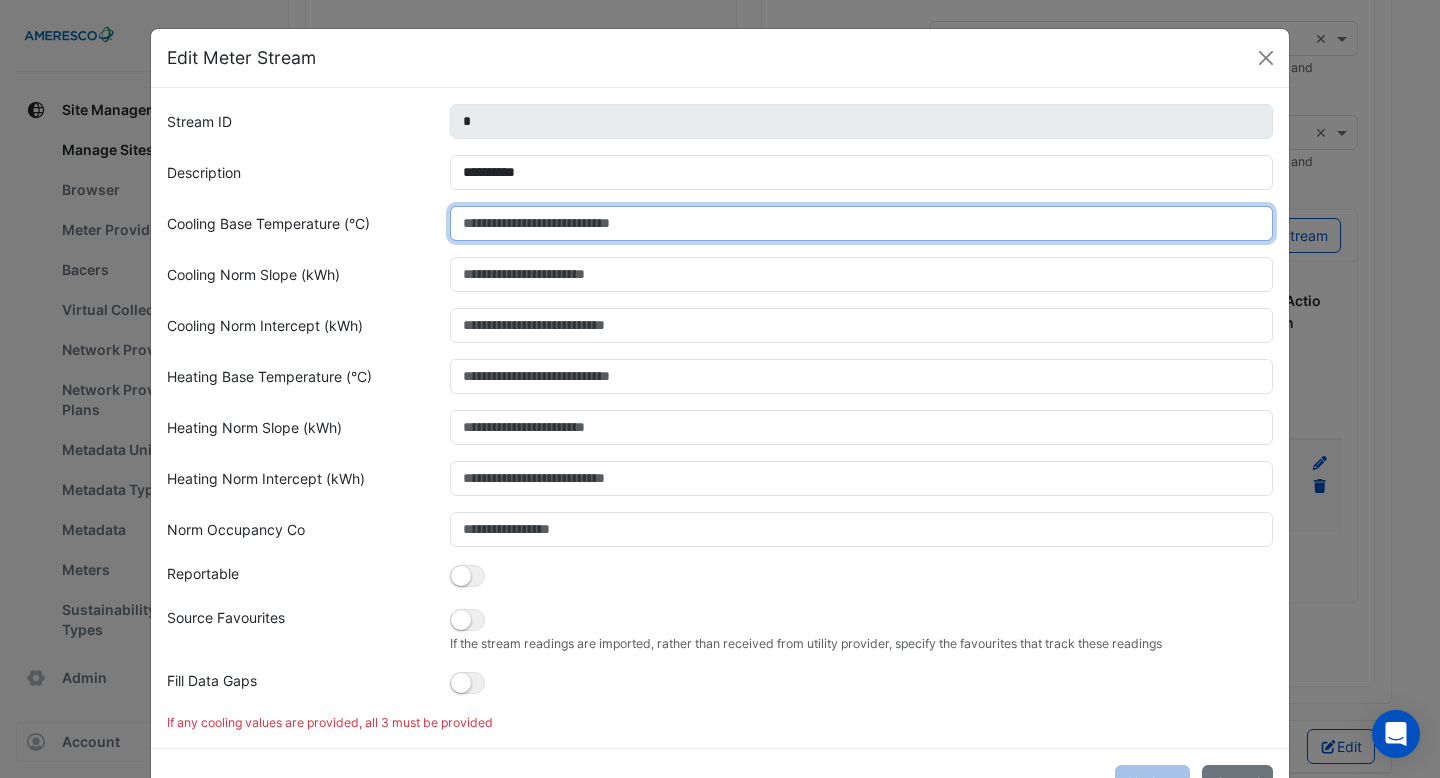 type on "*" 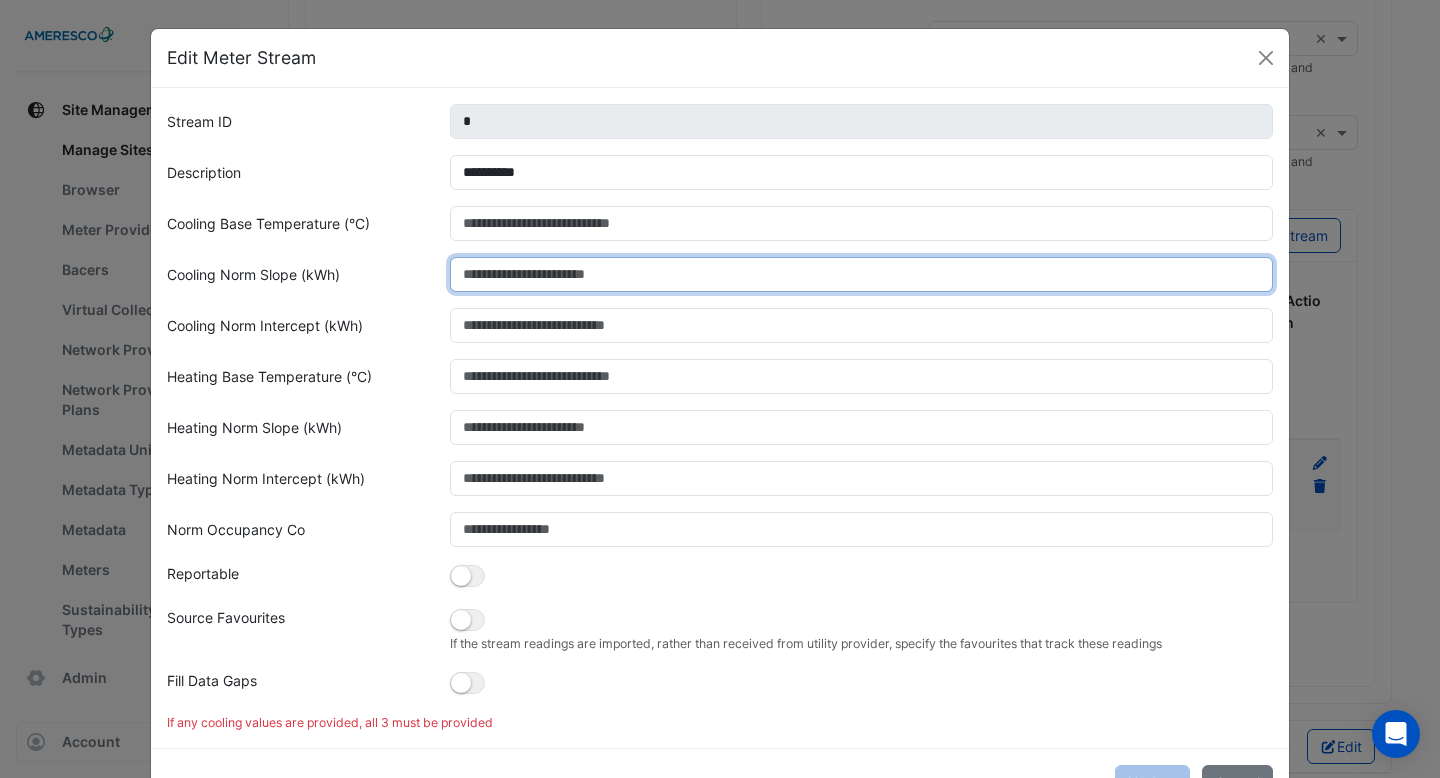 click on "Cooling Norm Slope (kWh)" at bounding box center [862, 274] 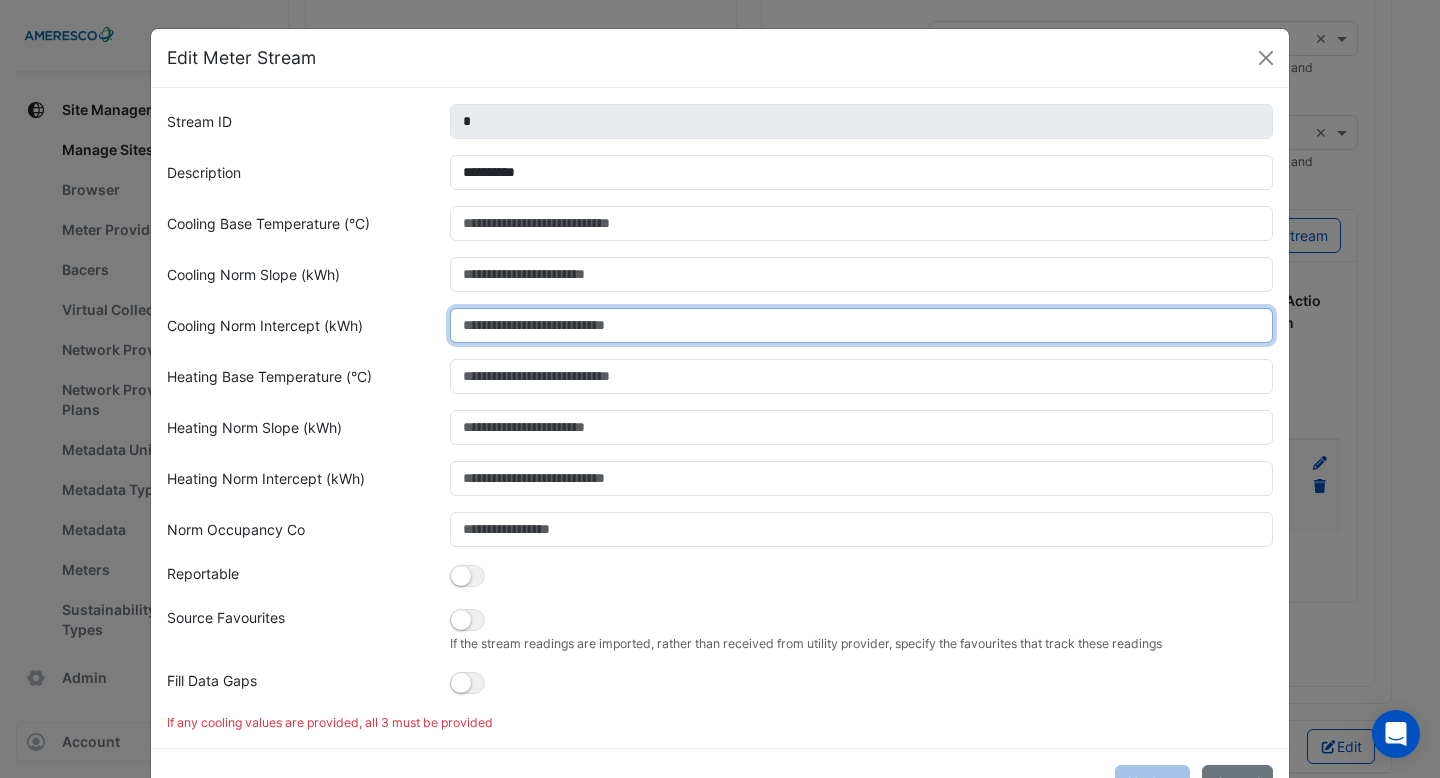 click on "Cooling Norm Intercept (kWh)" at bounding box center [862, 325] 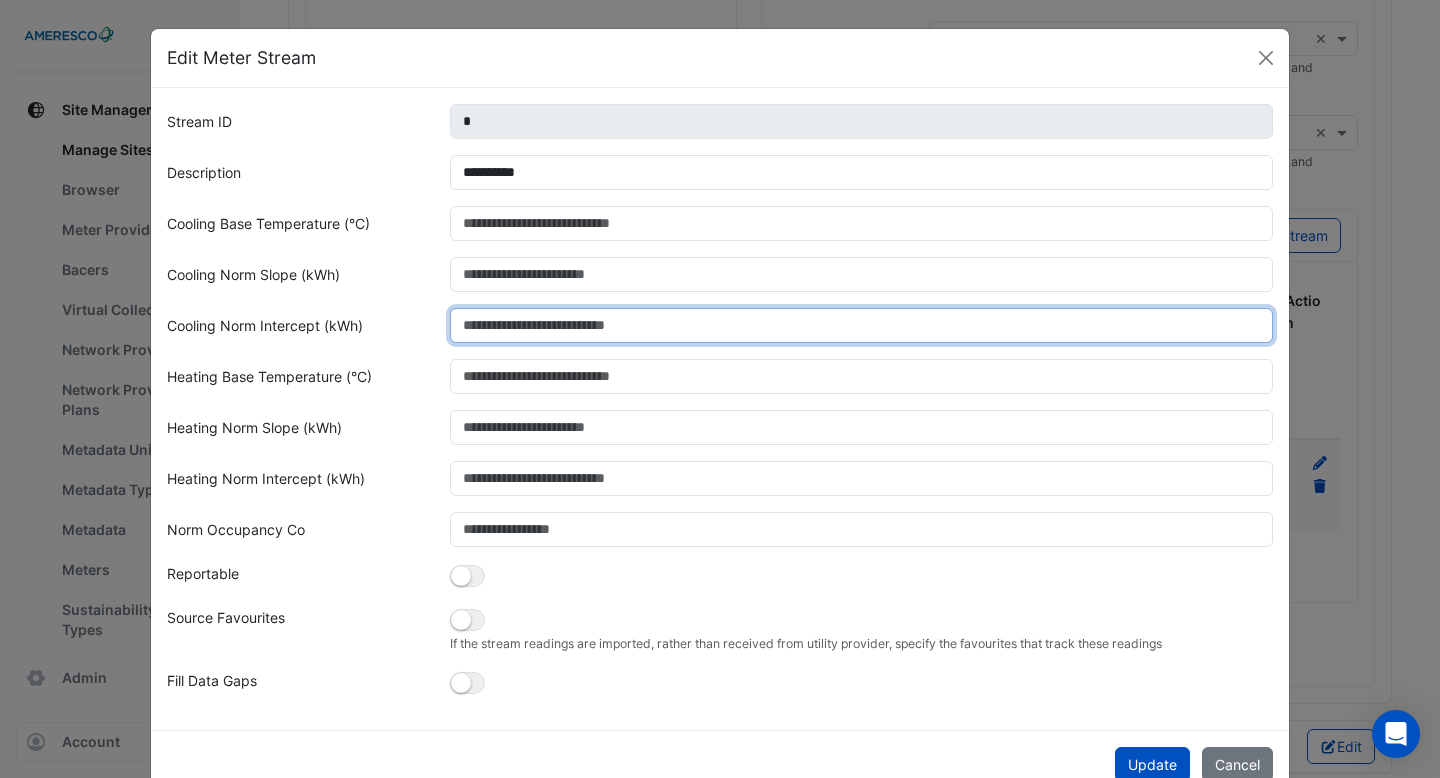 type on "*" 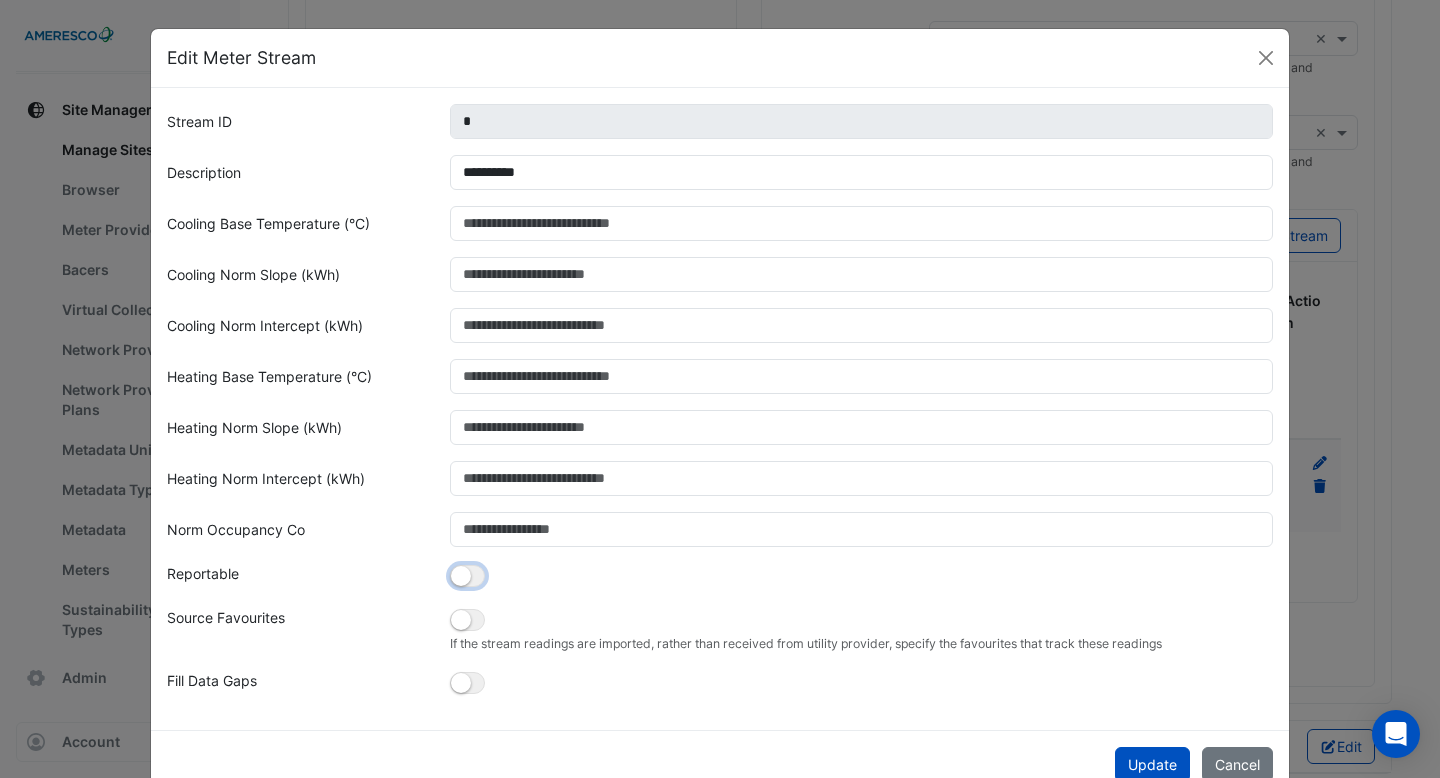 click at bounding box center (461, 576) 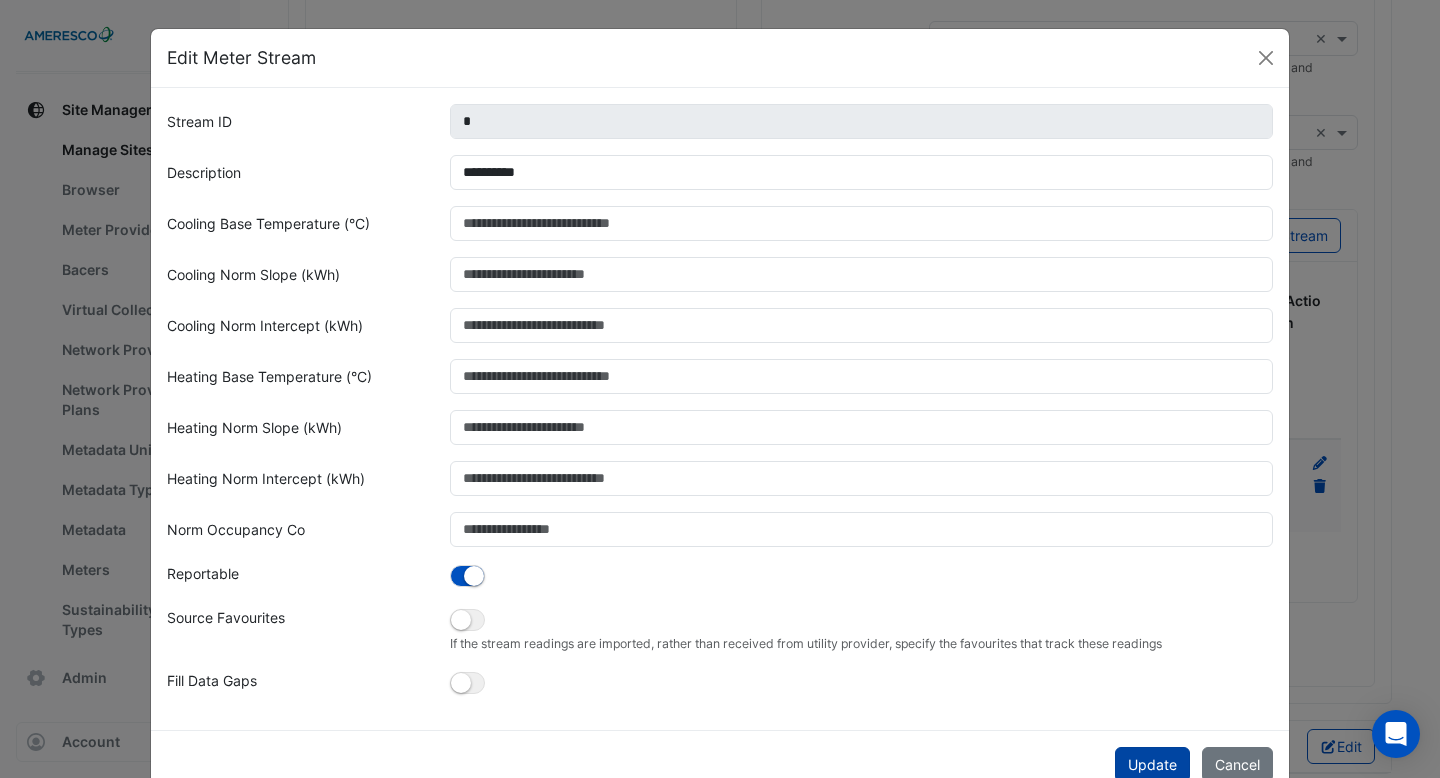 click on "Update" 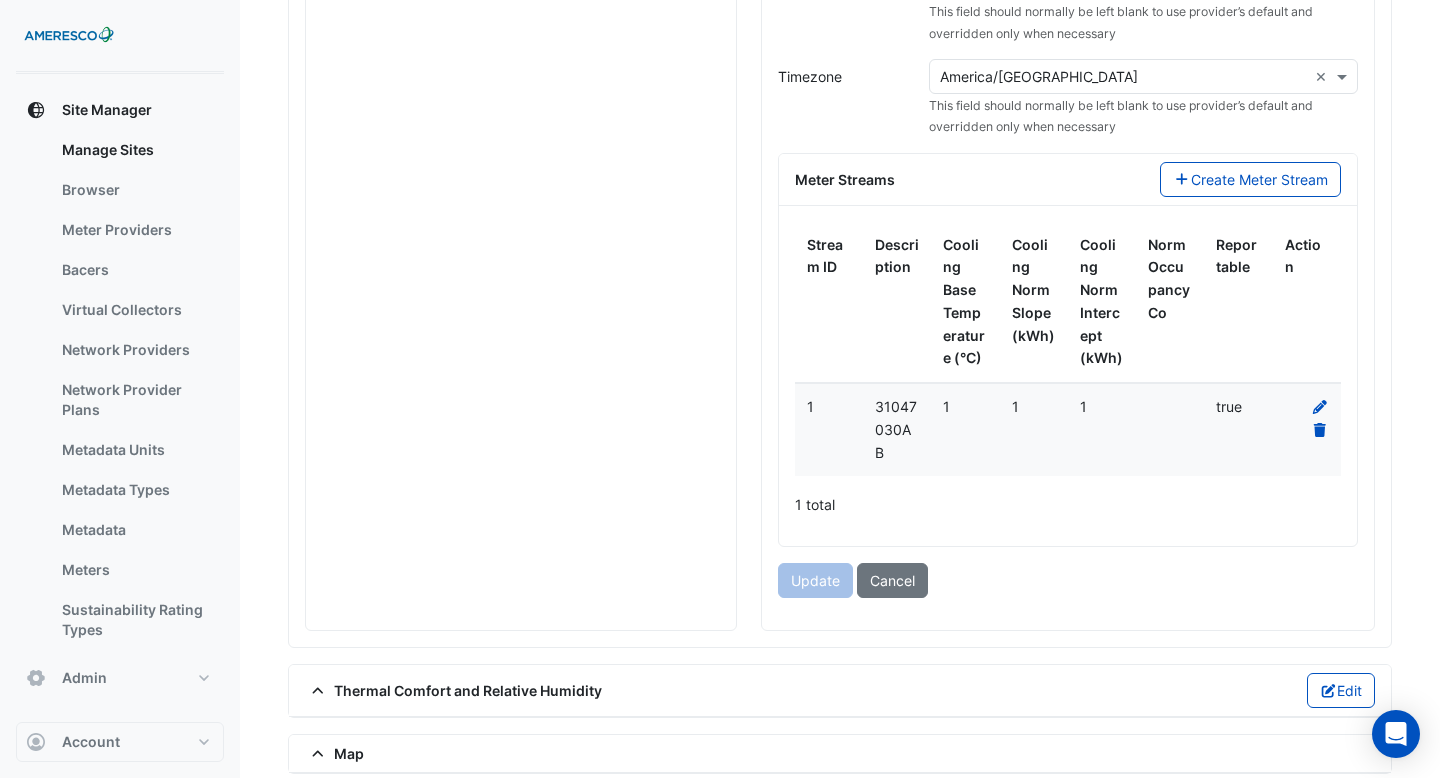 scroll, scrollTop: 2204, scrollLeft: 0, axis: vertical 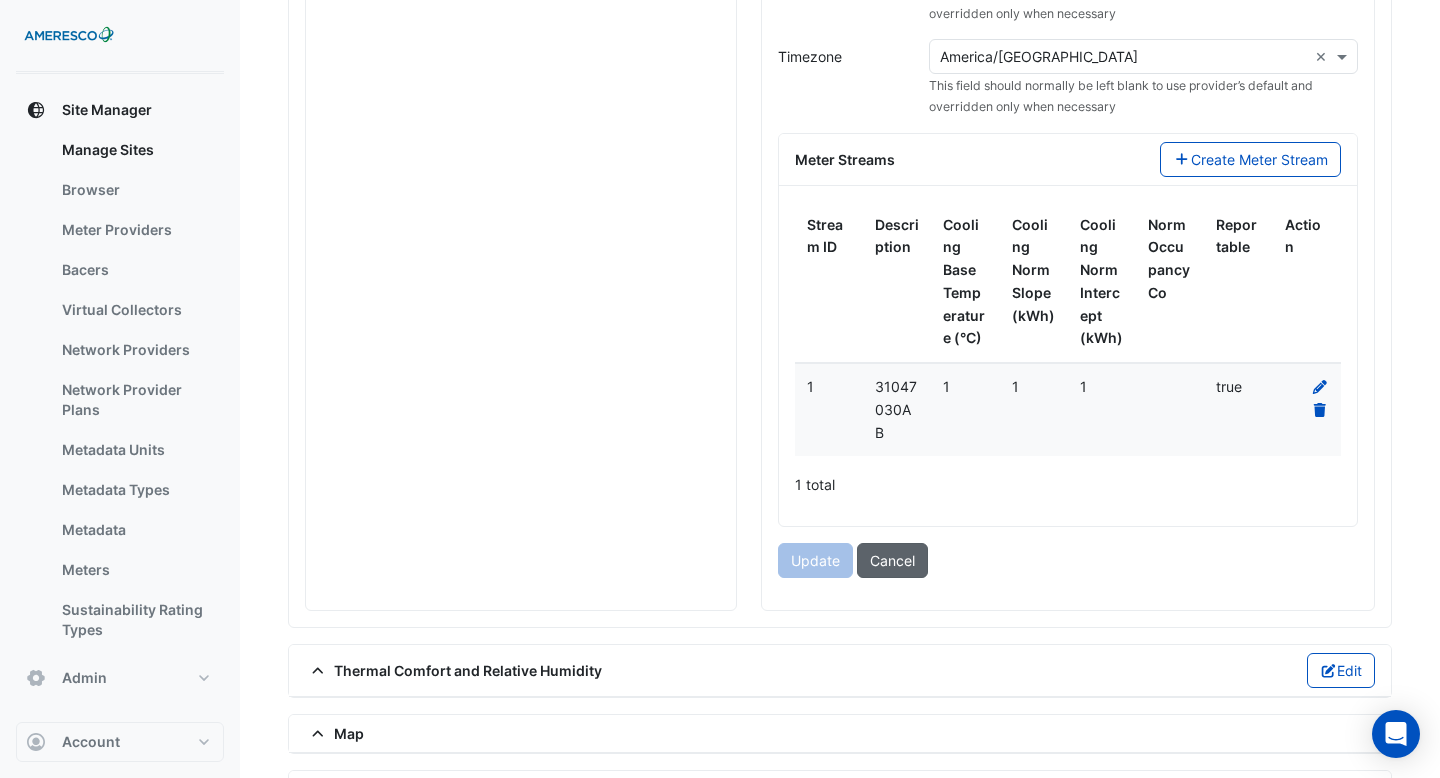 click on "Cancel" 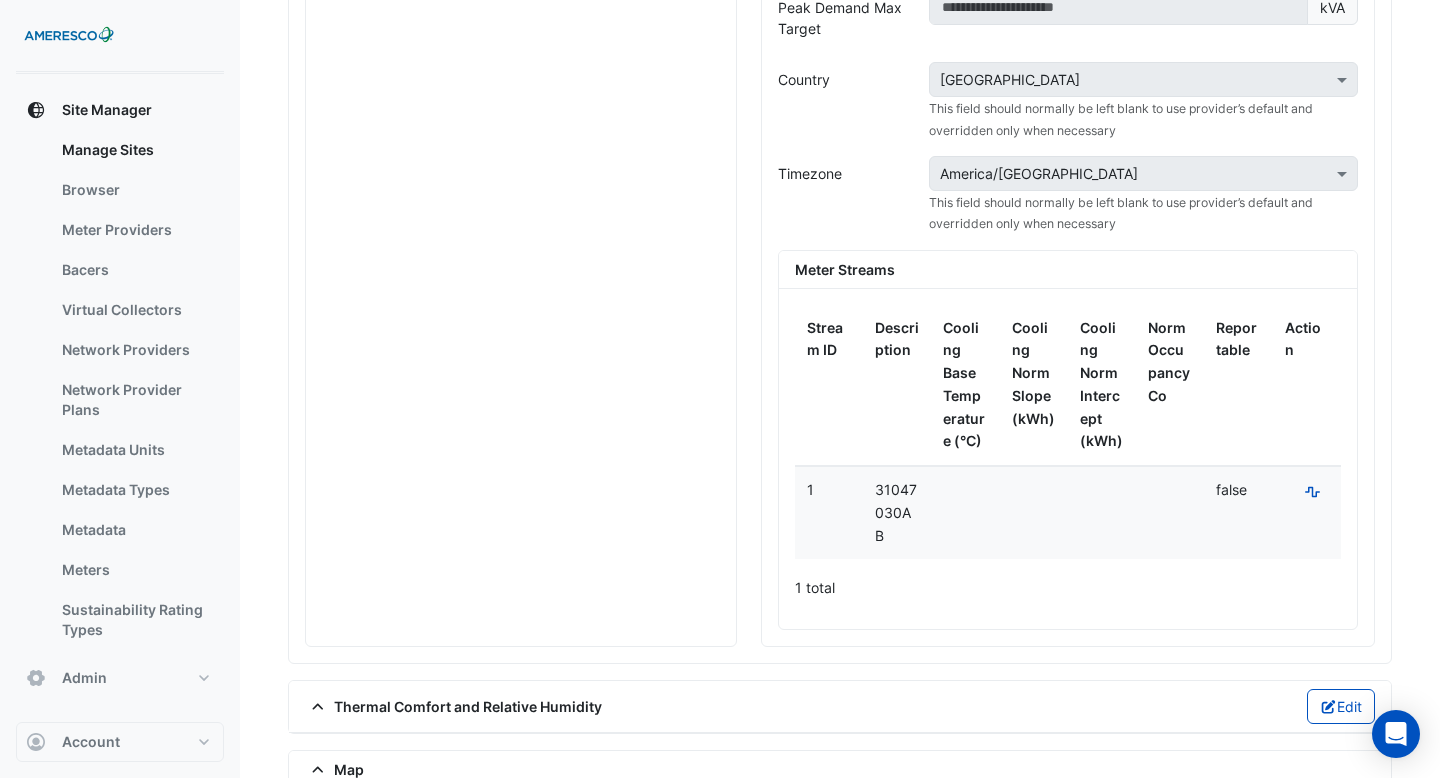 scroll, scrollTop: 1252, scrollLeft: 0, axis: vertical 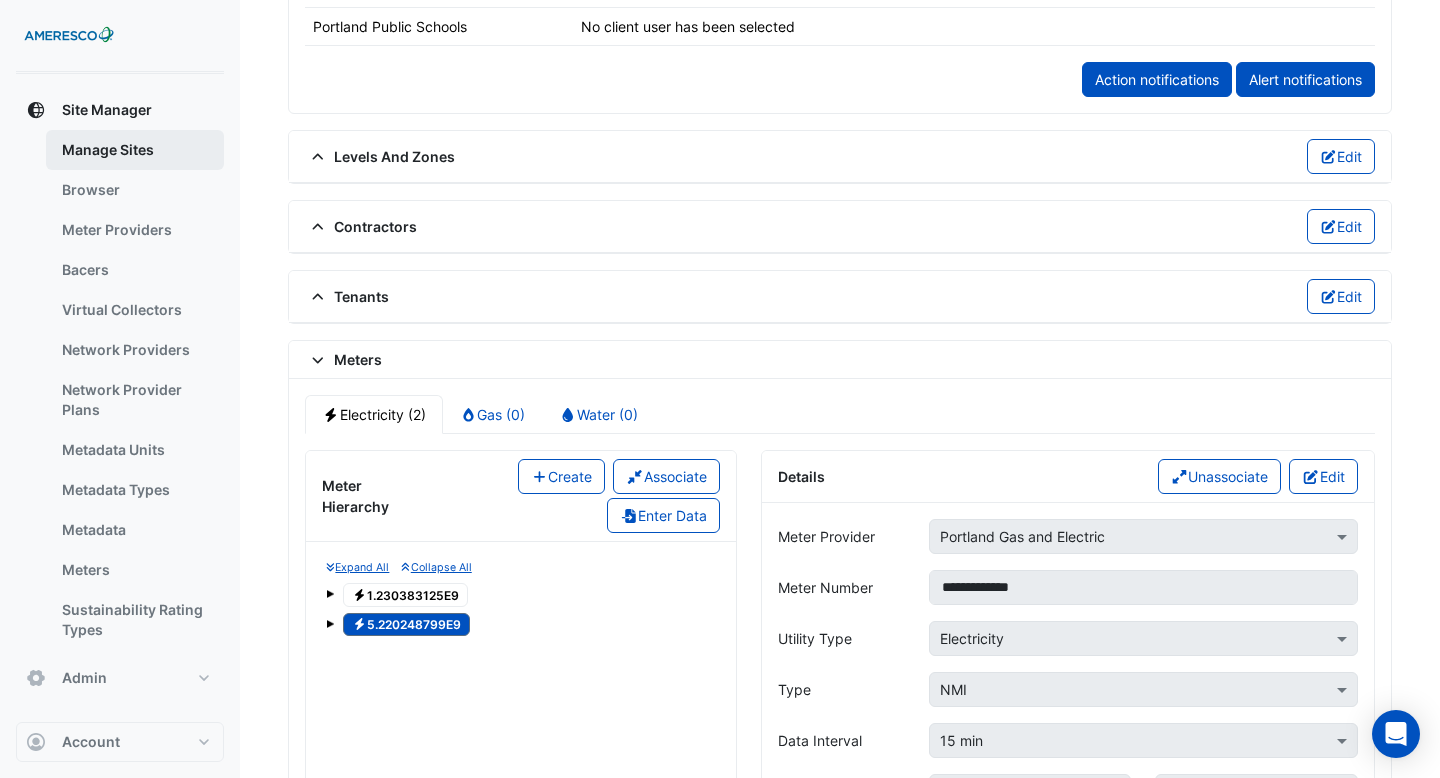 click on "Manage Sites" at bounding box center (135, 150) 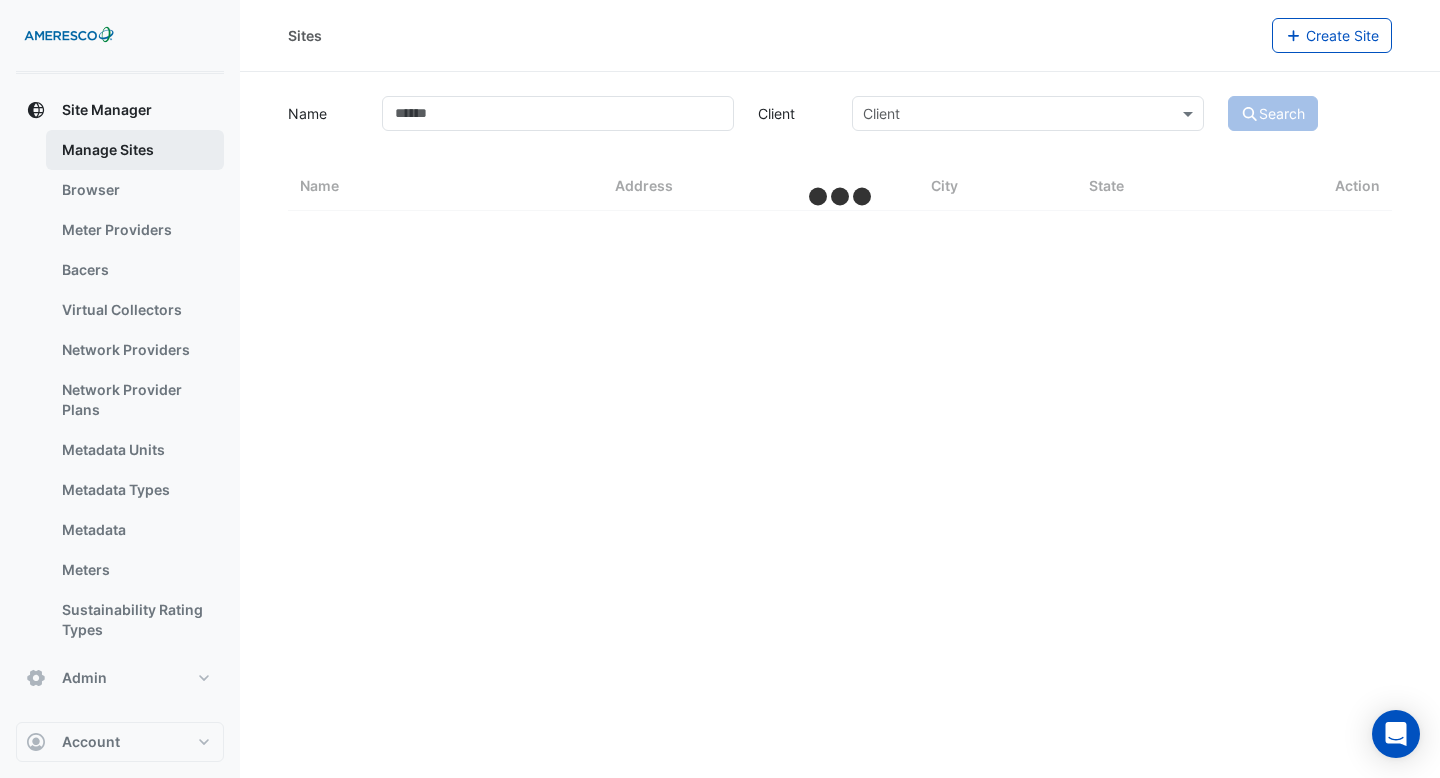 scroll, scrollTop: 0, scrollLeft: 0, axis: both 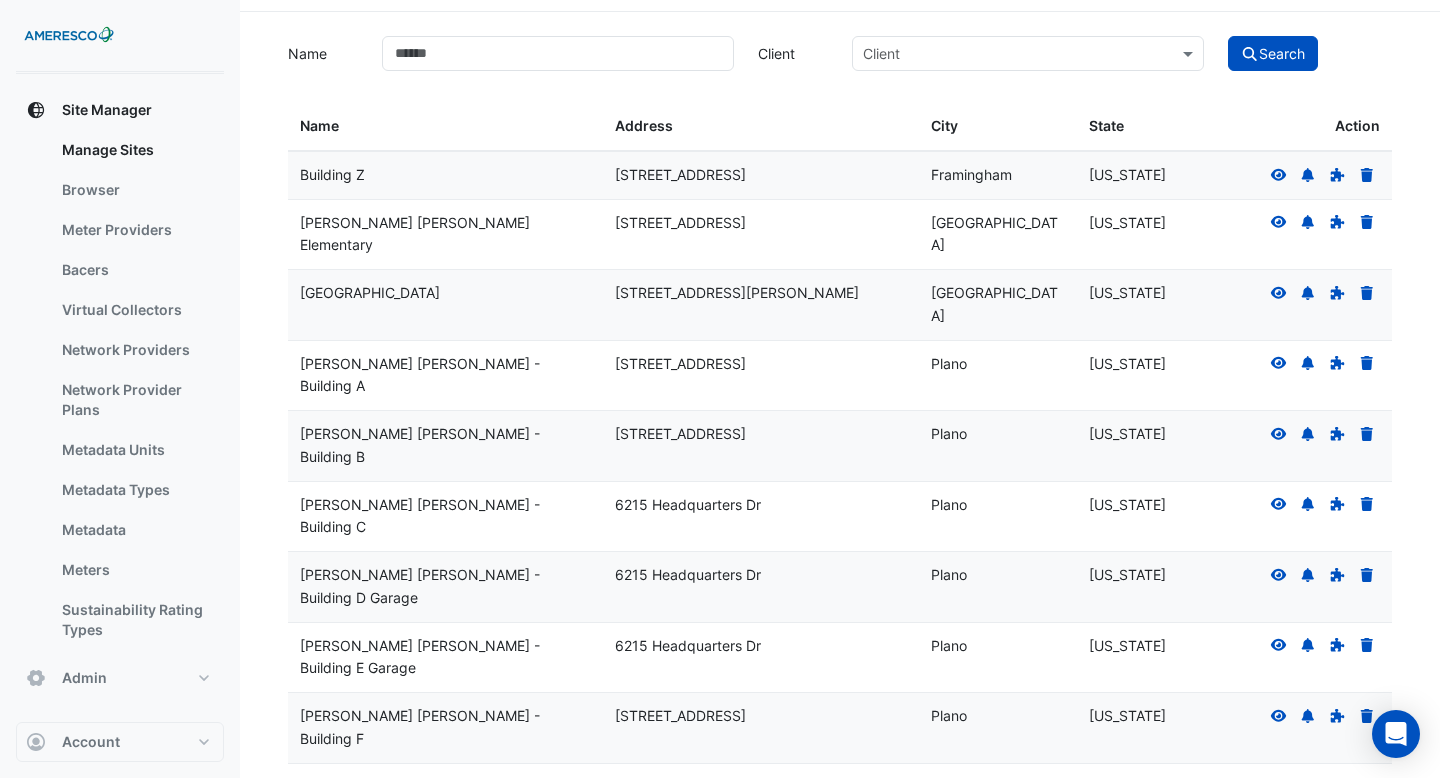 click 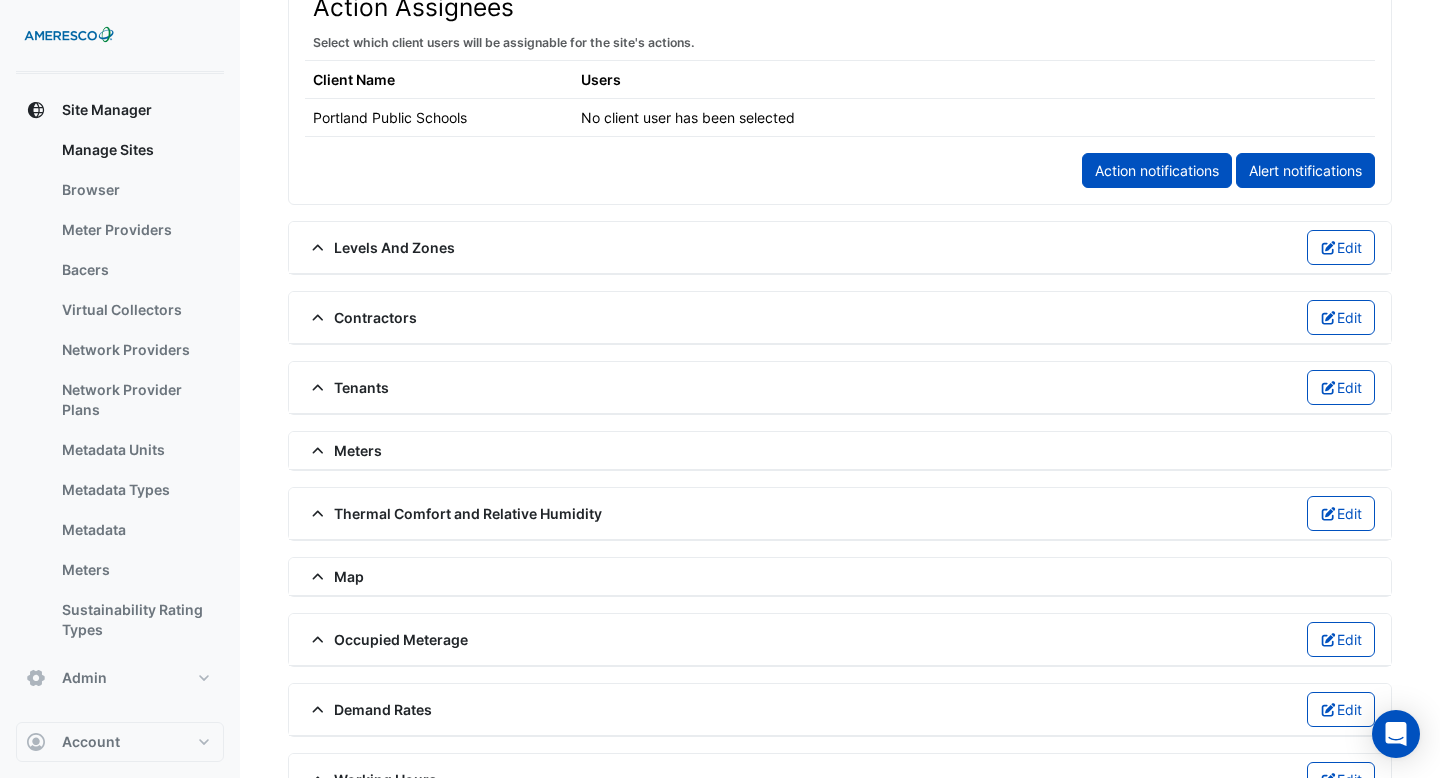 scroll, scrollTop: 1205, scrollLeft: 0, axis: vertical 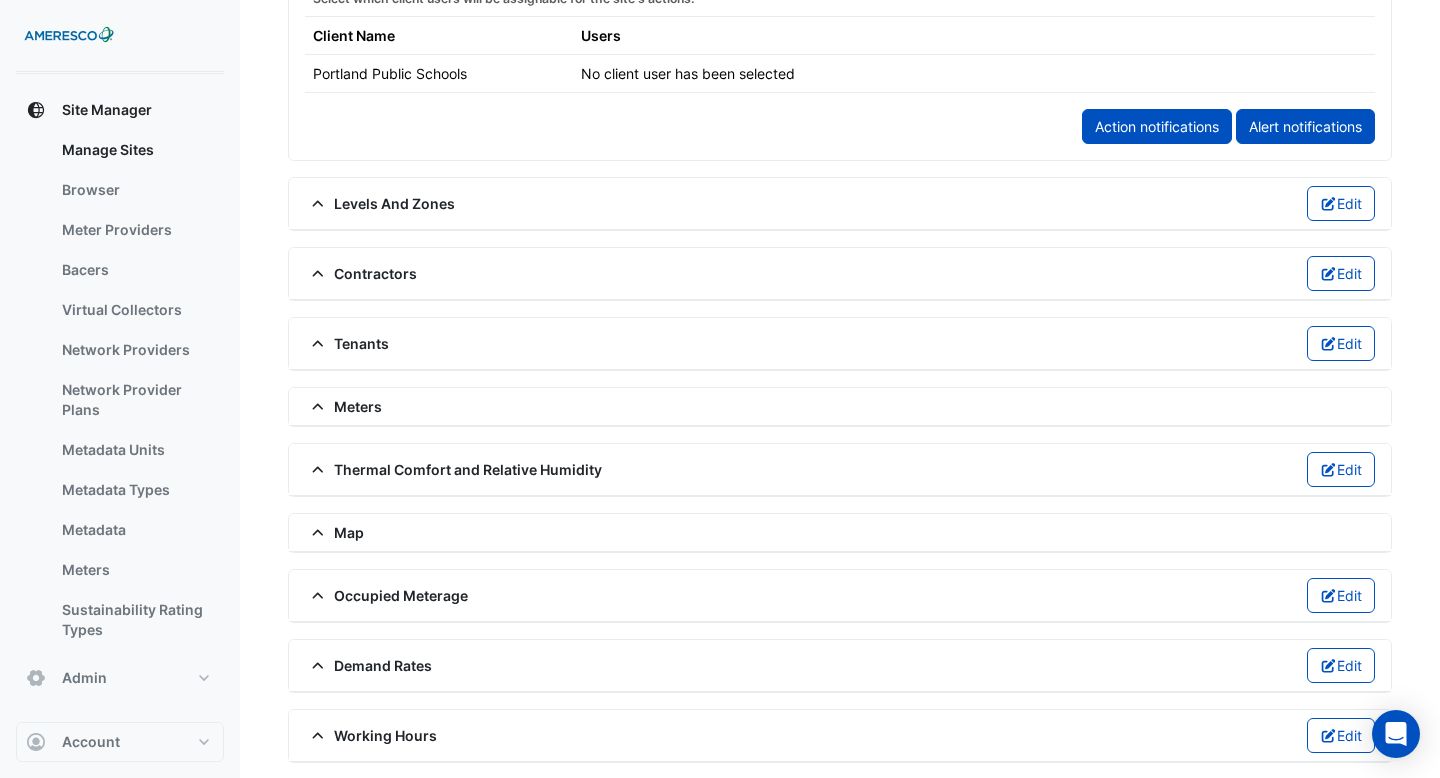 click on "Meters" 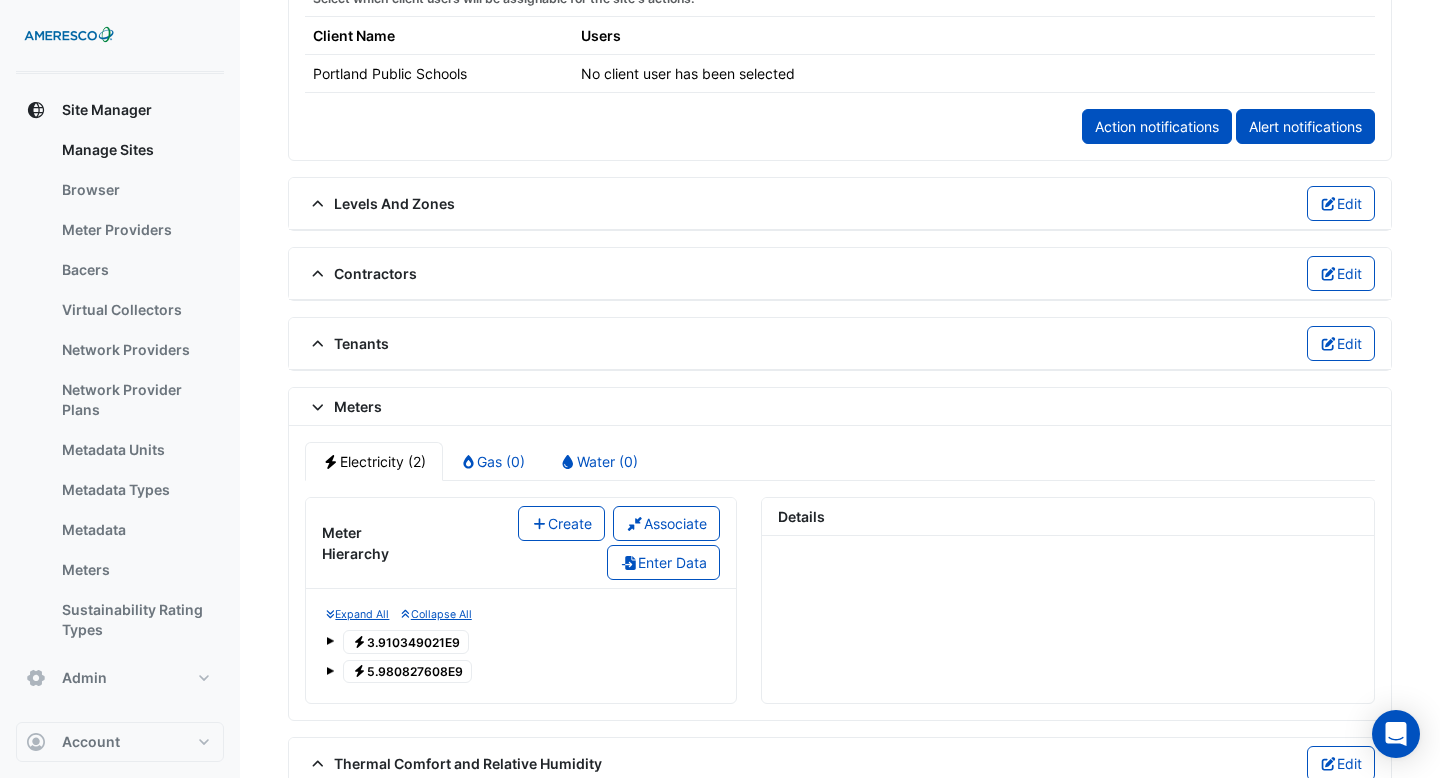 click on "Electricity
3.910349021E9" 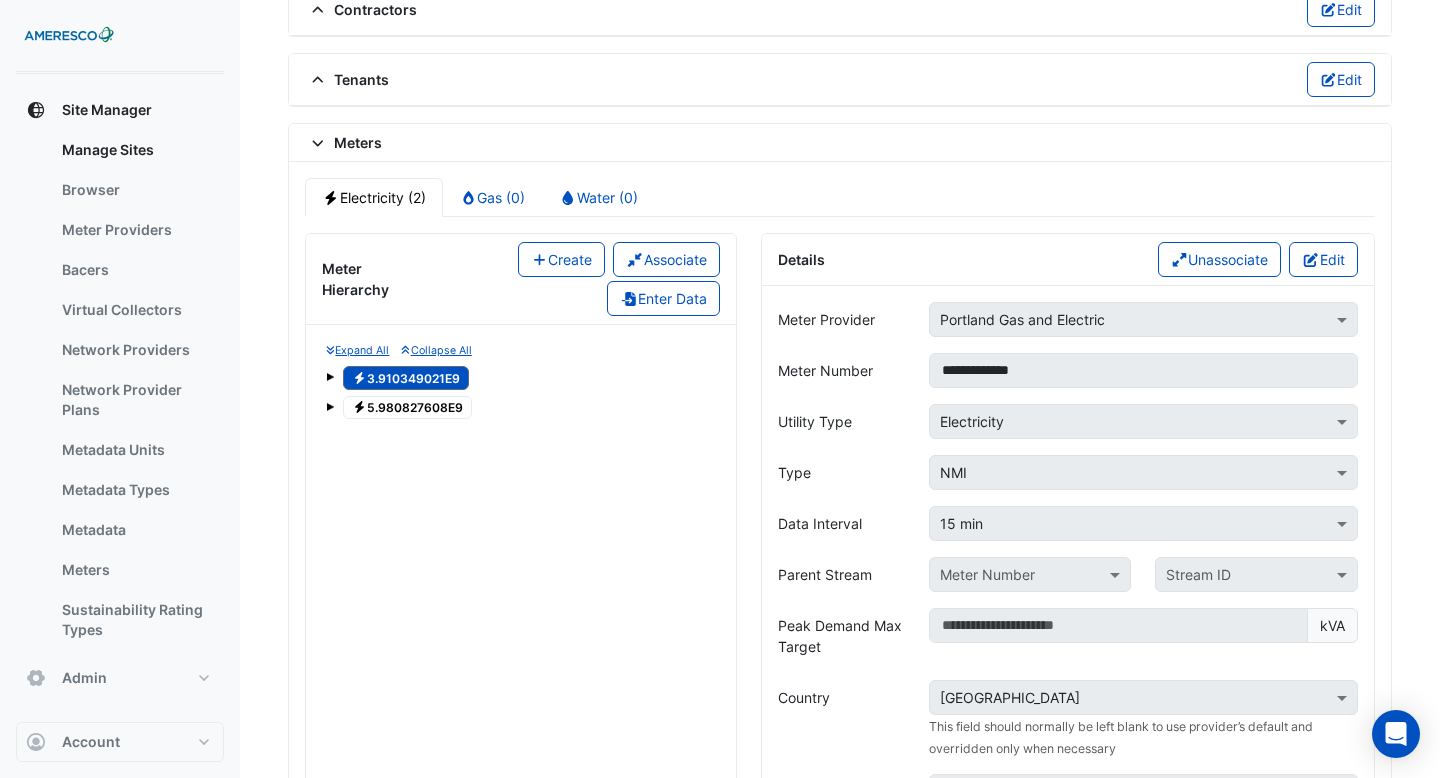 scroll, scrollTop: 1418, scrollLeft: 0, axis: vertical 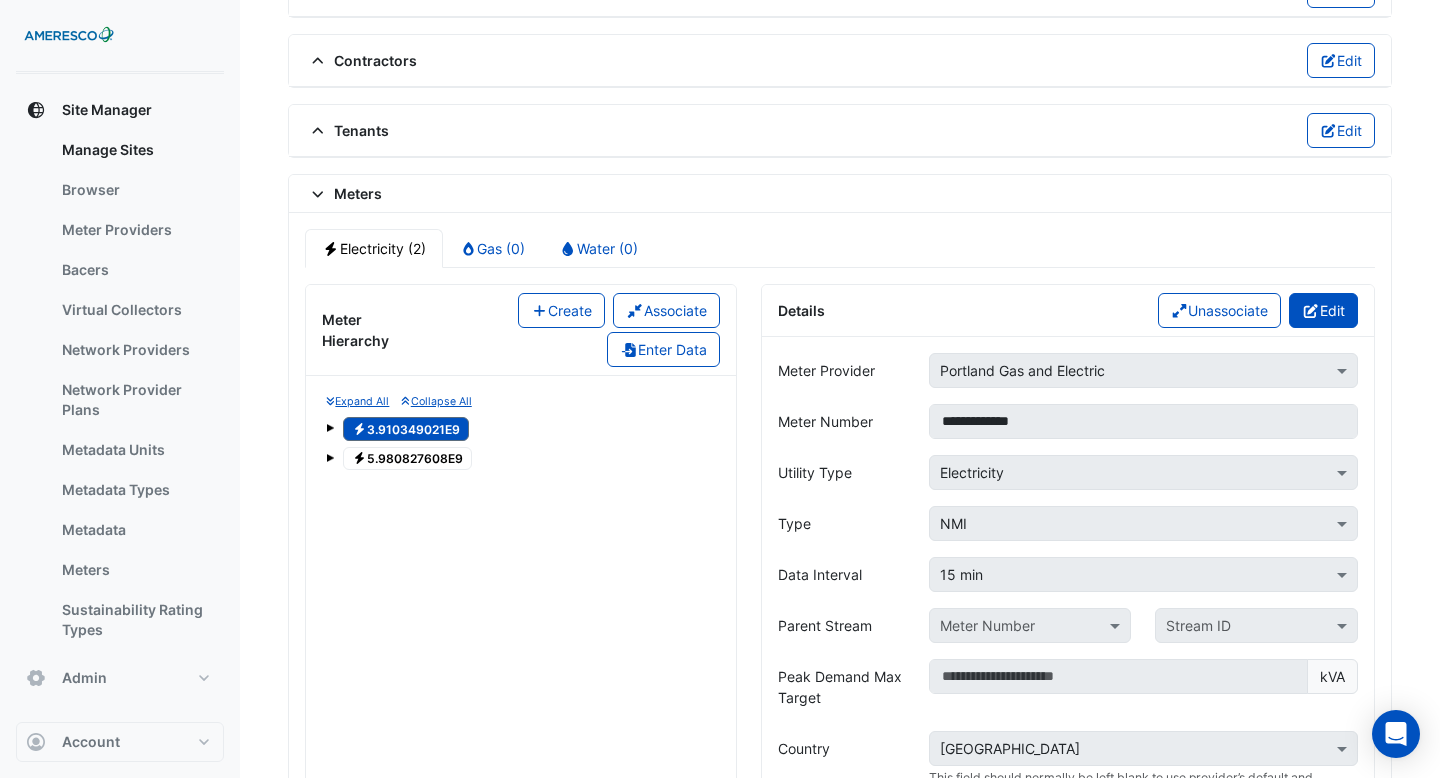 click on "Edit" 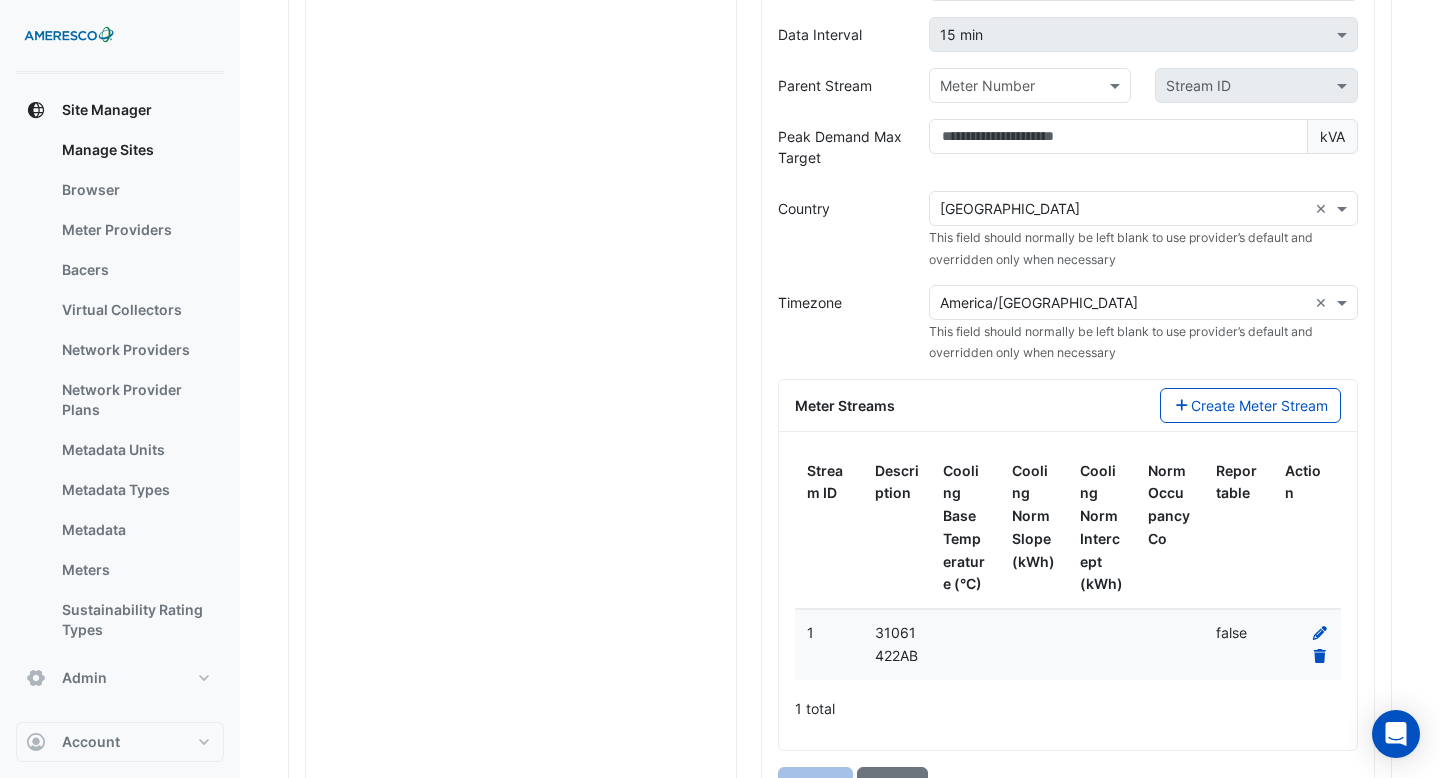 scroll, scrollTop: 1914, scrollLeft: 0, axis: vertical 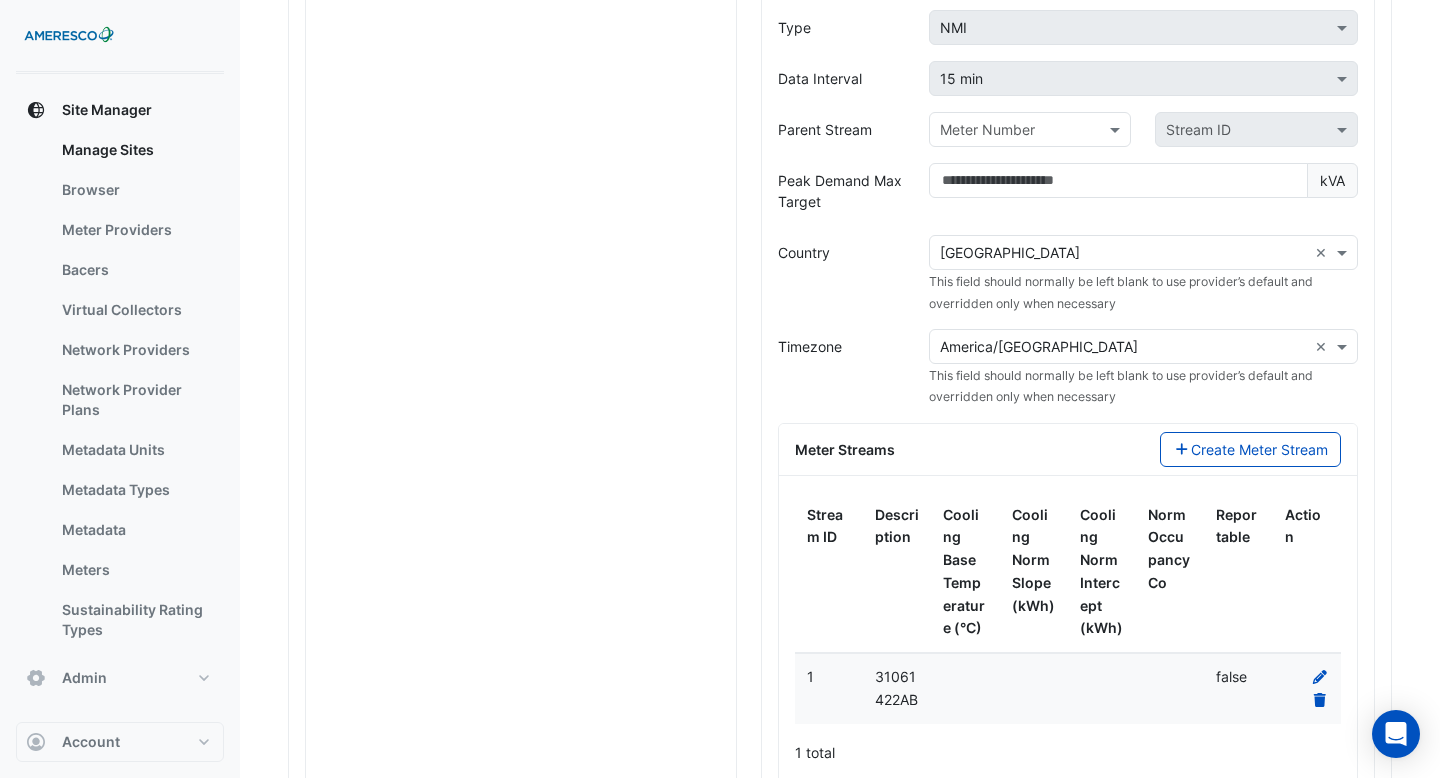 click 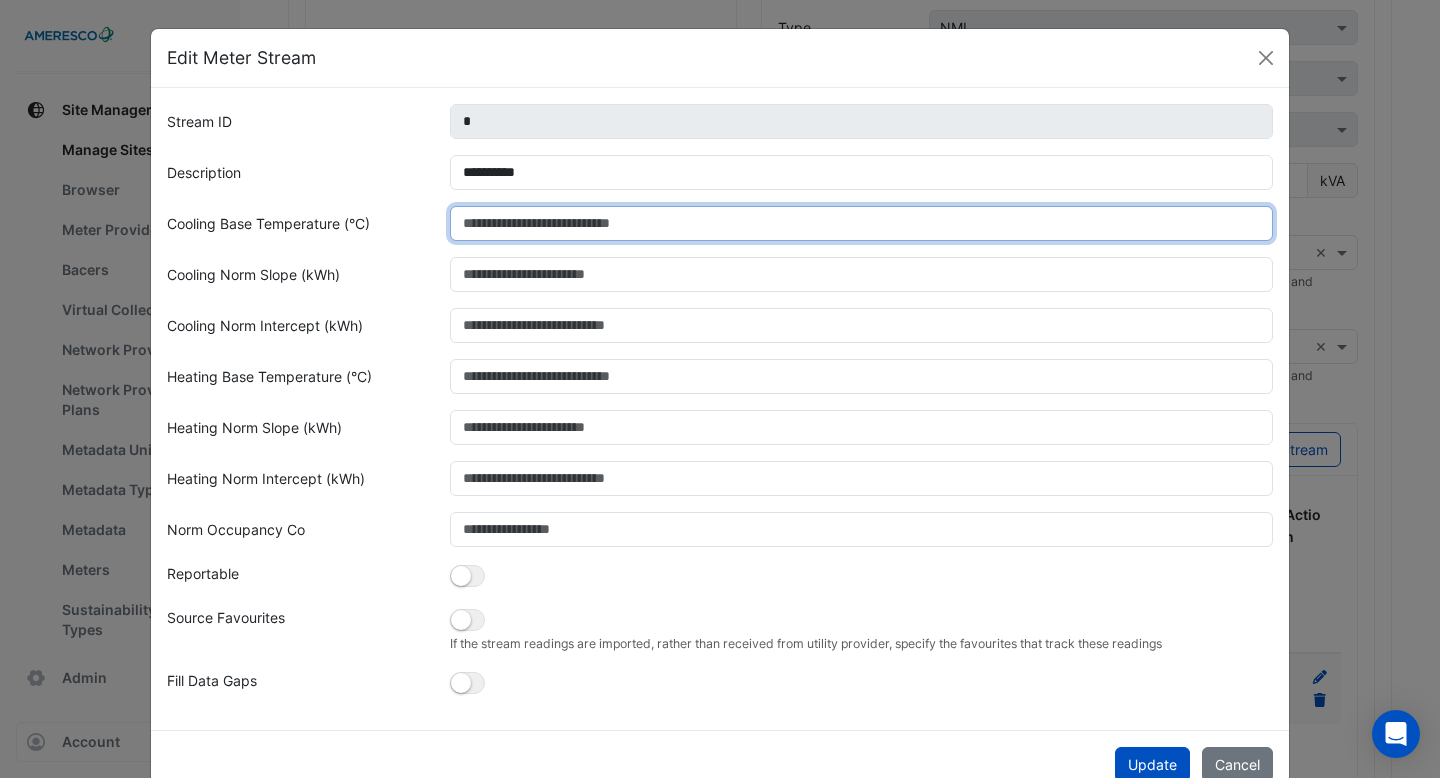 click on "Cooling Base Temperature (°C)" at bounding box center (862, 223) 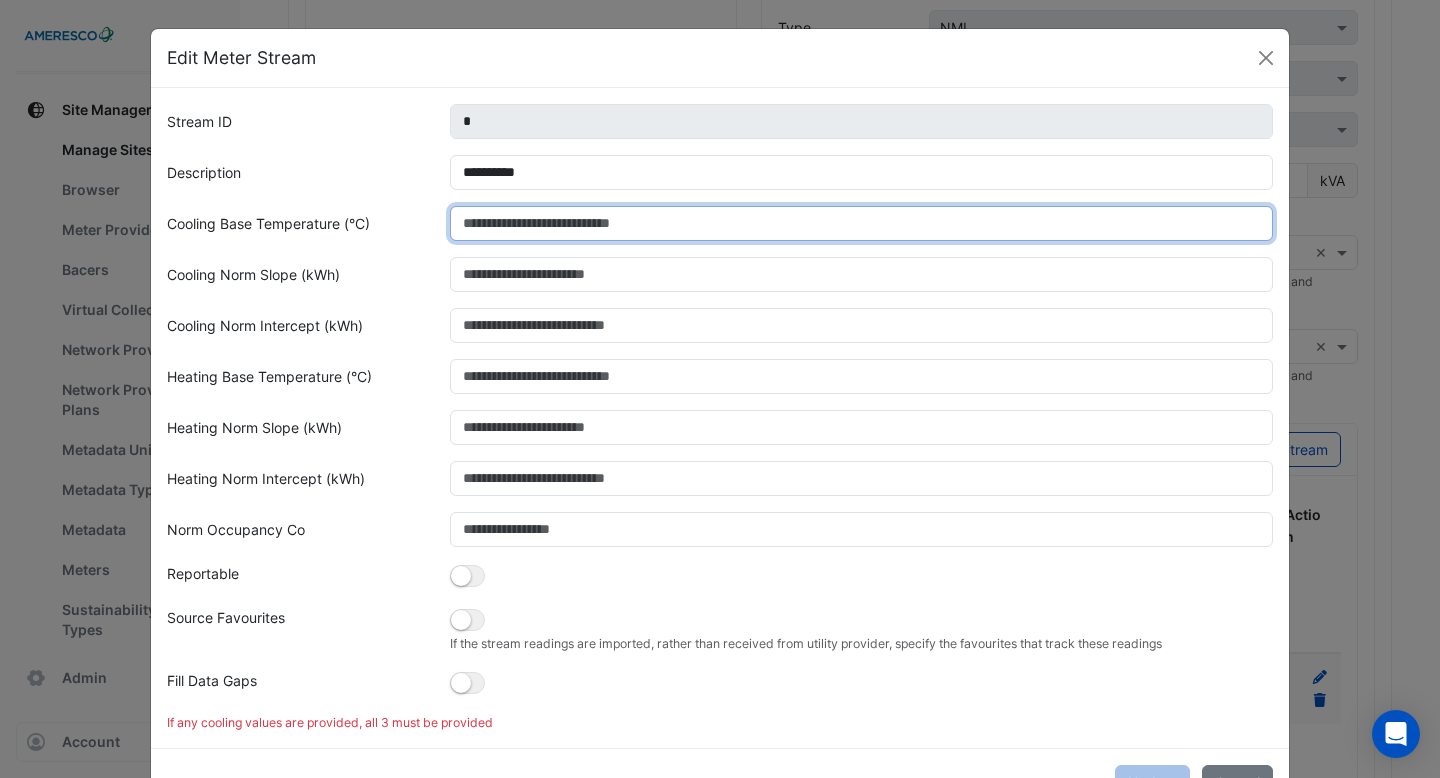 type on "*" 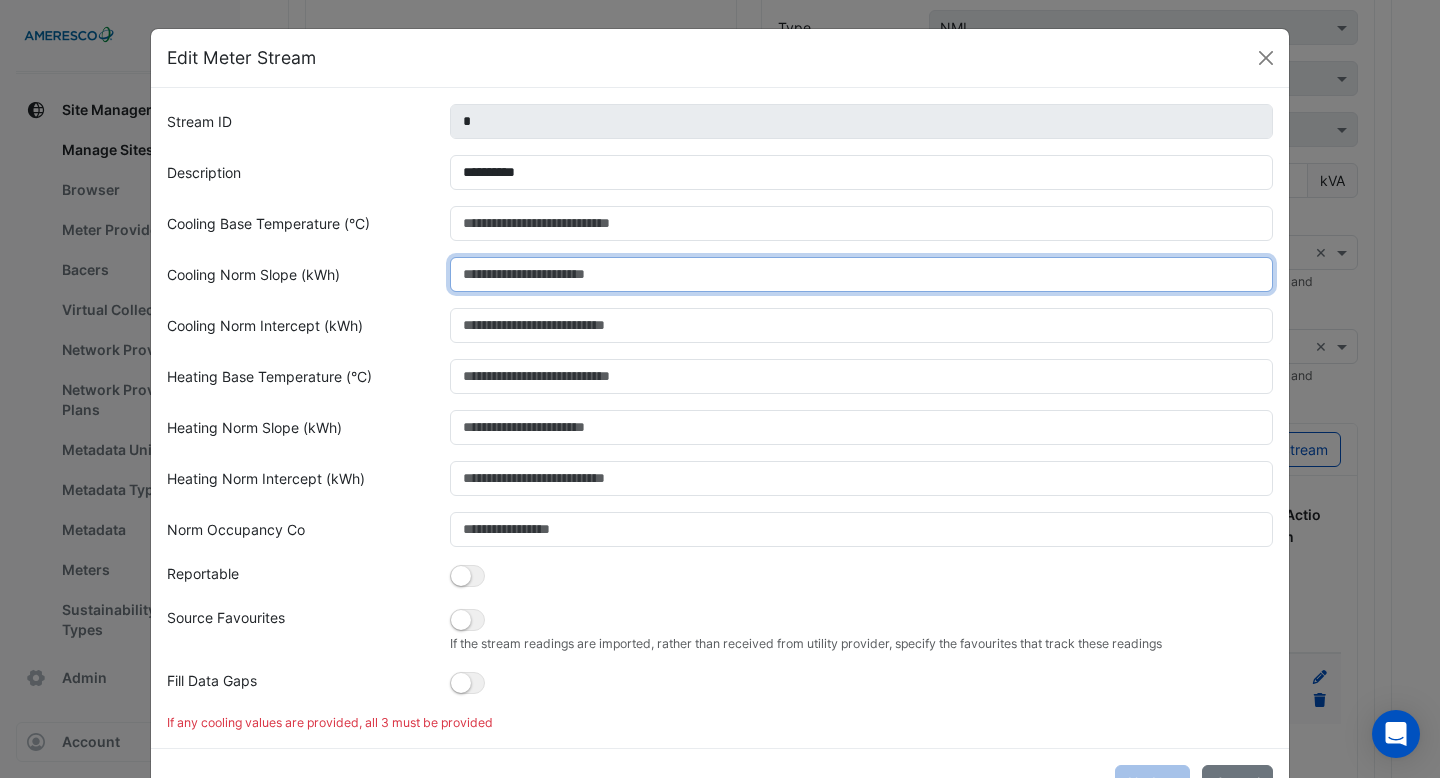 click on "Cooling Norm Slope (kWh)" at bounding box center [862, 274] 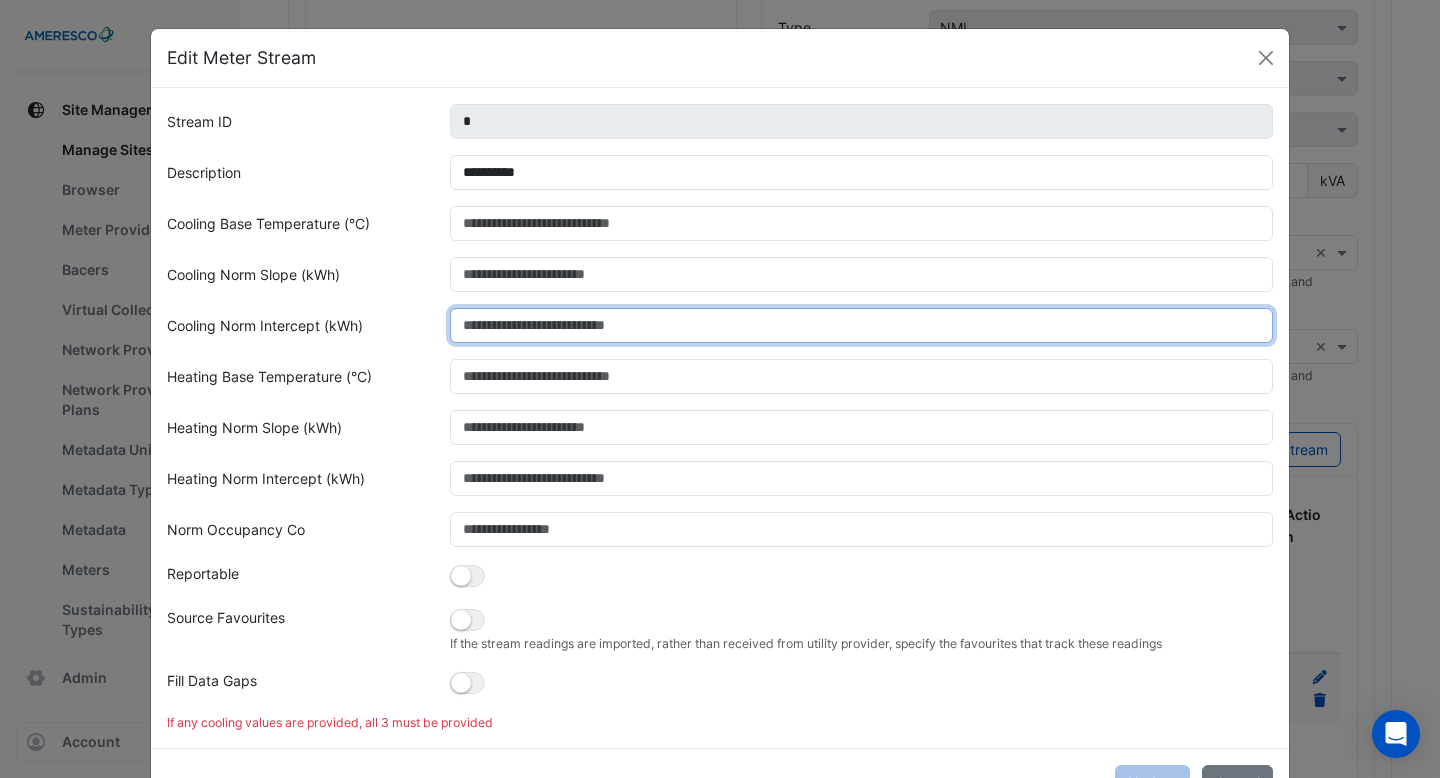 click on "Cooling Norm Intercept (kWh)" at bounding box center (862, 325) 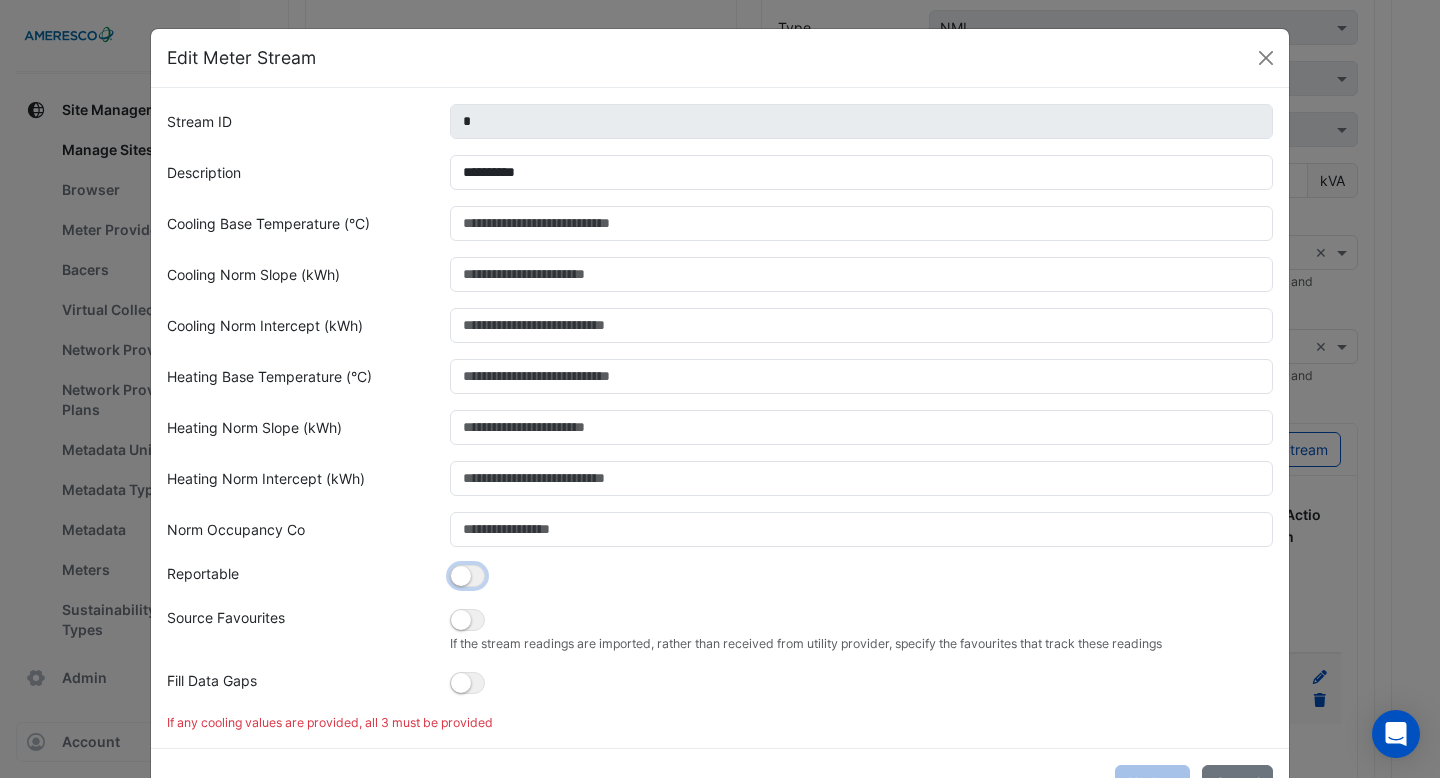 click at bounding box center [461, 576] 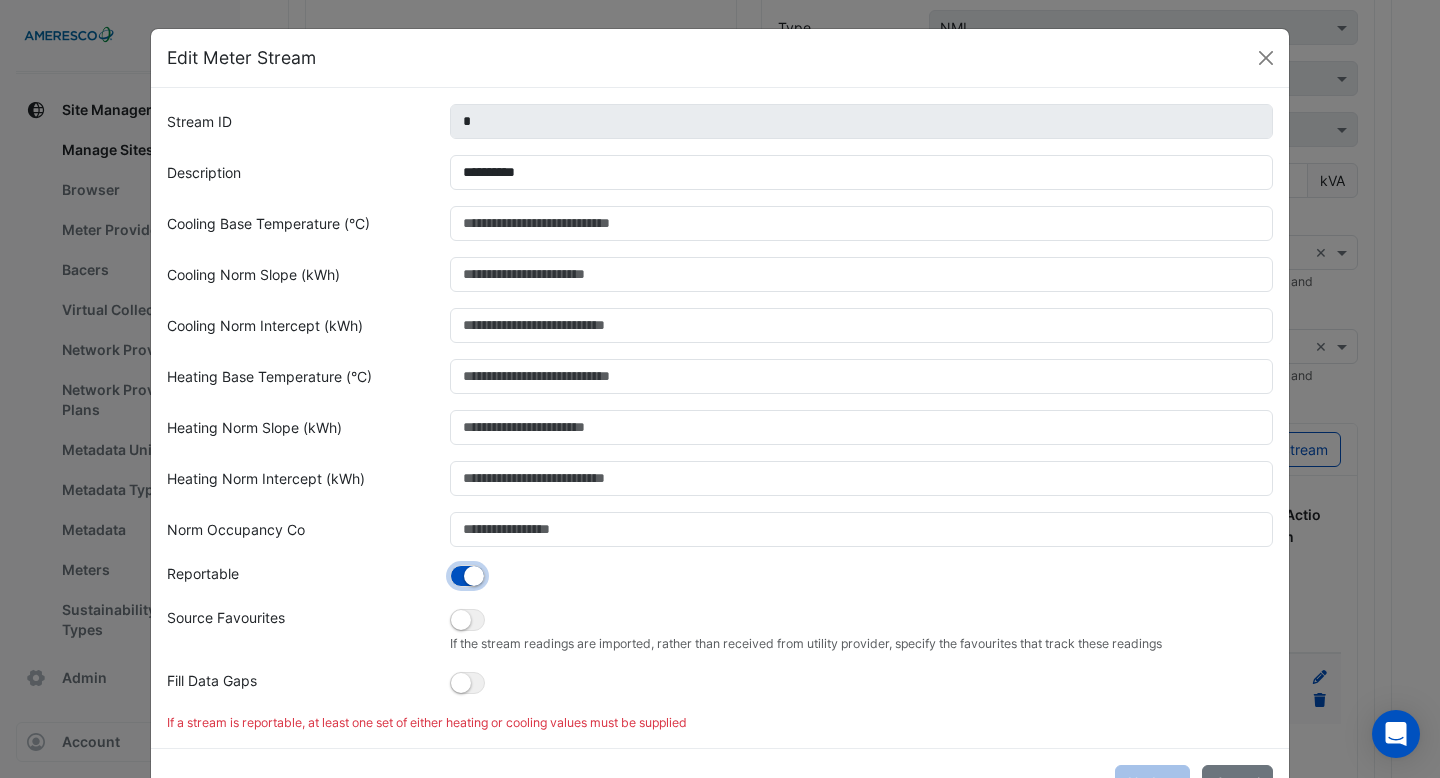 scroll, scrollTop: 67, scrollLeft: 0, axis: vertical 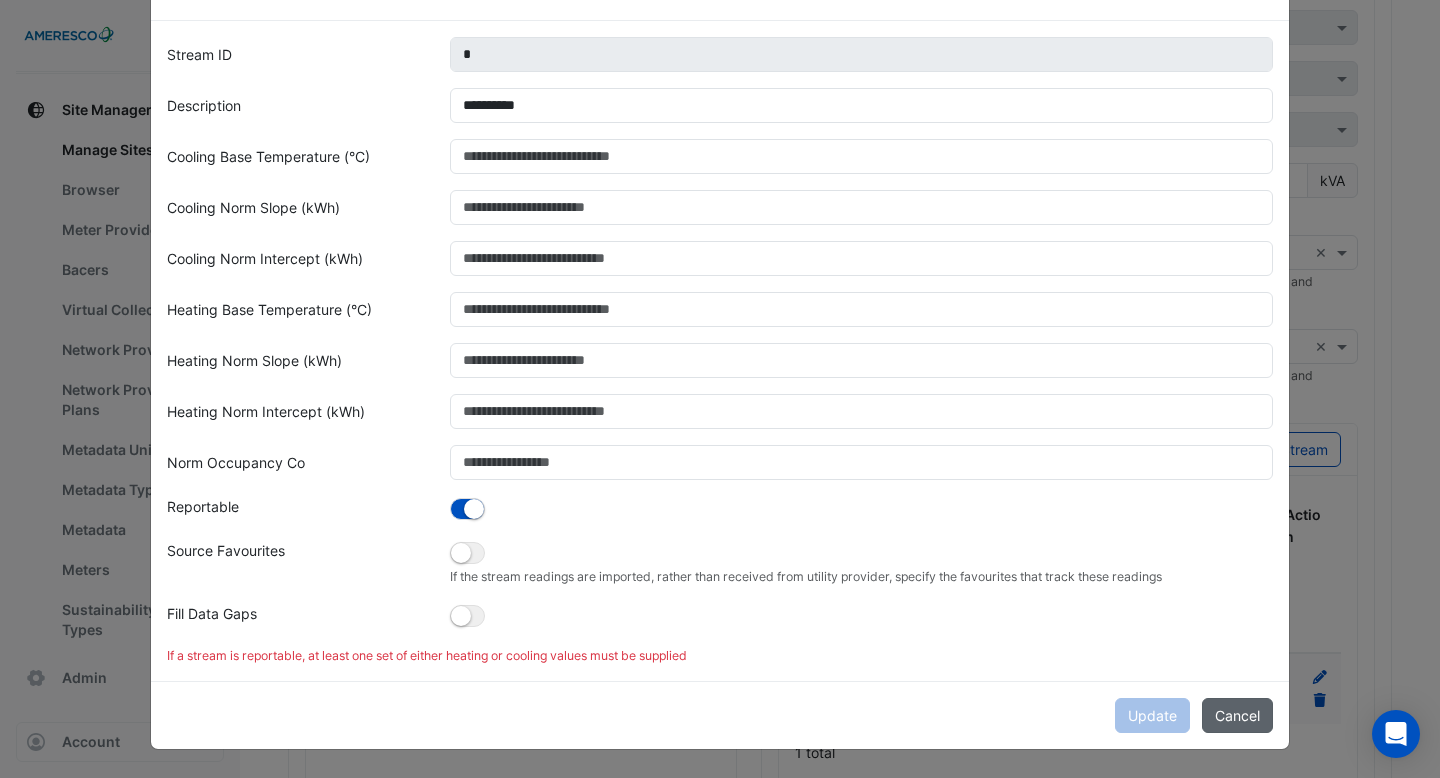 click on "Cancel" 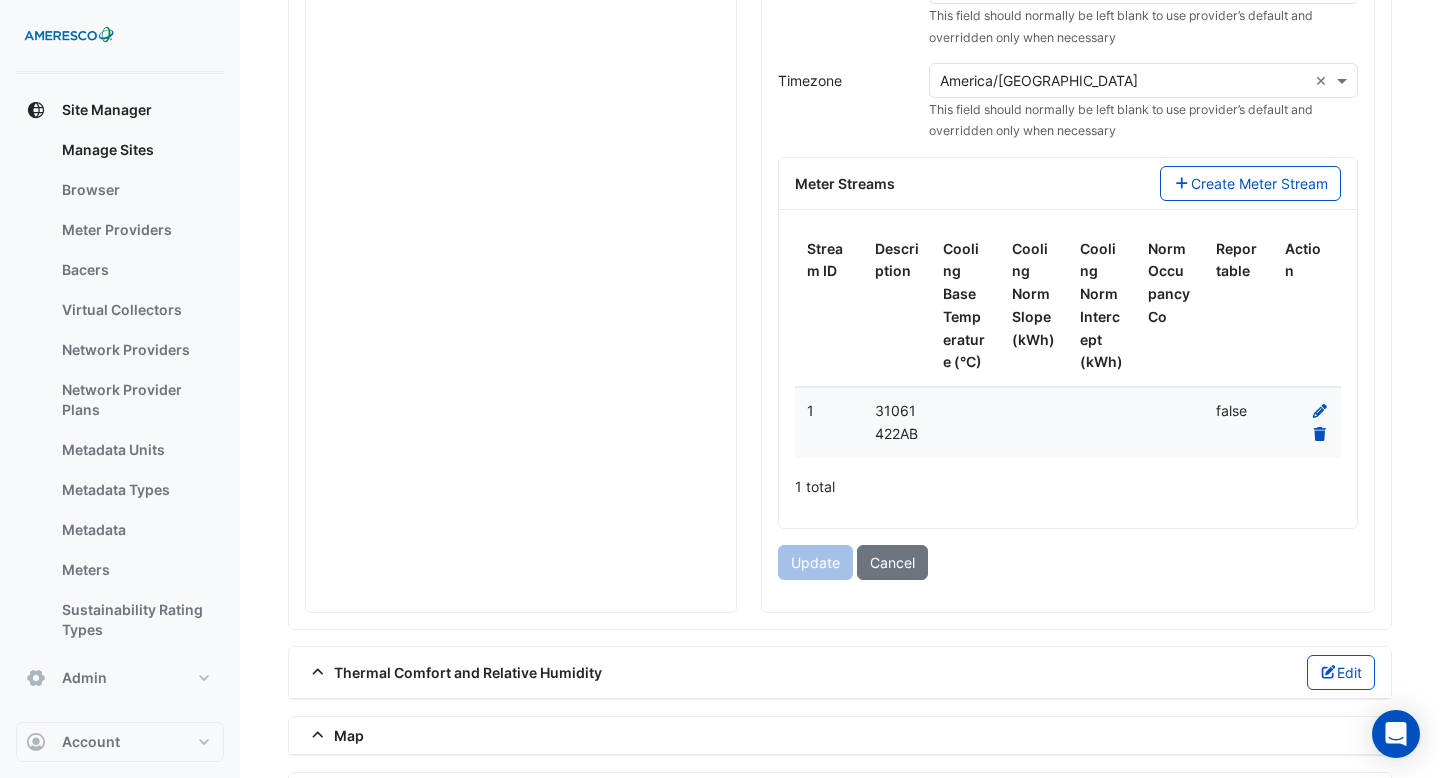 scroll, scrollTop: 2238, scrollLeft: 0, axis: vertical 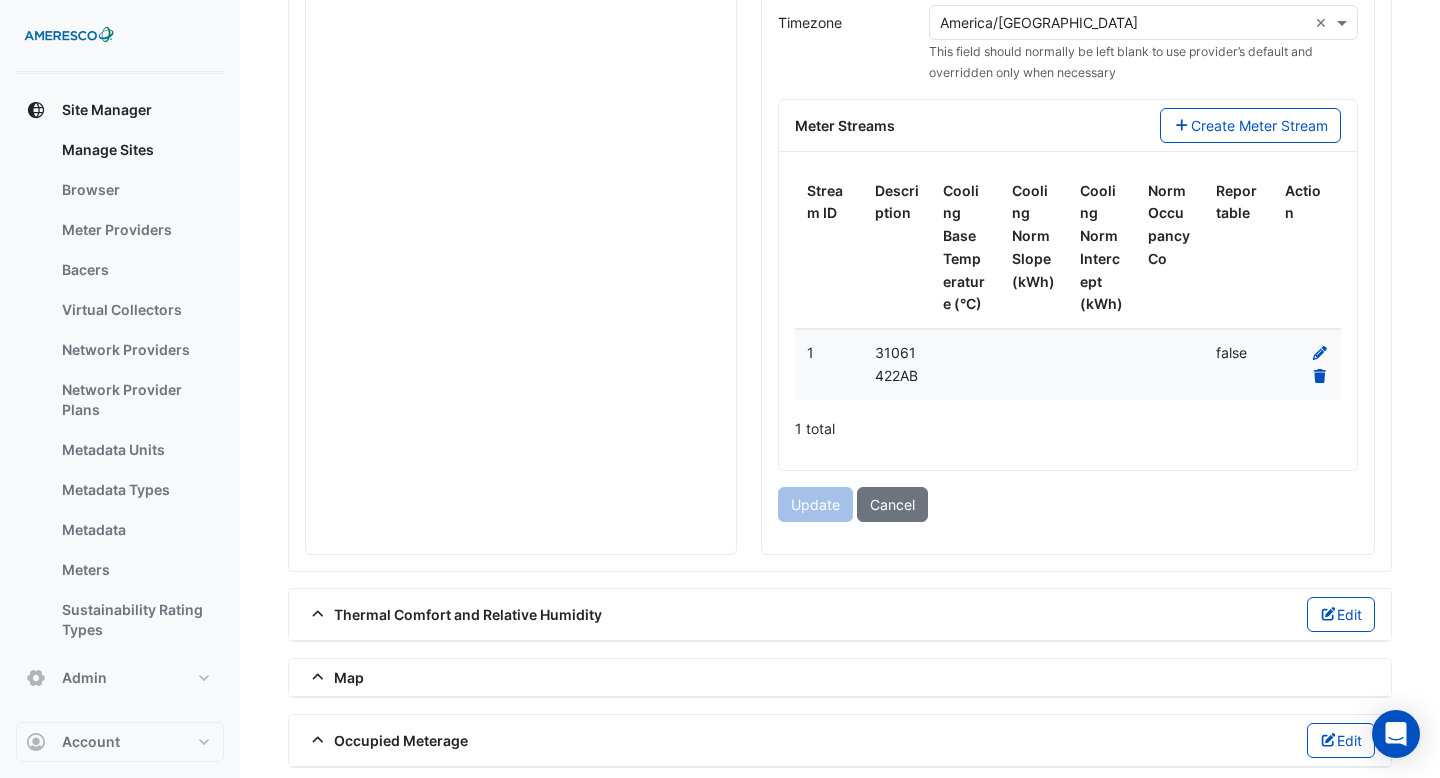 click 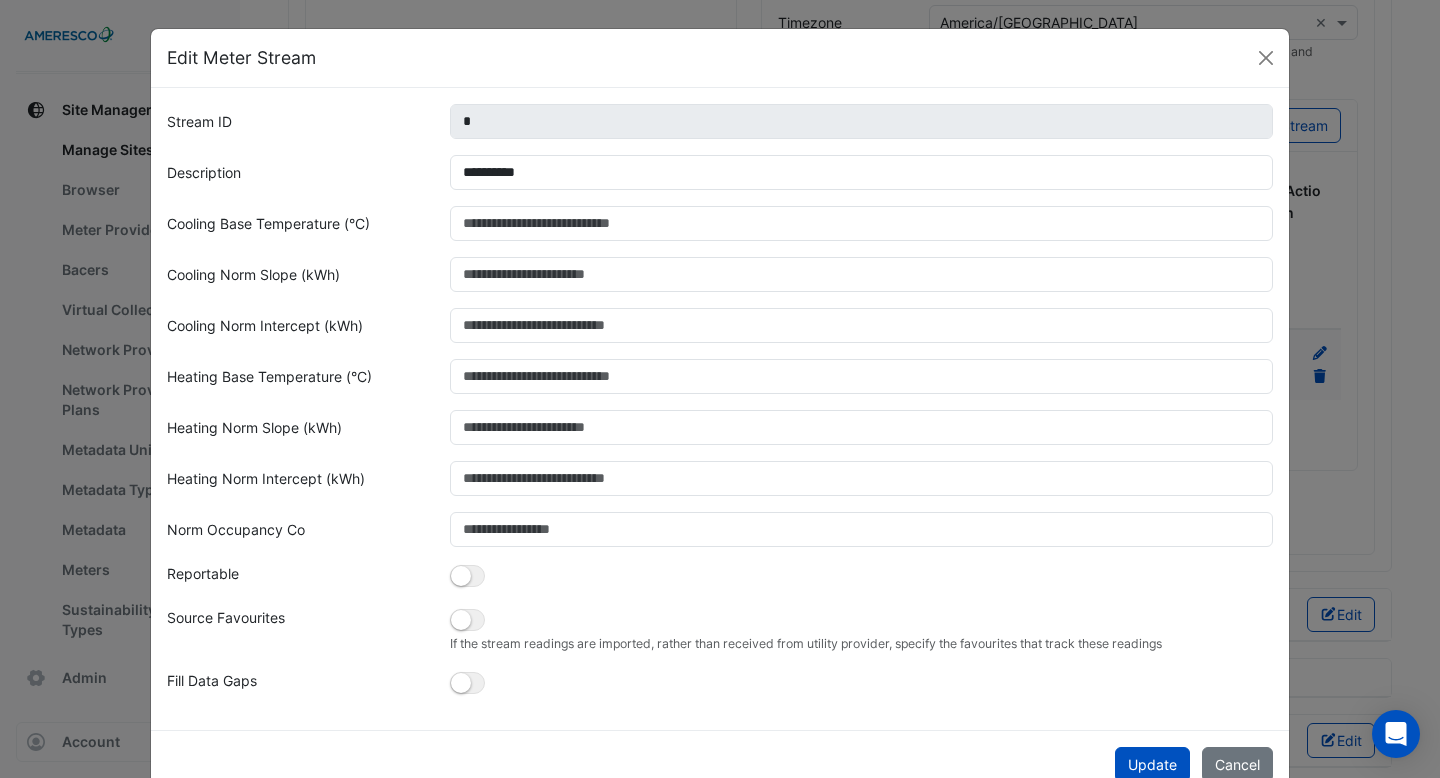 click on "**********" 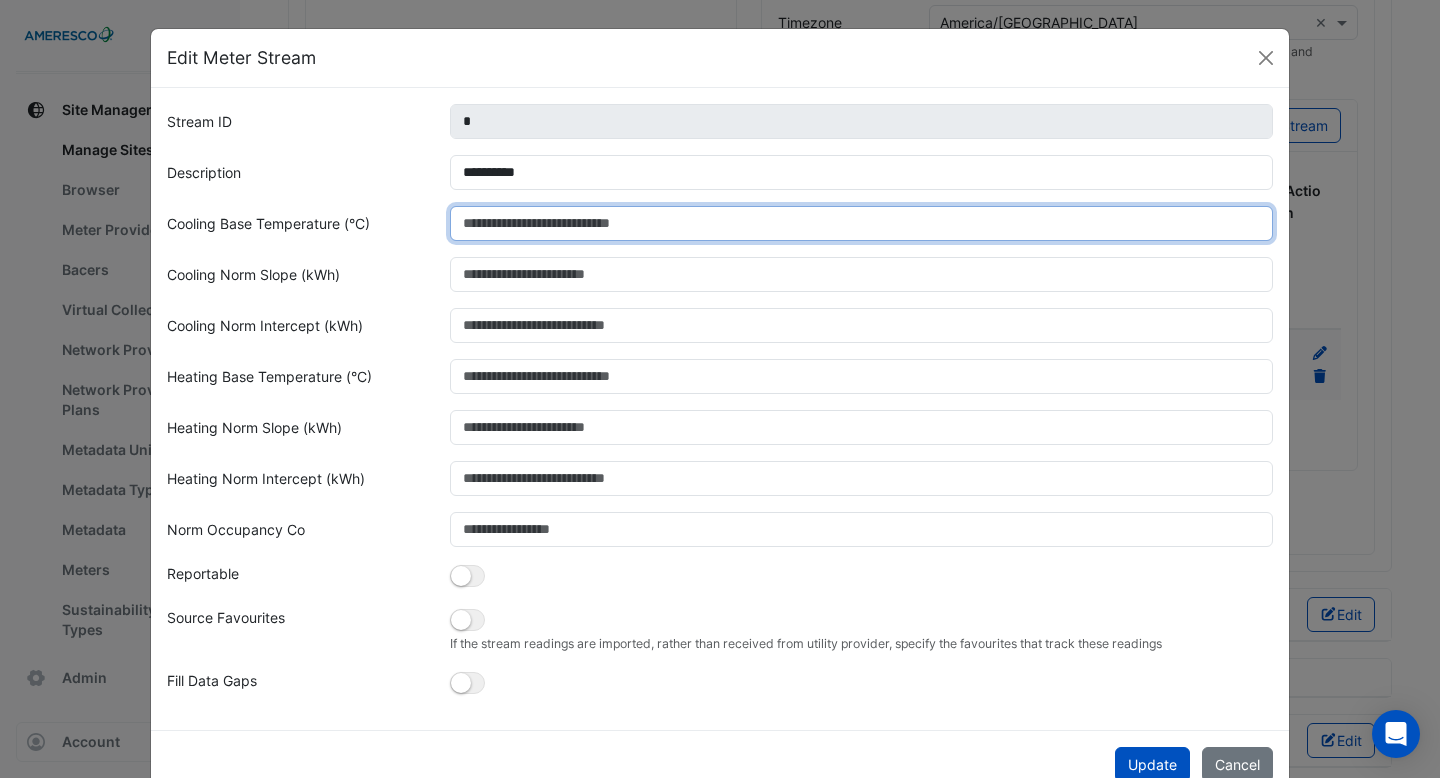 click on "Cooling Base Temperature (°C)" at bounding box center [862, 223] 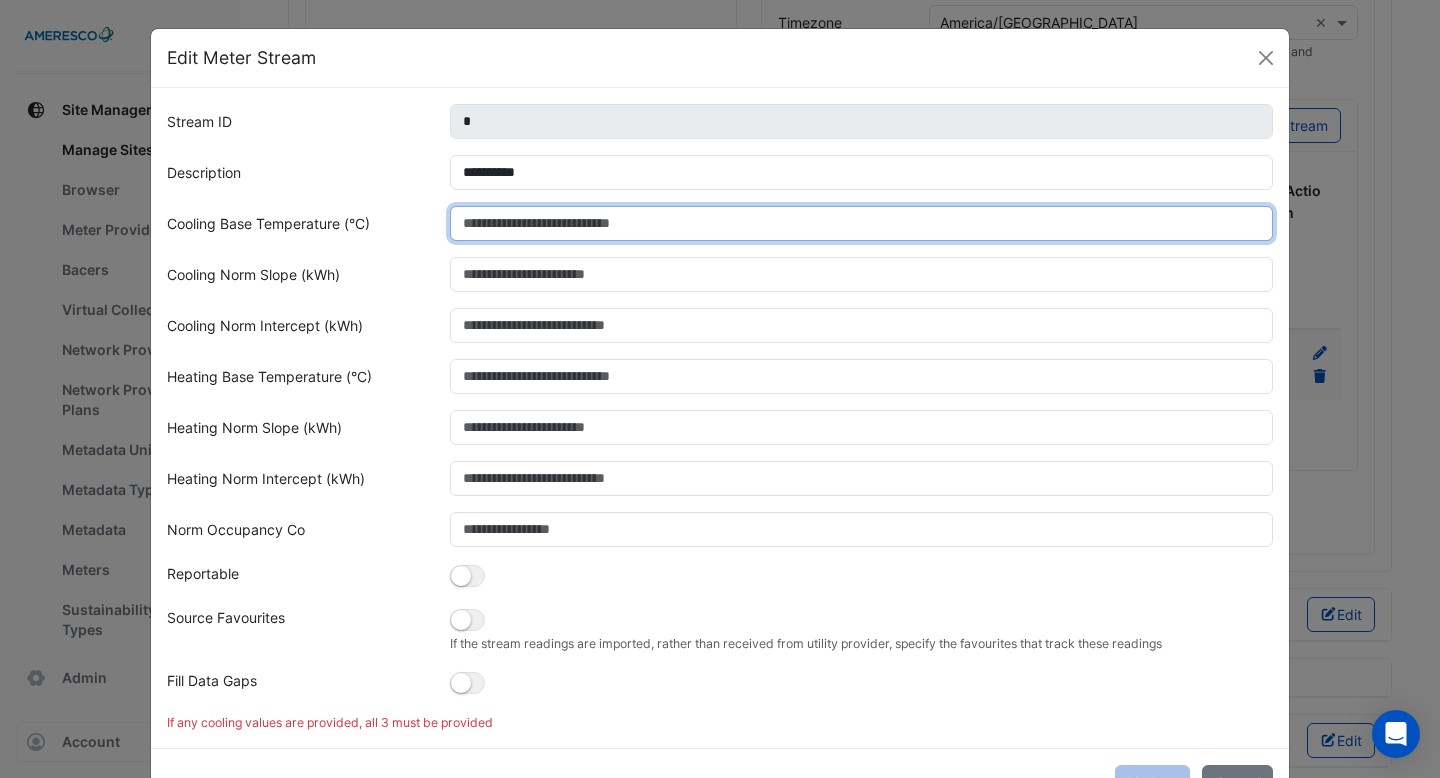 type on "*" 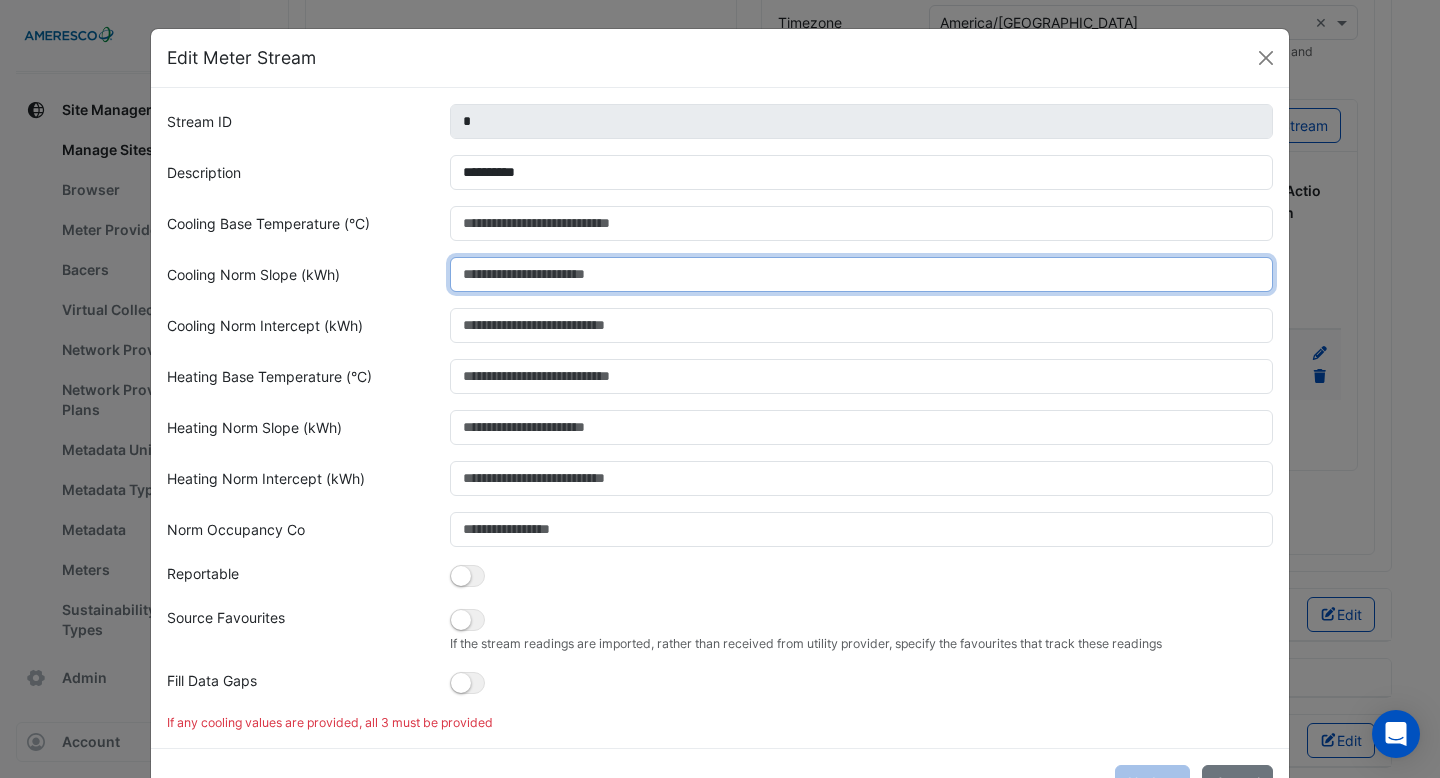 click on "Cooling Norm Slope (kWh)" at bounding box center (862, 274) 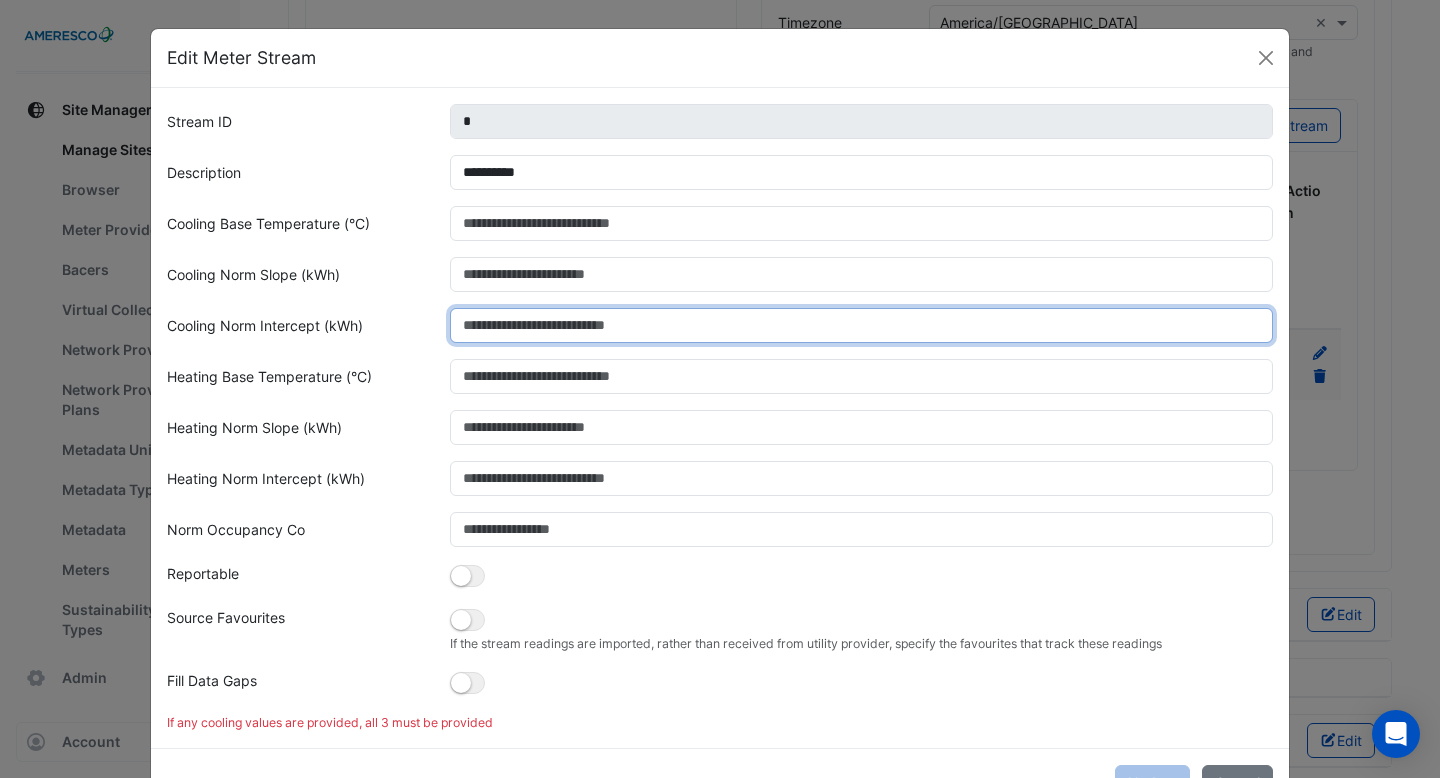 click on "Cooling Norm Intercept (kWh)" at bounding box center [862, 325] 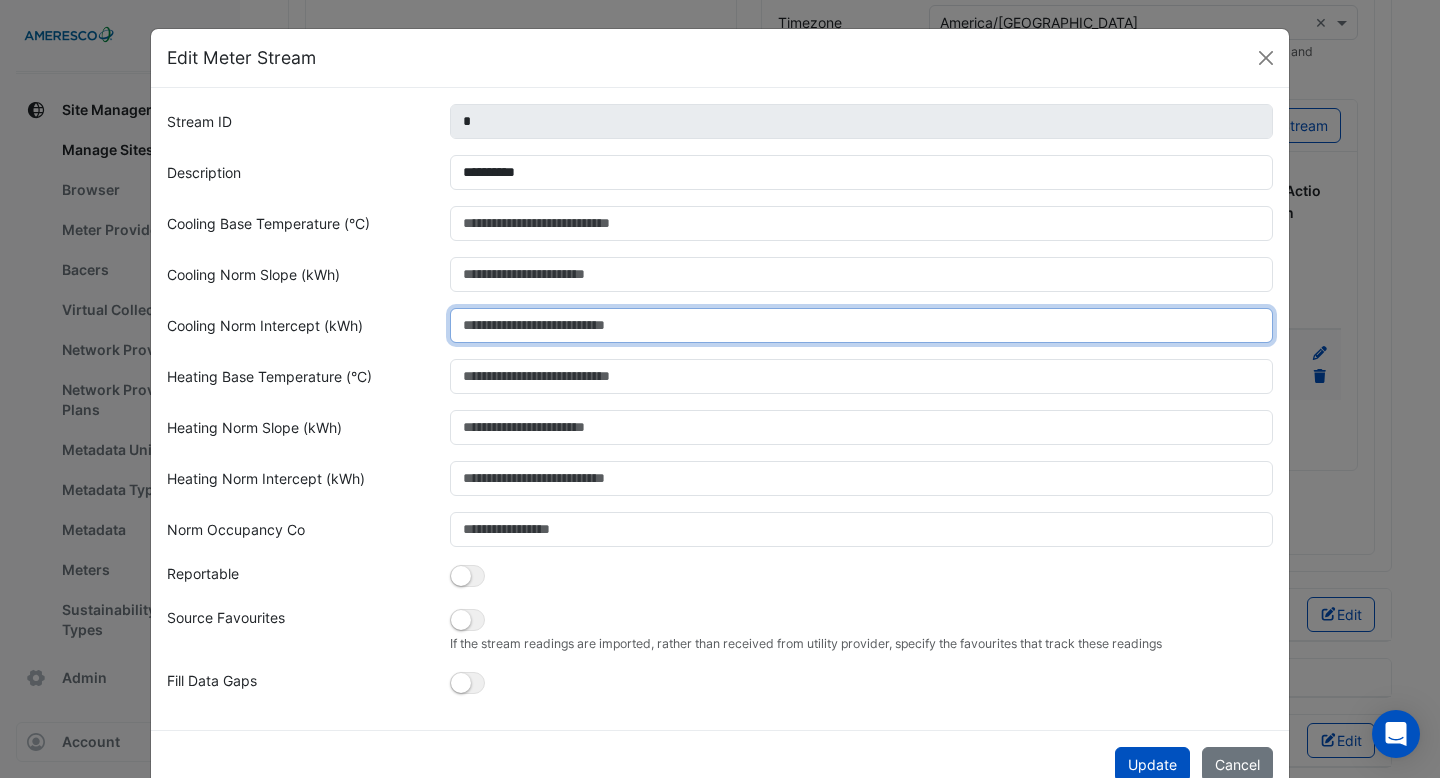 type on "*" 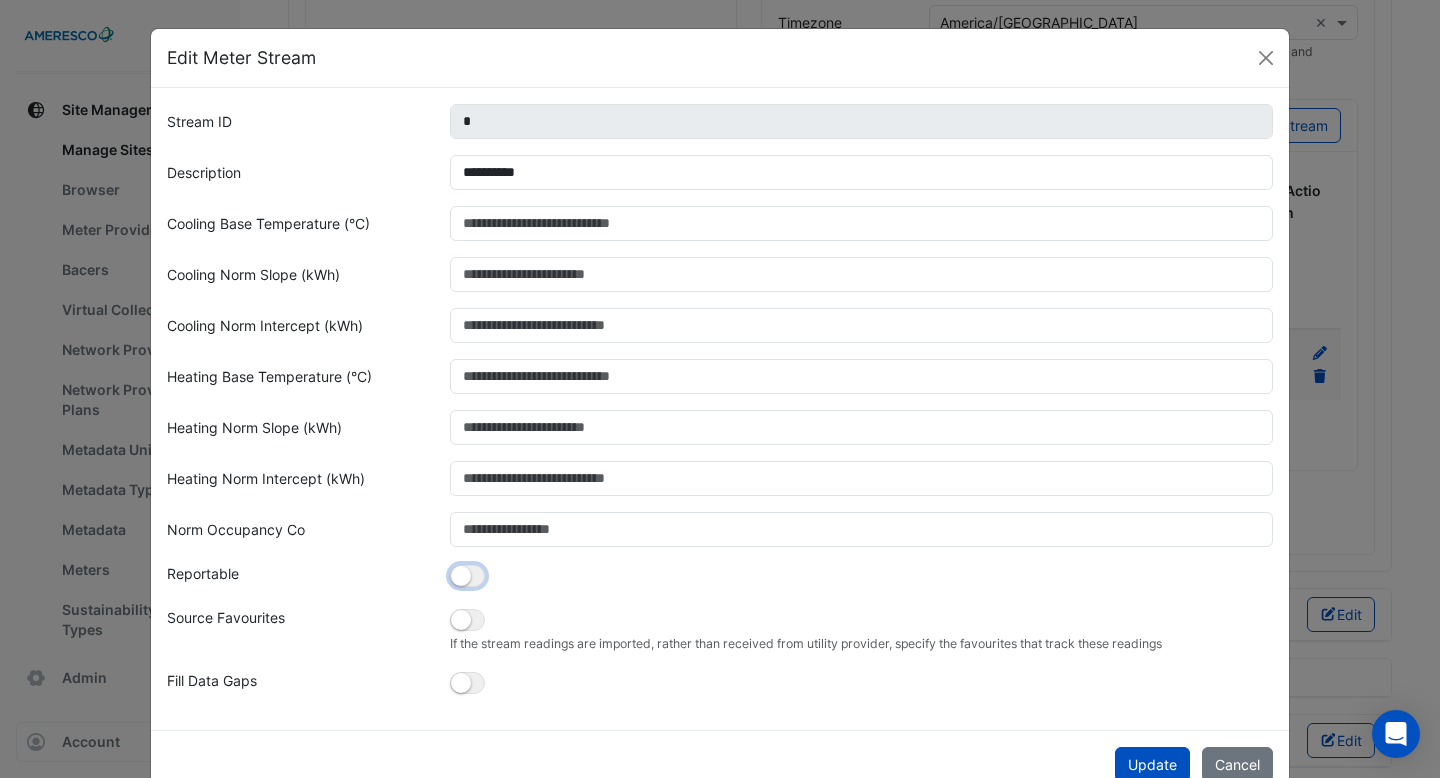 click at bounding box center (461, 576) 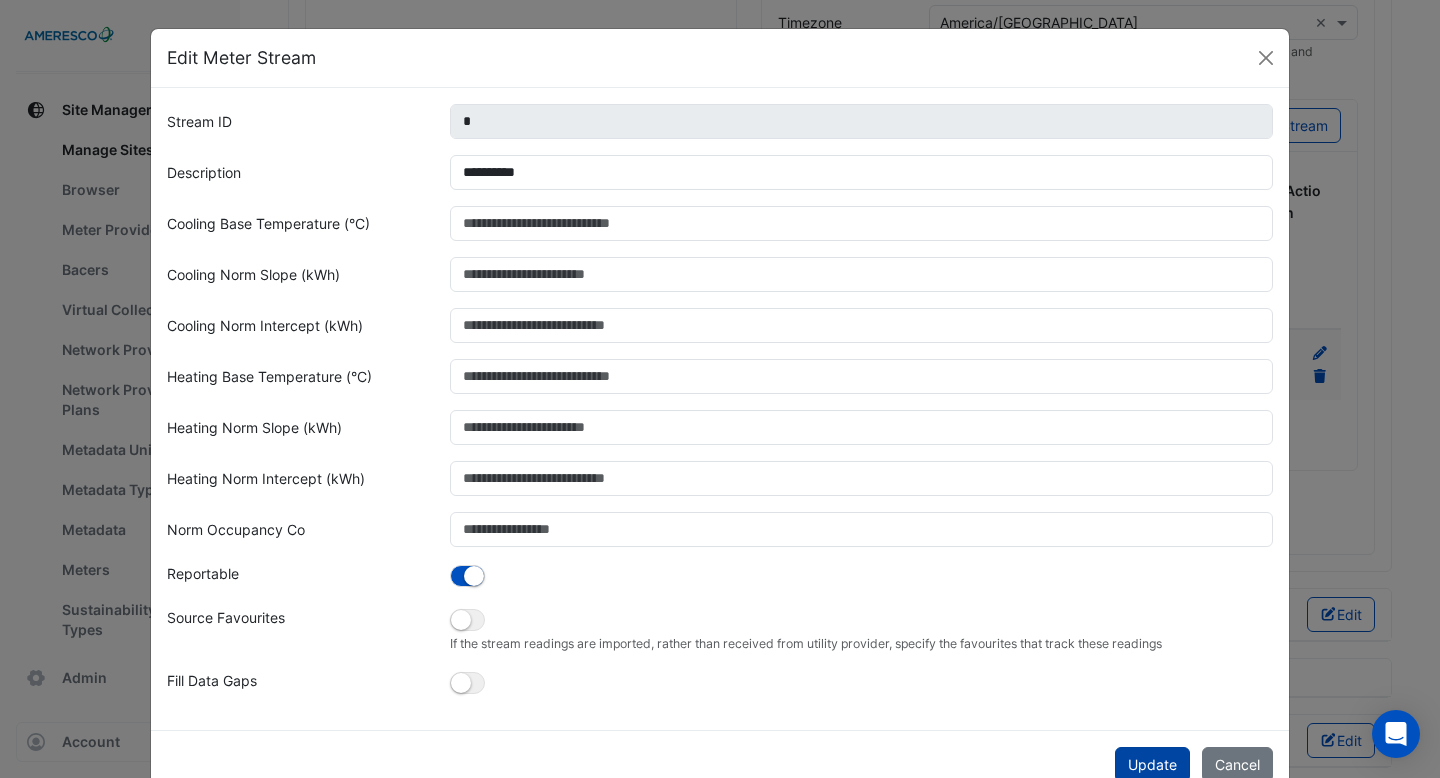 click on "Update" 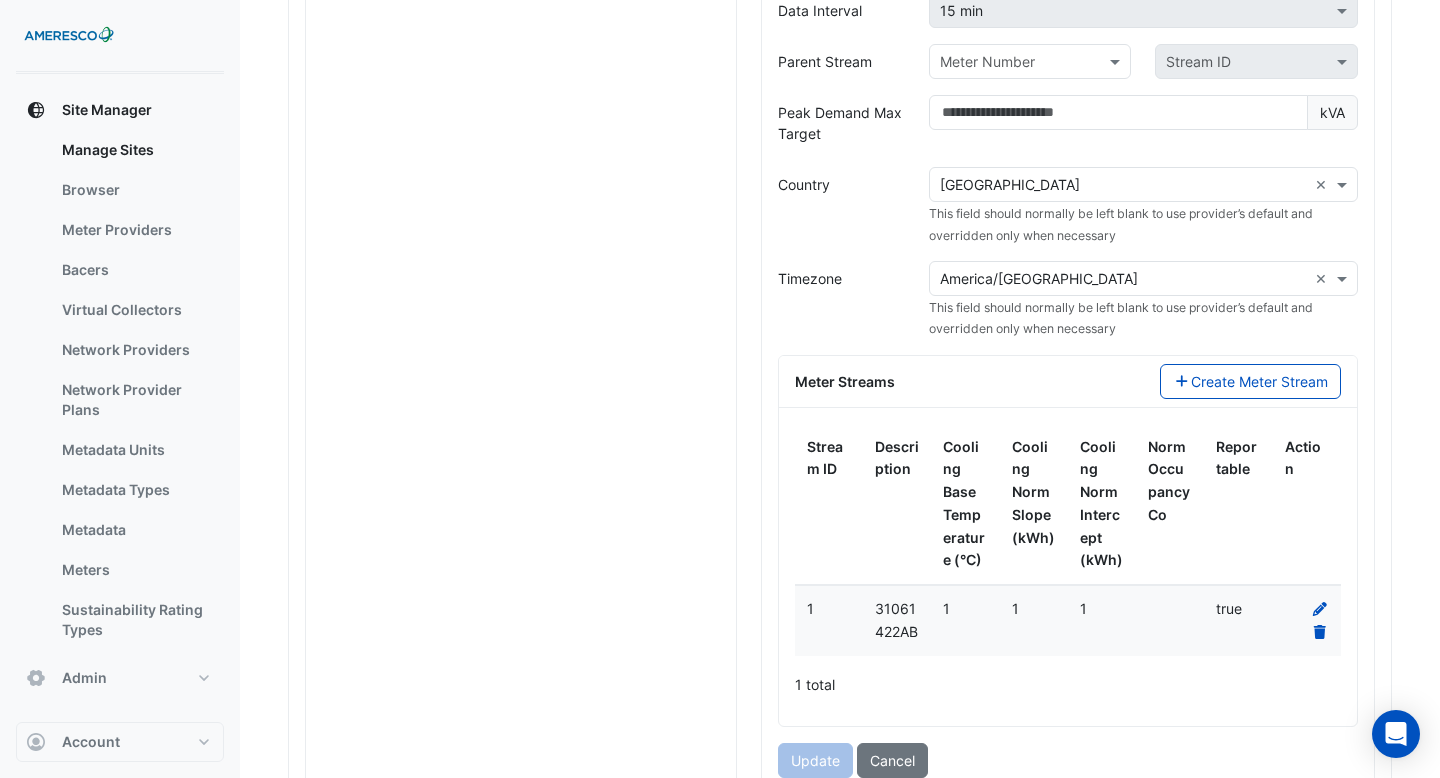 scroll, scrollTop: 1377, scrollLeft: 0, axis: vertical 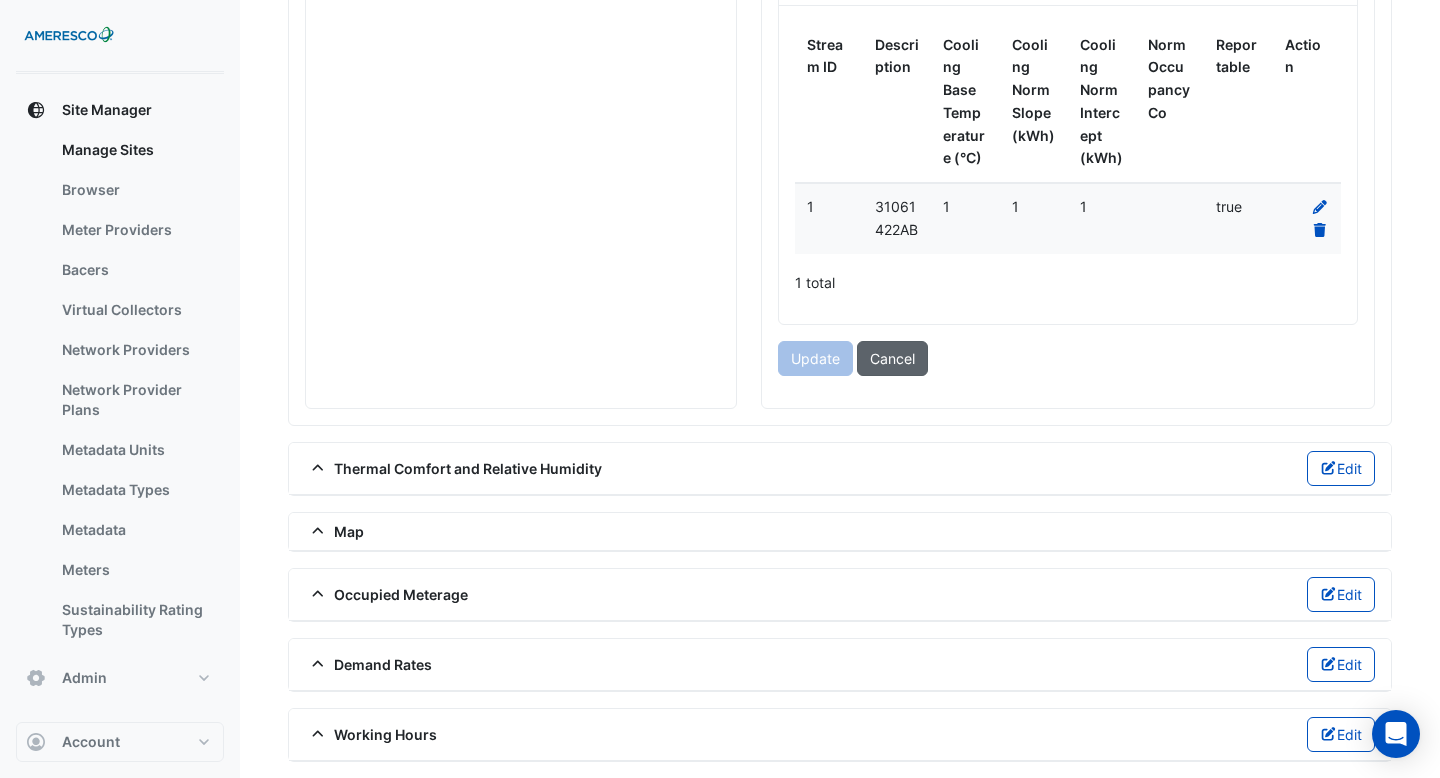 click on "Cancel" 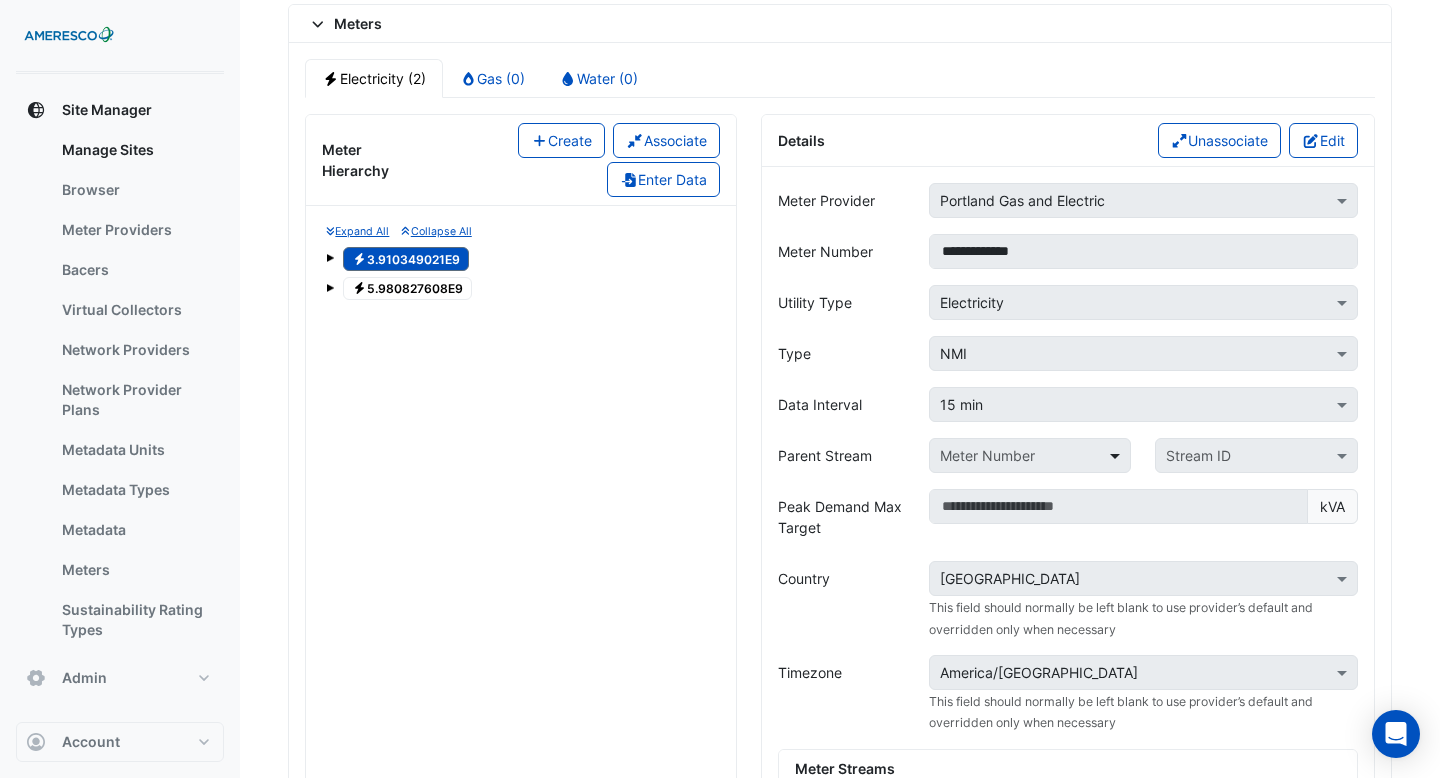 scroll, scrollTop: 2093, scrollLeft: 0, axis: vertical 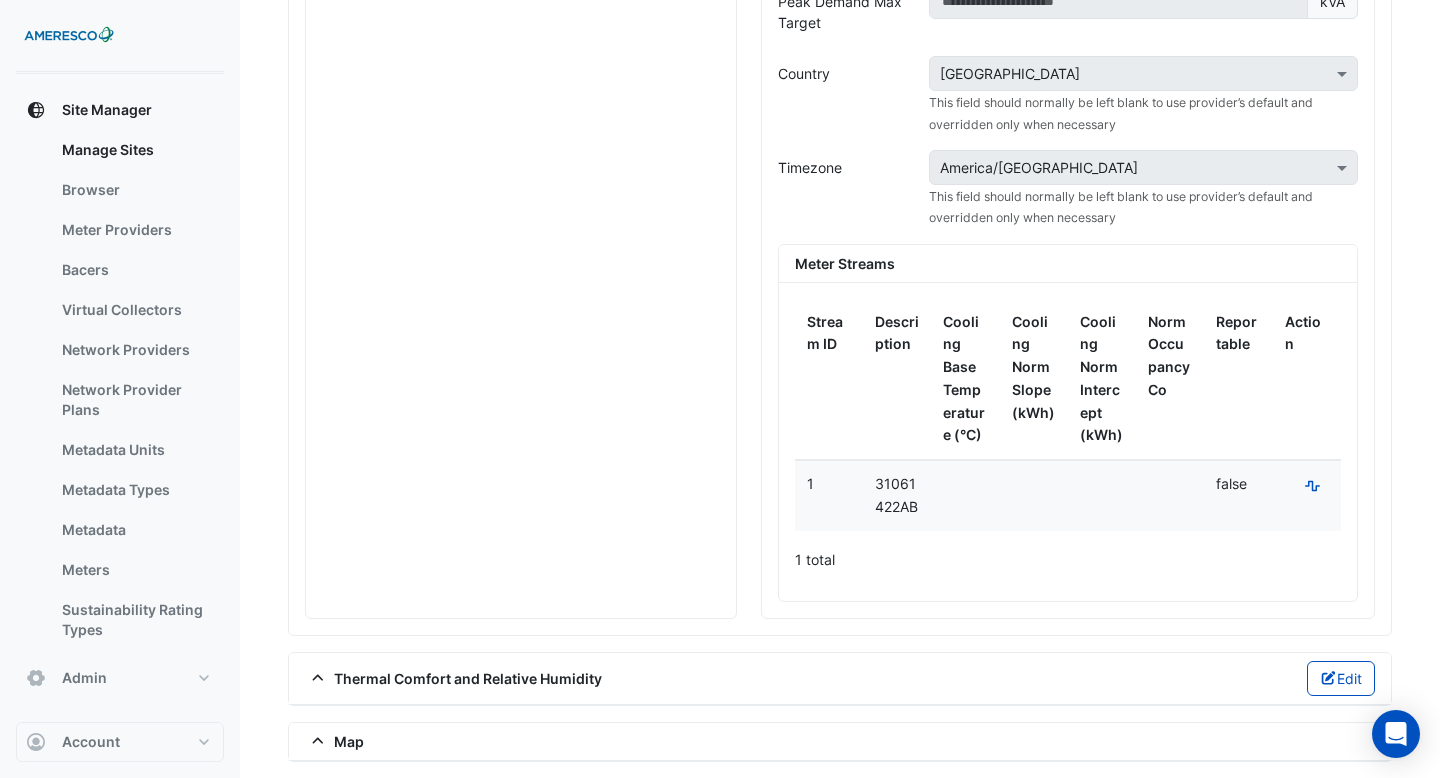 click on "false" 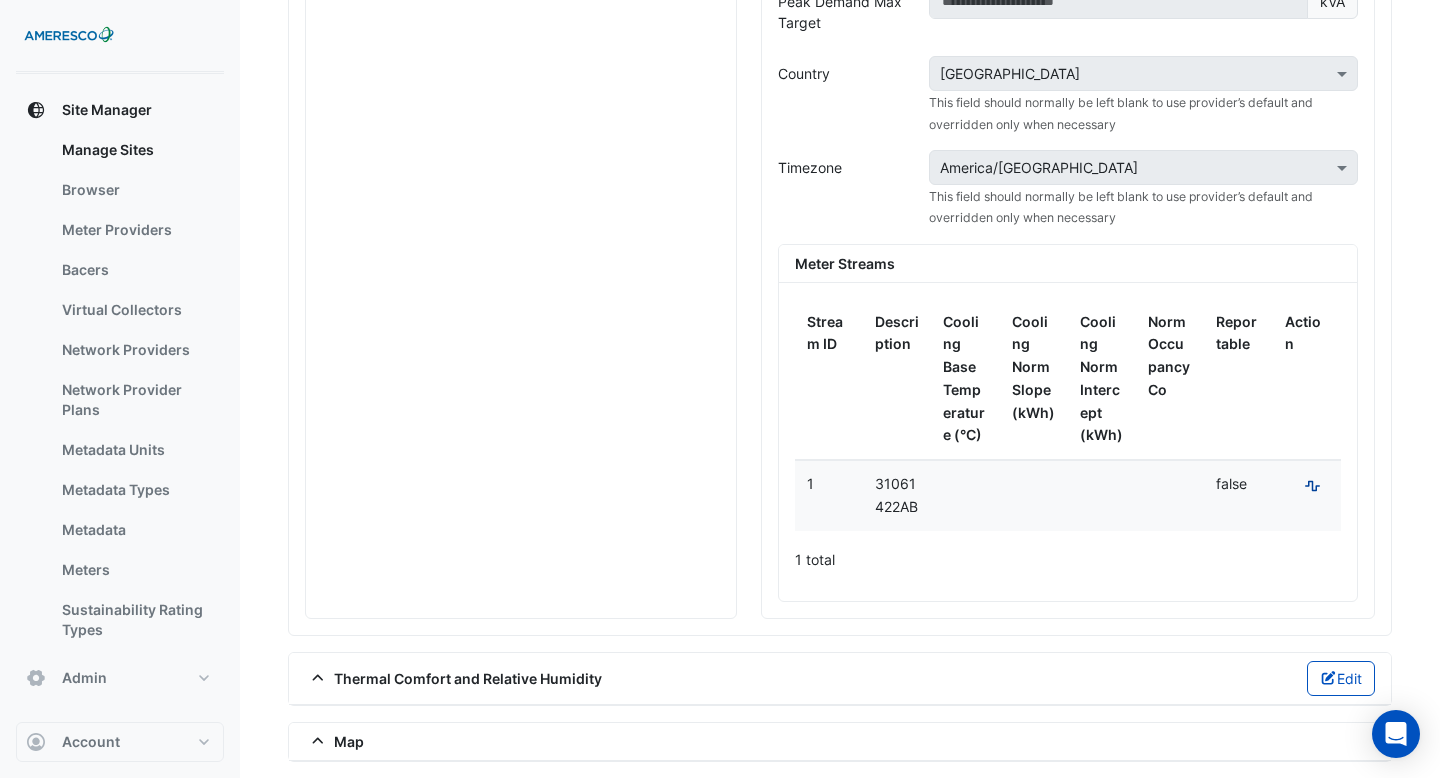 click on "Estimate Meter Data" 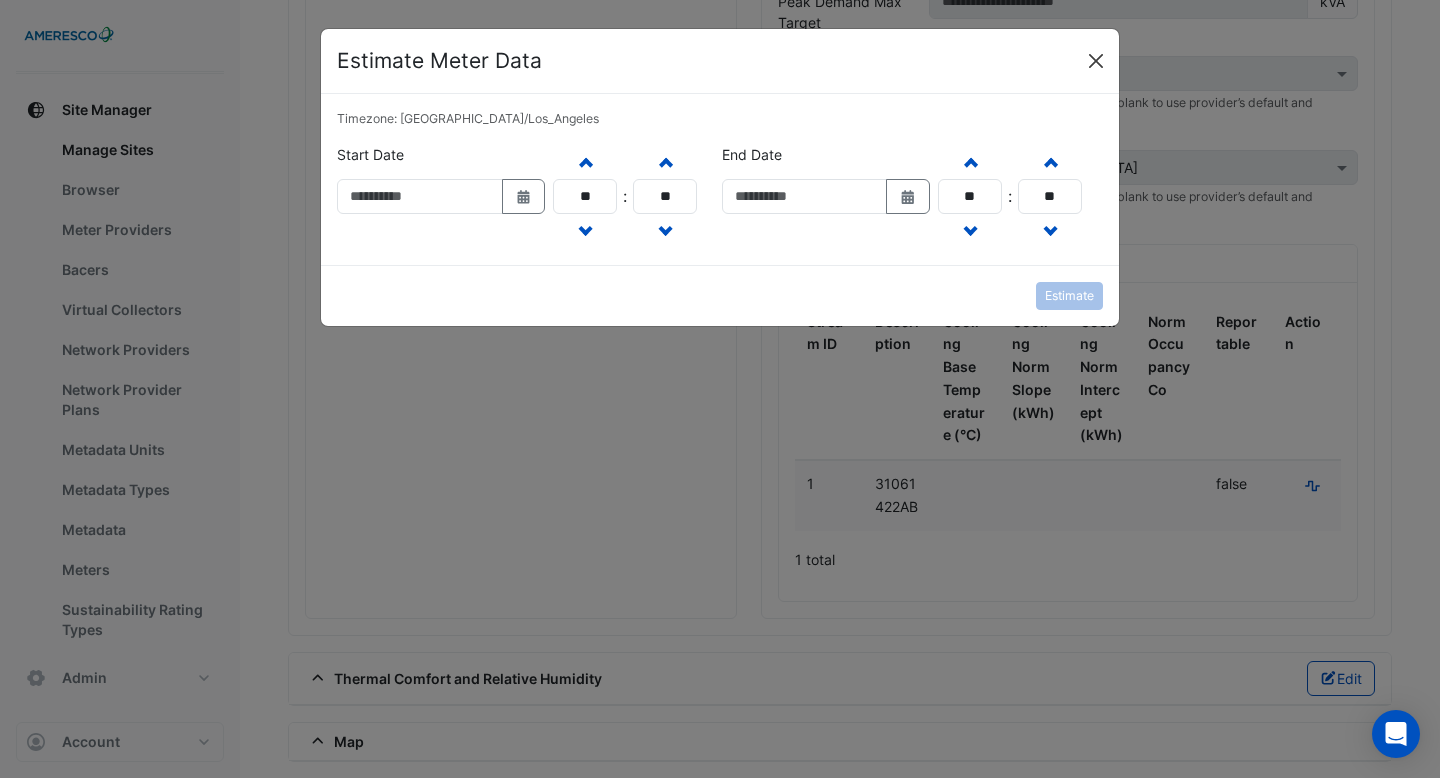 click 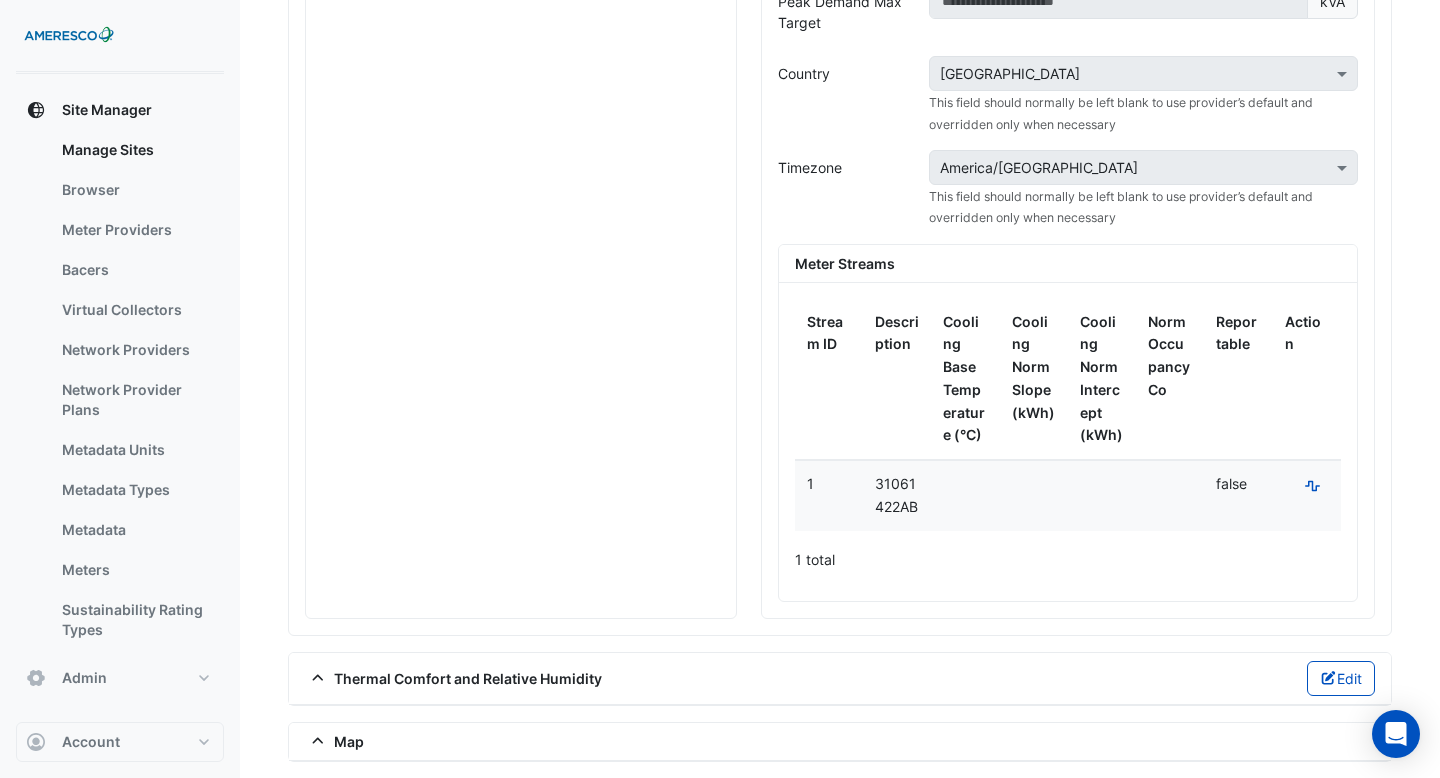 click 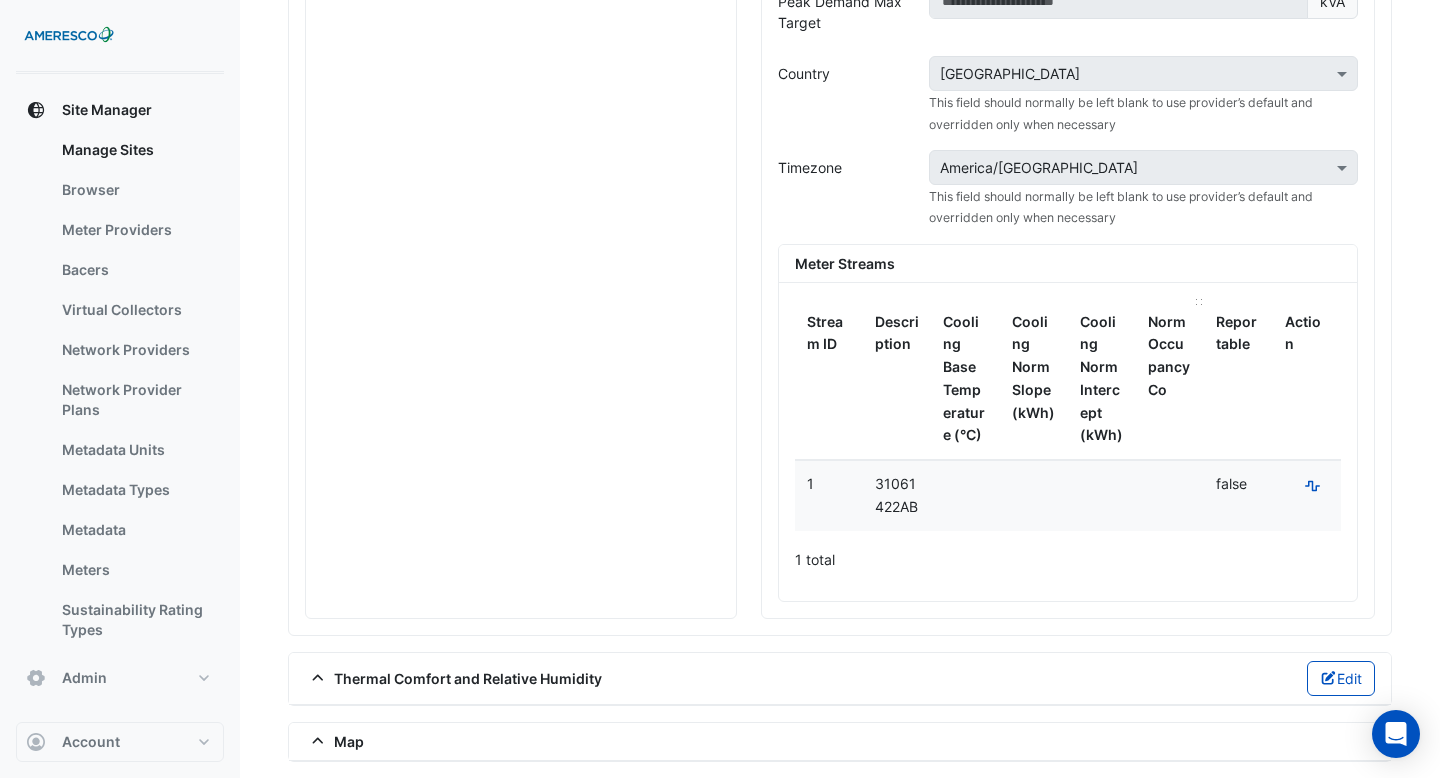 scroll, scrollTop: 1675, scrollLeft: 0, axis: vertical 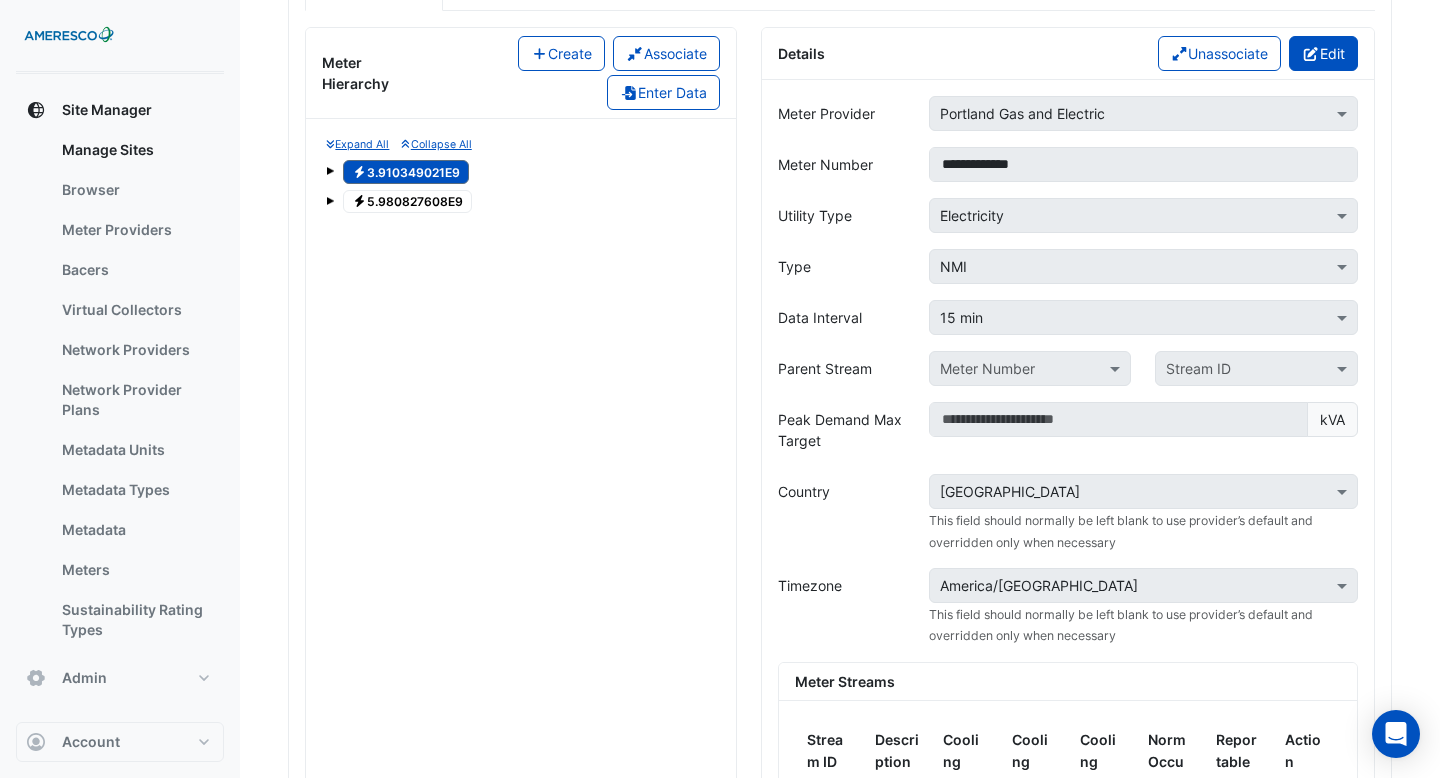 click on "Edit" 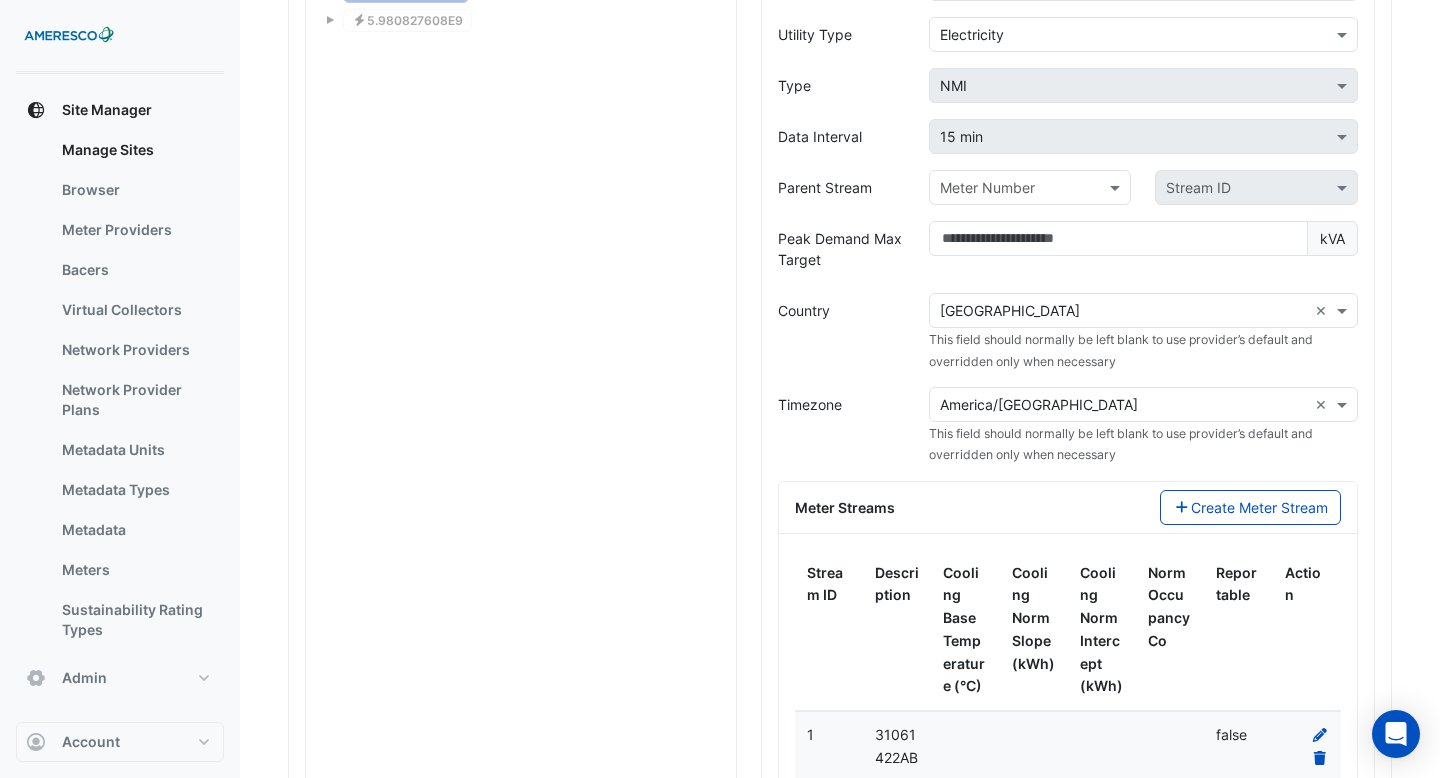 scroll, scrollTop: 2191, scrollLeft: 0, axis: vertical 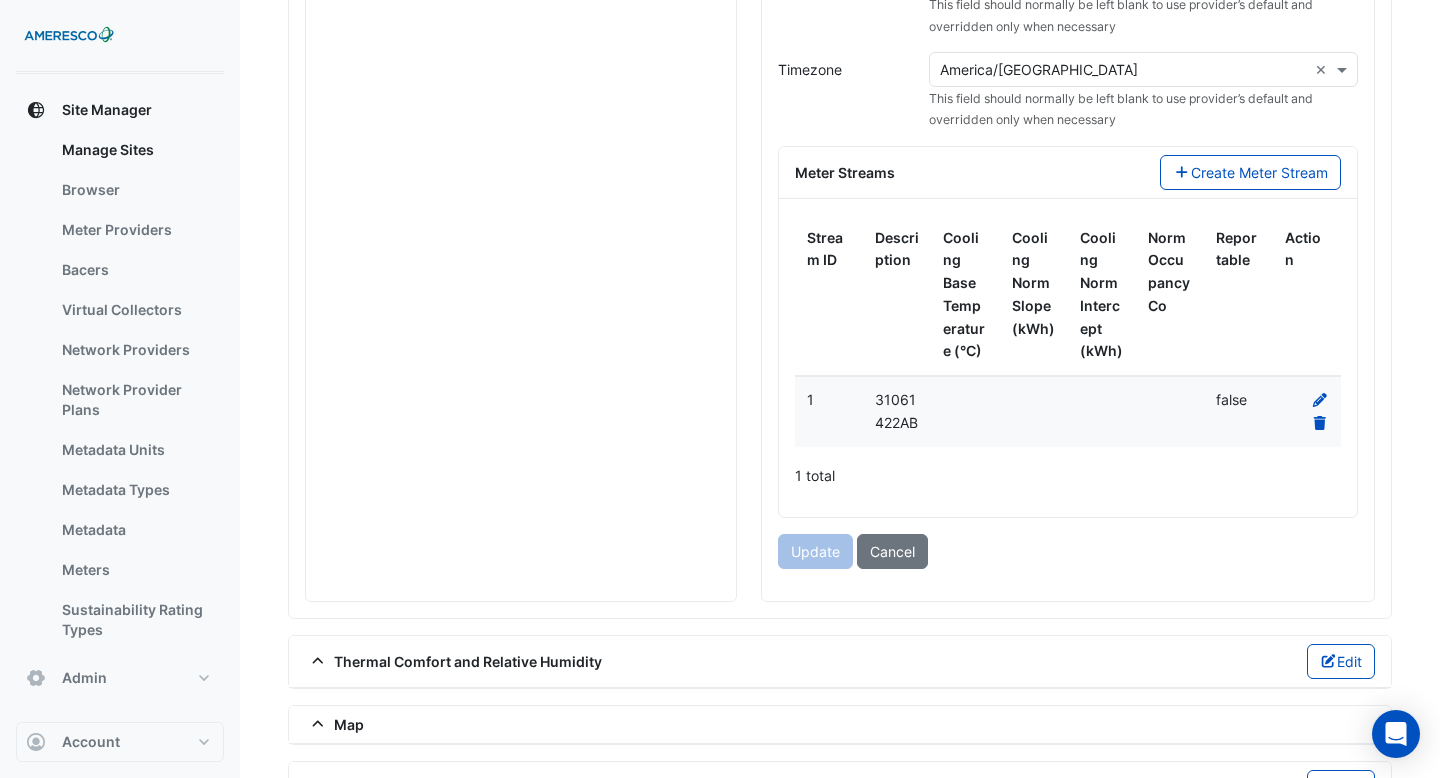 click 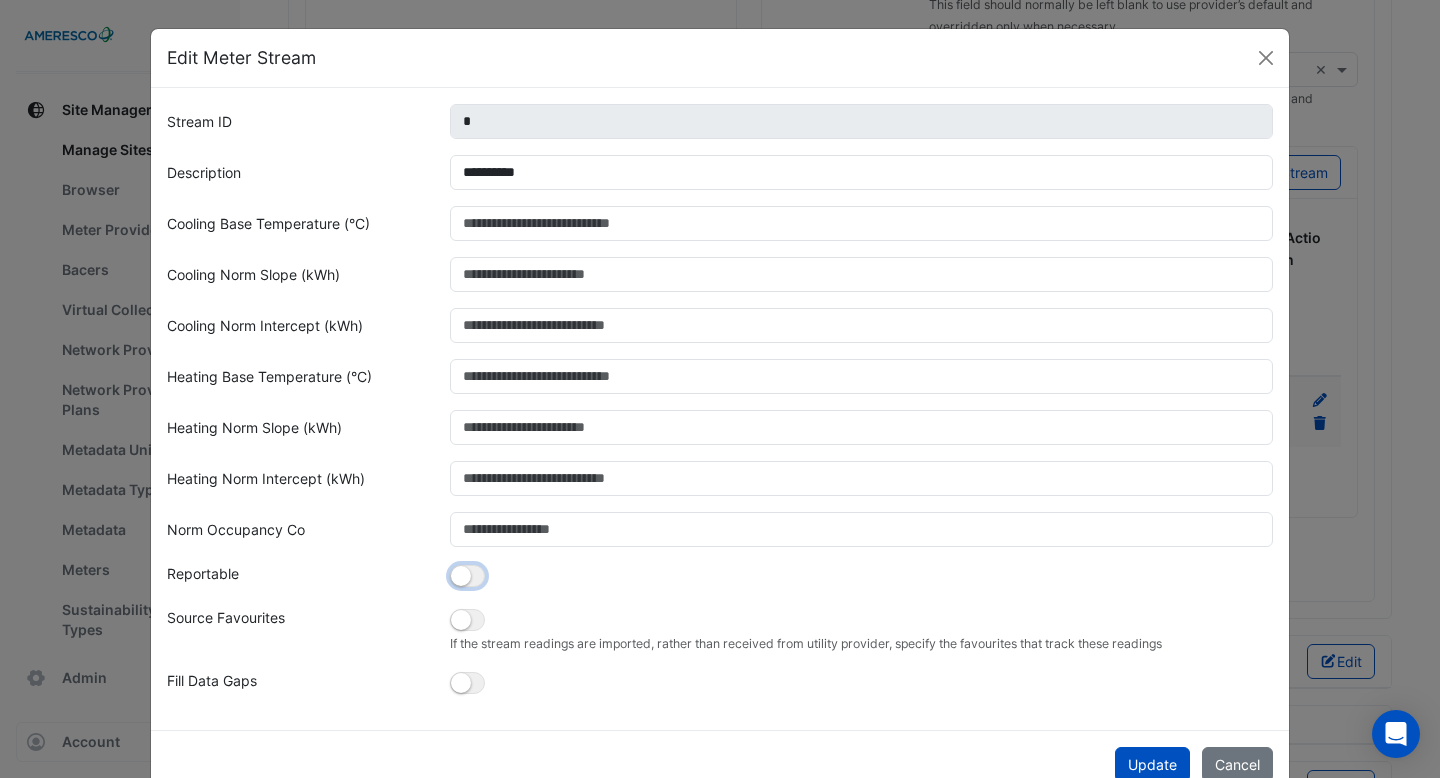 click at bounding box center [467, 576] 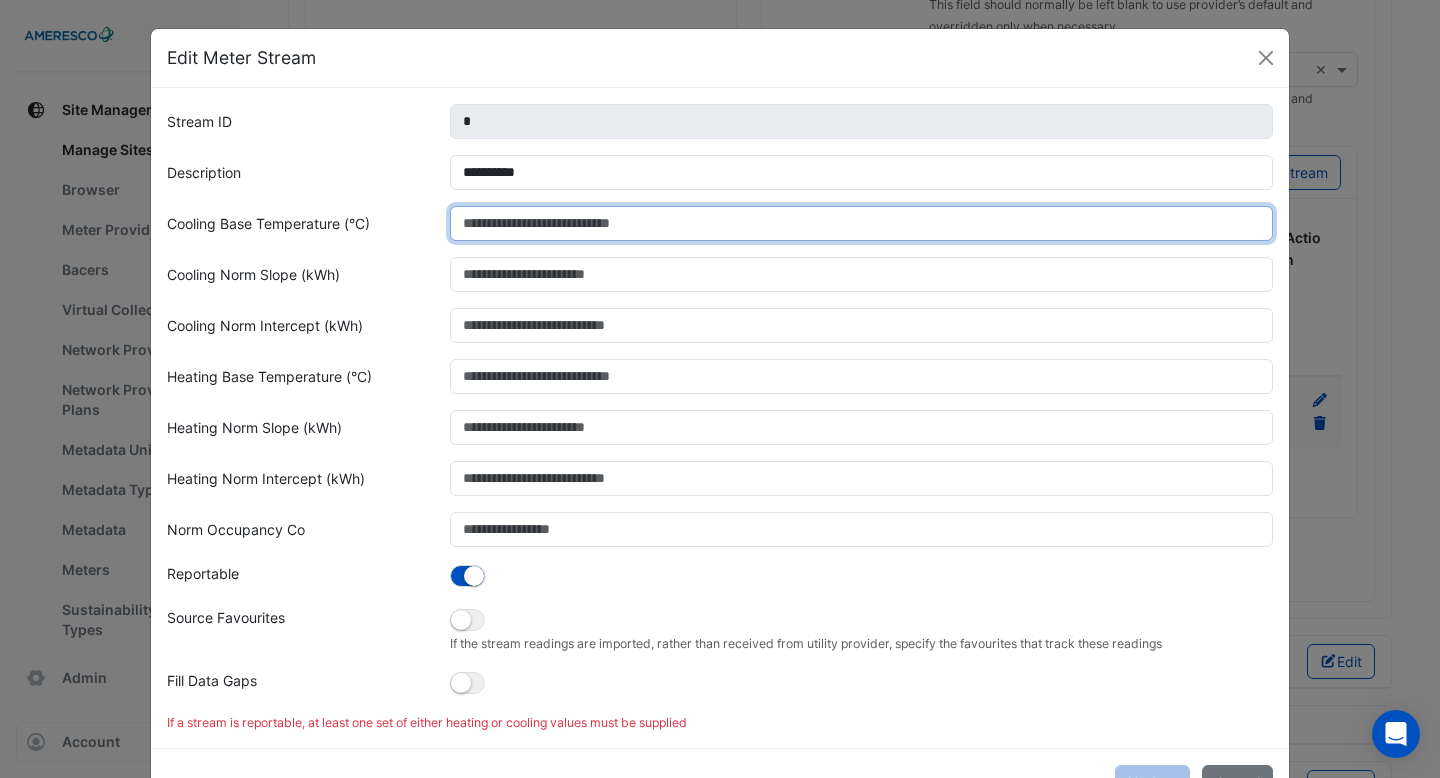 click on "Cooling Base Temperature (°C)" at bounding box center [862, 223] 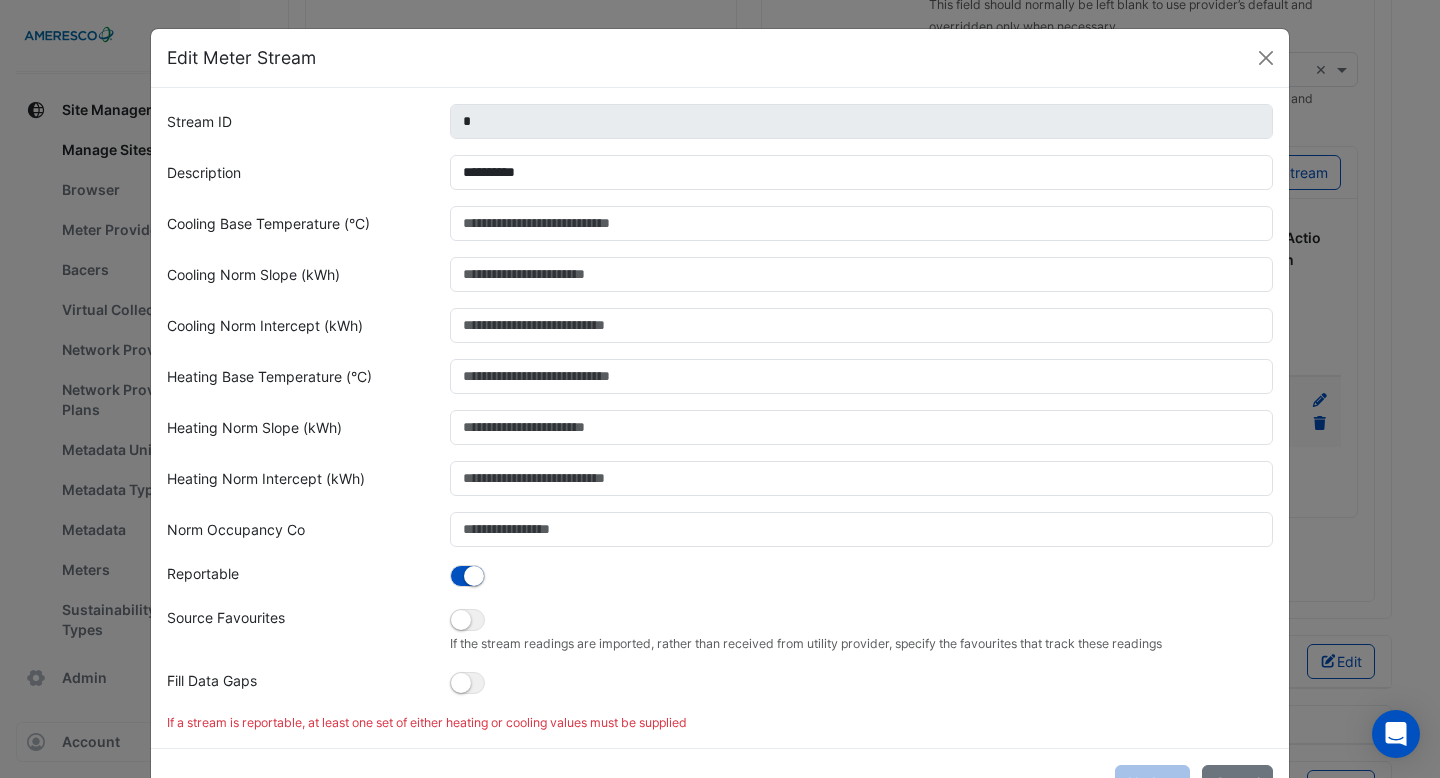 click on "**********" 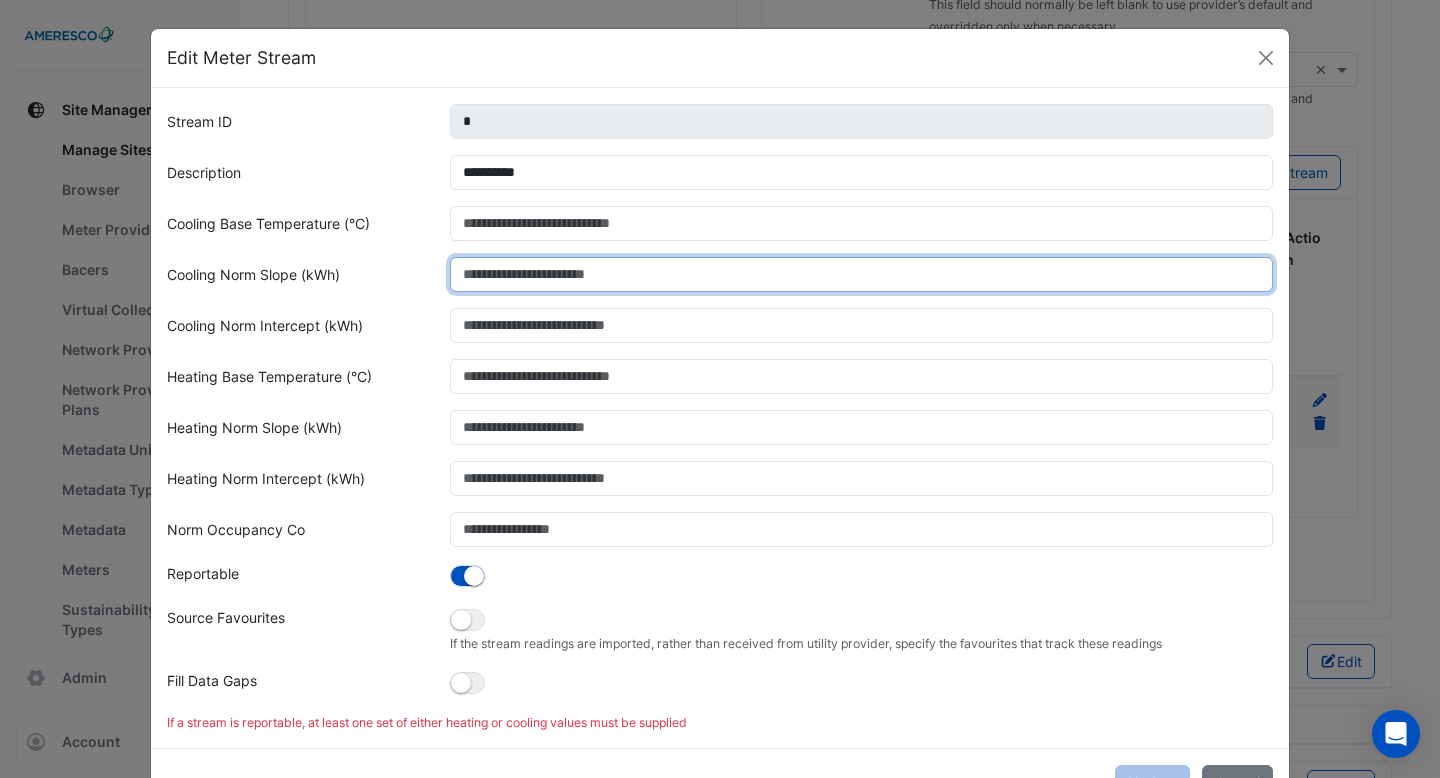 click on "Cooling Norm Slope (kWh)" at bounding box center (862, 274) 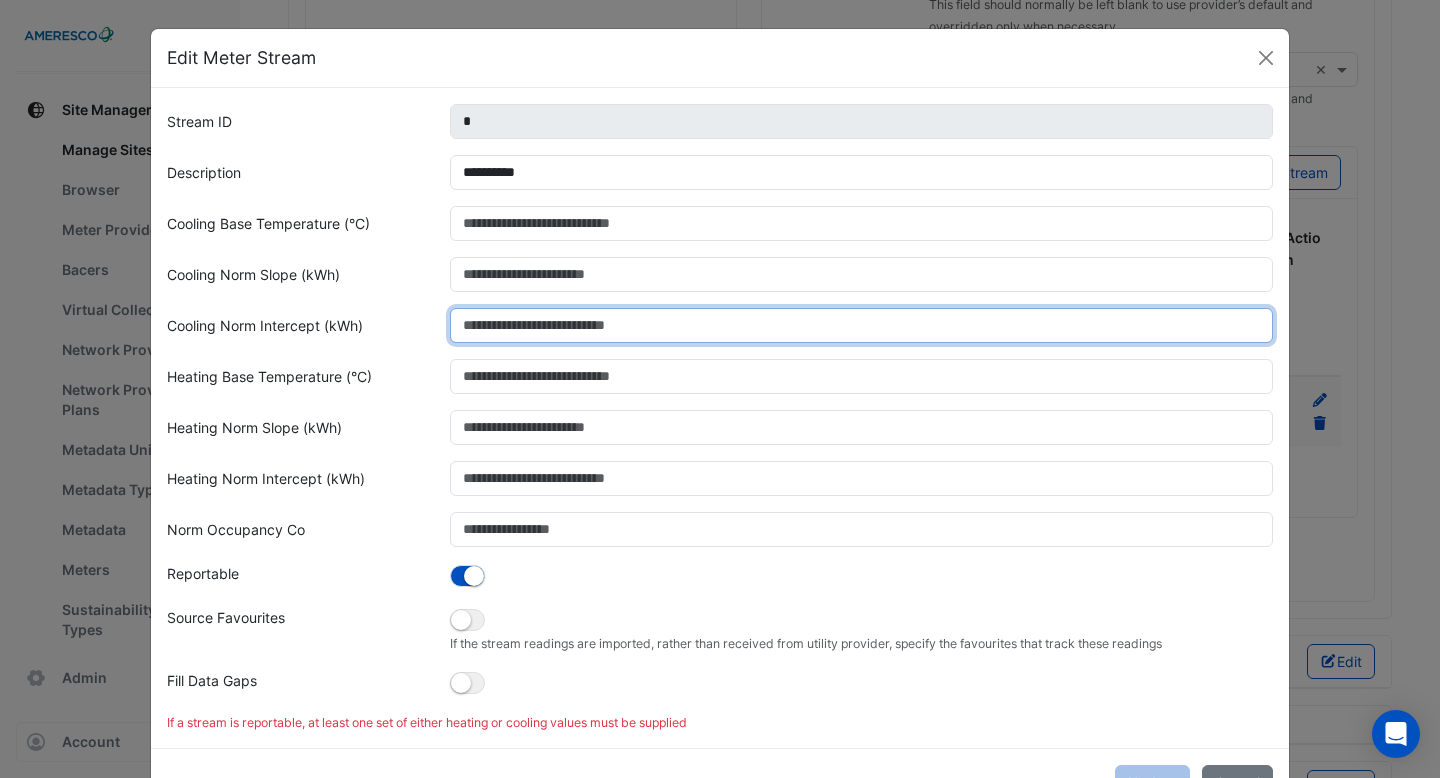 click on "Cooling Norm Intercept (kWh)" at bounding box center [862, 325] 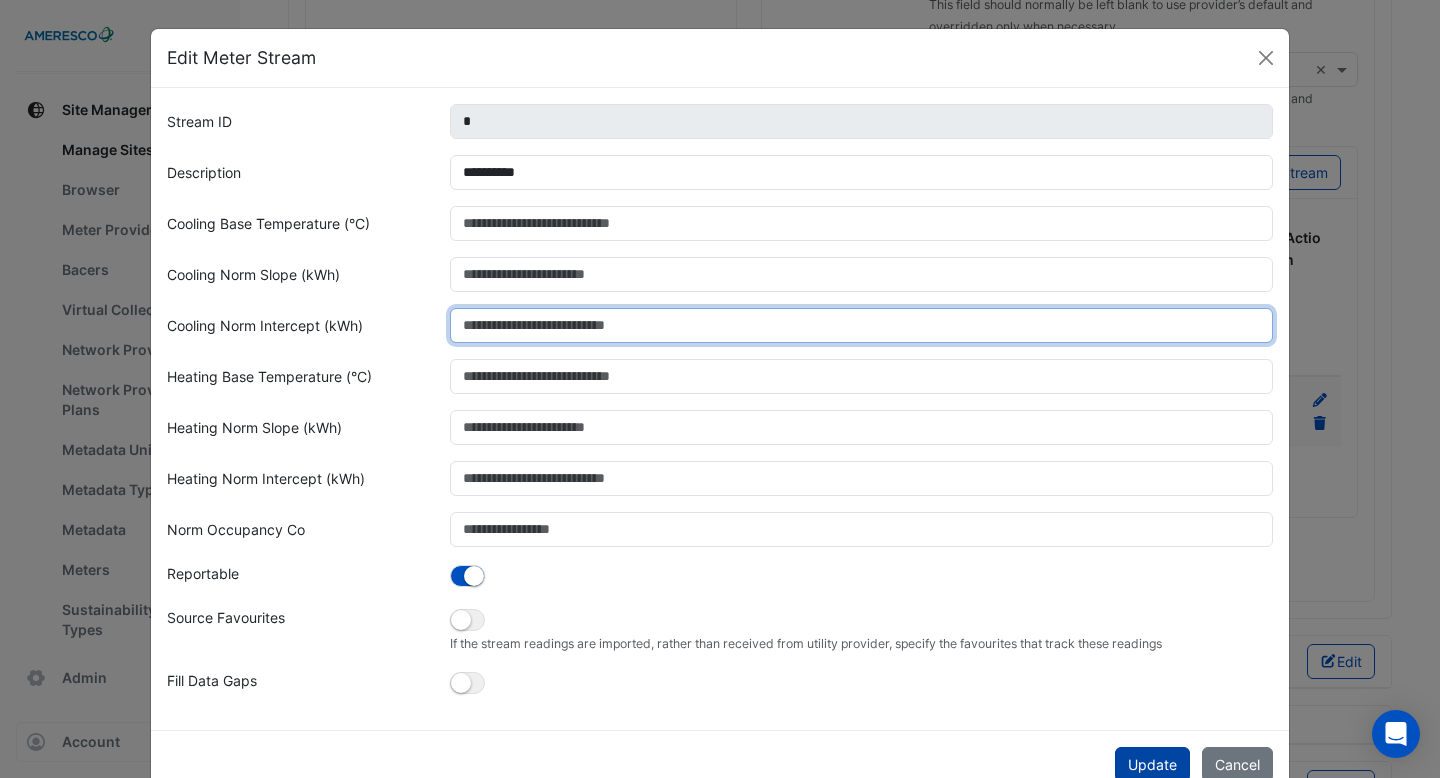 type on "*" 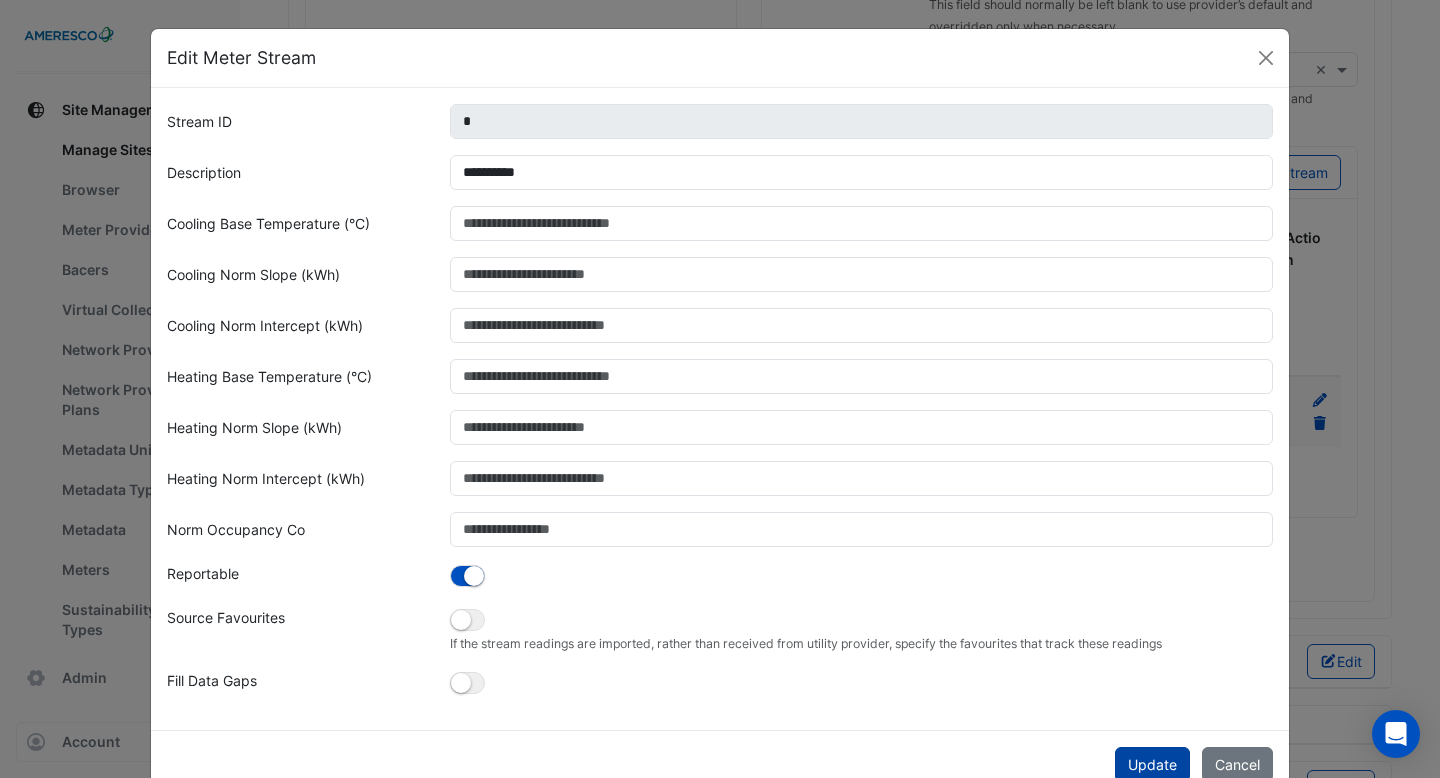 click on "Update" 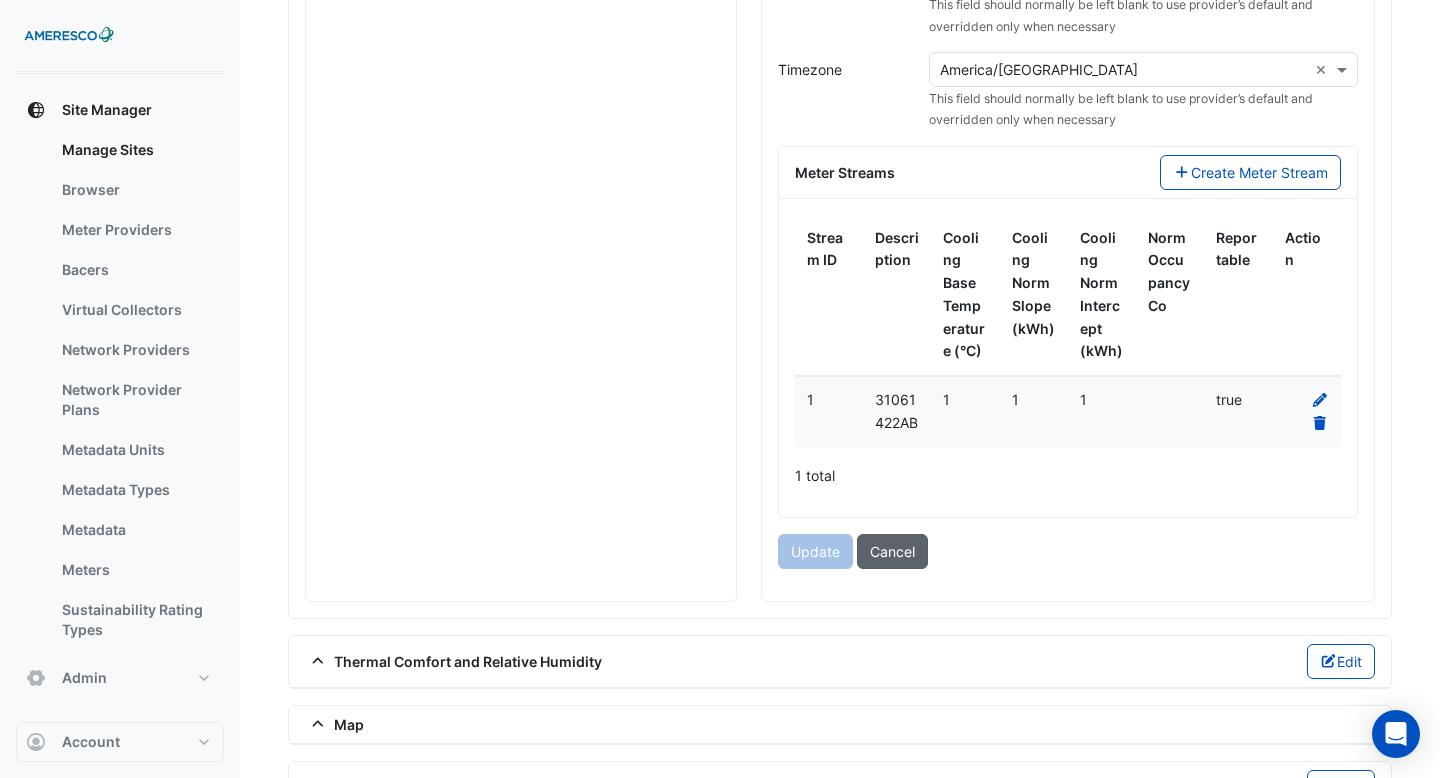 click on "Cancel" 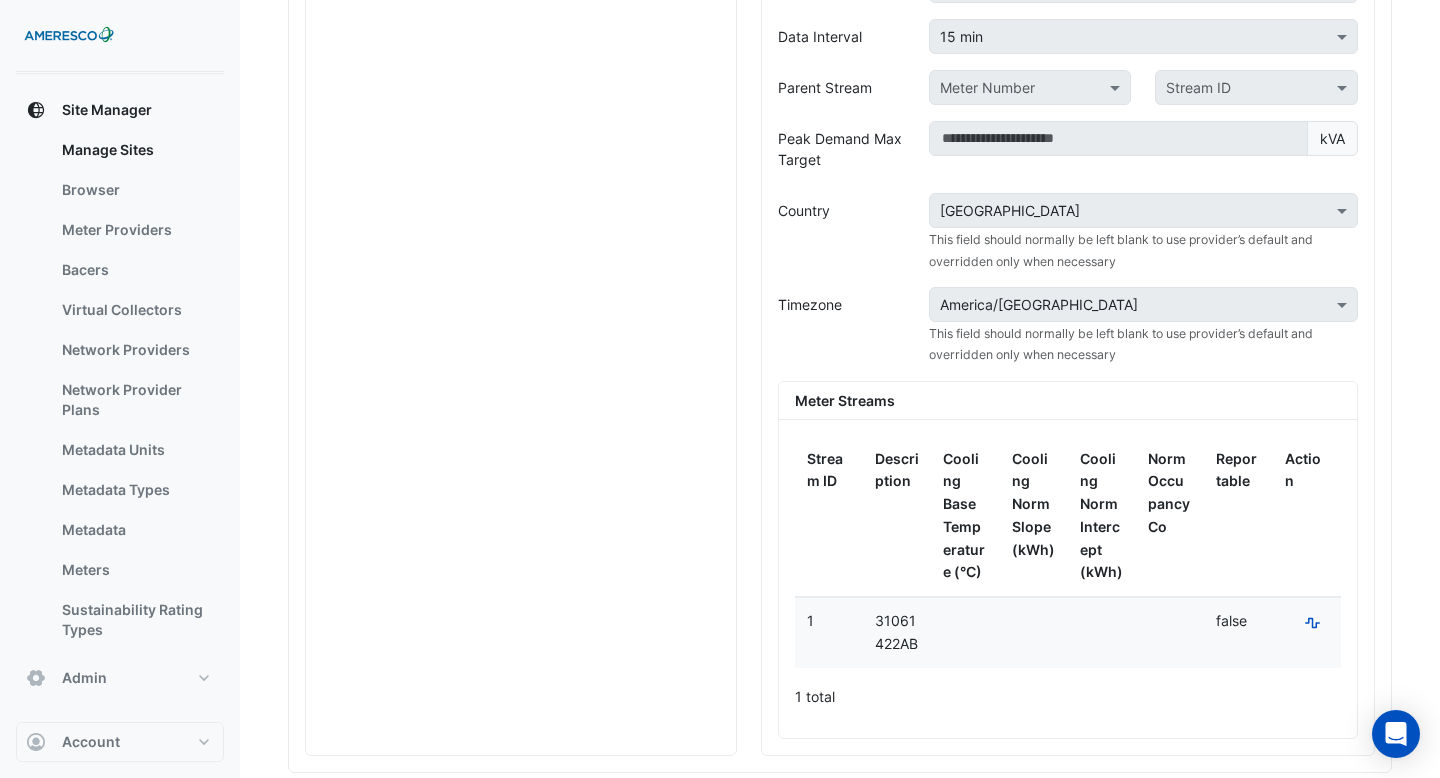 scroll, scrollTop: 1582, scrollLeft: 0, axis: vertical 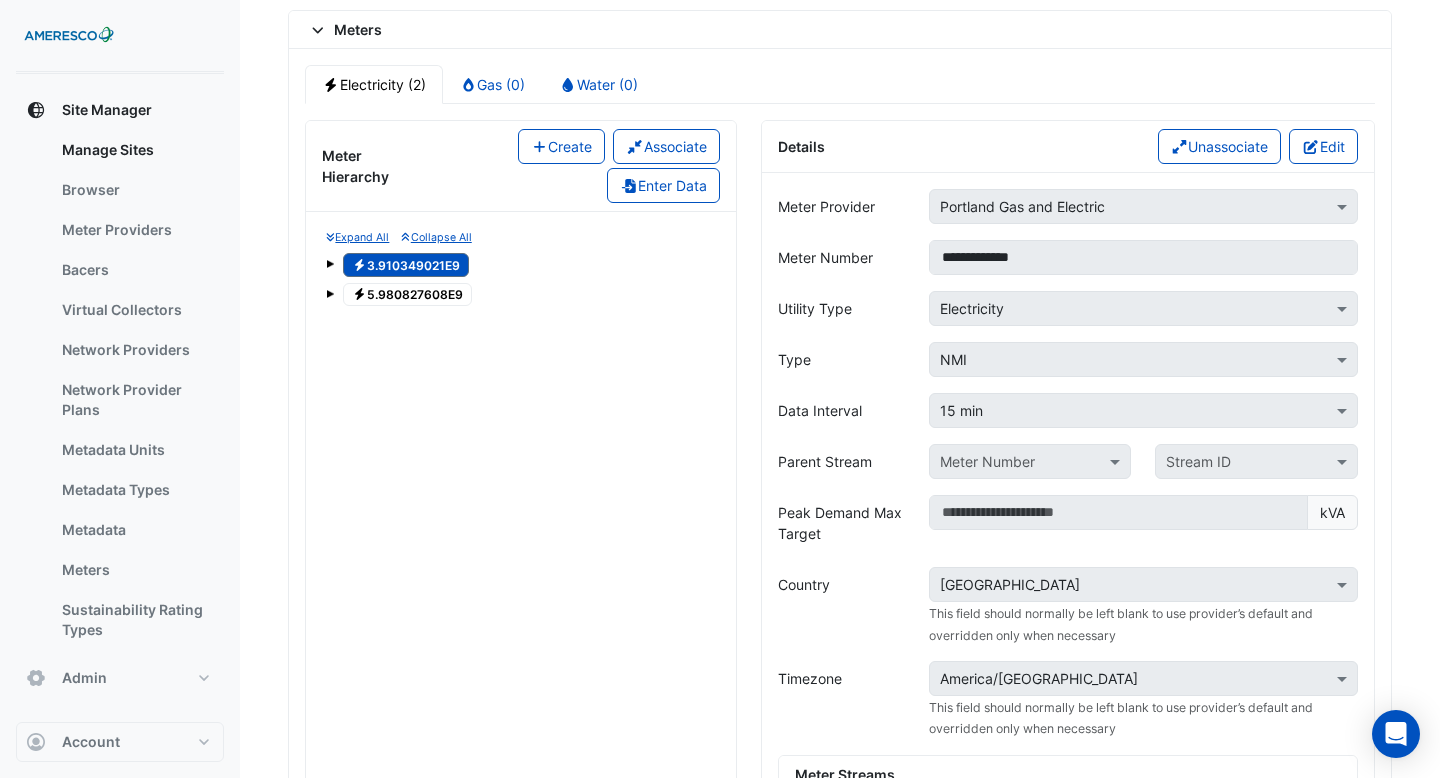 click on "Electricity
5.980827608E9" at bounding box center (407, 295) 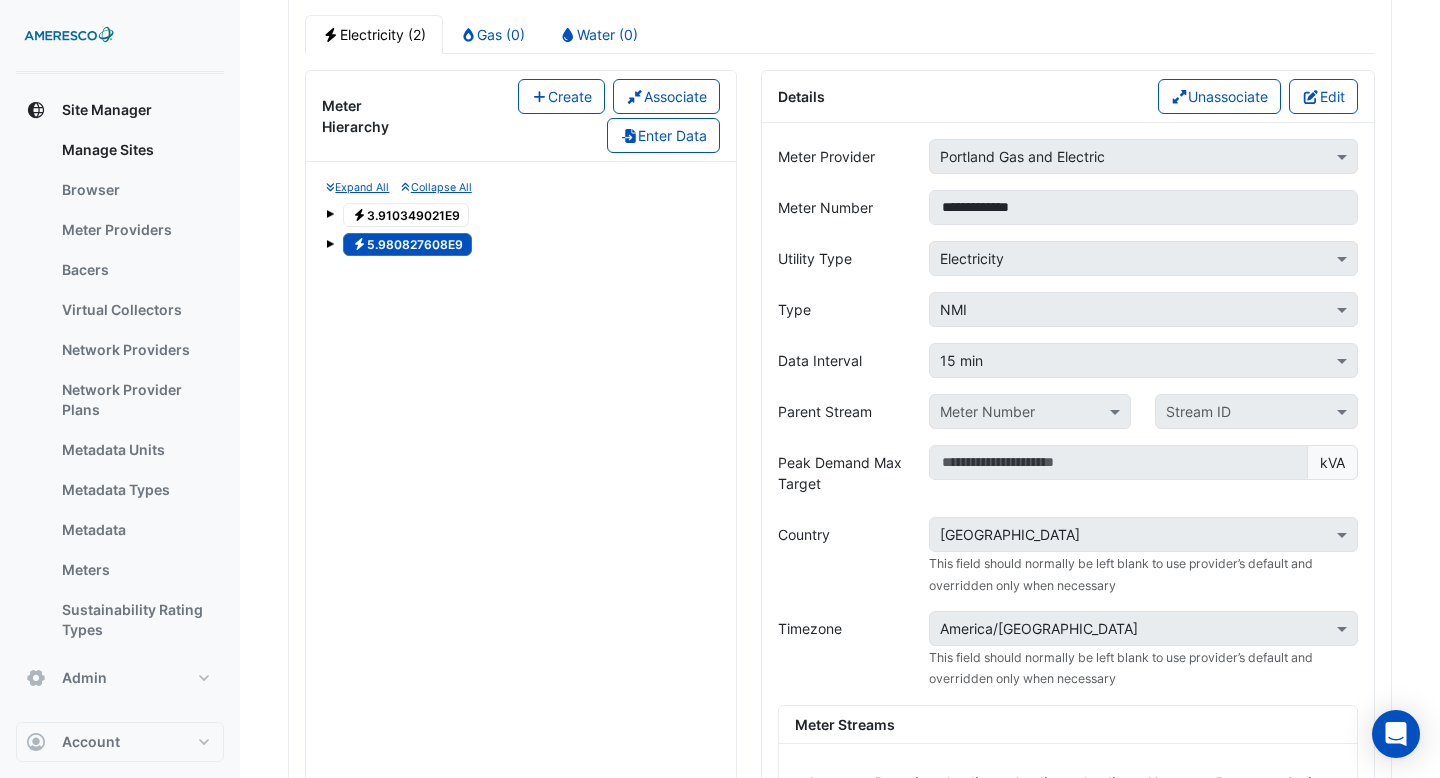 scroll, scrollTop: 1459, scrollLeft: 0, axis: vertical 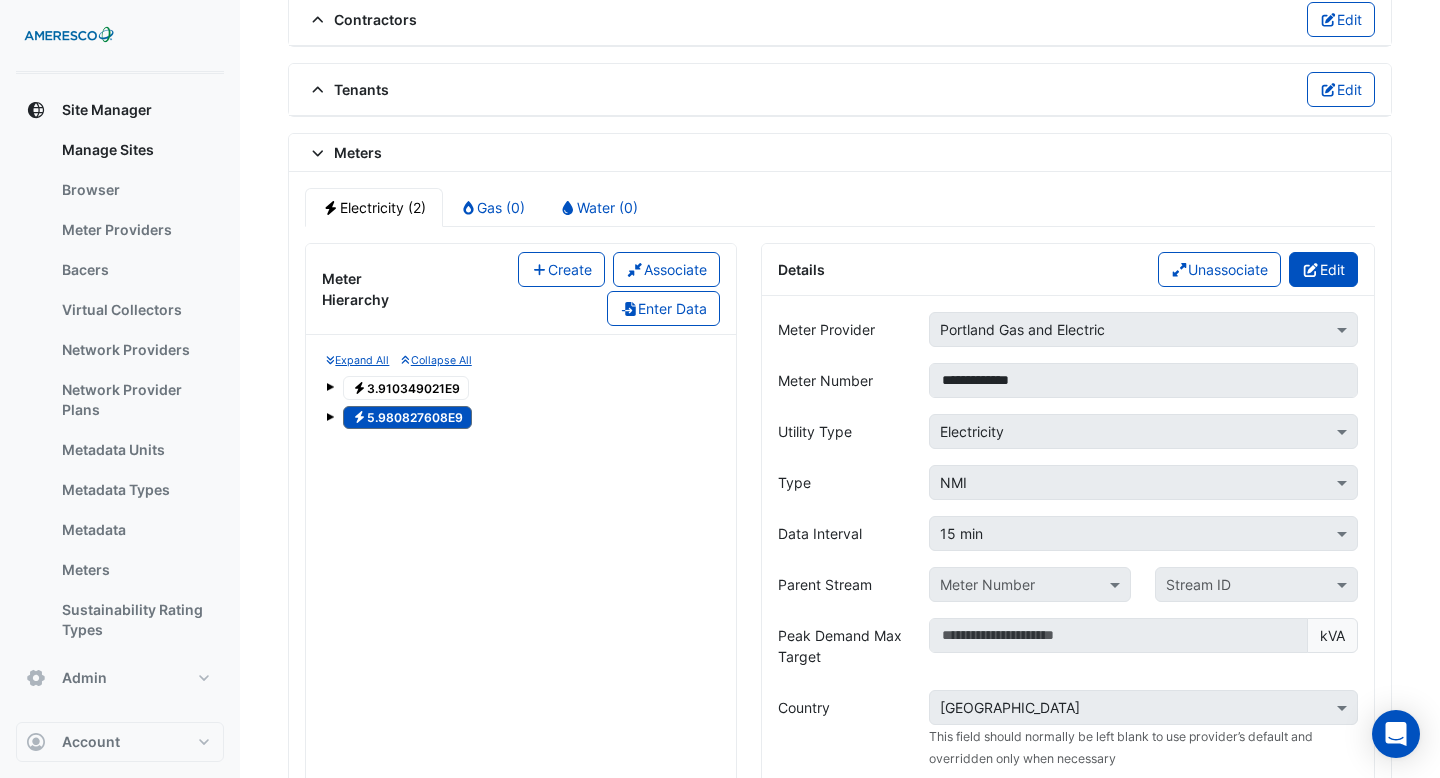 click on "Edit" 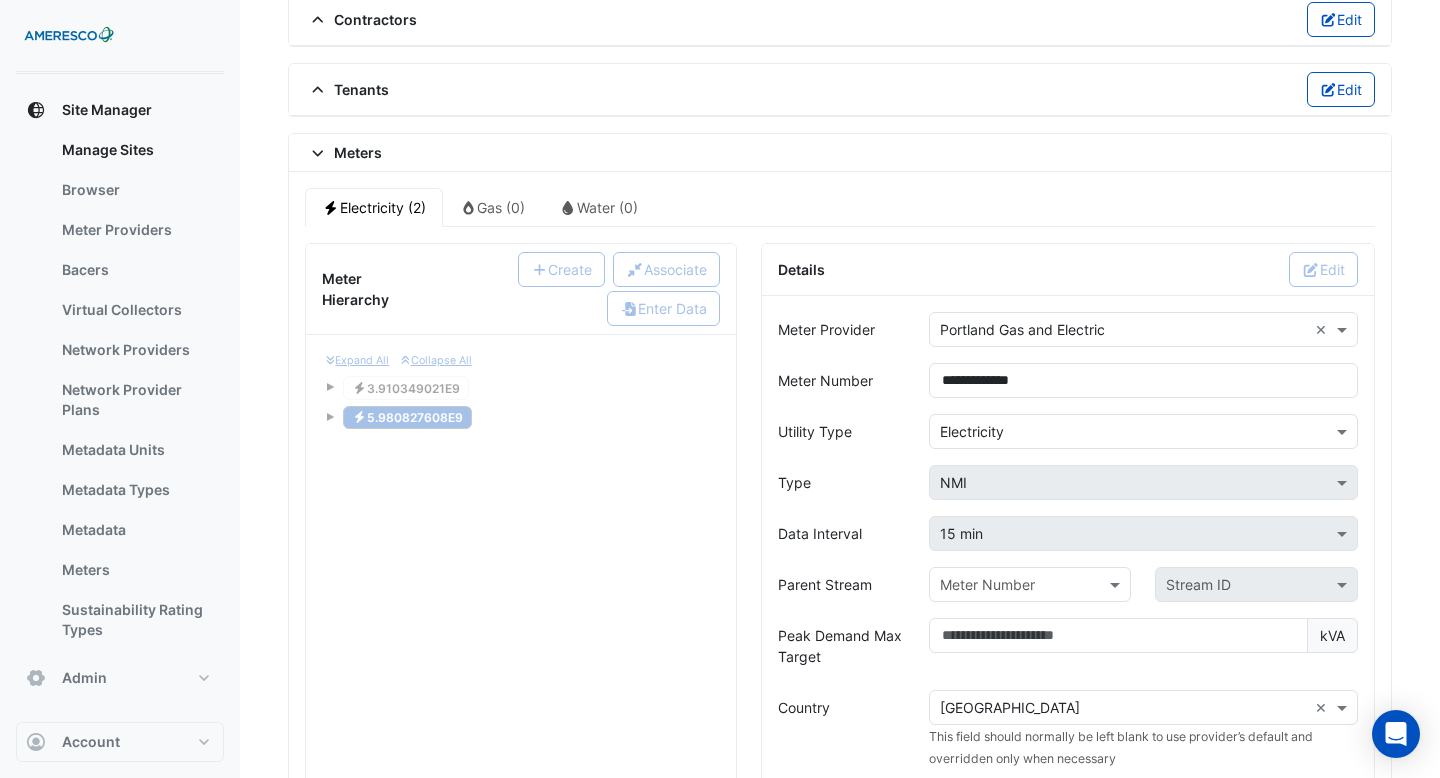 scroll, scrollTop: 1952, scrollLeft: 0, axis: vertical 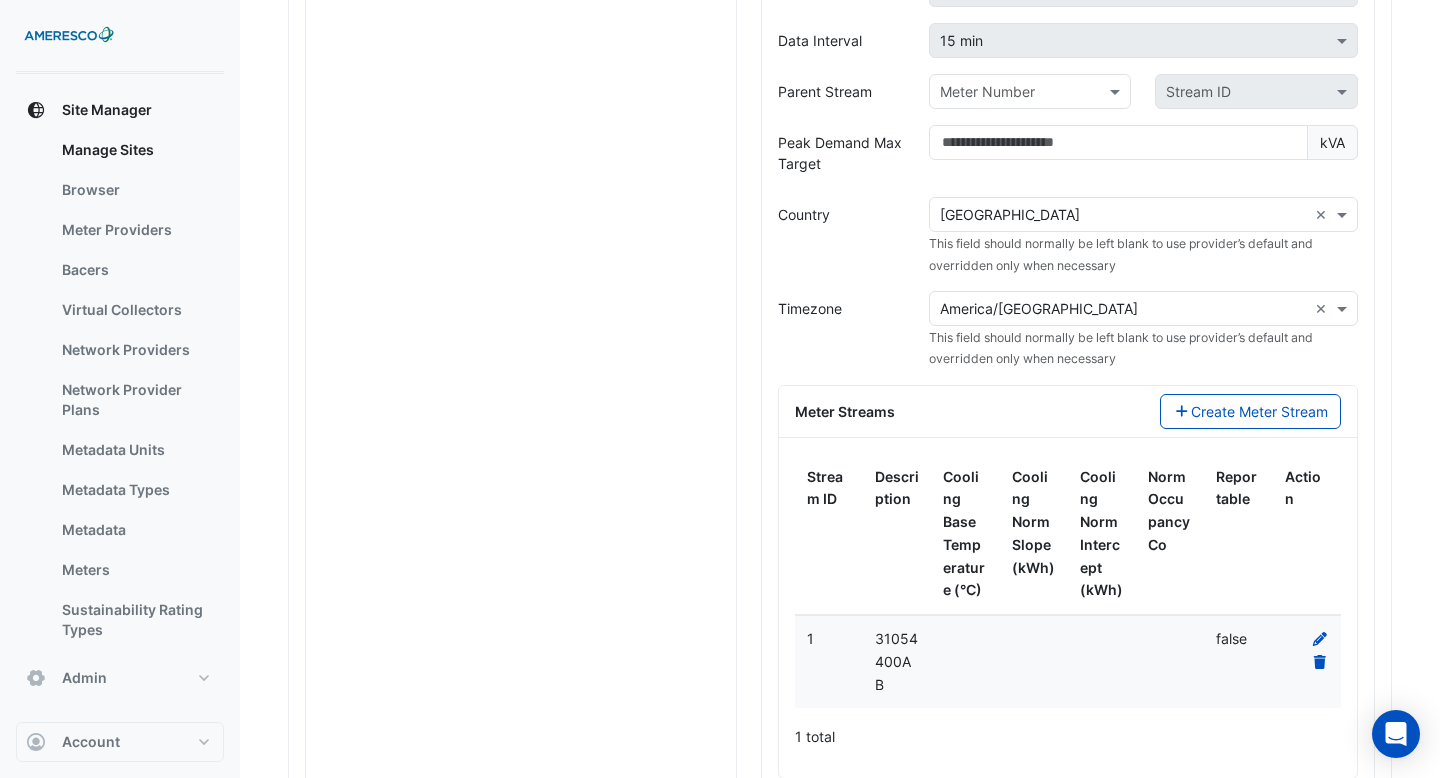 click 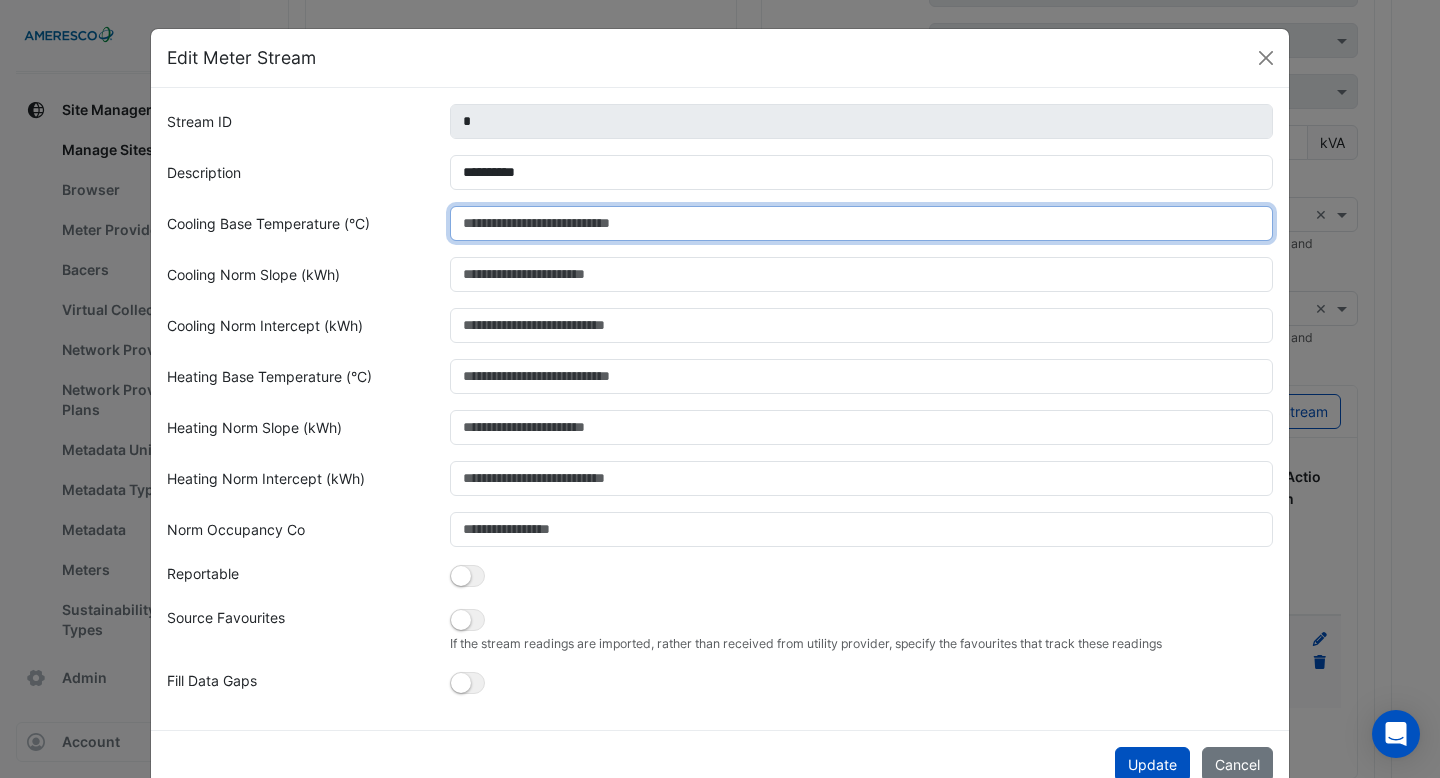 click on "Cooling Base Temperature (°C)" at bounding box center [862, 223] 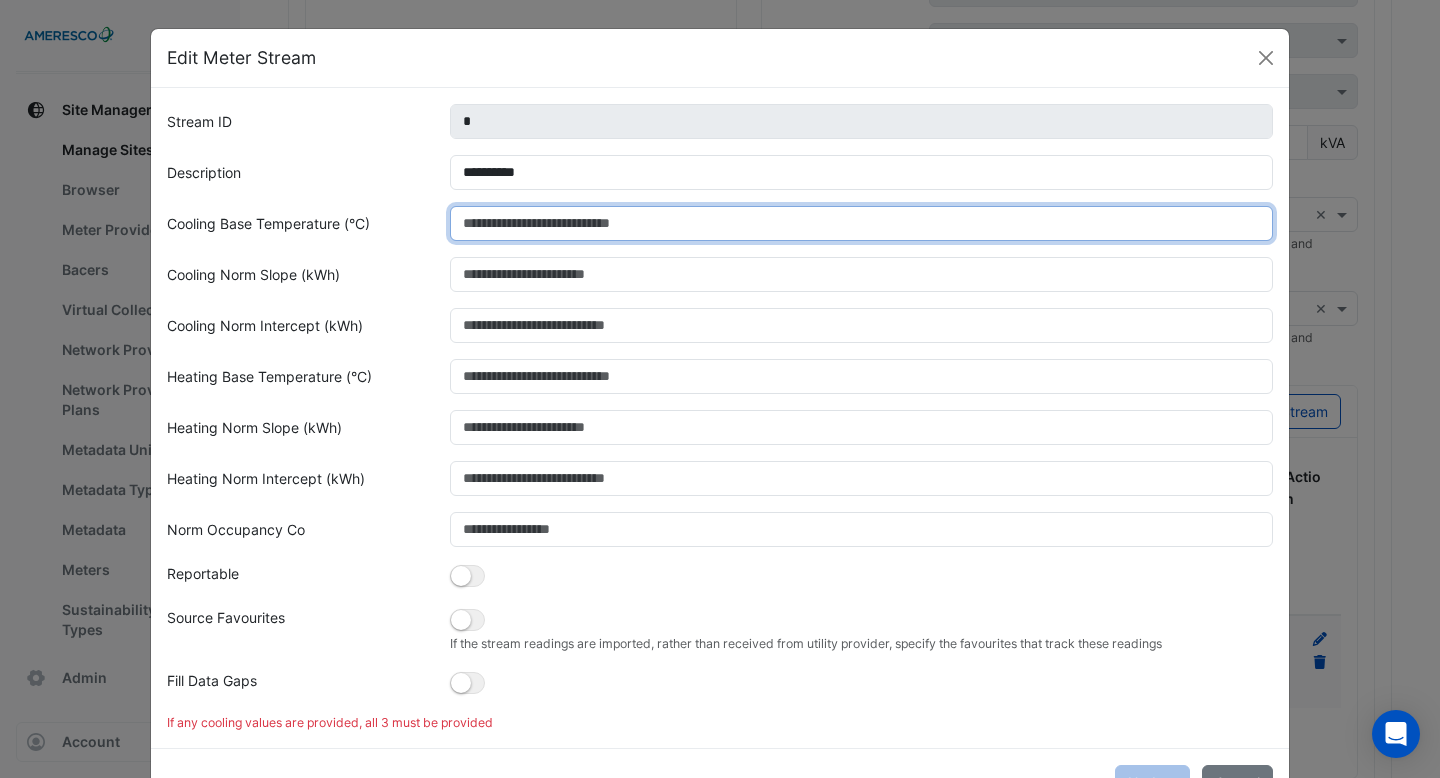 type on "*" 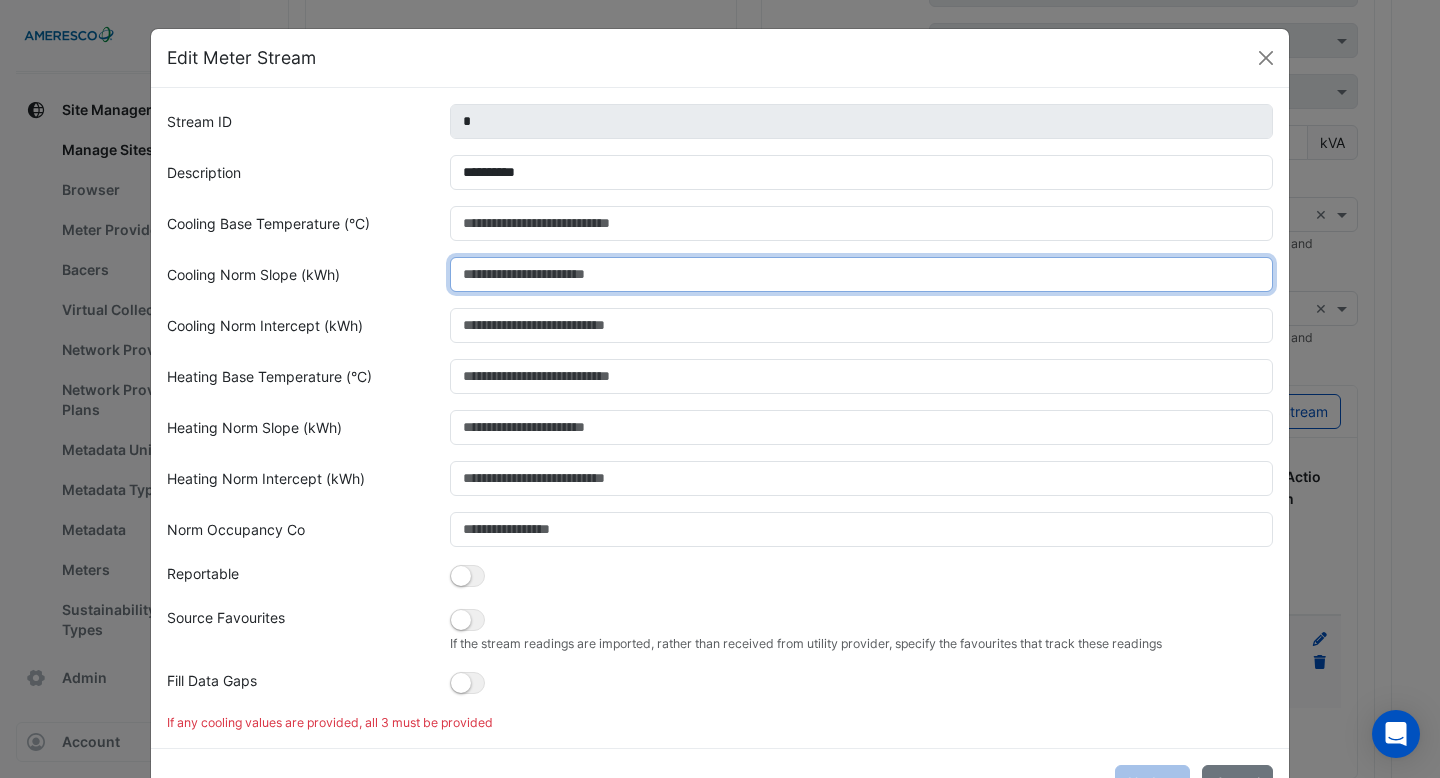 click on "Cooling Norm Slope (kWh)" at bounding box center [862, 274] 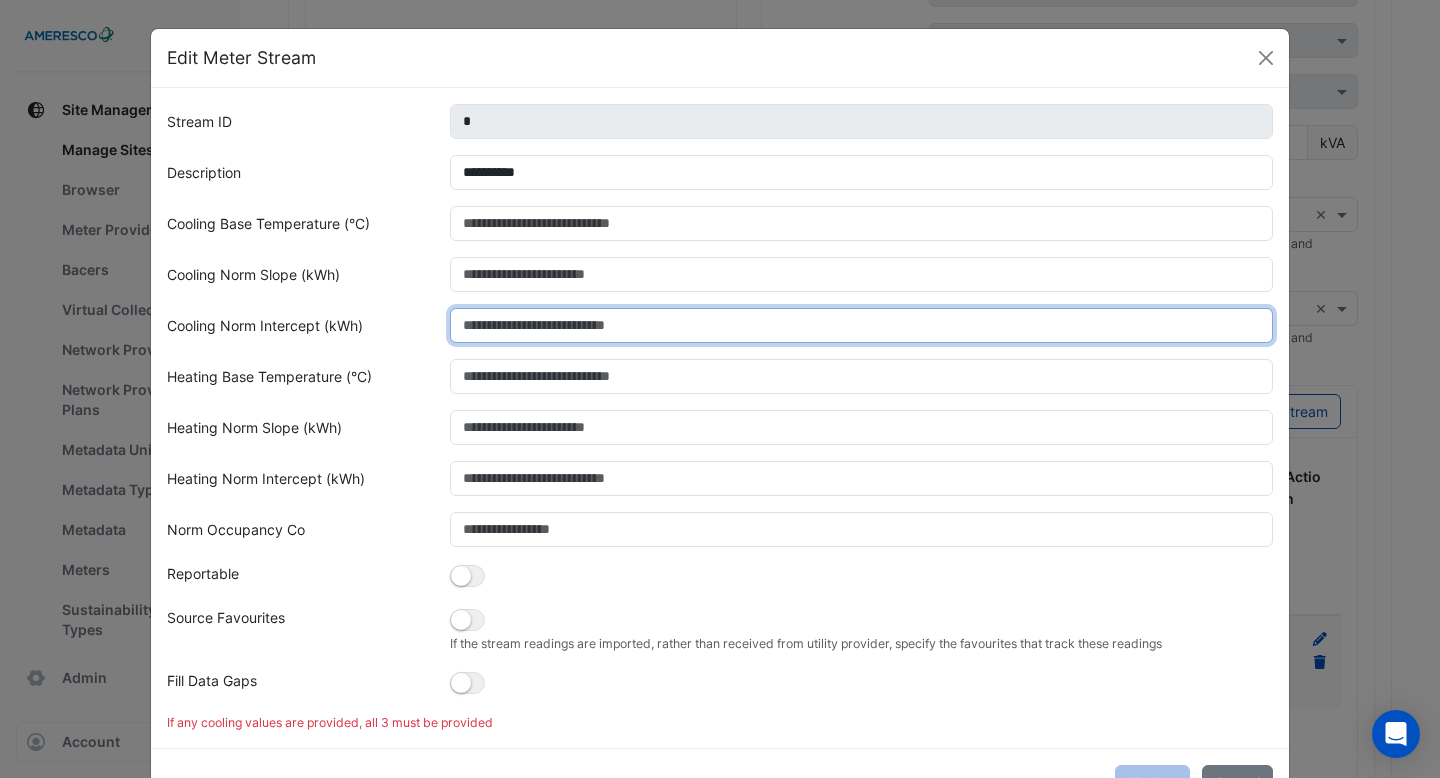 click on "Cooling Norm Intercept (kWh)" at bounding box center [862, 325] 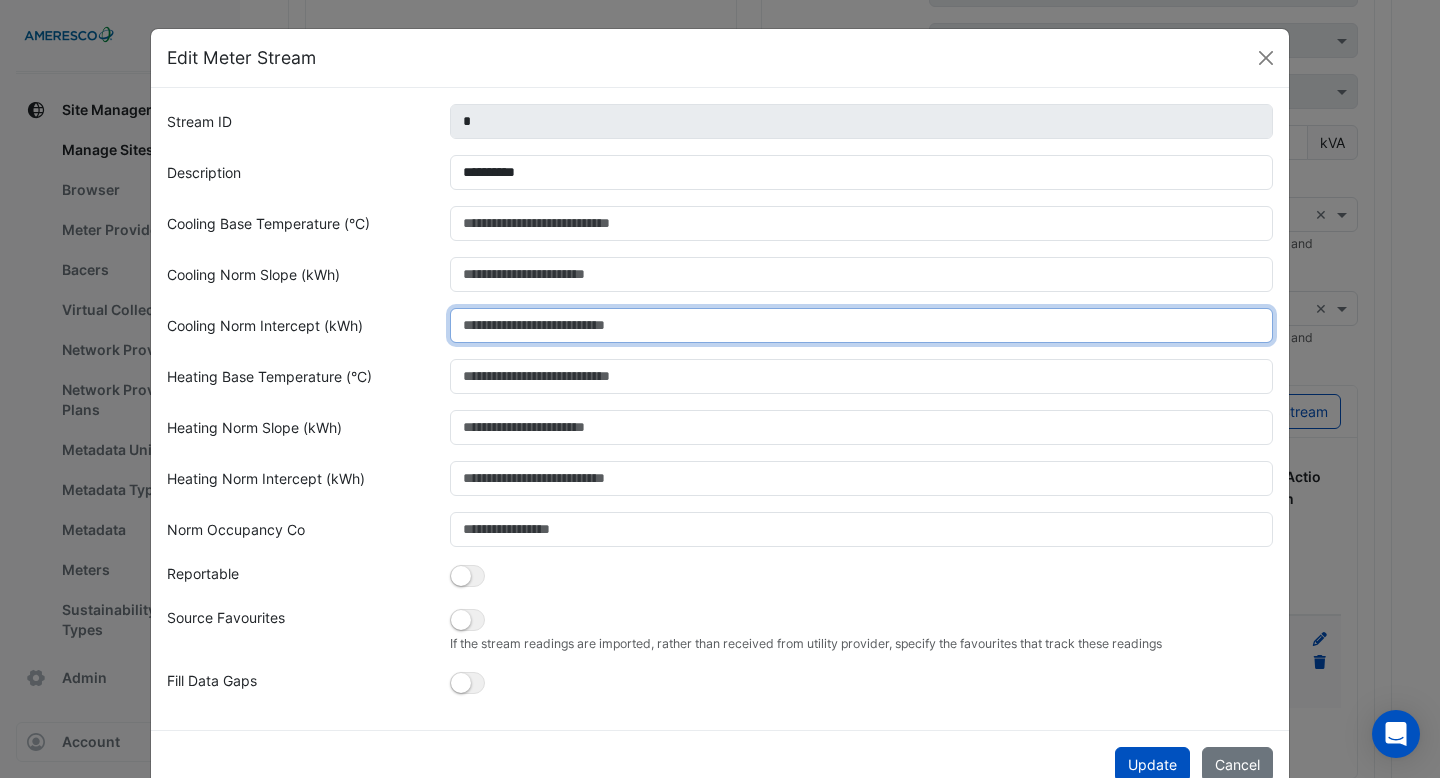 type on "*" 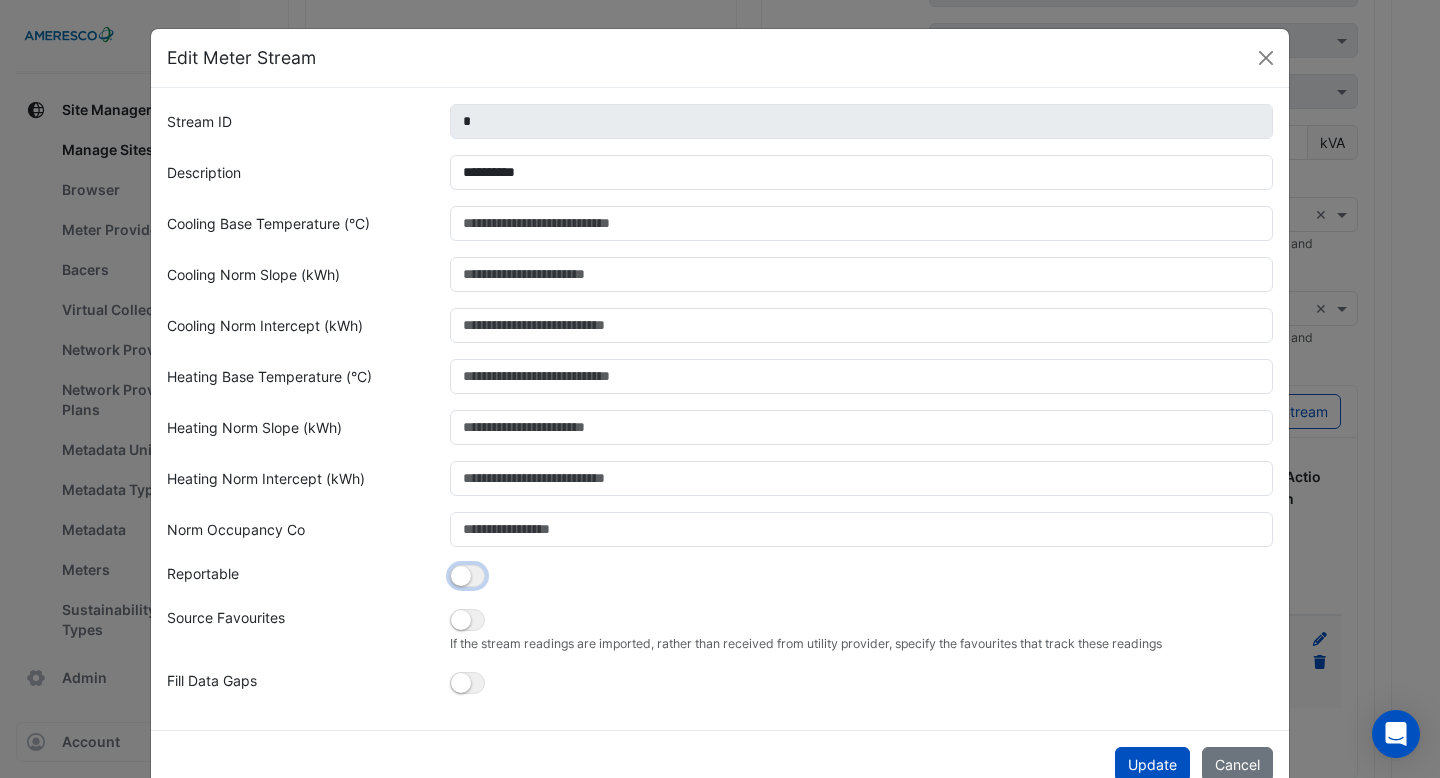 click at bounding box center (461, 576) 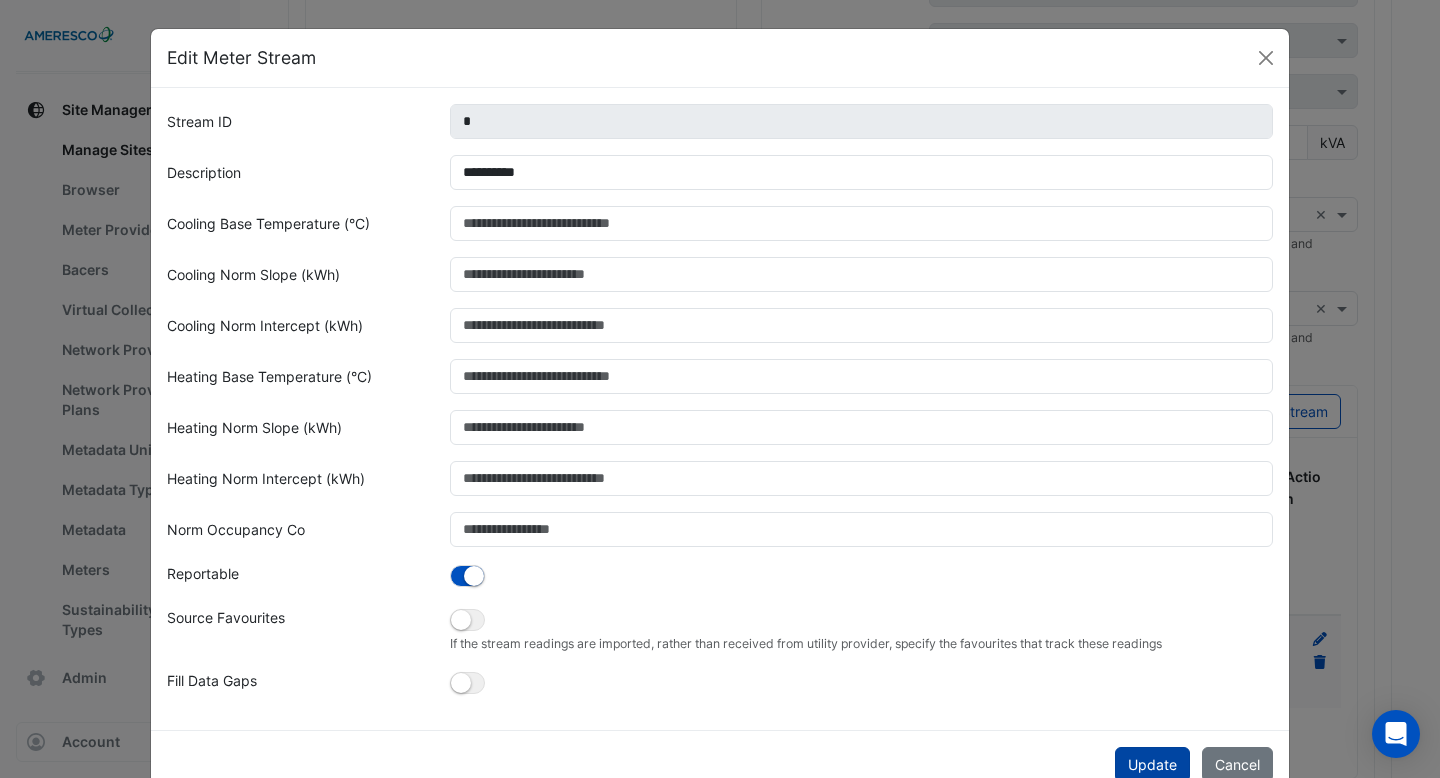 click on "Update" 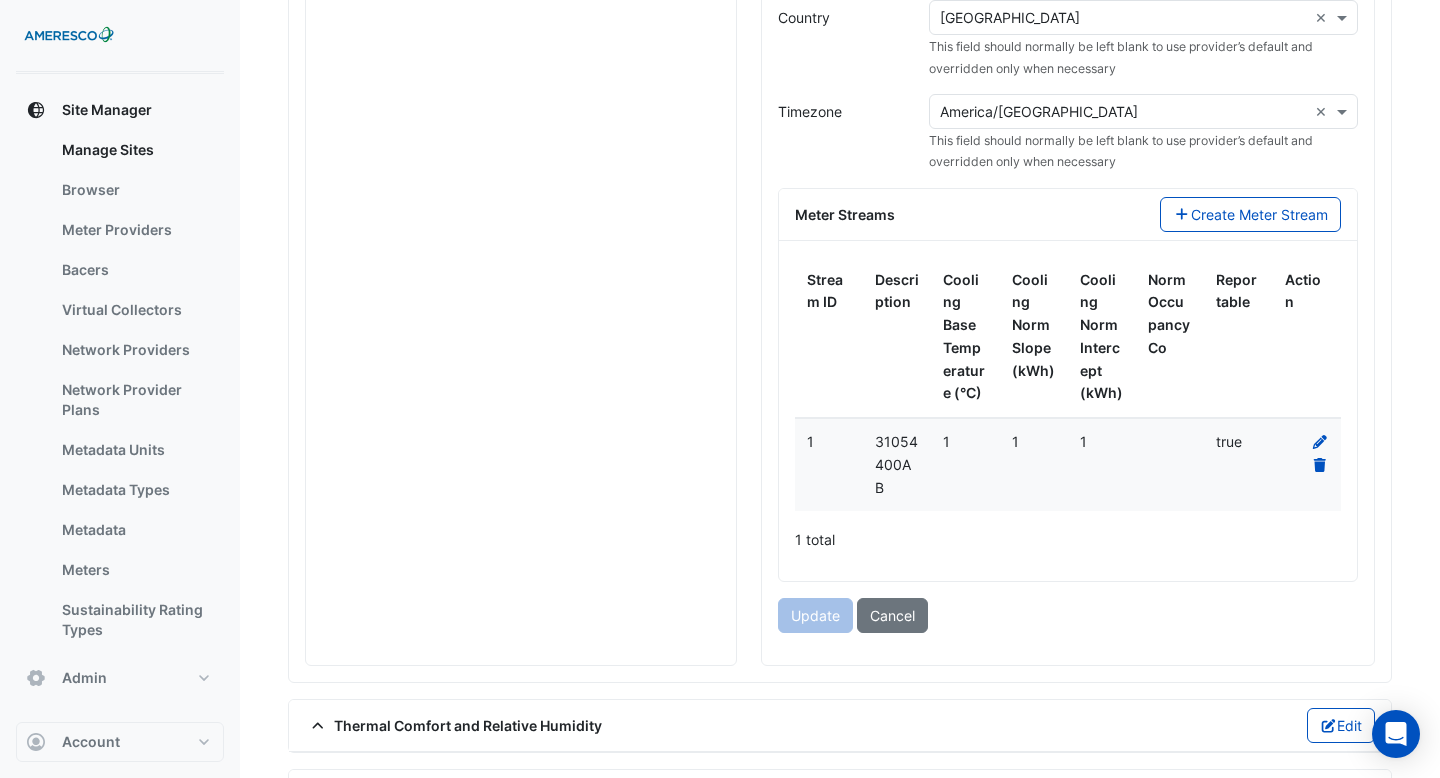 scroll, scrollTop: 2404, scrollLeft: 0, axis: vertical 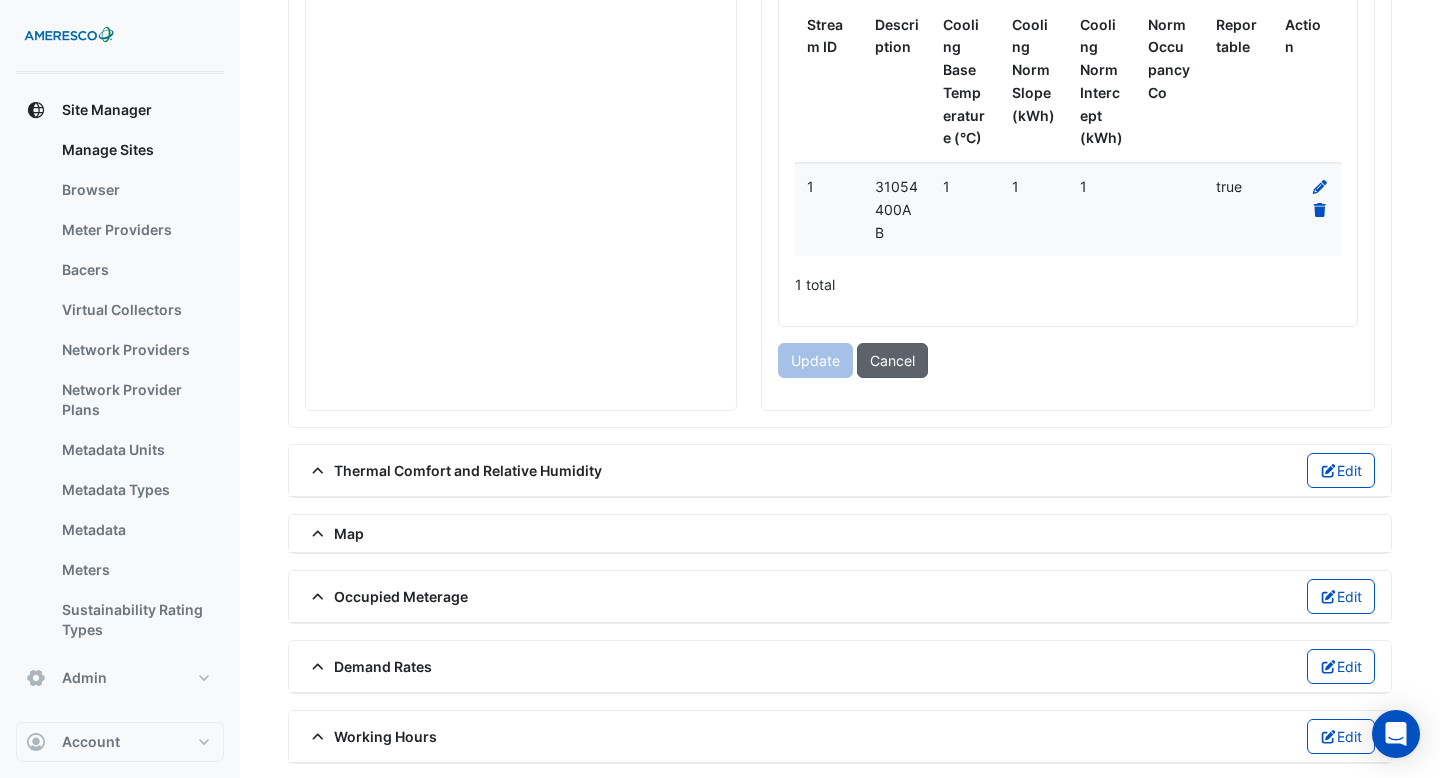 click on "Cancel" 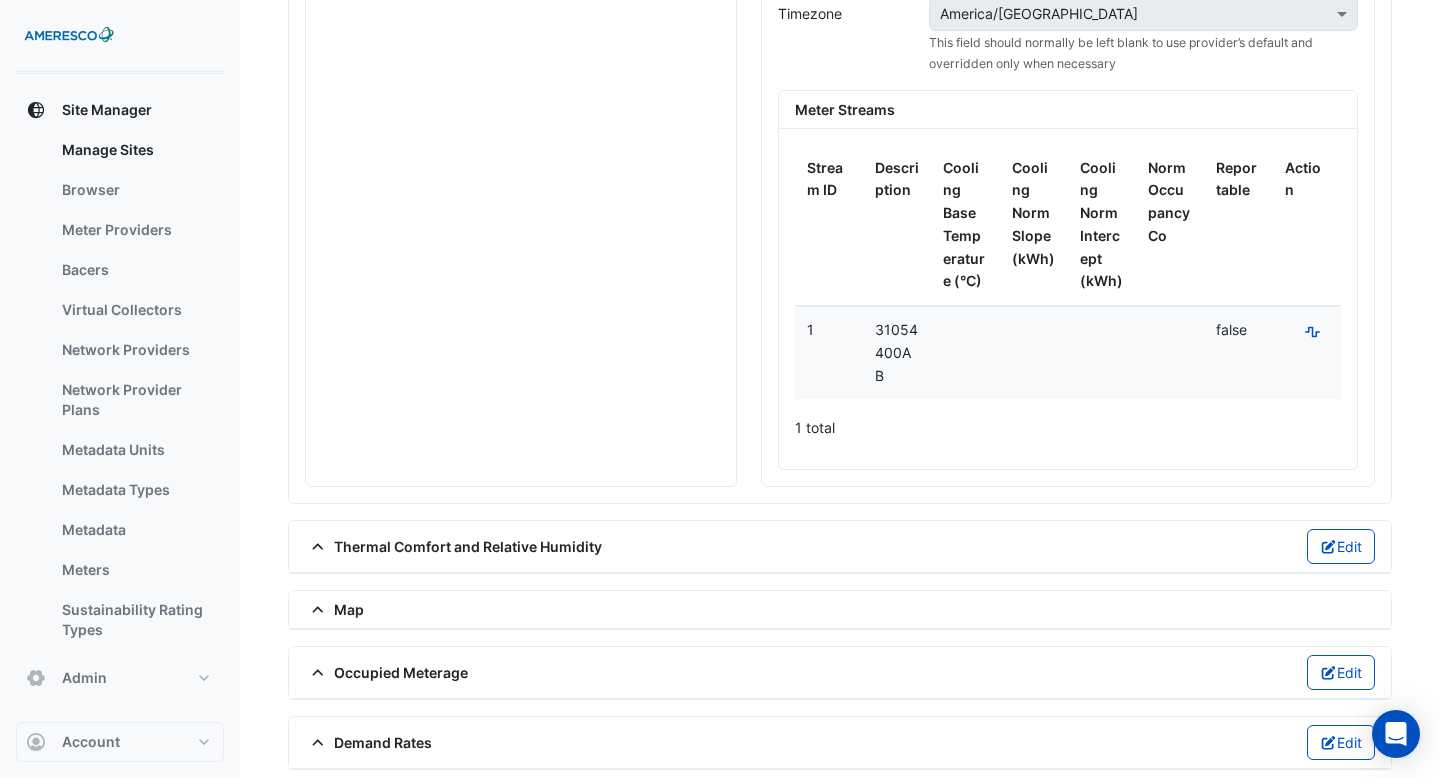 scroll, scrollTop: 2178, scrollLeft: 0, axis: vertical 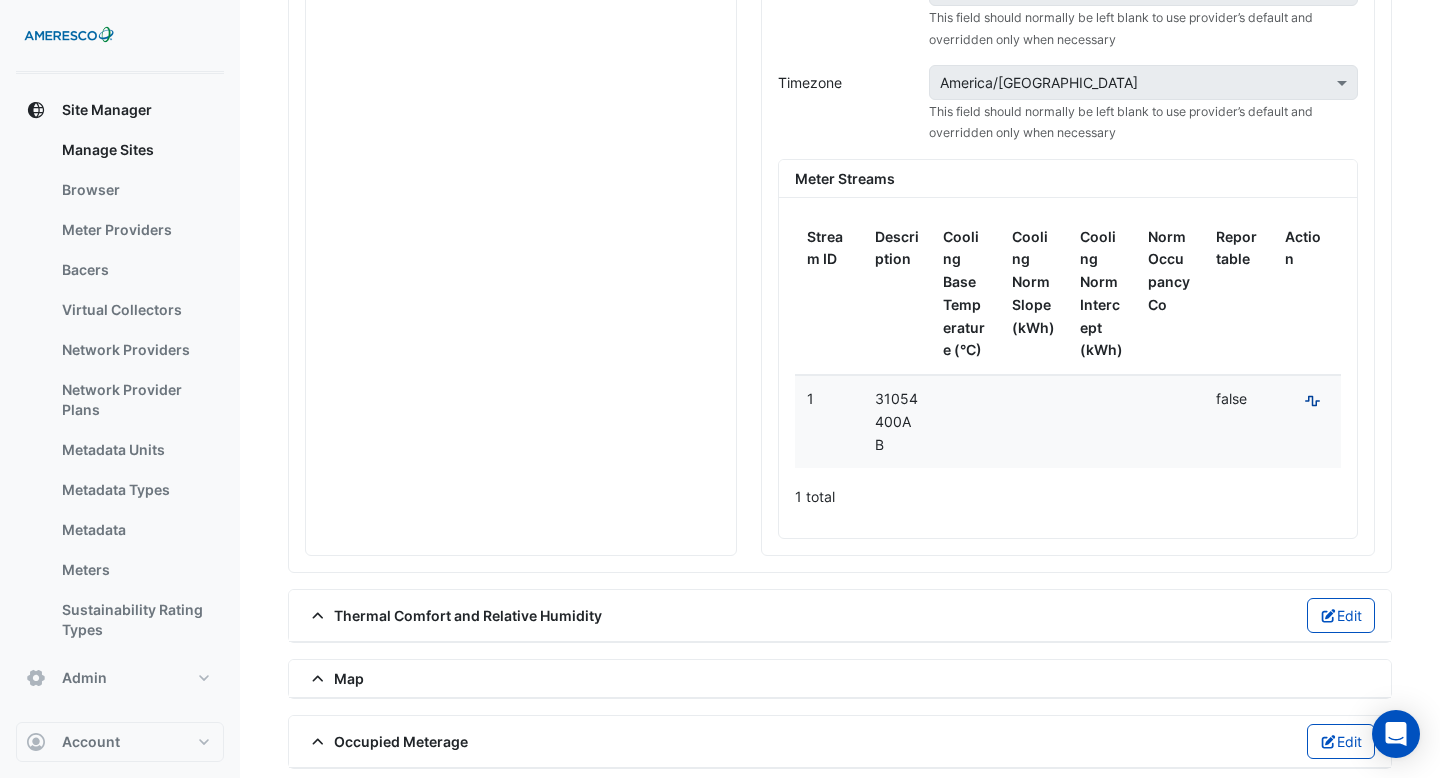 click on "Estimate Meter Data" 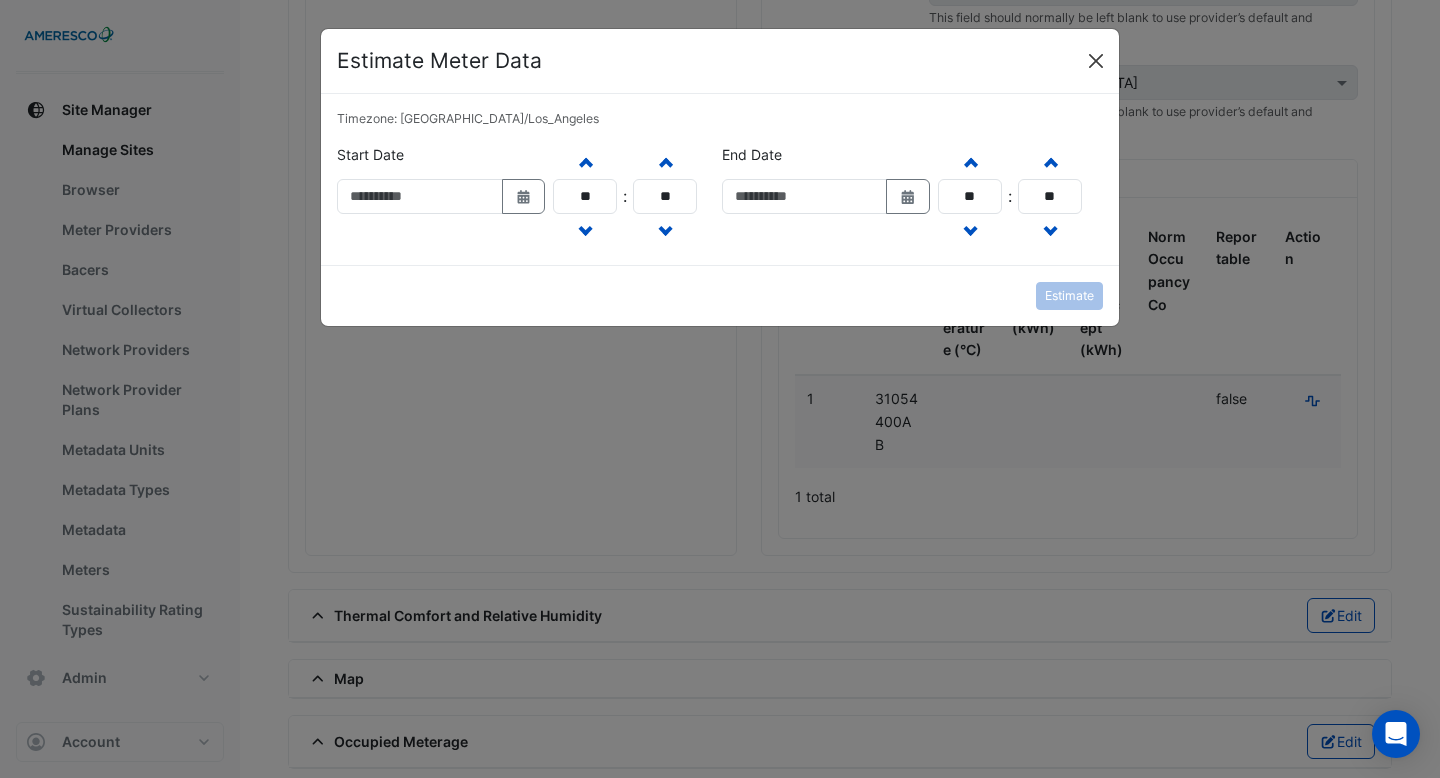click 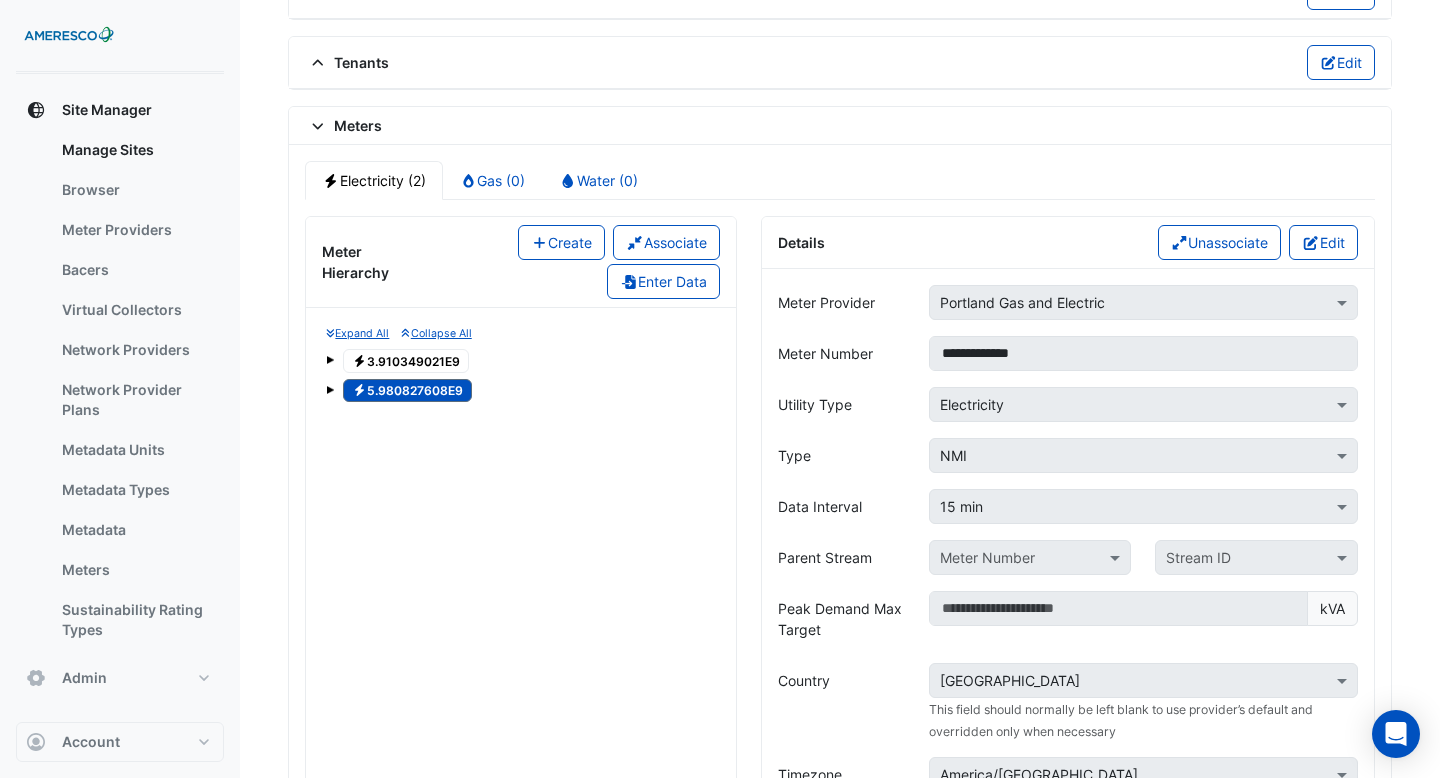 scroll, scrollTop: 1199, scrollLeft: 0, axis: vertical 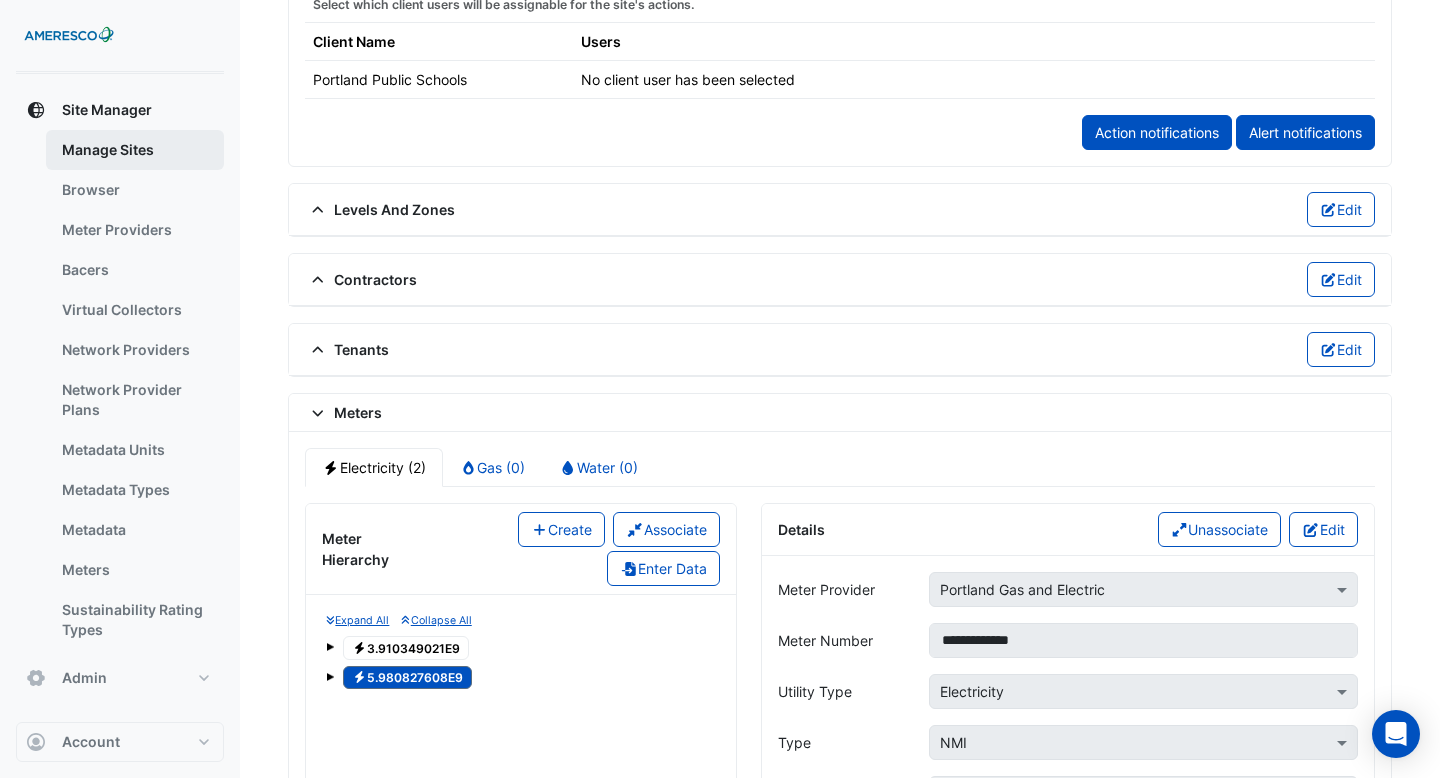 click on "Manage Sites" at bounding box center [135, 150] 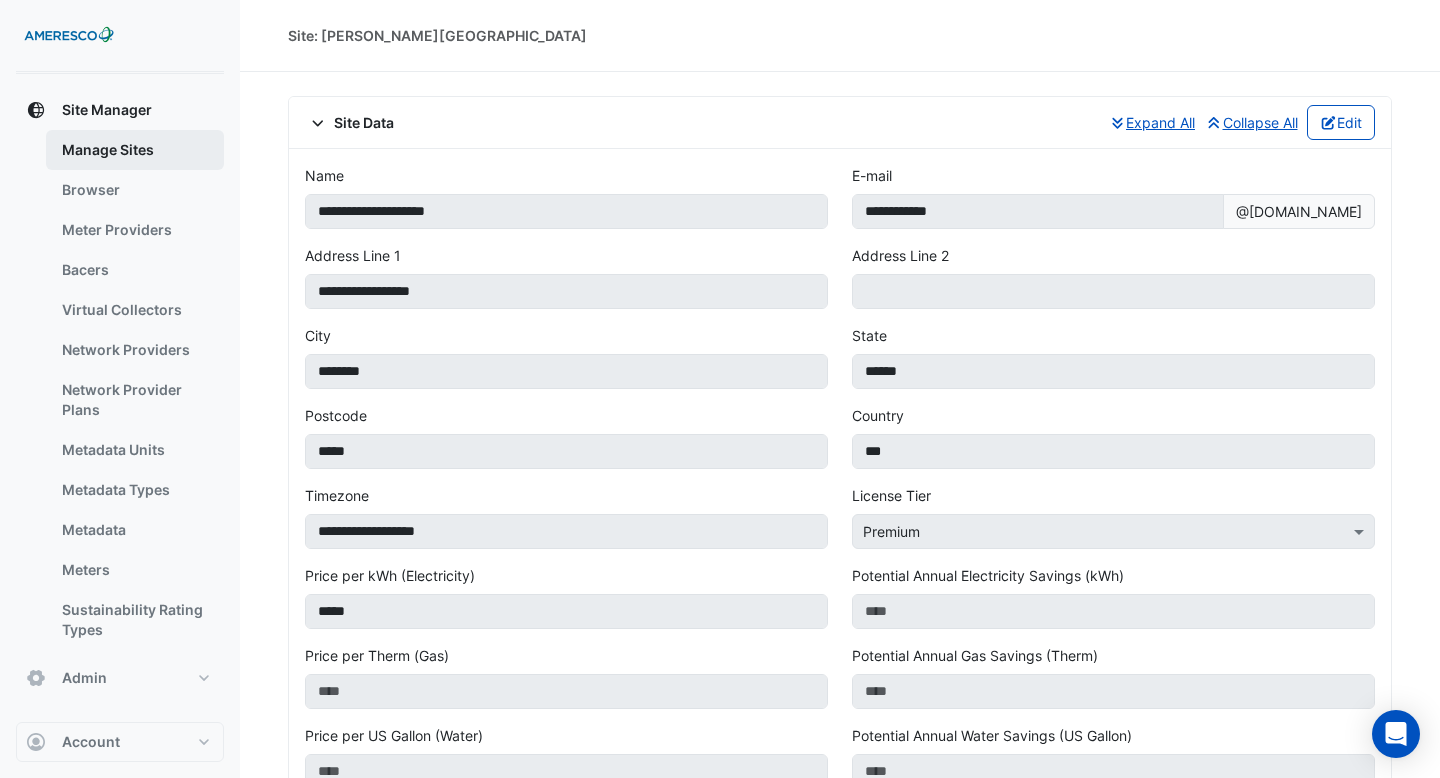 select on "***" 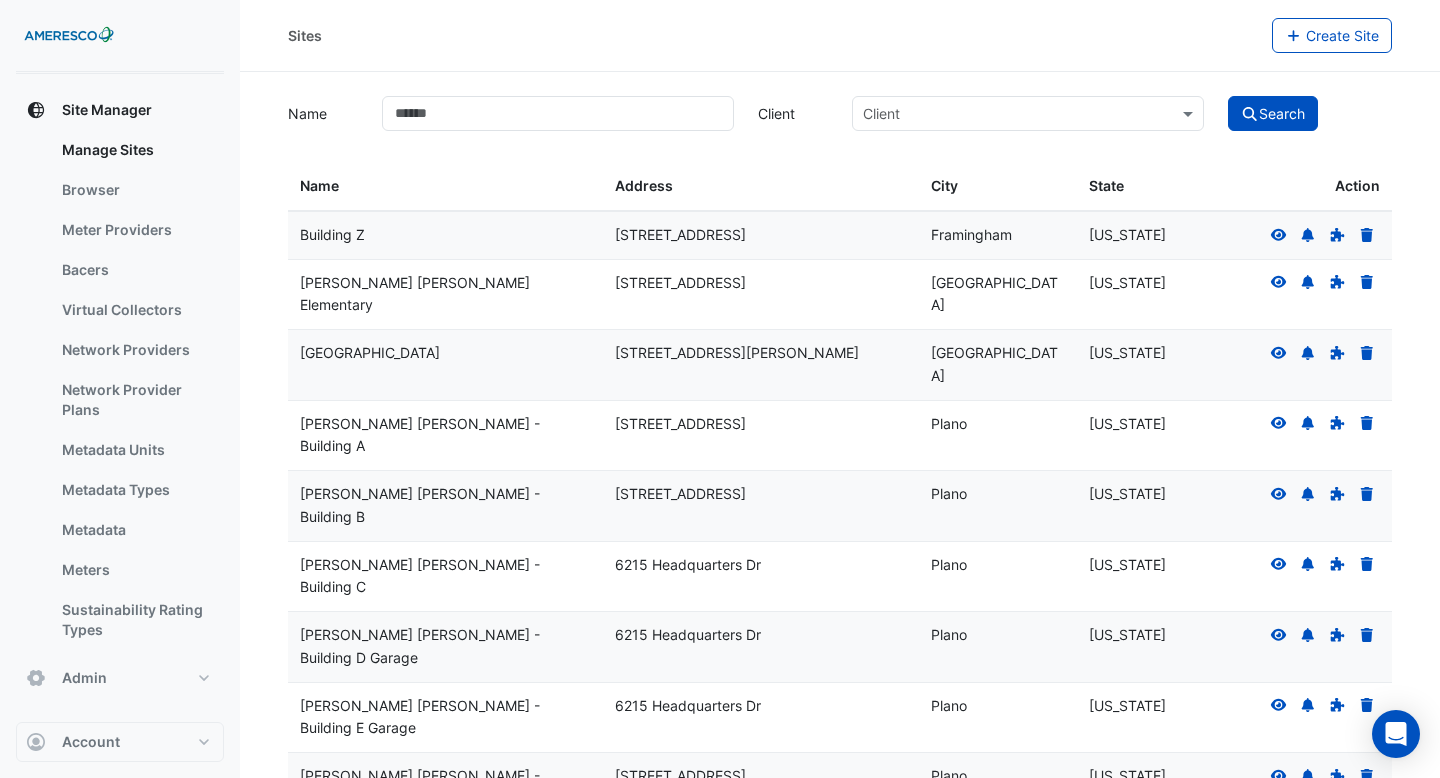scroll, scrollTop: 60, scrollLeft: 0, axis: vertical 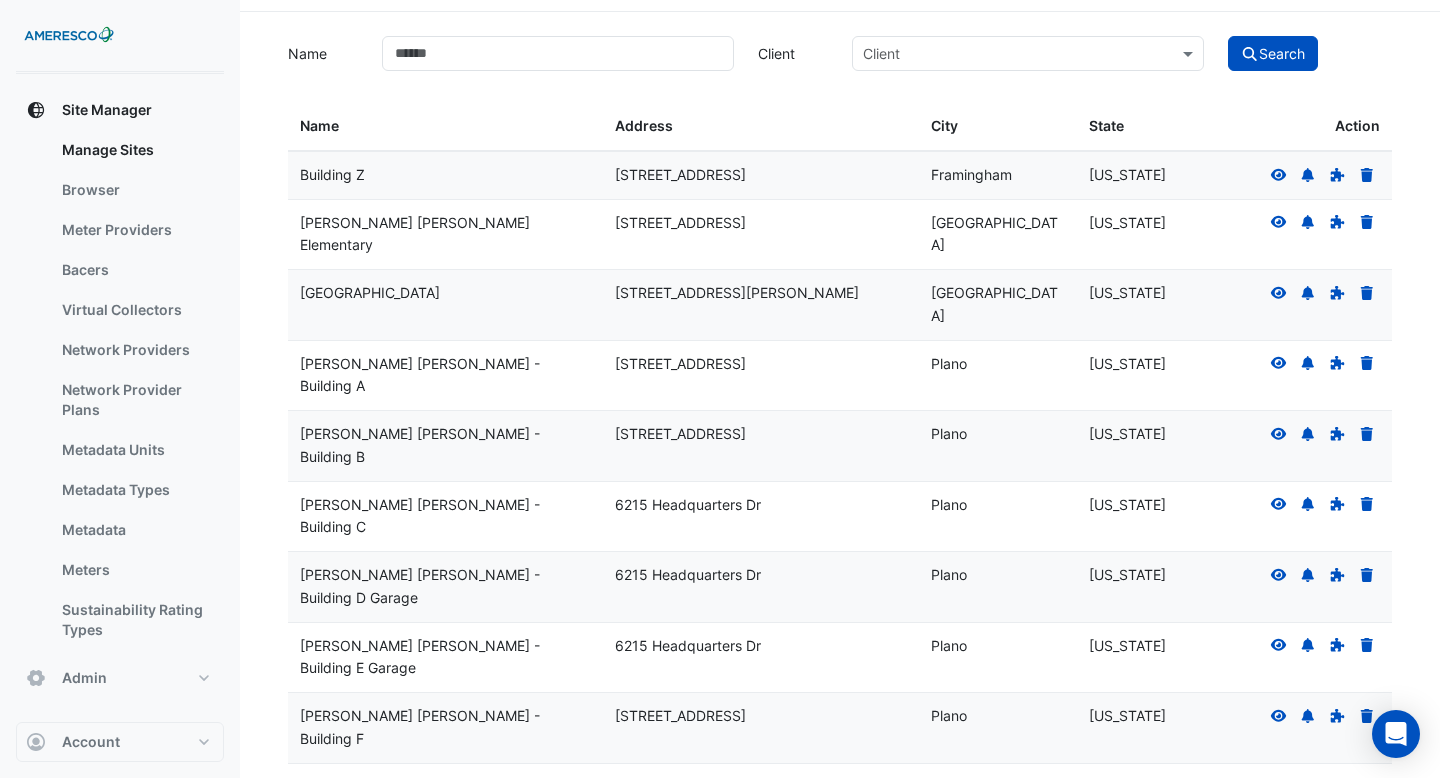 click 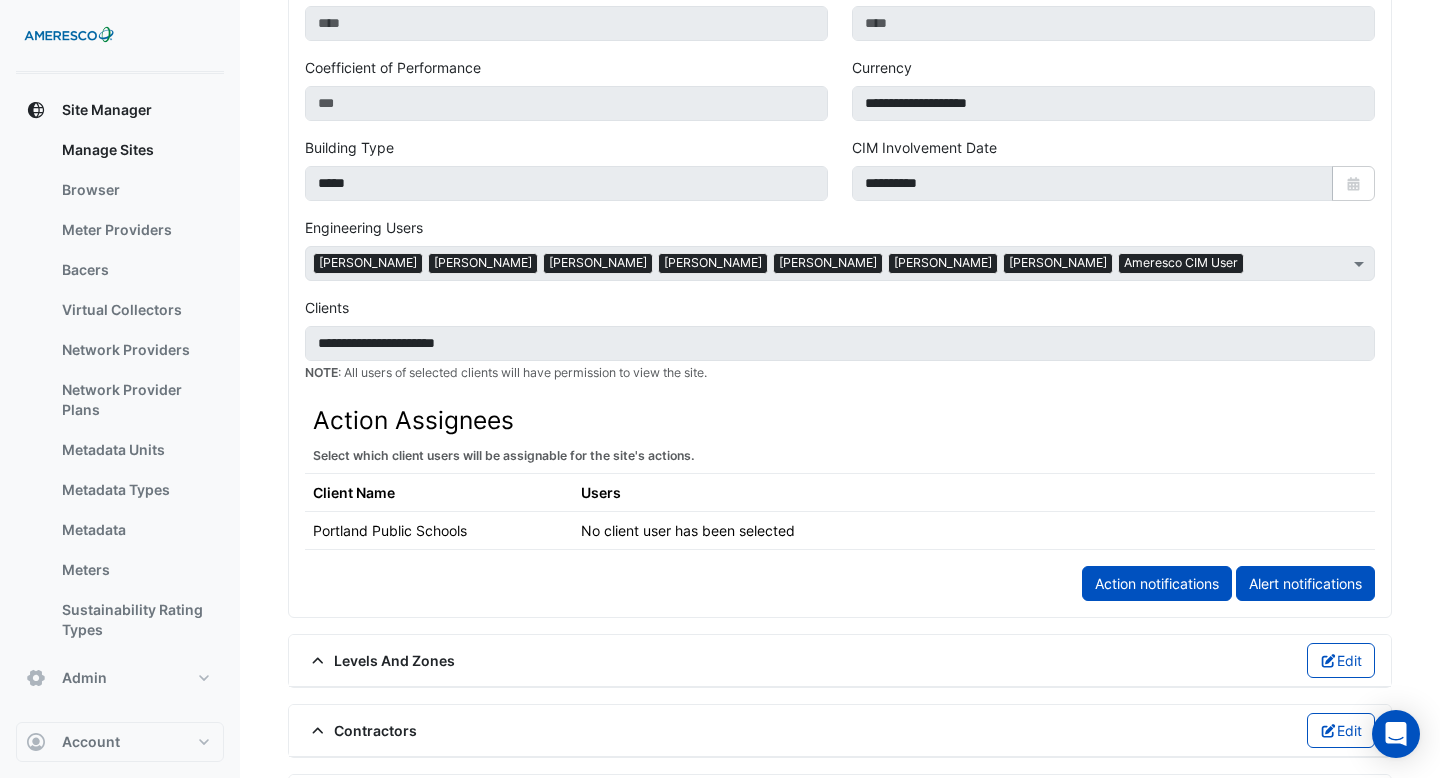scroll, scrollTop: 957, scrollLeft: 0, axis: vertical 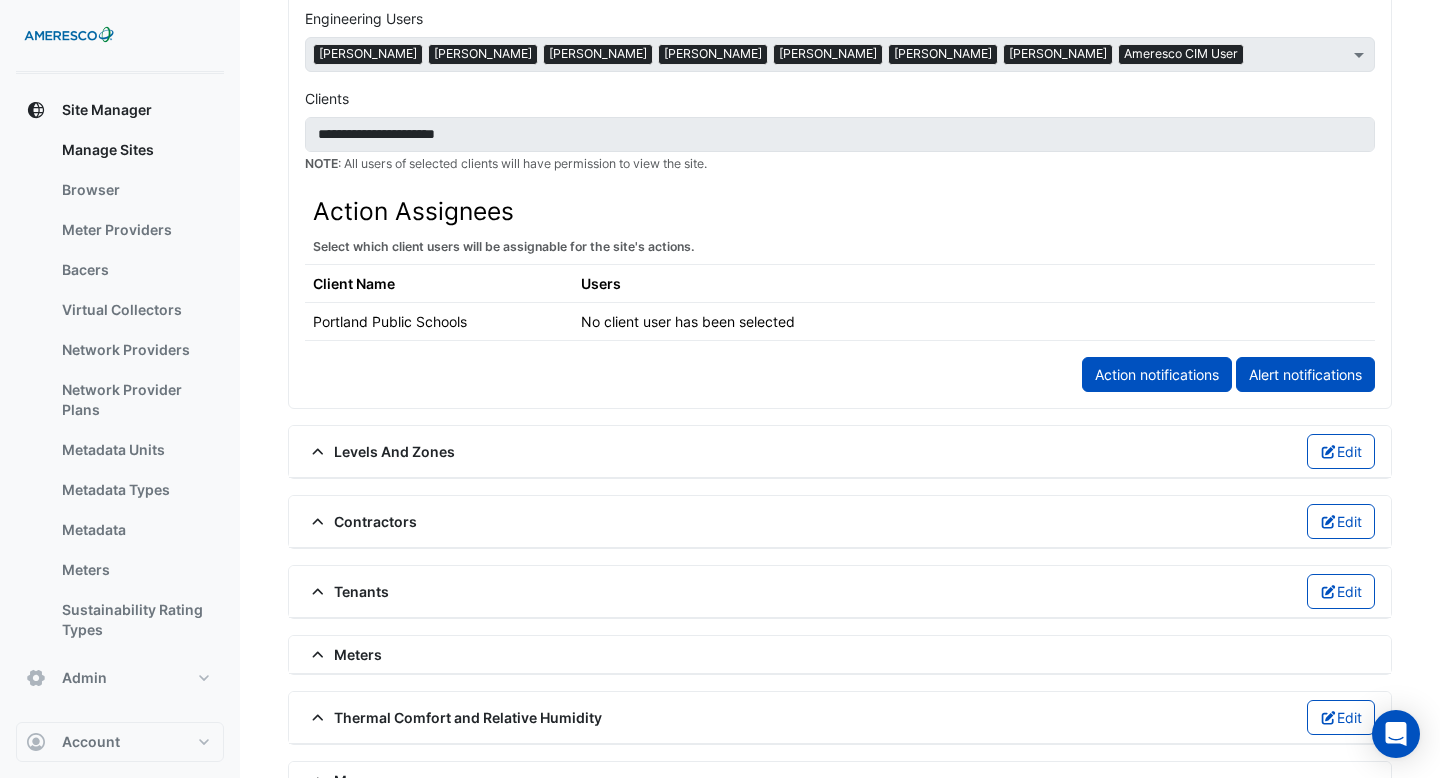 click on "Meters" 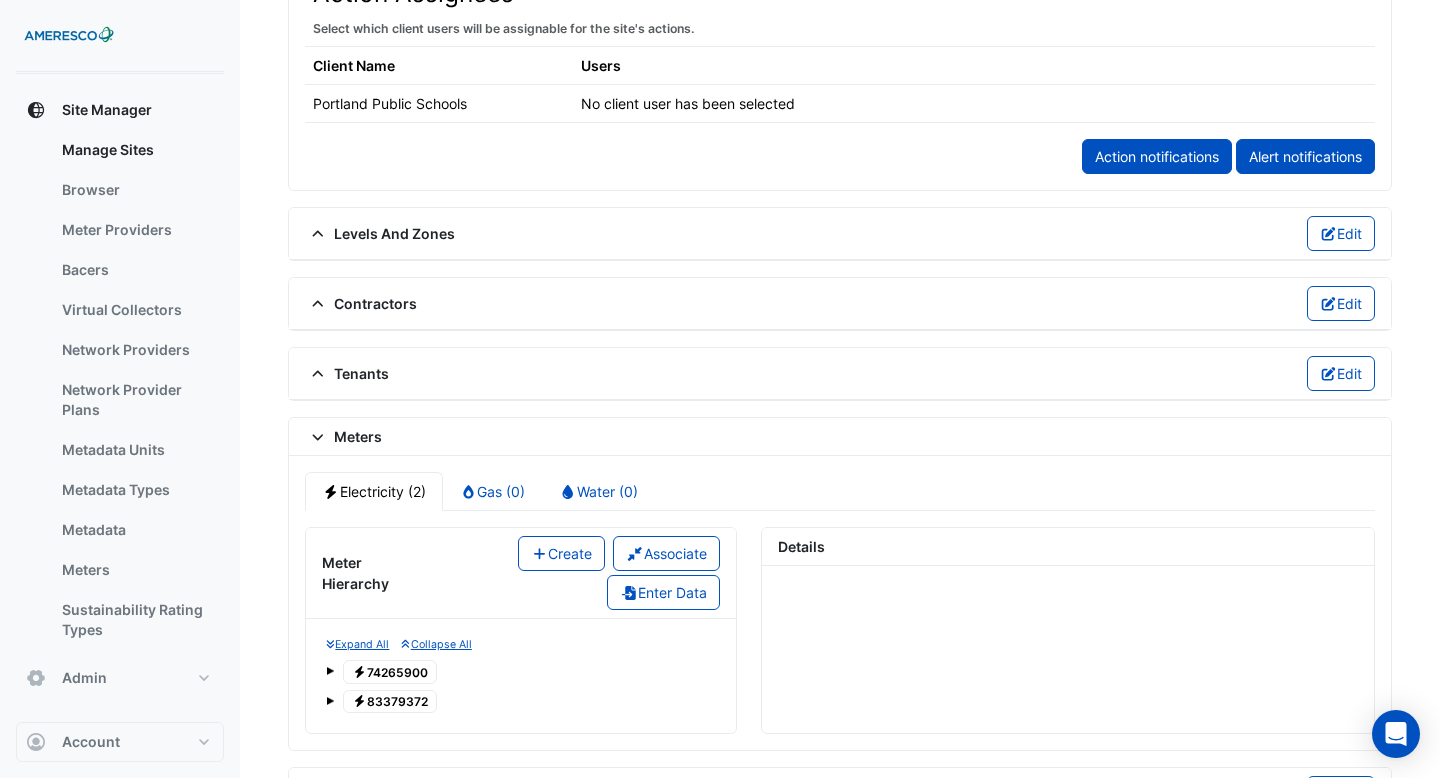 scroll, scrollTop: 1424, scrollLeft: 0, axis: vertical 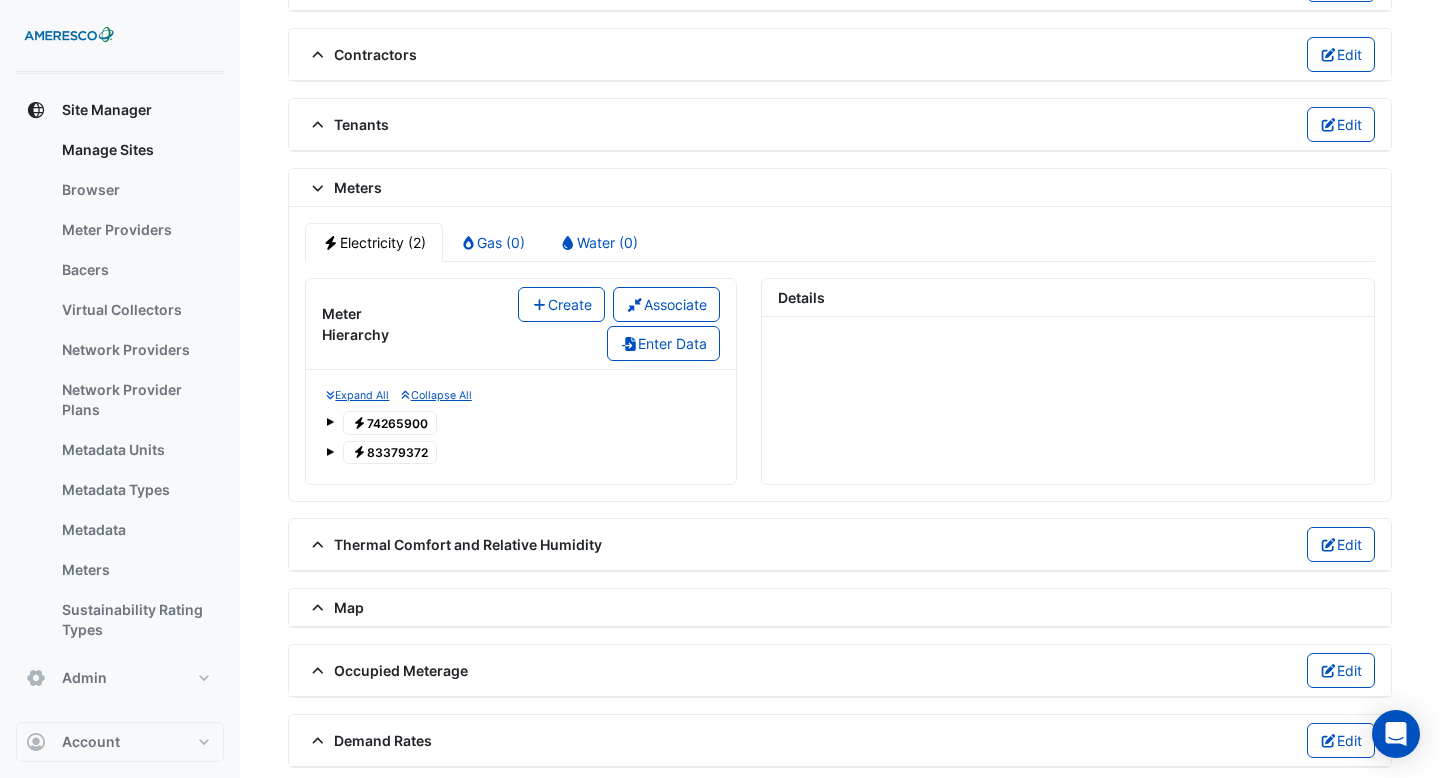 click 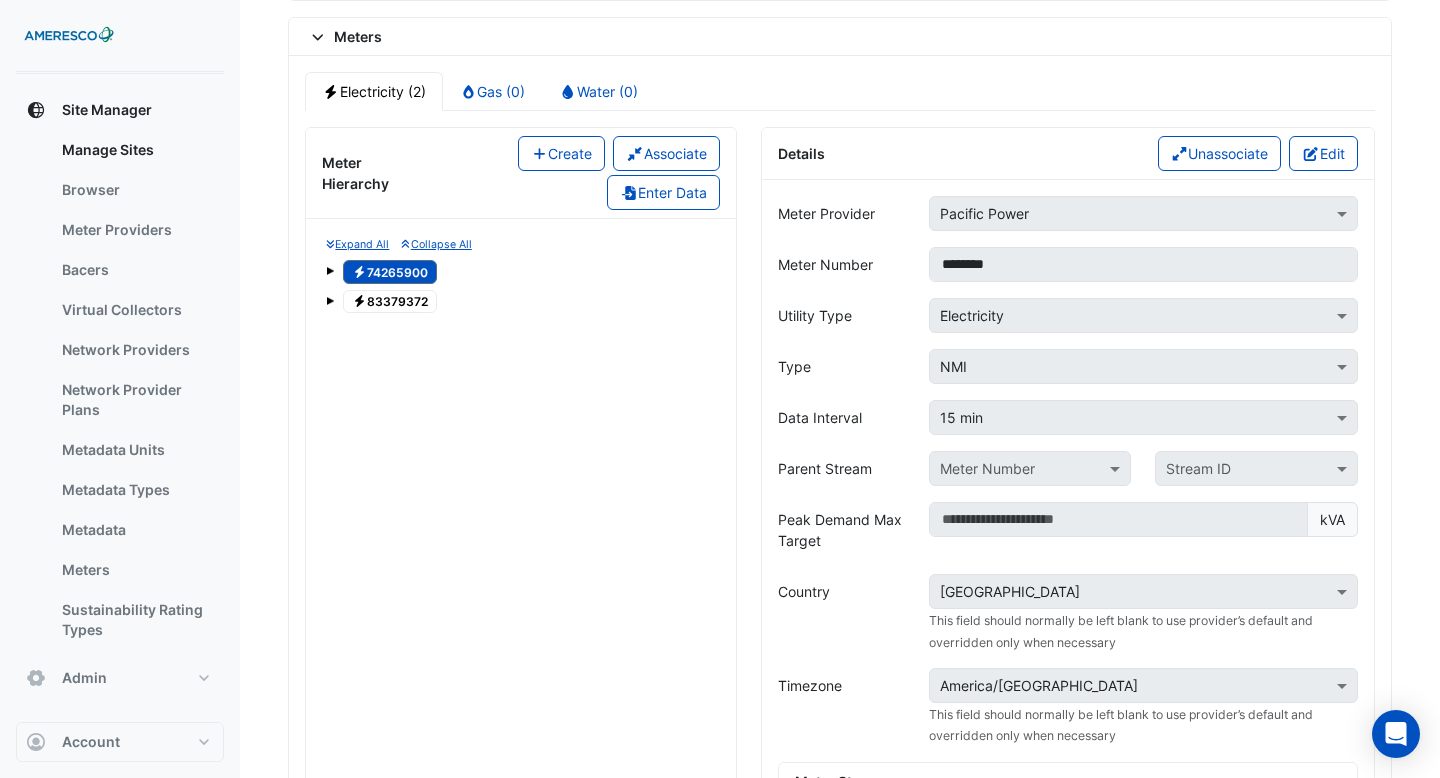 scroll, scrollTop: 1428, scrollLeft: 0, axis: vertical 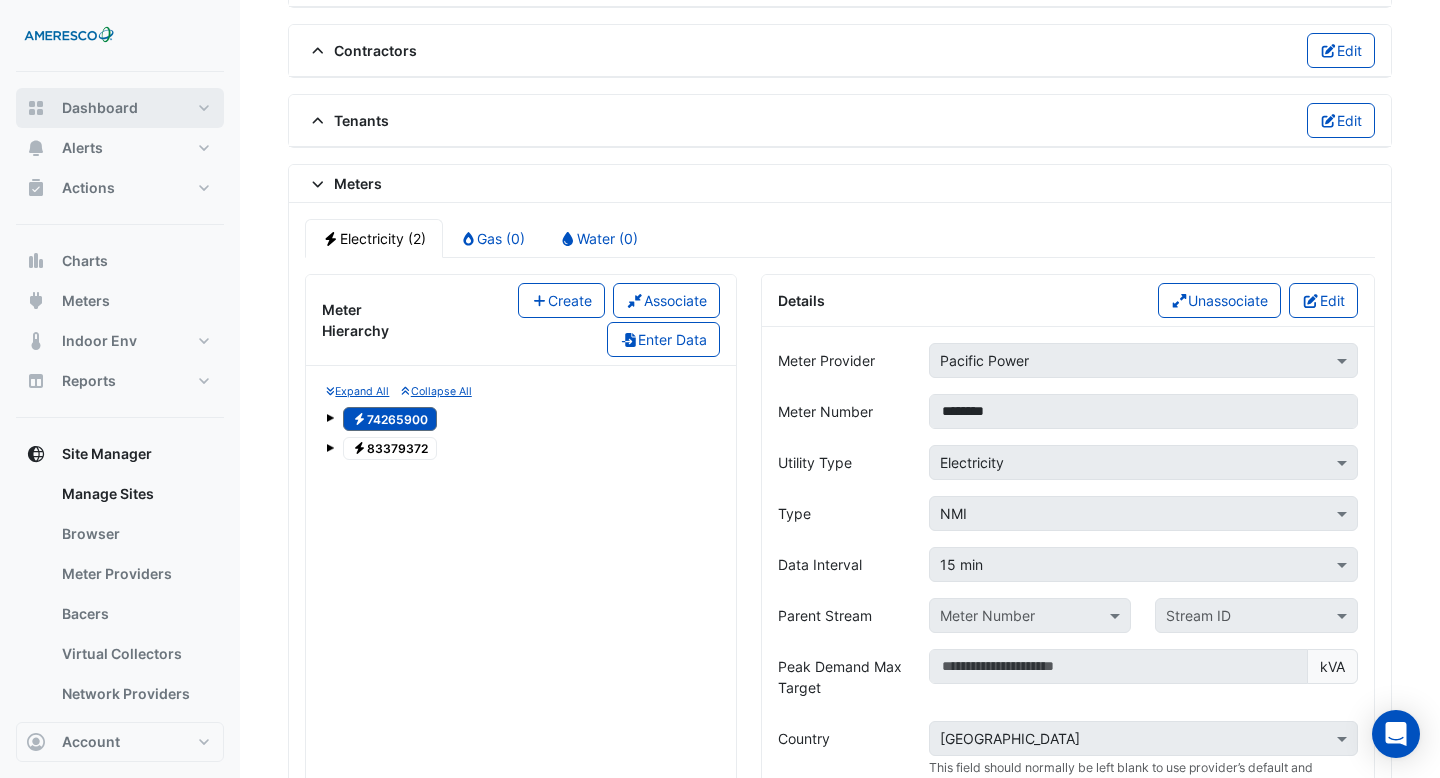 click on "Dashboard" at bounding box center (120, 108) 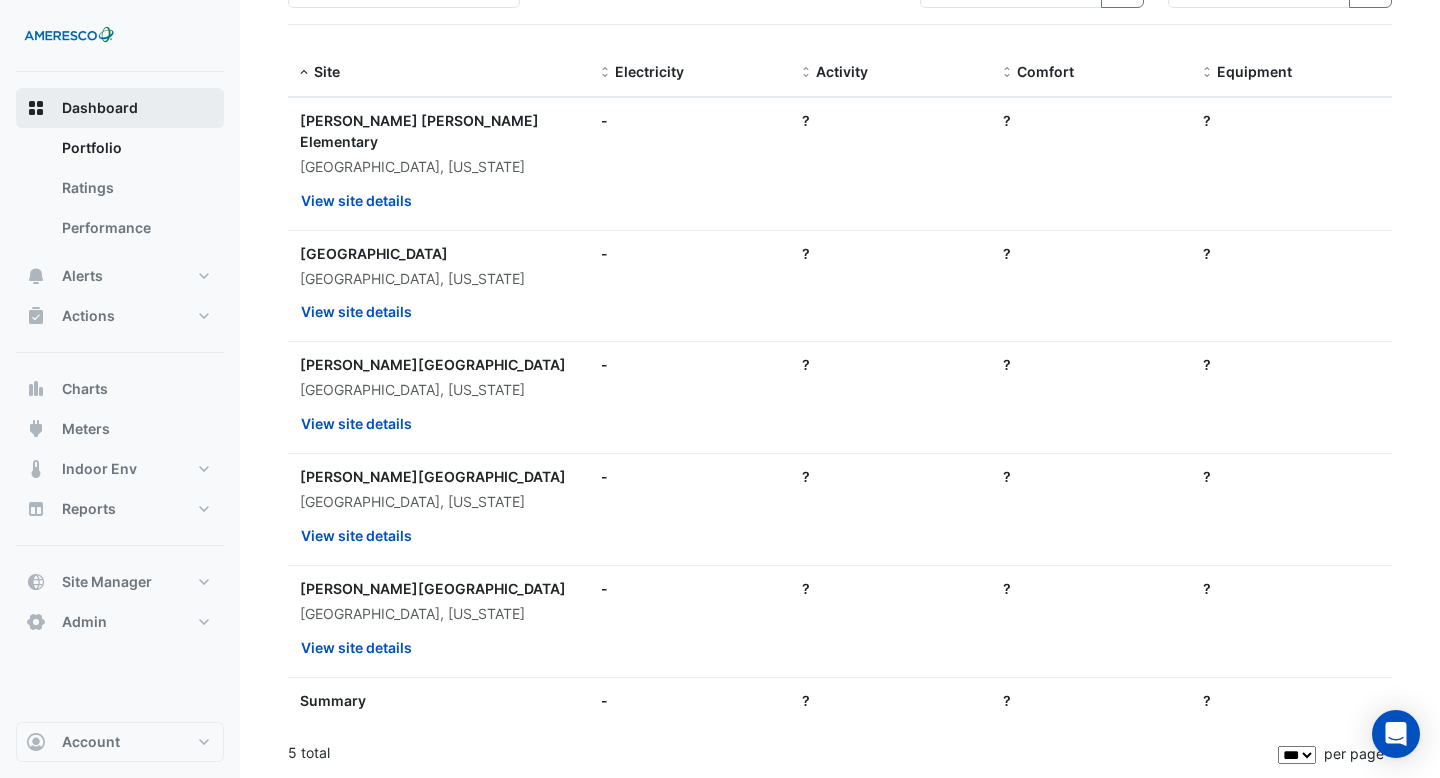 scroll, scrollTop: 0, scrollLeft: 0, axis: both 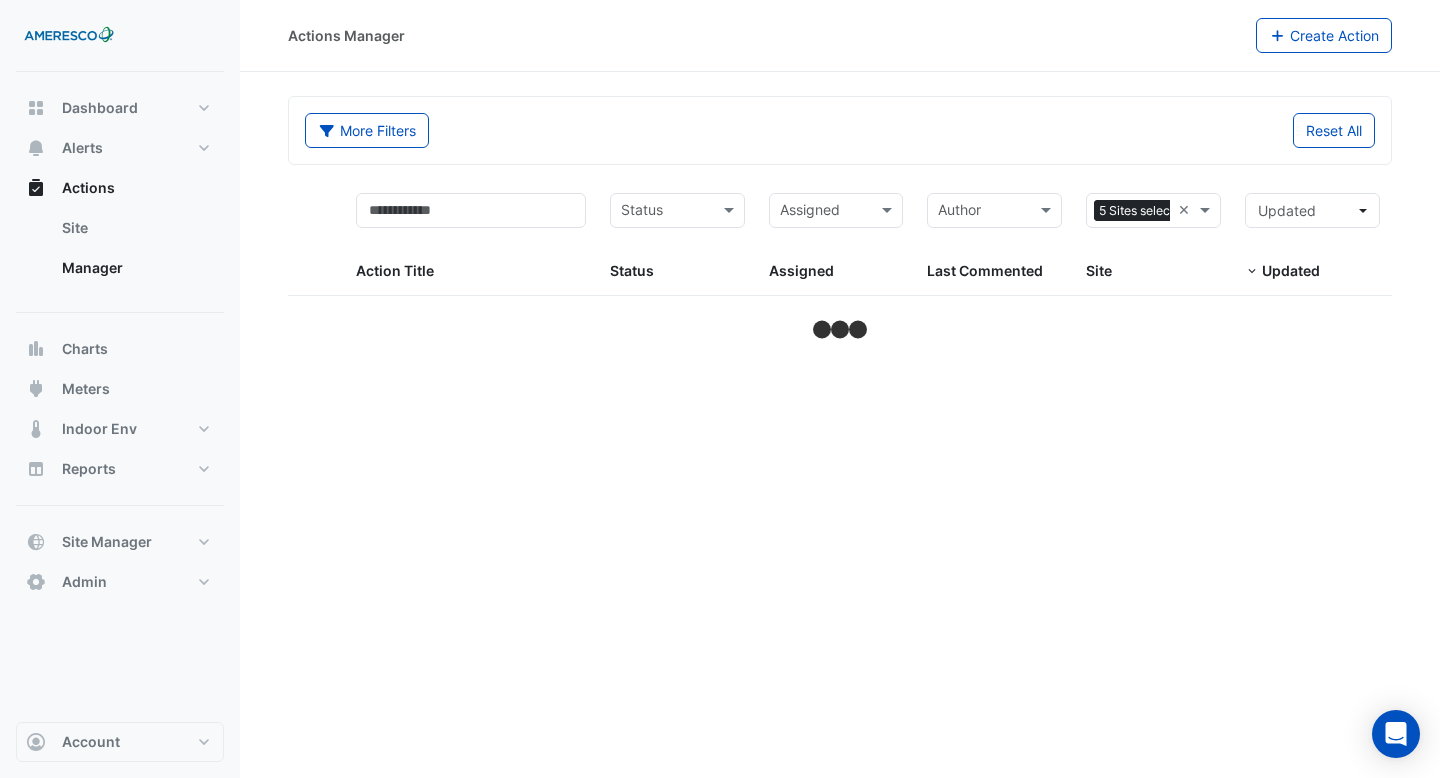 select on "***" 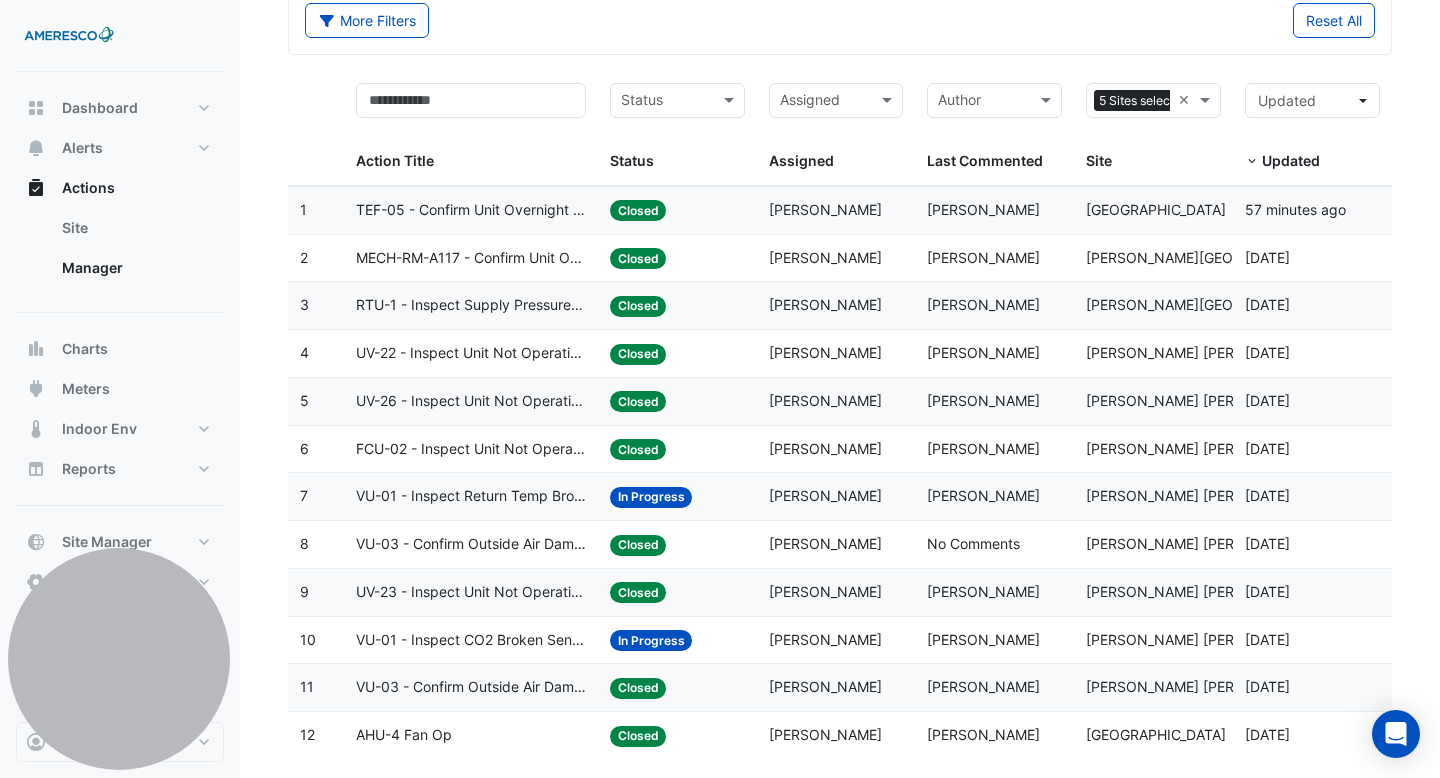 scroll, scrollTop: 145, scrollLeft: 0, axis: vertical 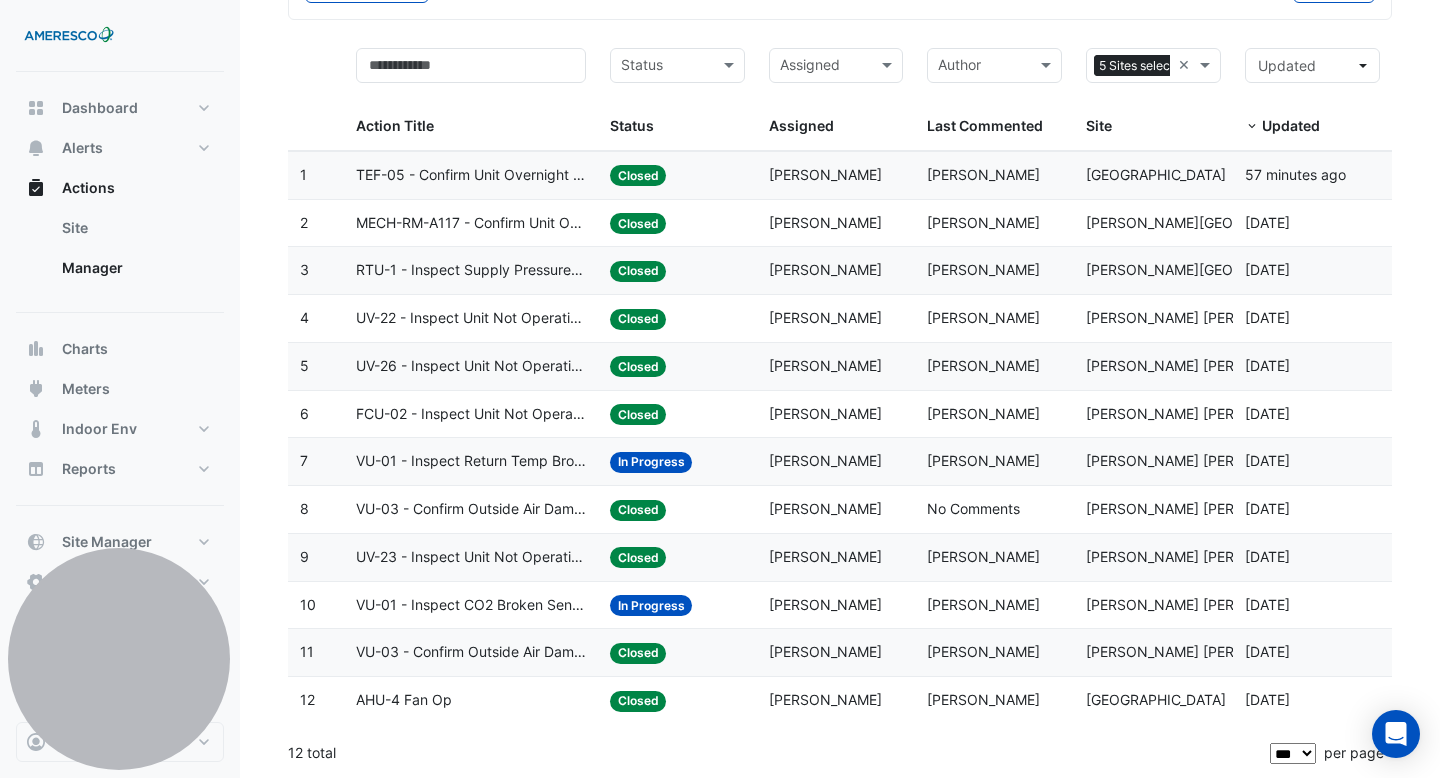 click on "Action Title:
AHU-4 Fan Op" 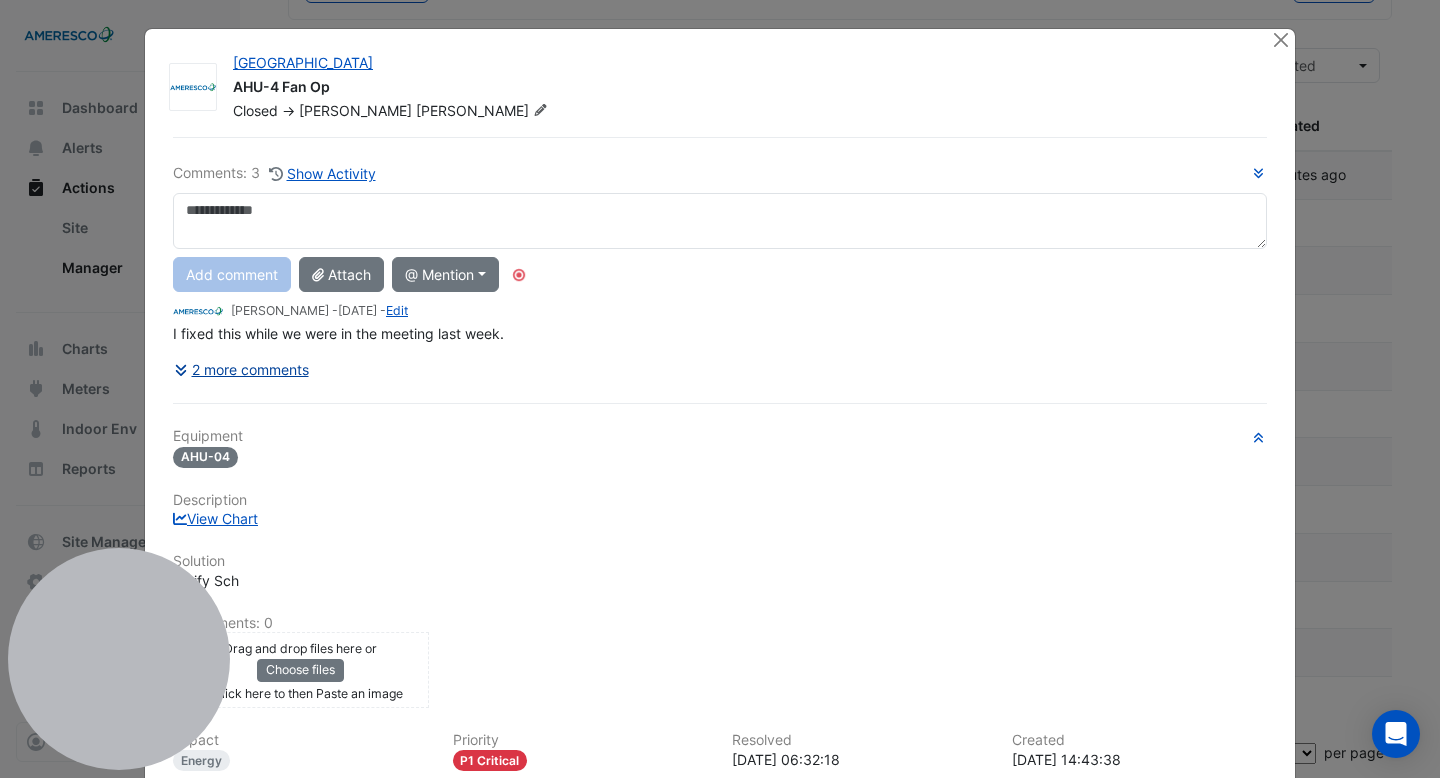 click on "2 more comments" 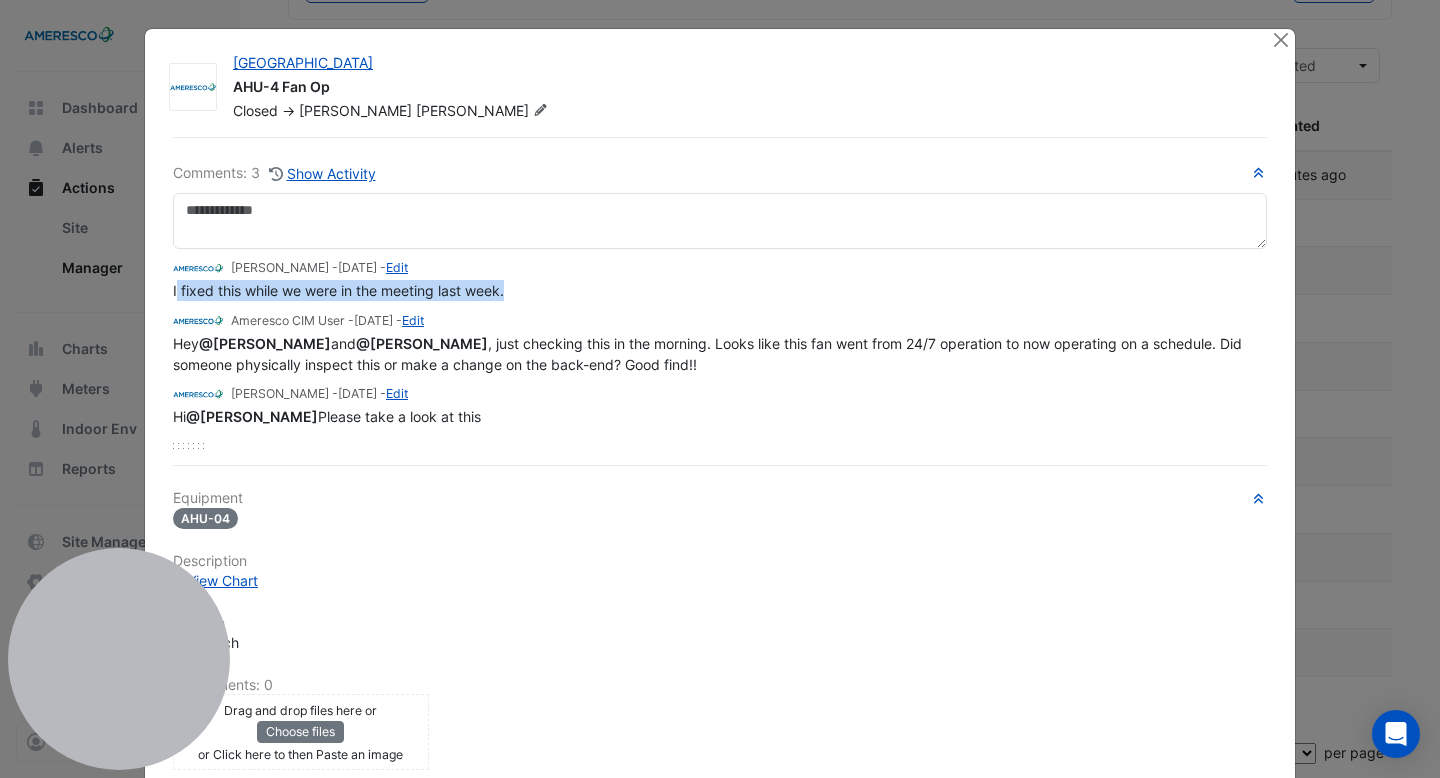 drag, startPoint x: 530, startPoint y: 295, endPoint x: 178, endPoint y: 293, distance: 352.00568 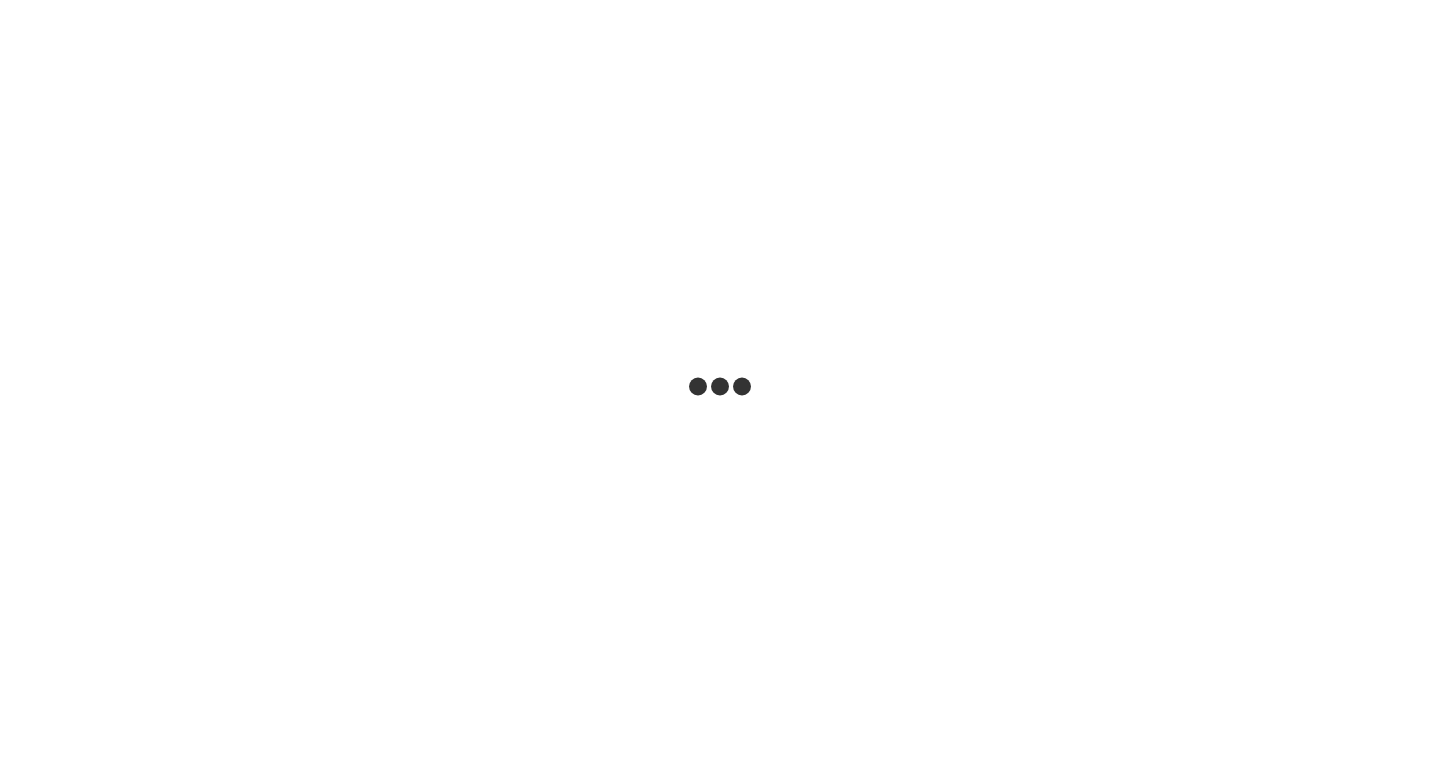 scroll, scrollTop: 0, scrollLeft: 0, axis: both 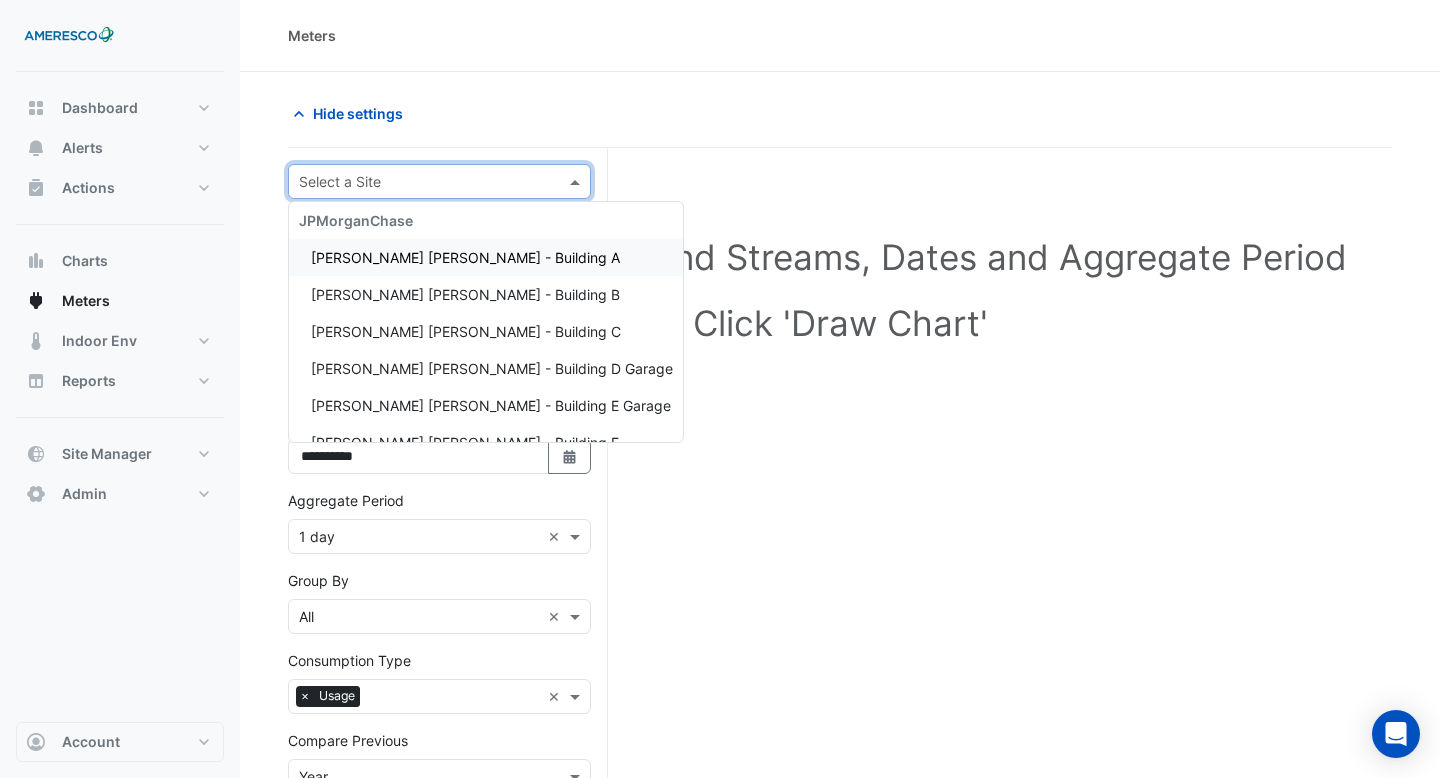click at bounding box center [419, 182] 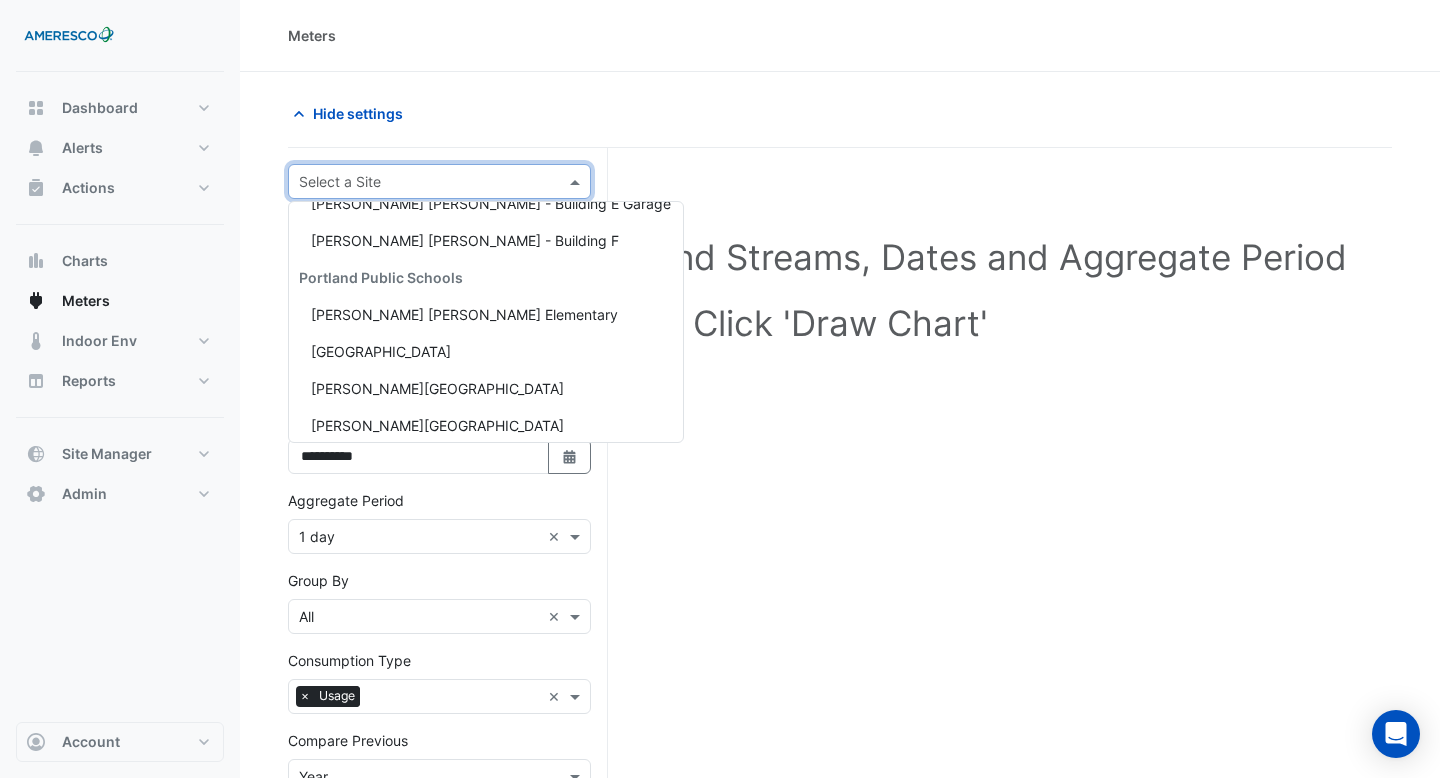 scroll, scrollTop: 204, scrollLeft: 0, axis: vertical 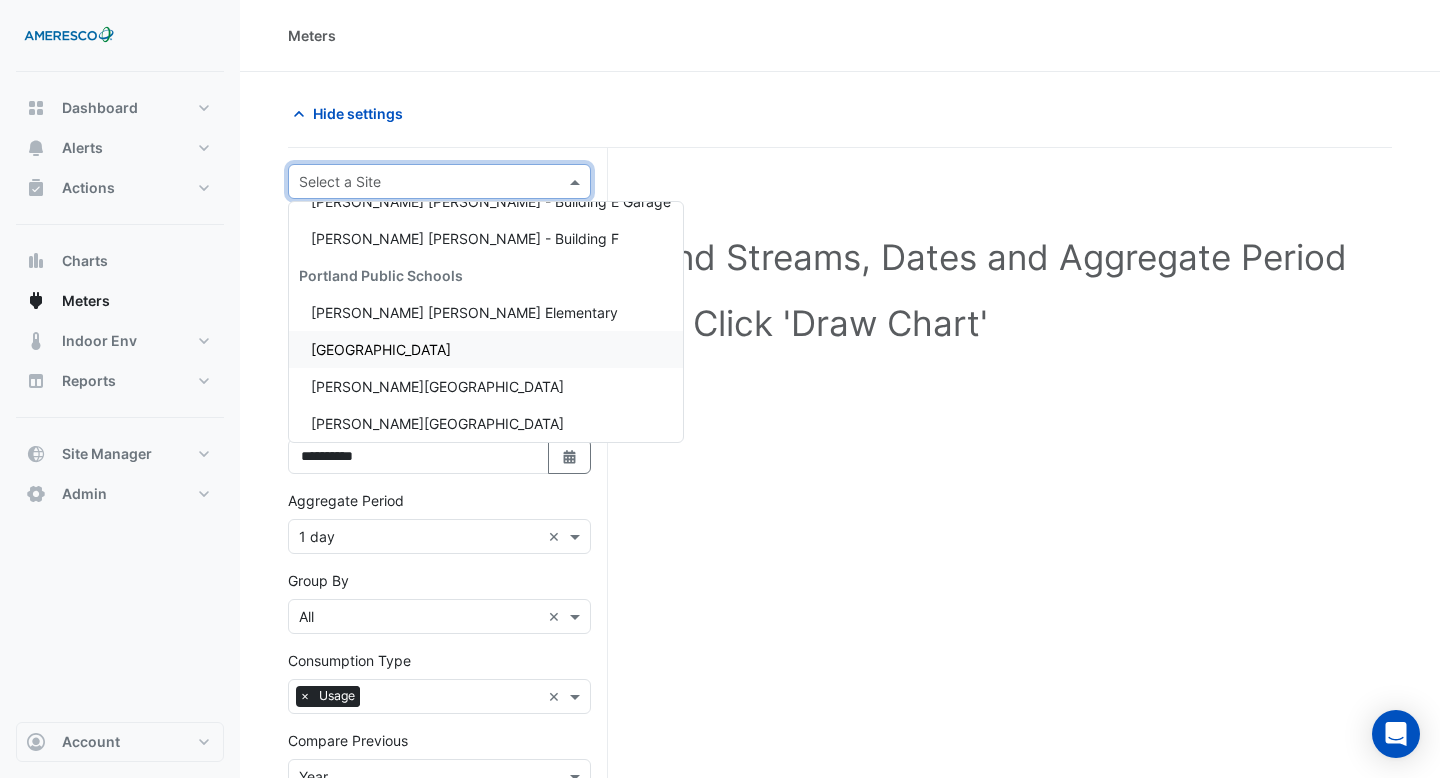 click on "[GEOGRAPHIC_DATA]" at bounding box center (381, 349) 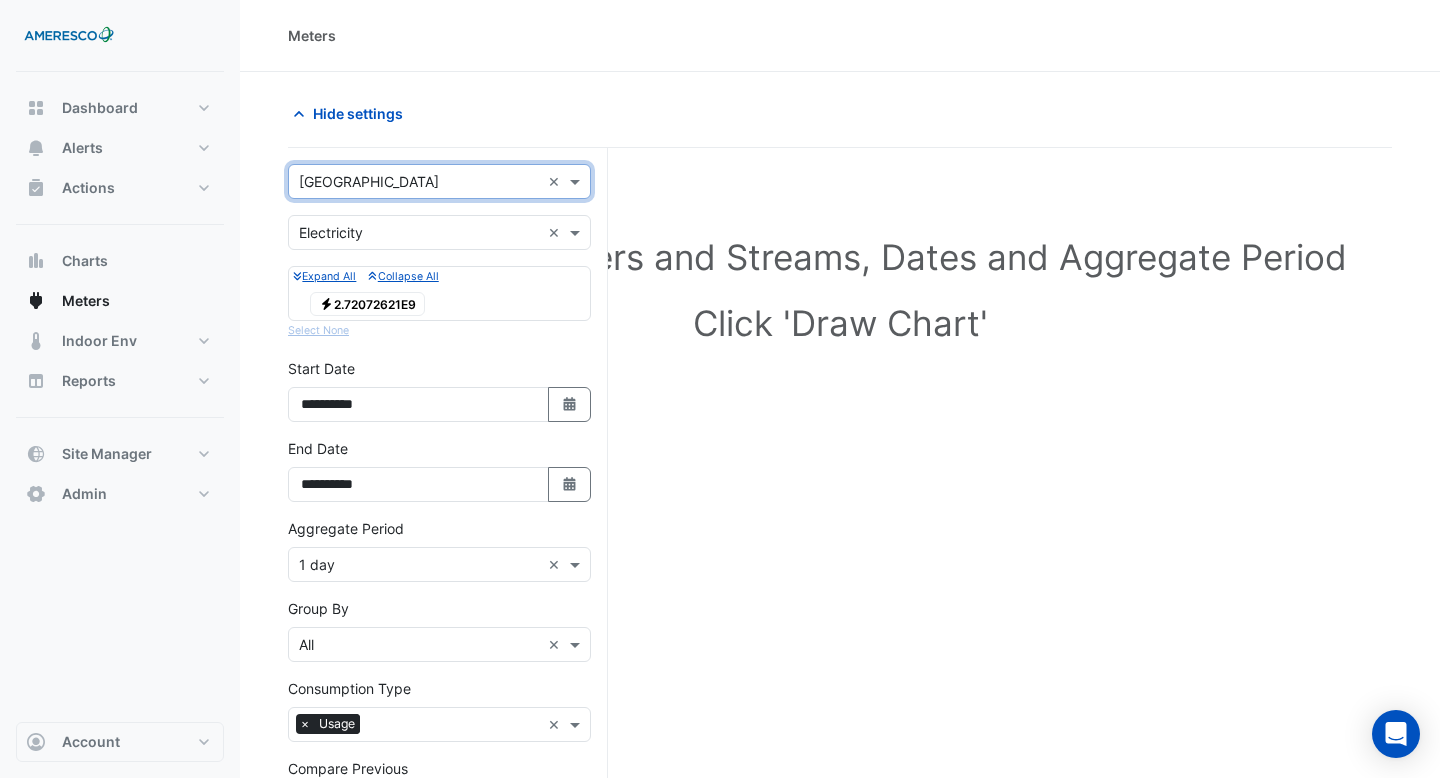 click on "Electricity
2.72072621E9" 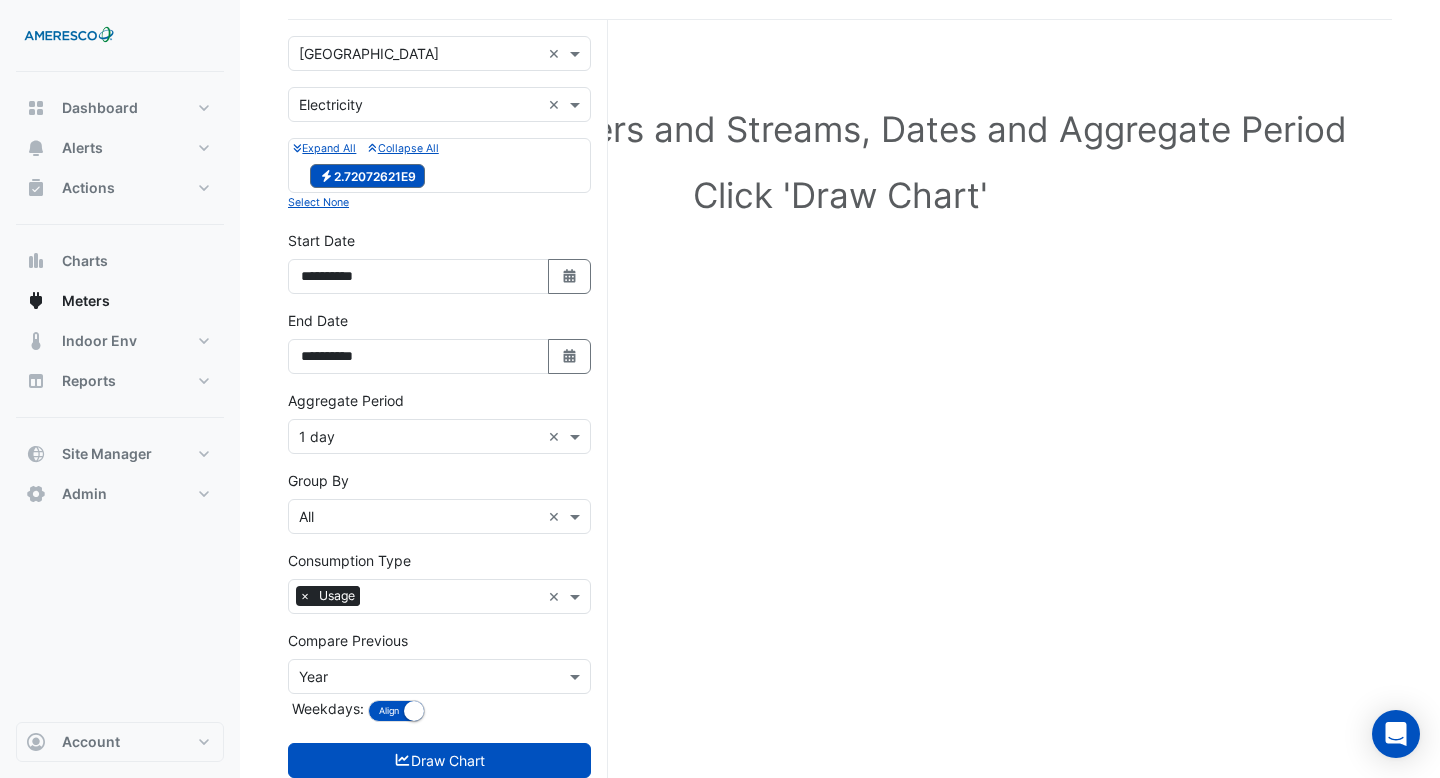 scroll, scrollTop: 131, scrollLeft: 0, axis: vertical 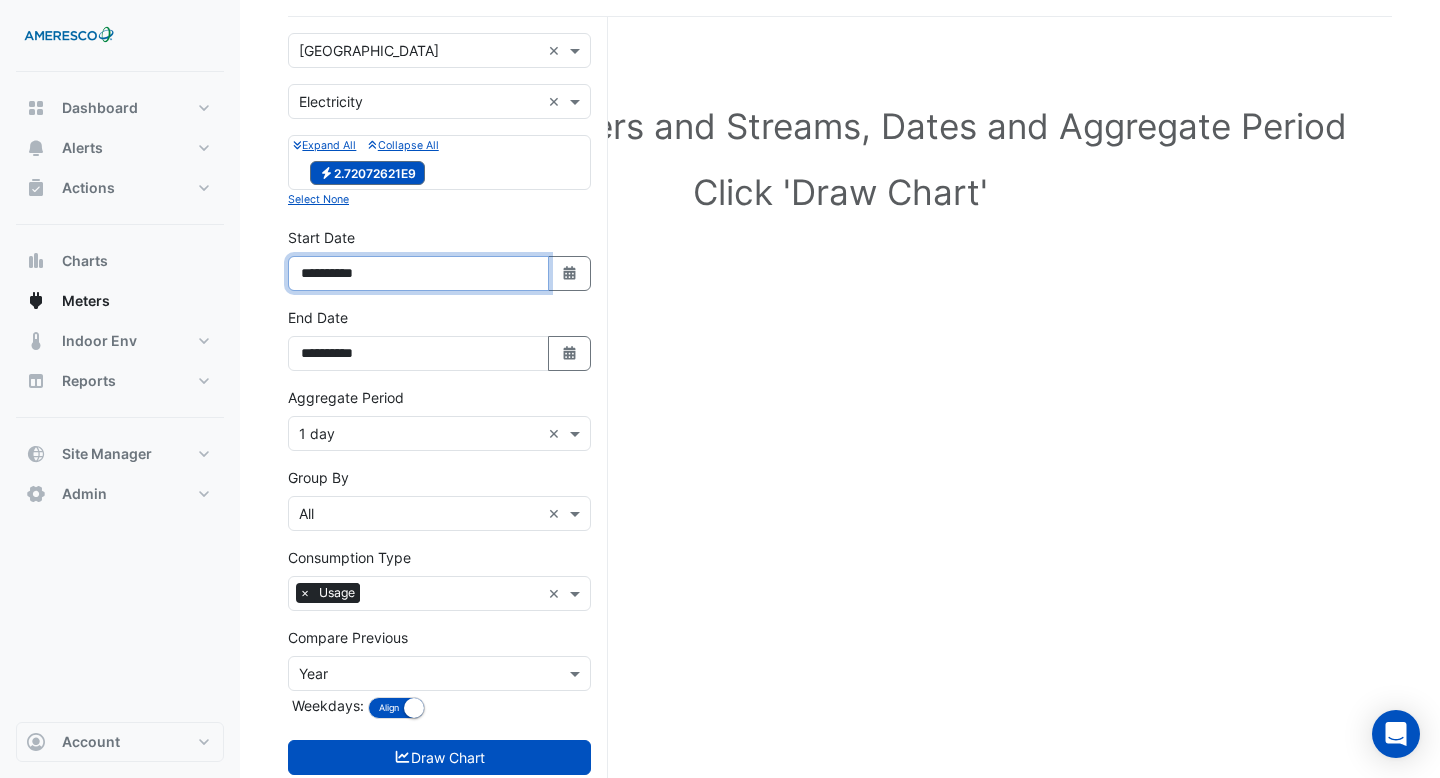 click on "**********" at bounding box center (418, 273) 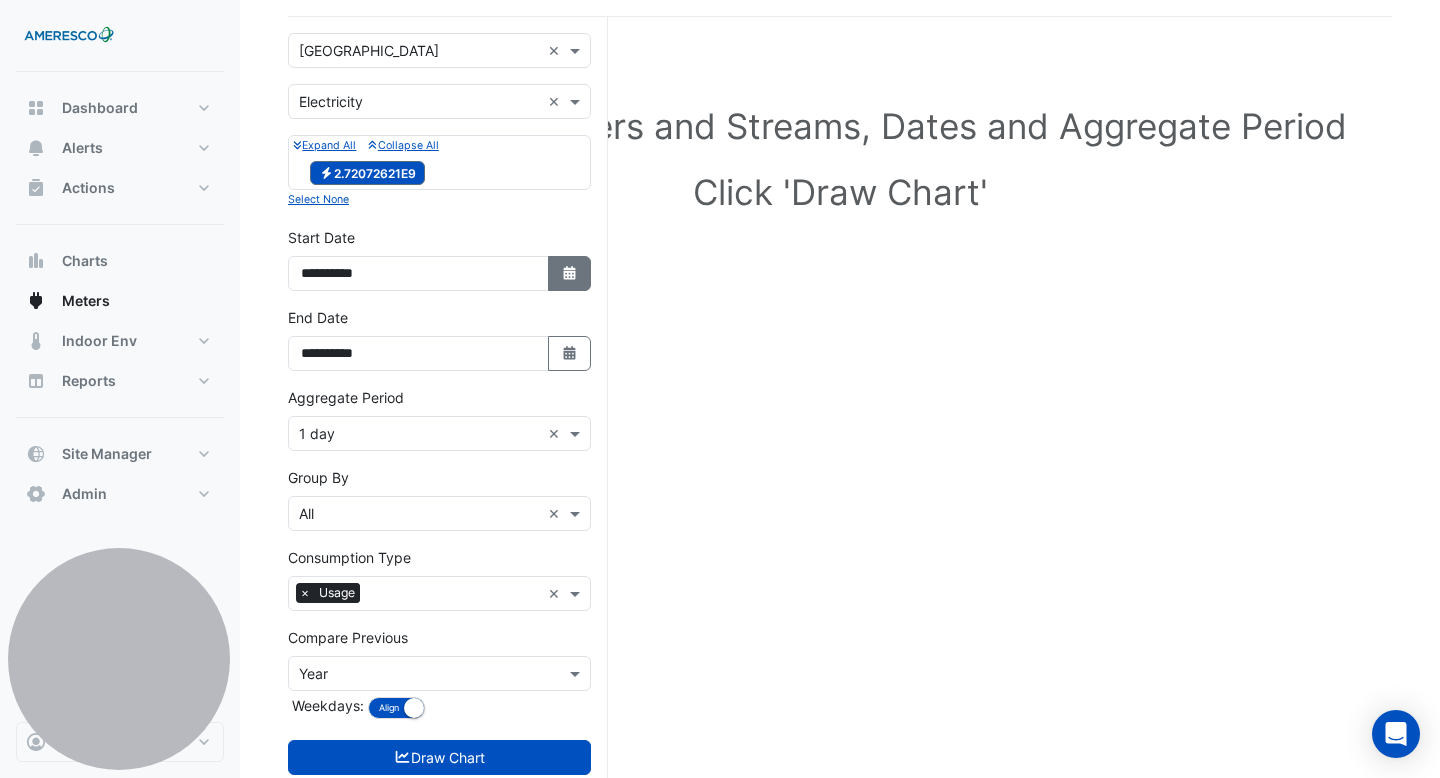 click on "Select Date" at bounding box center [570, 273] 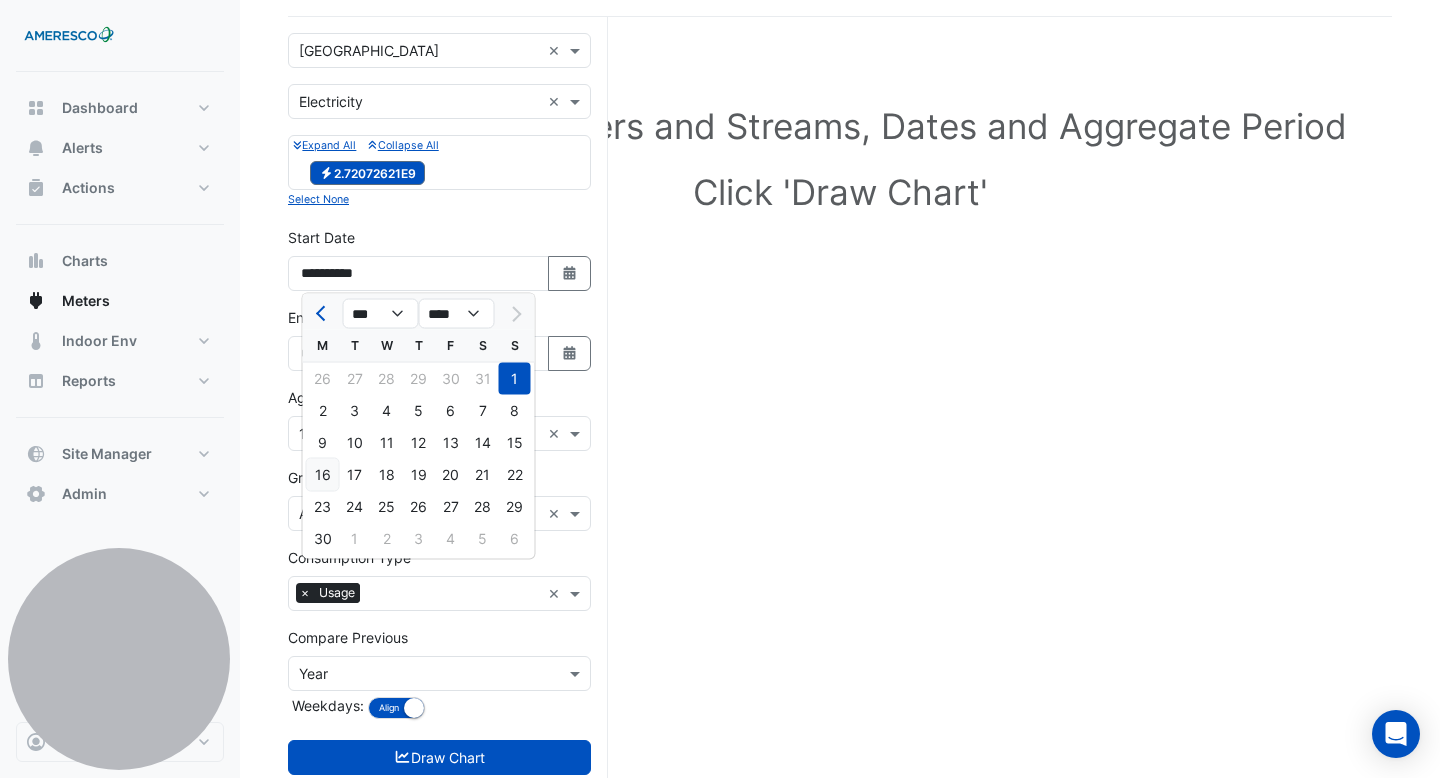 click on "16" 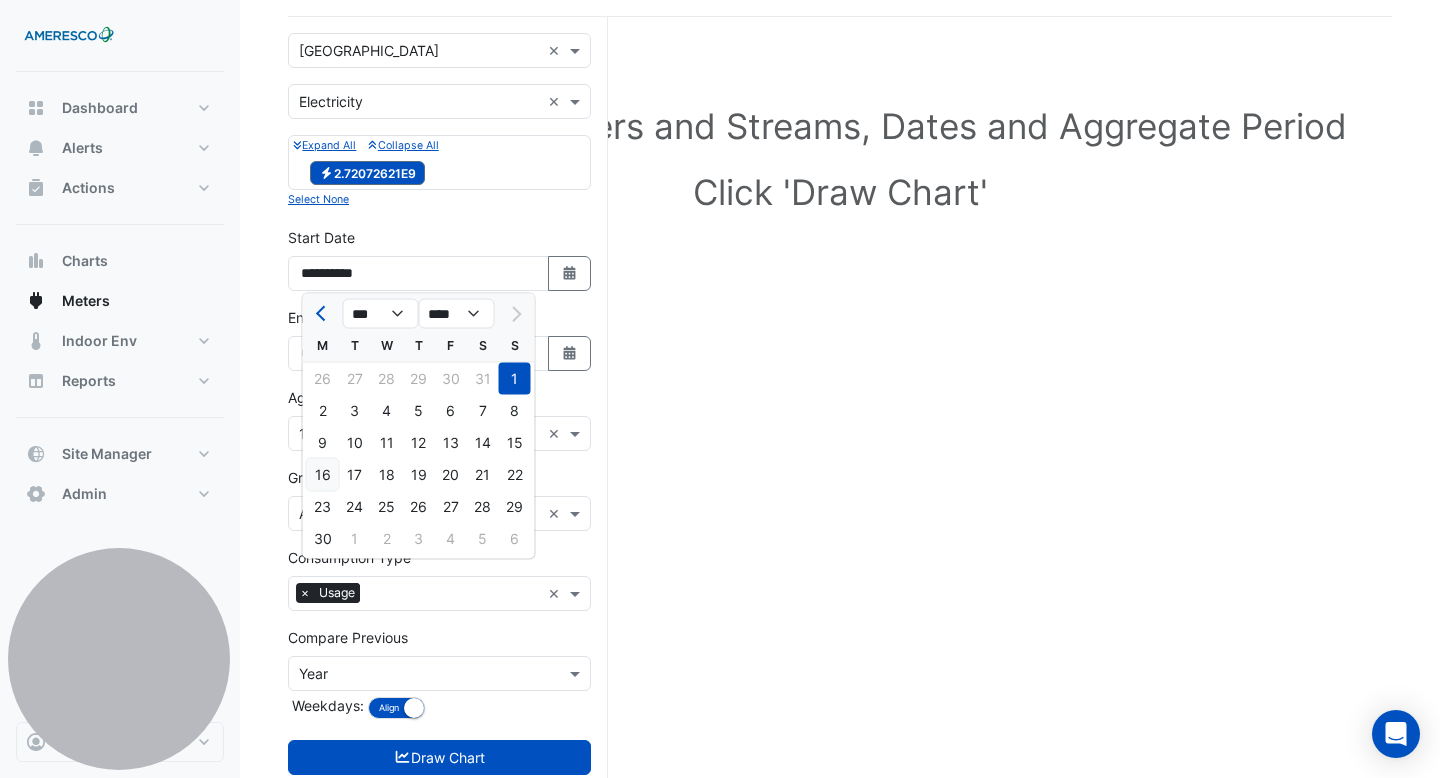 type on "**********" 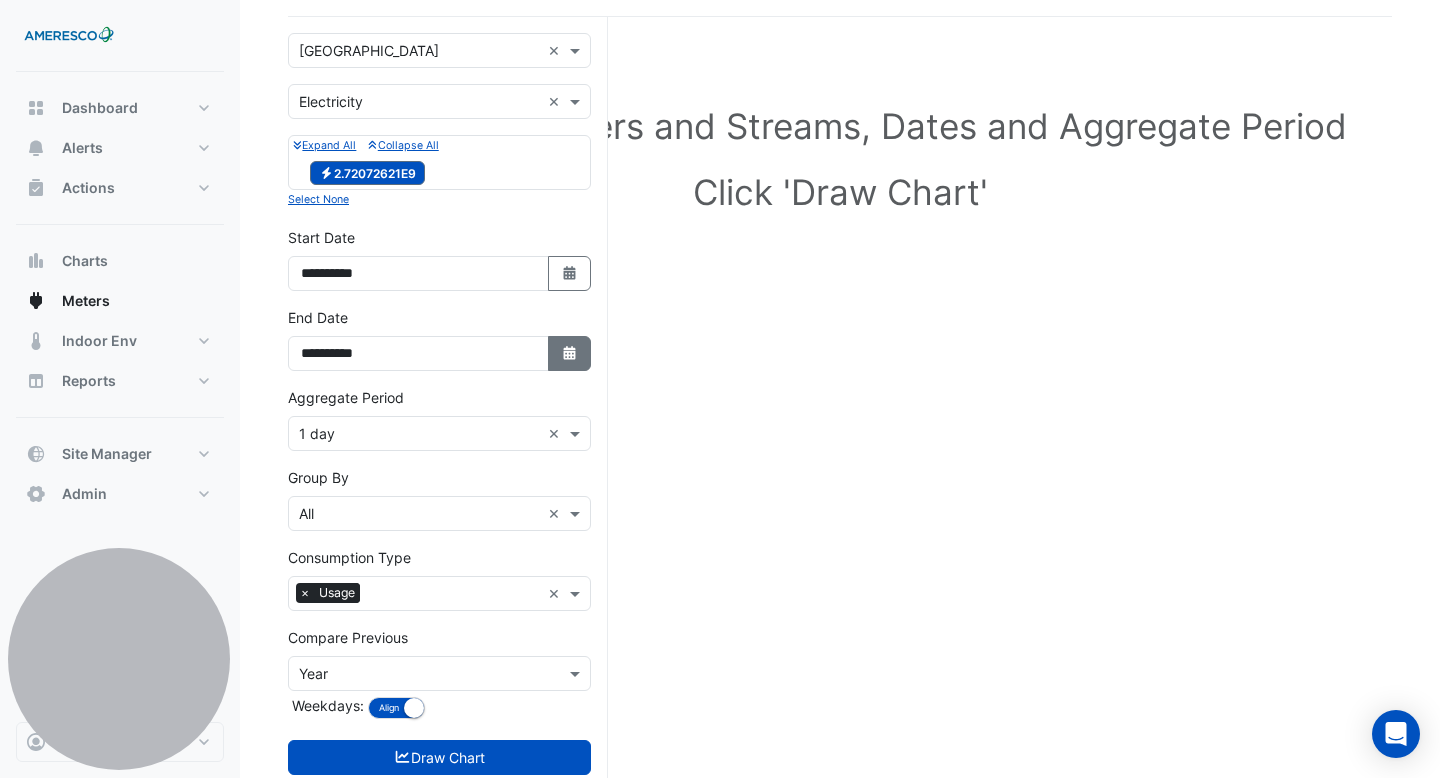 click on "Select Date" at bounding box center (570, 353) 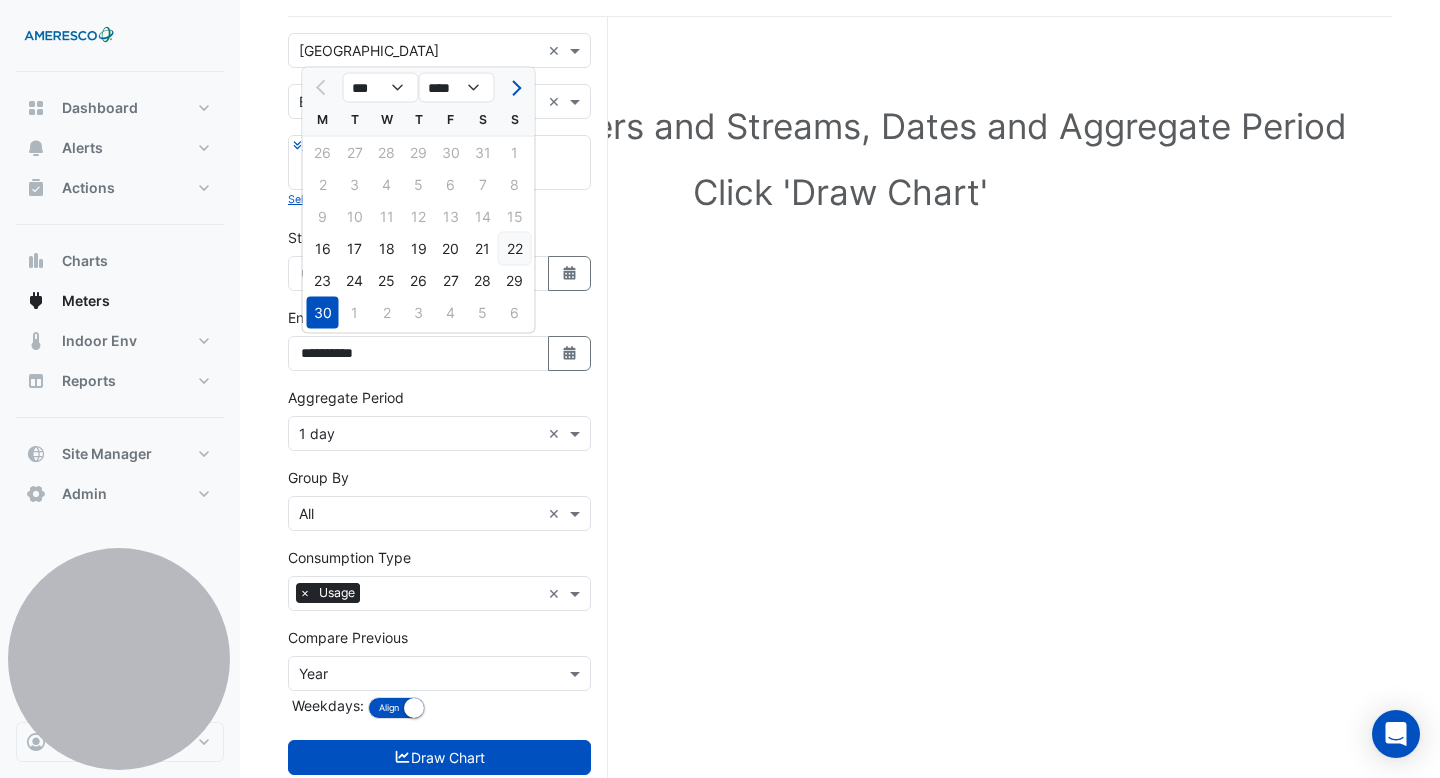 click on "22" 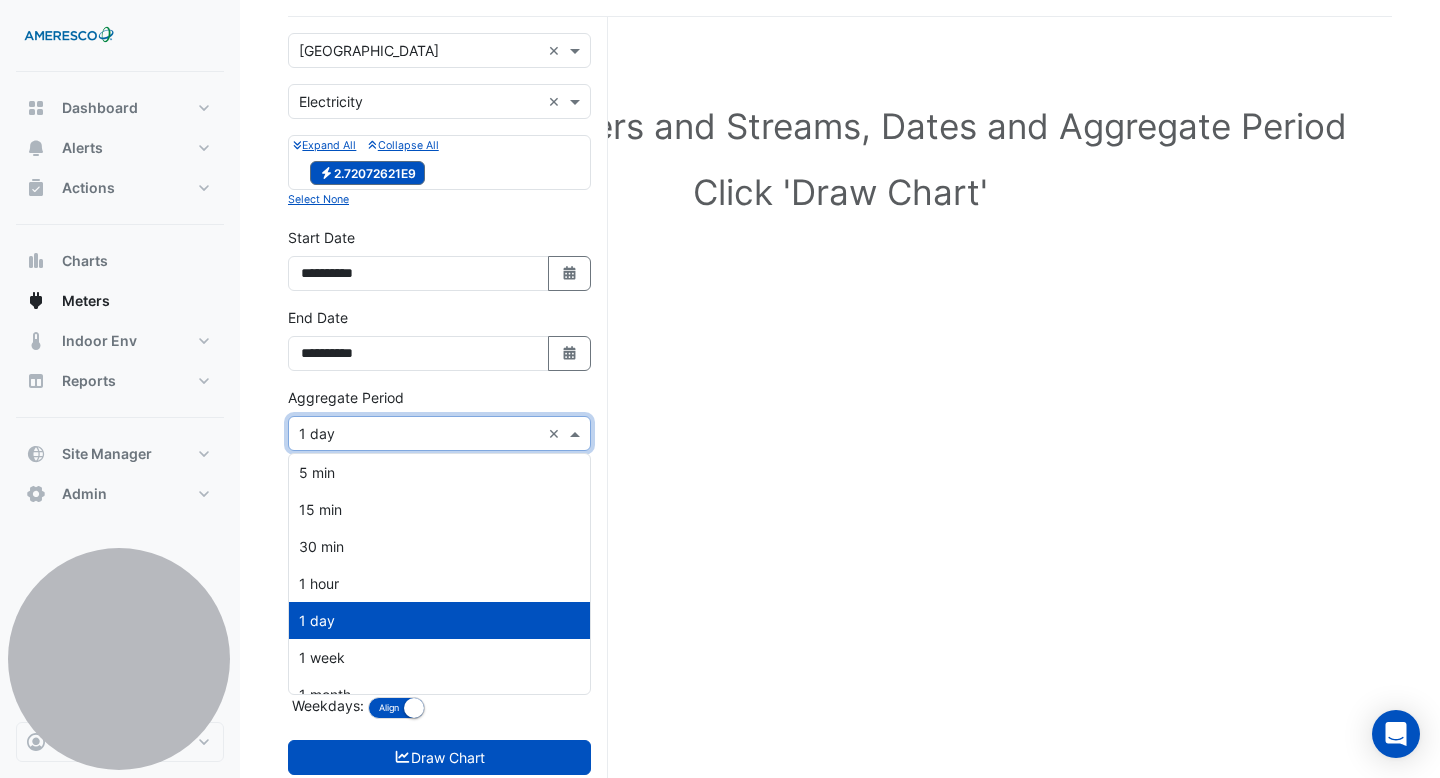 click at bounding box center [419, 434] 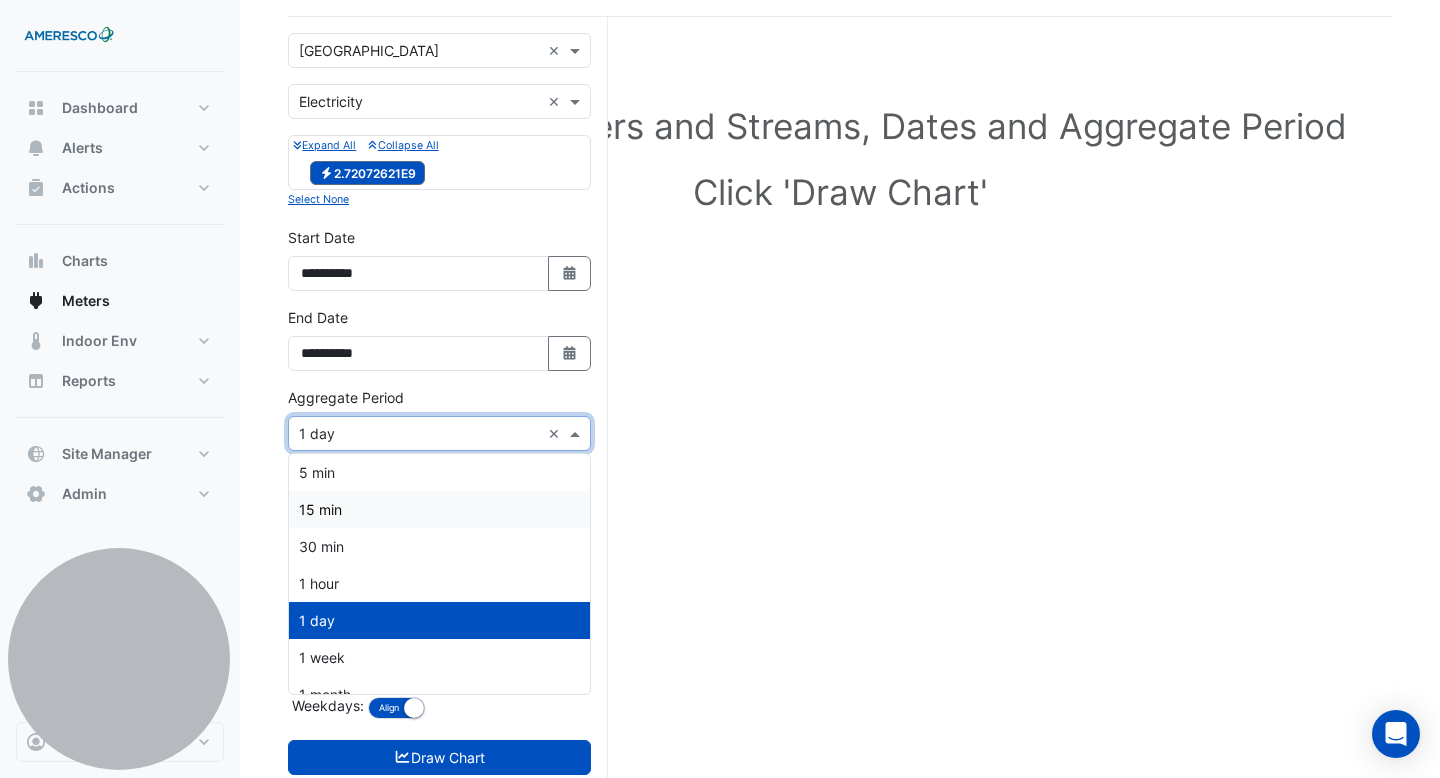 click on "15 min" at bounding box center (439, 509) 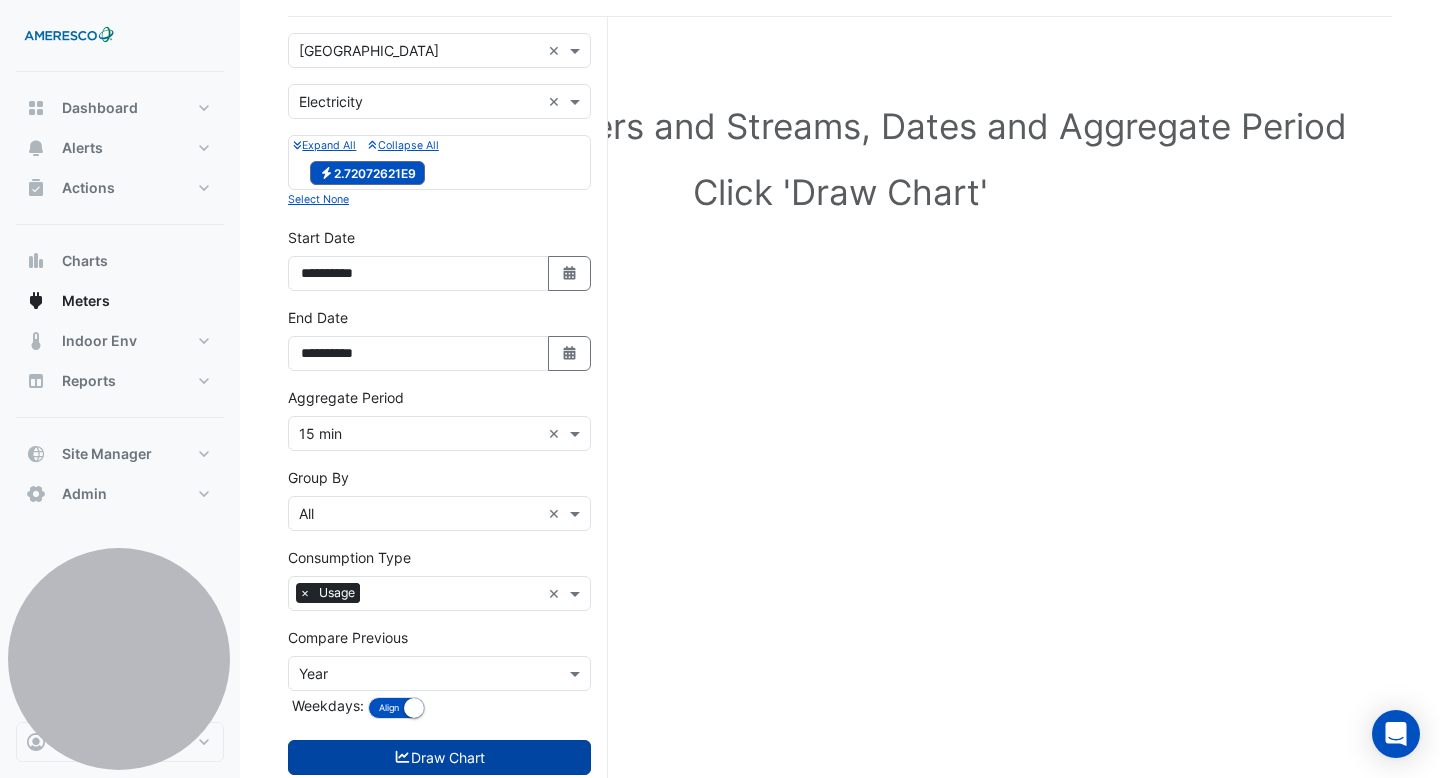 click on "Draw Chart" at bounding box center [439, 757] 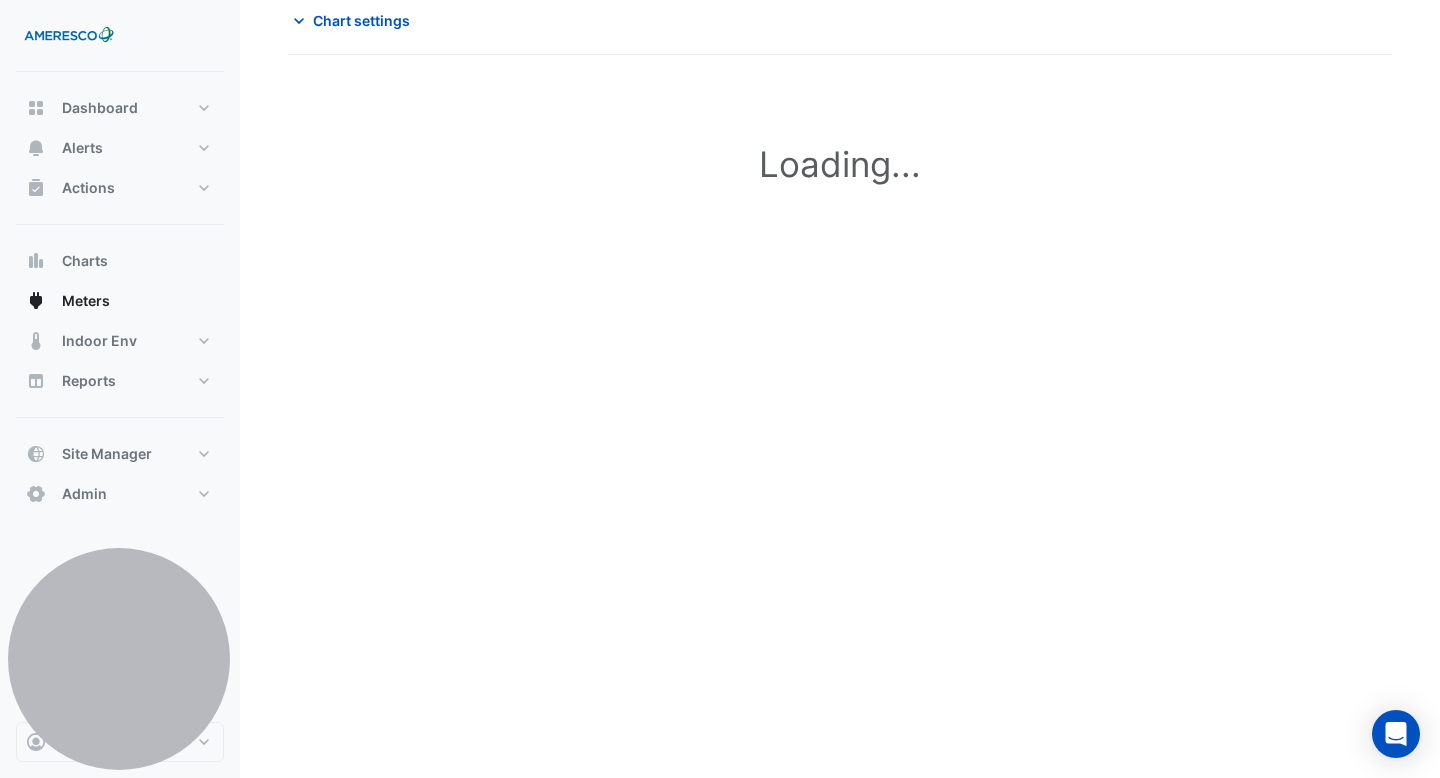 scroll, scrollTop: 0, scrollLeft: 0, axis: both 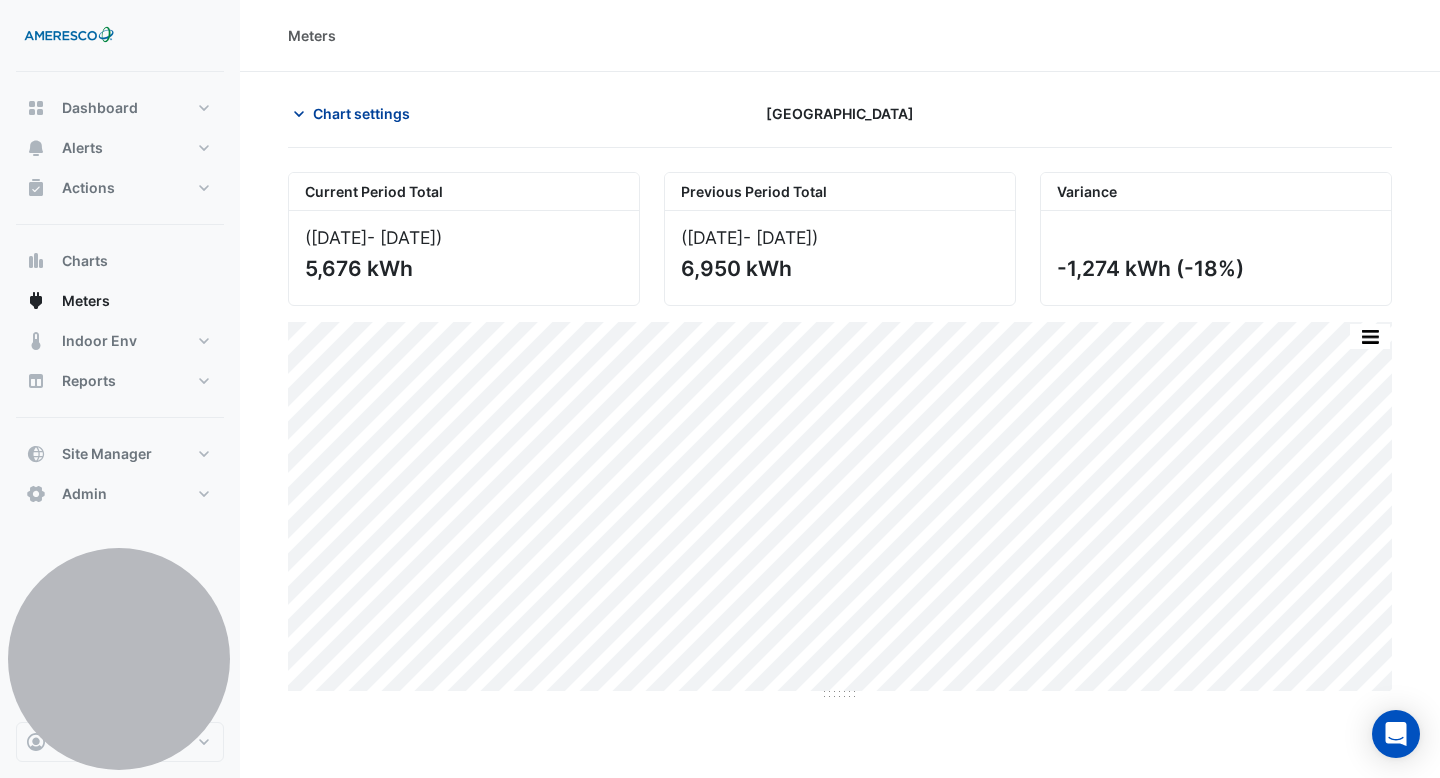 click on "Chart settings" 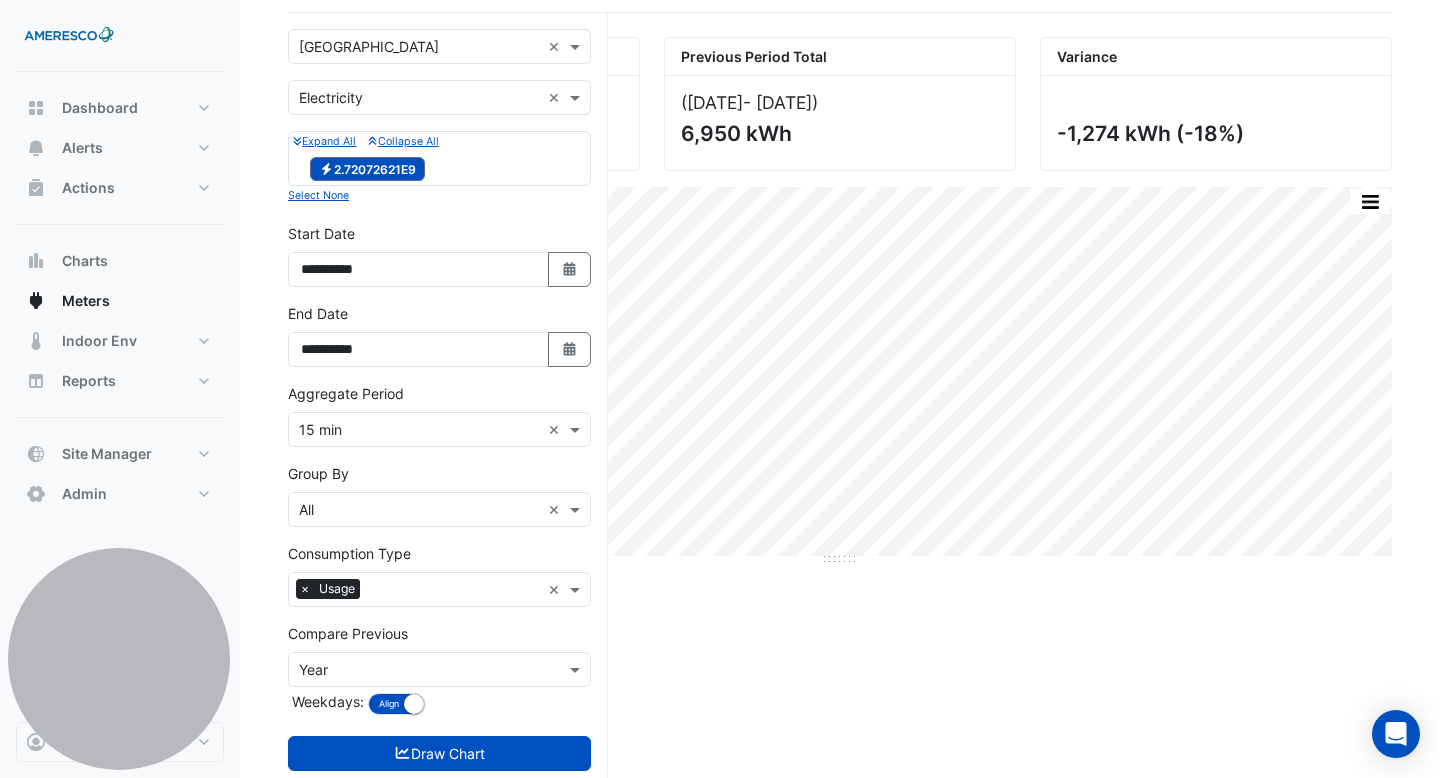scroll, scrollTop: 136, scrollLeft: 0, axis: vertical 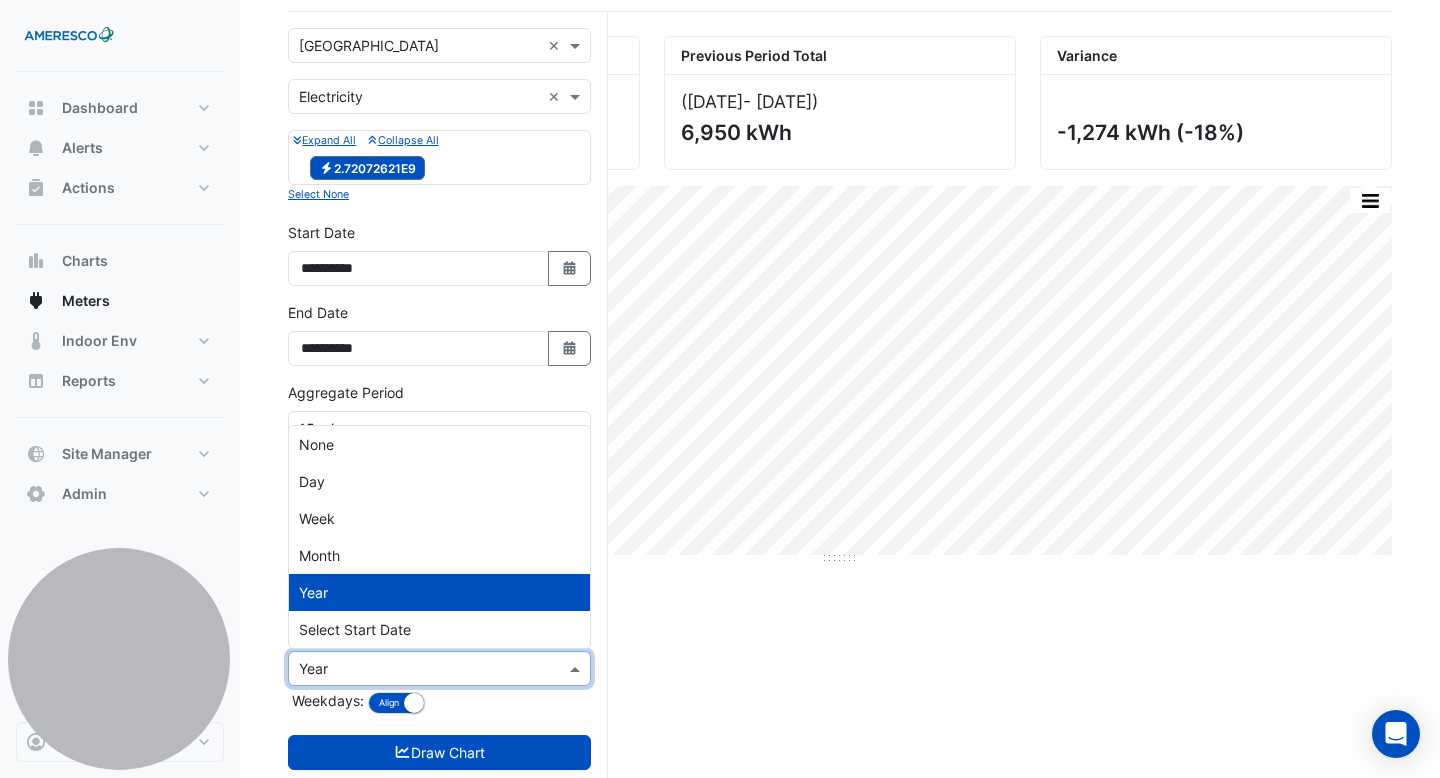 click at bounding box center [419, 669] 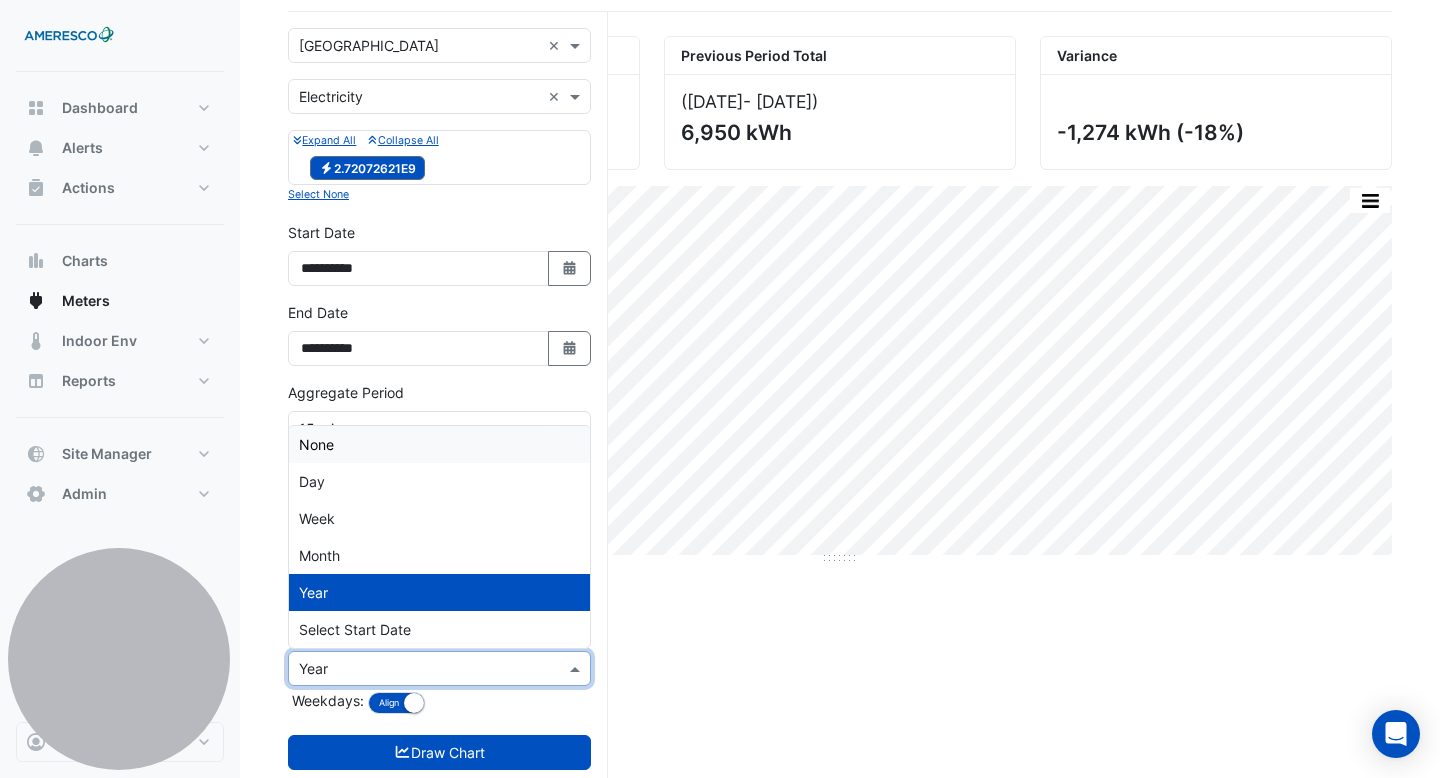 click on "None" at bounding box center (439, 444) 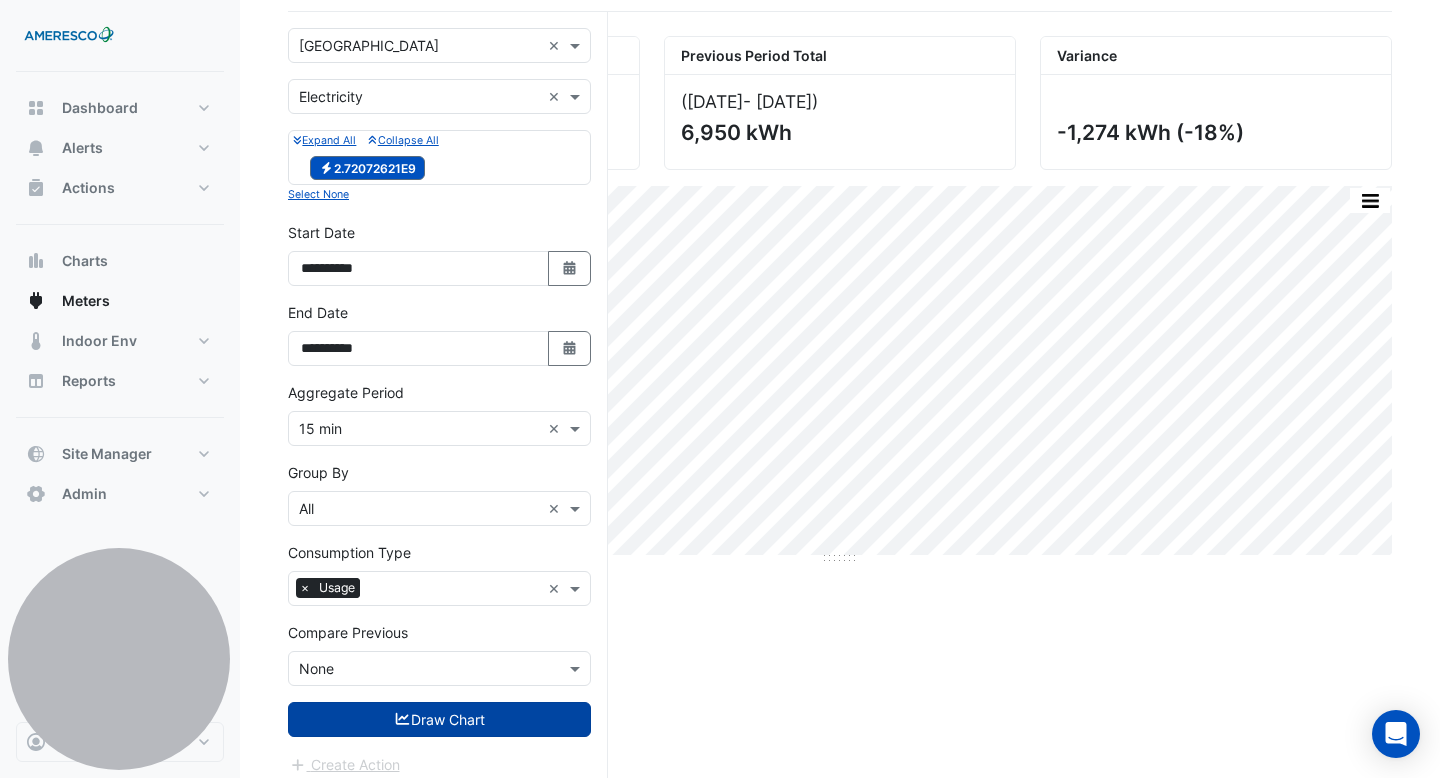click on "Draw Chart" at bounding box center (439, 719) 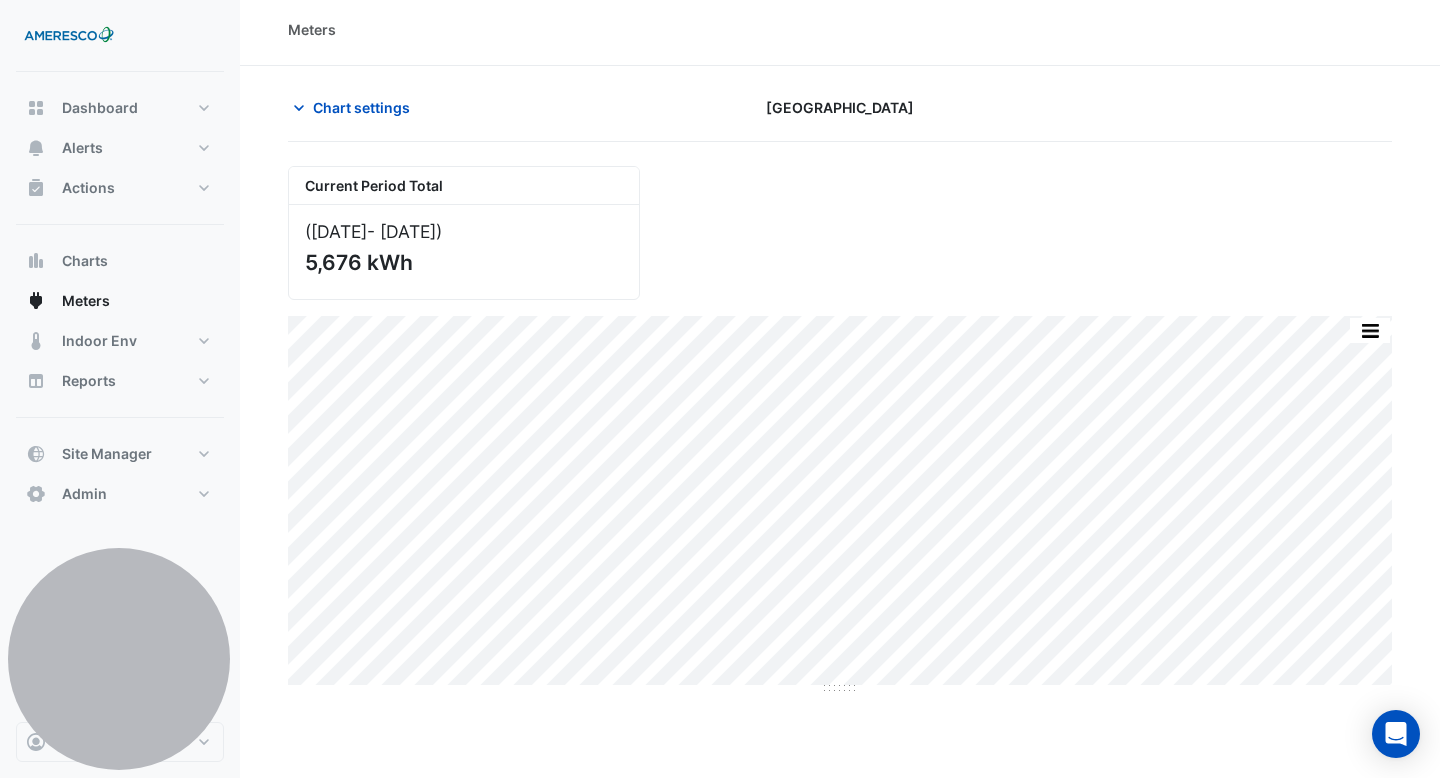 scroll, scrollTop: 0, scrollLeft: 0, axis: both 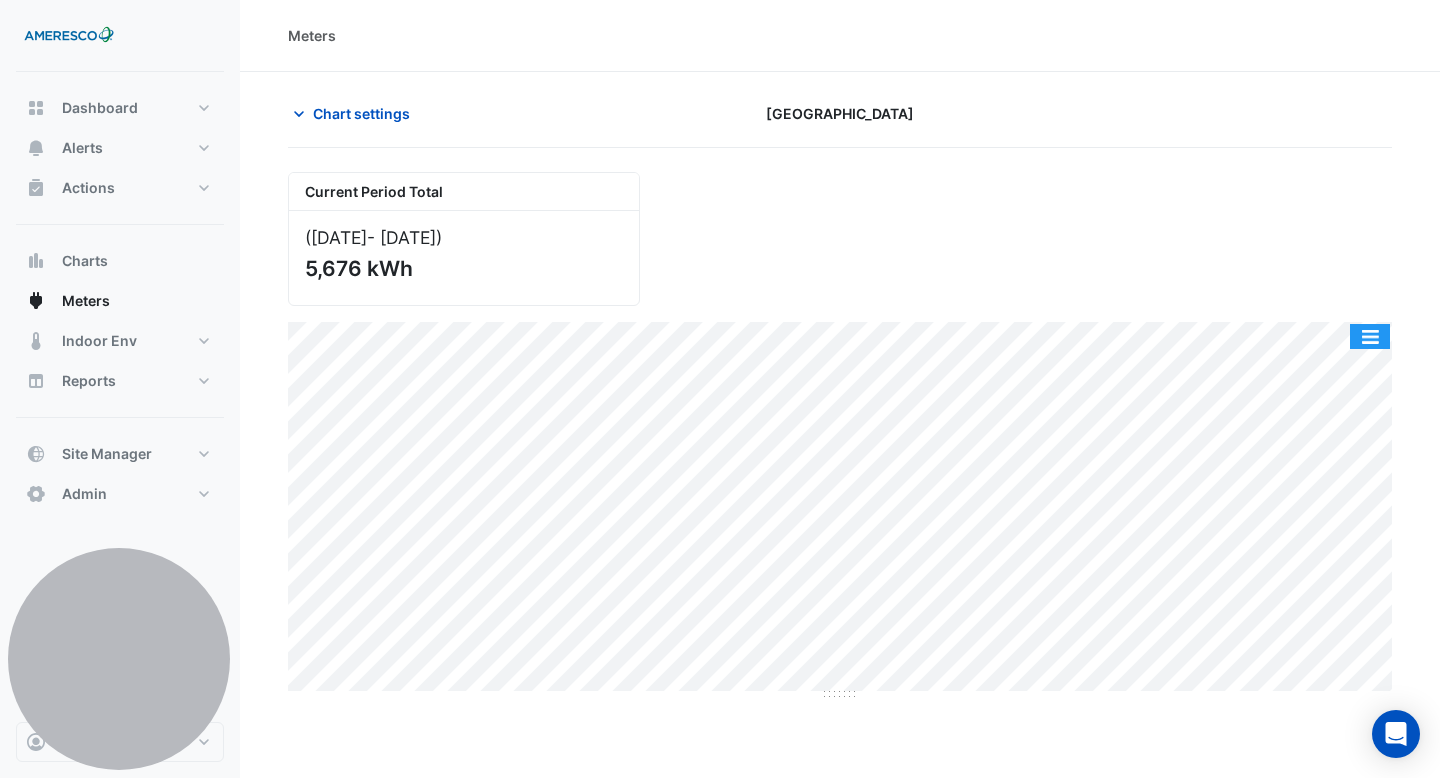 click 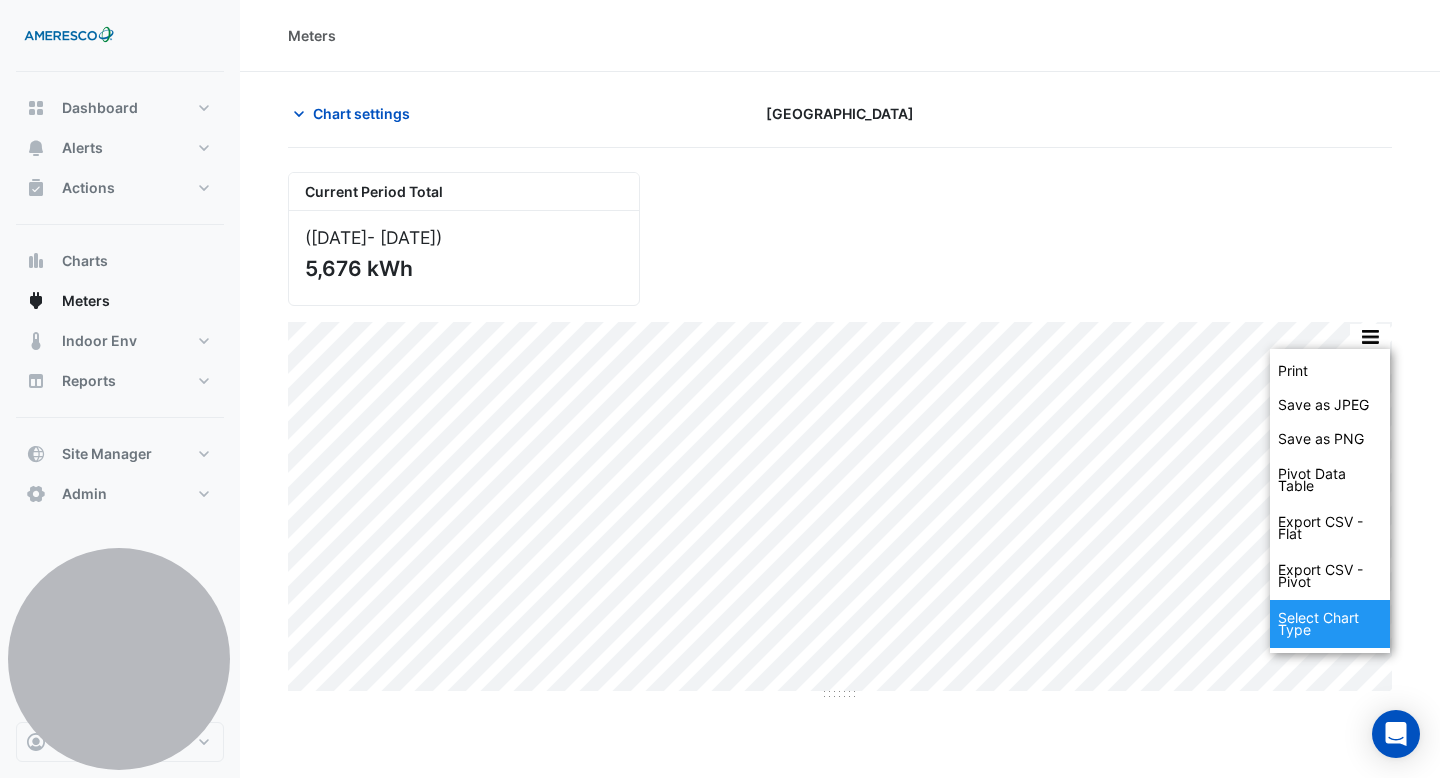 click on "Select Chart Type" 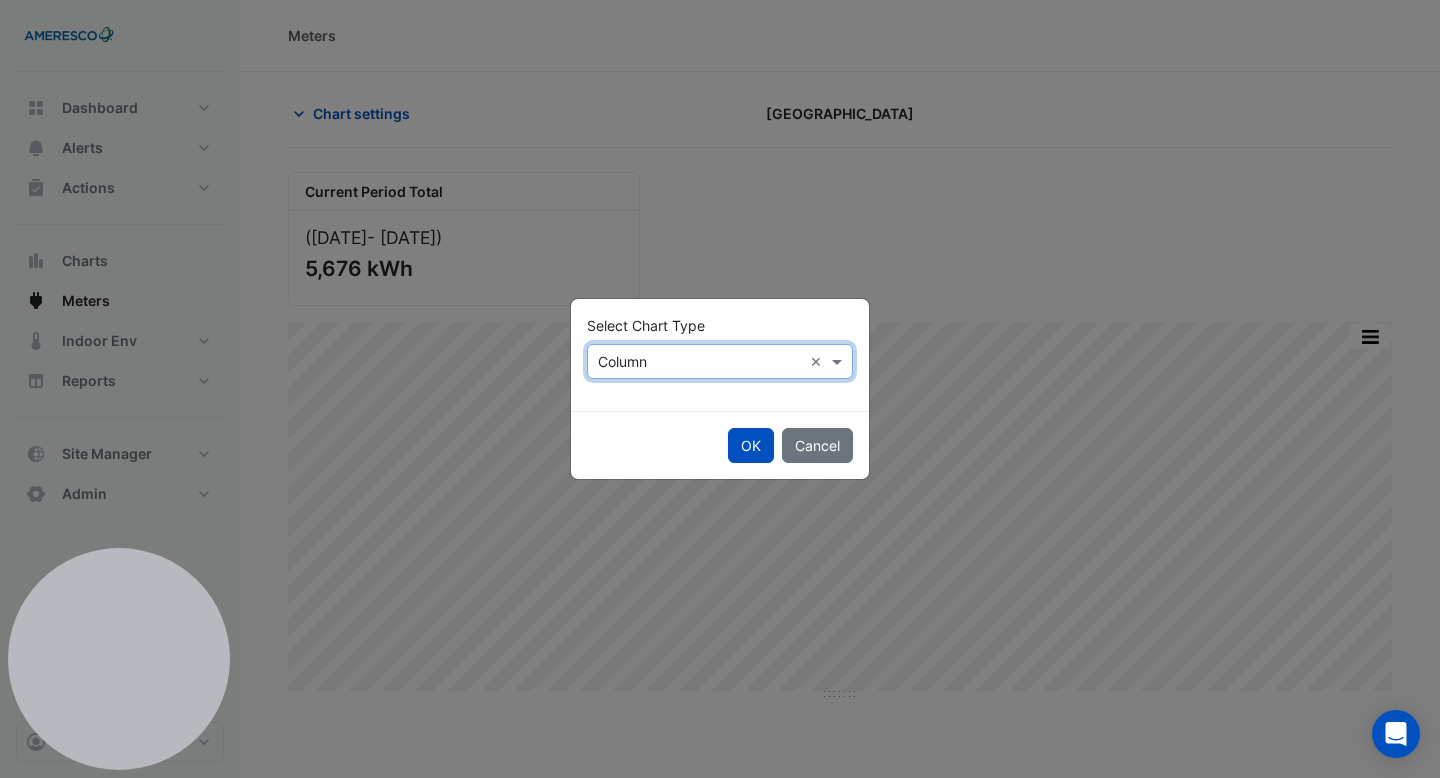 click at bounding box center [700, 362] 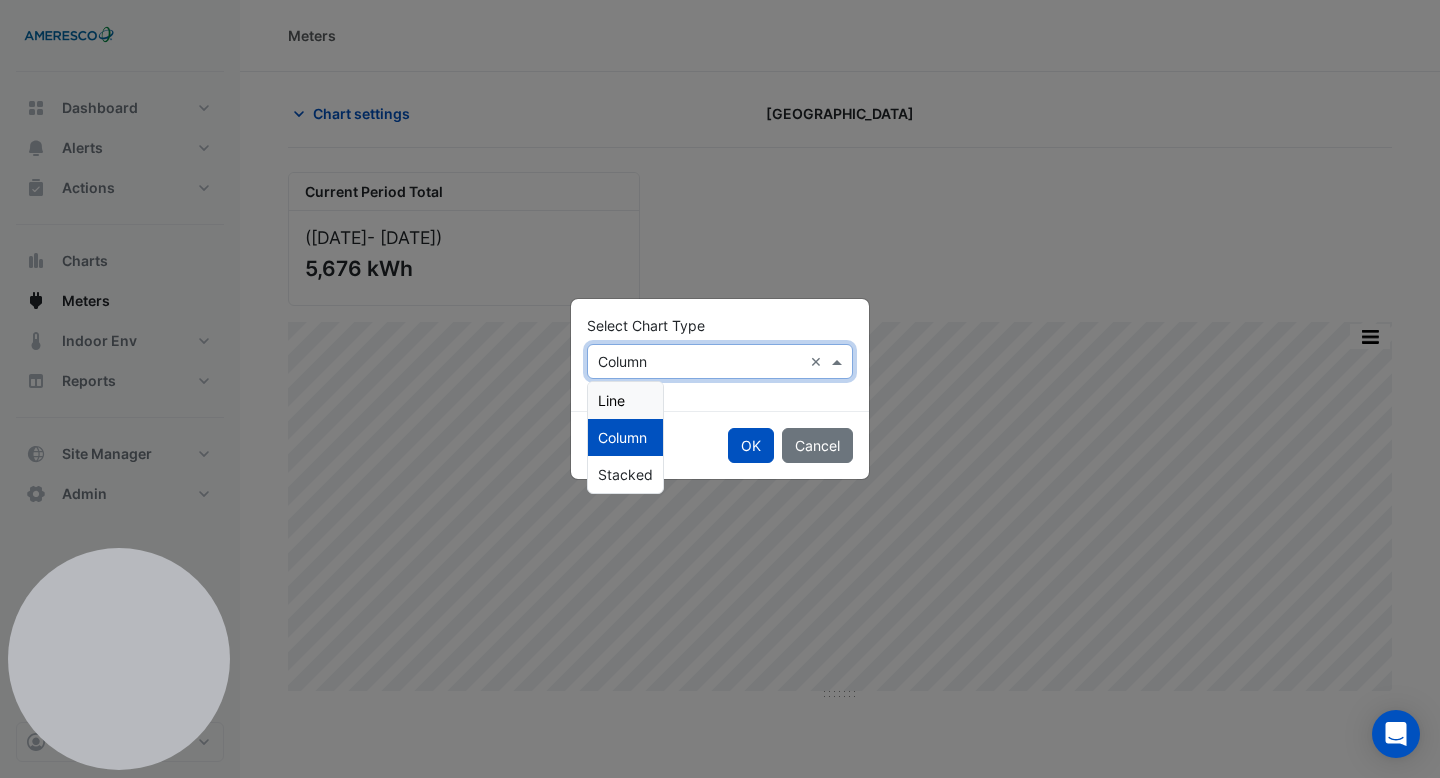 click on "Line" at bounding box center (625, 400) 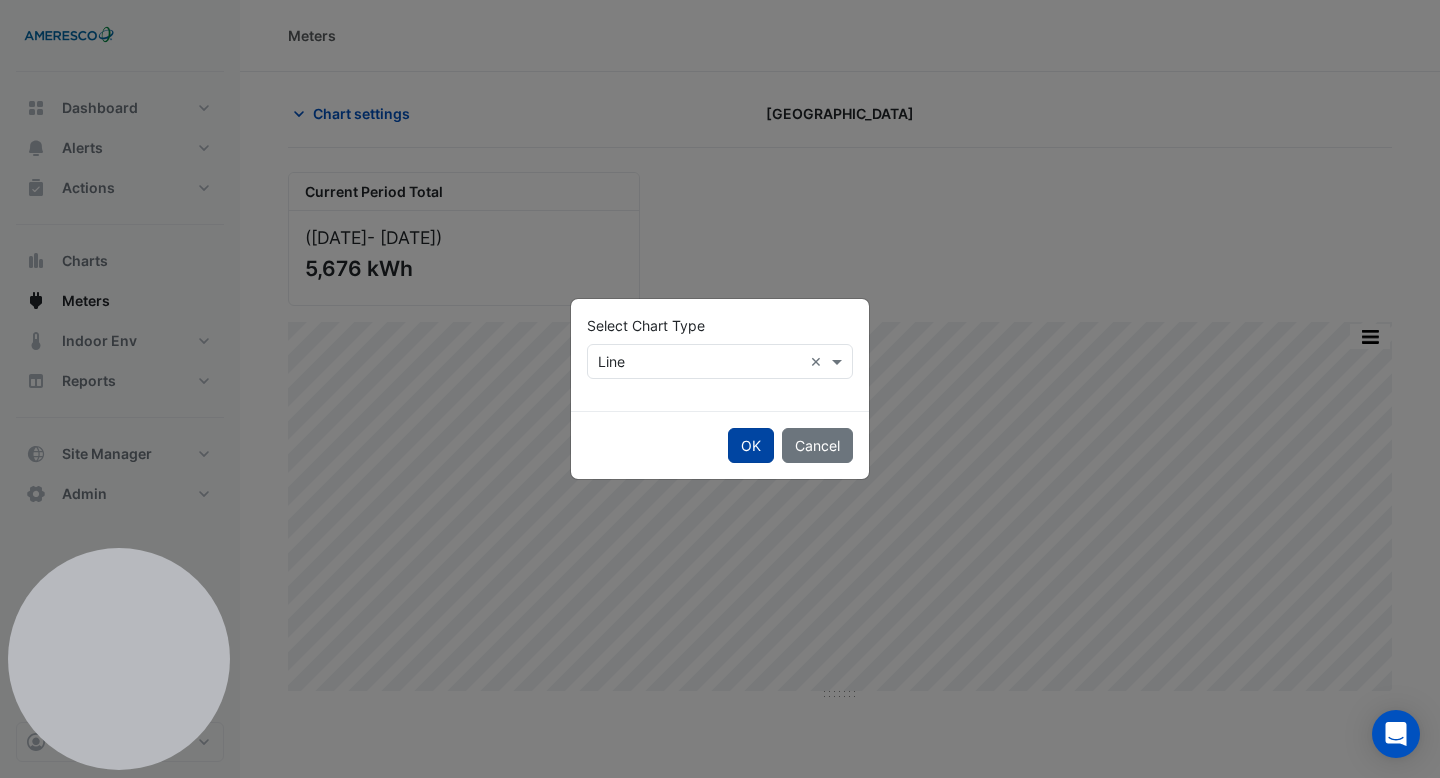 click on "OK" 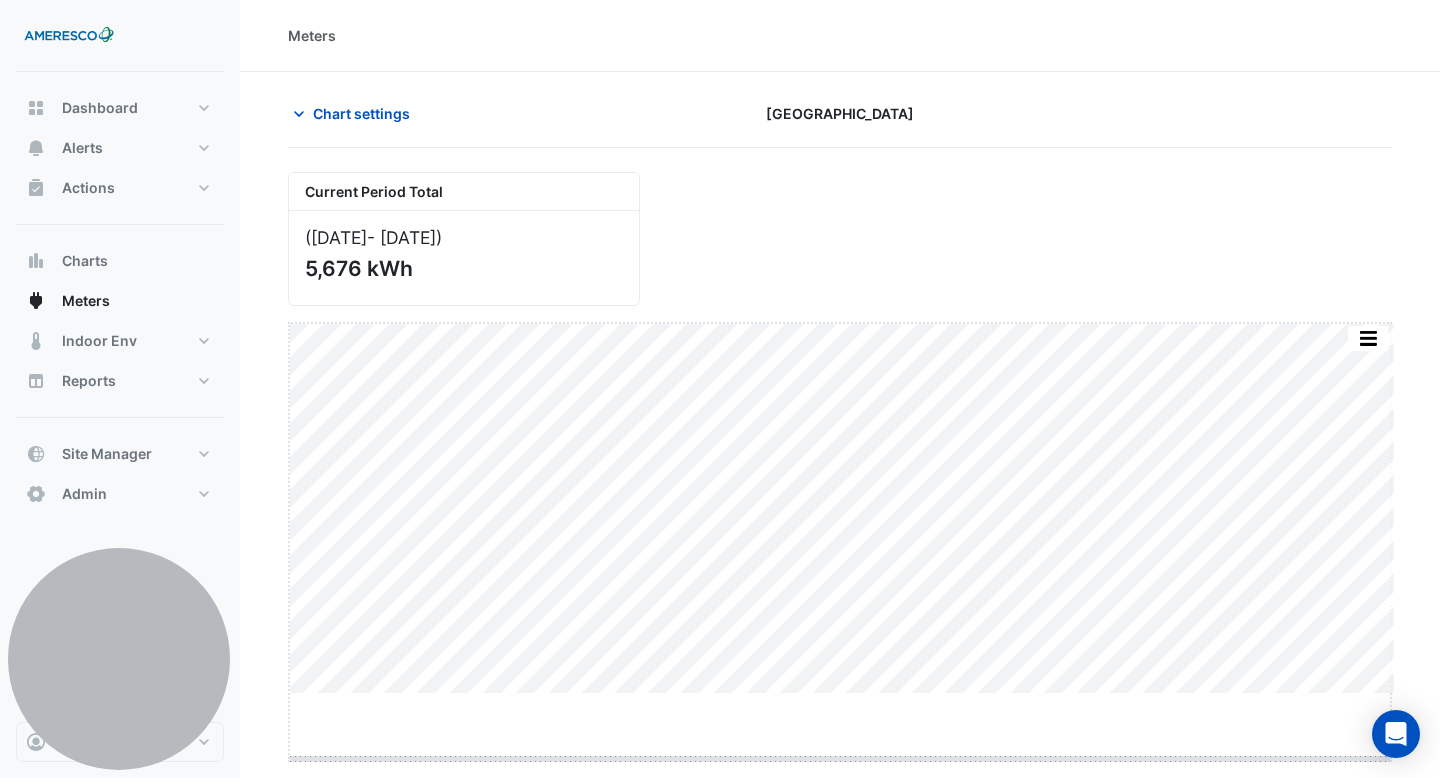 drag, startPoint x: 830, startPoint y: 692, endPoint x: 831, endPoint y: 762, distance: 70.00714 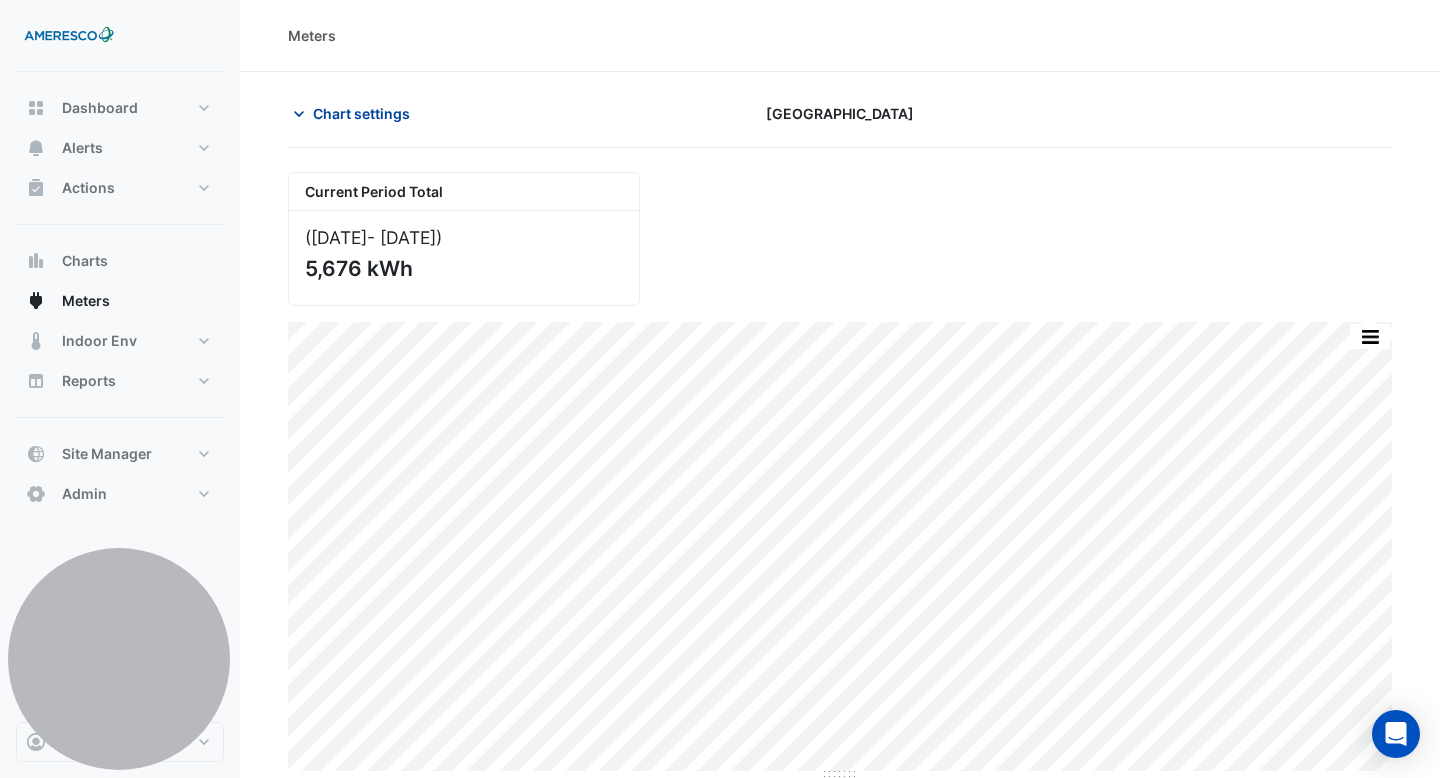 click on "Chart settings" 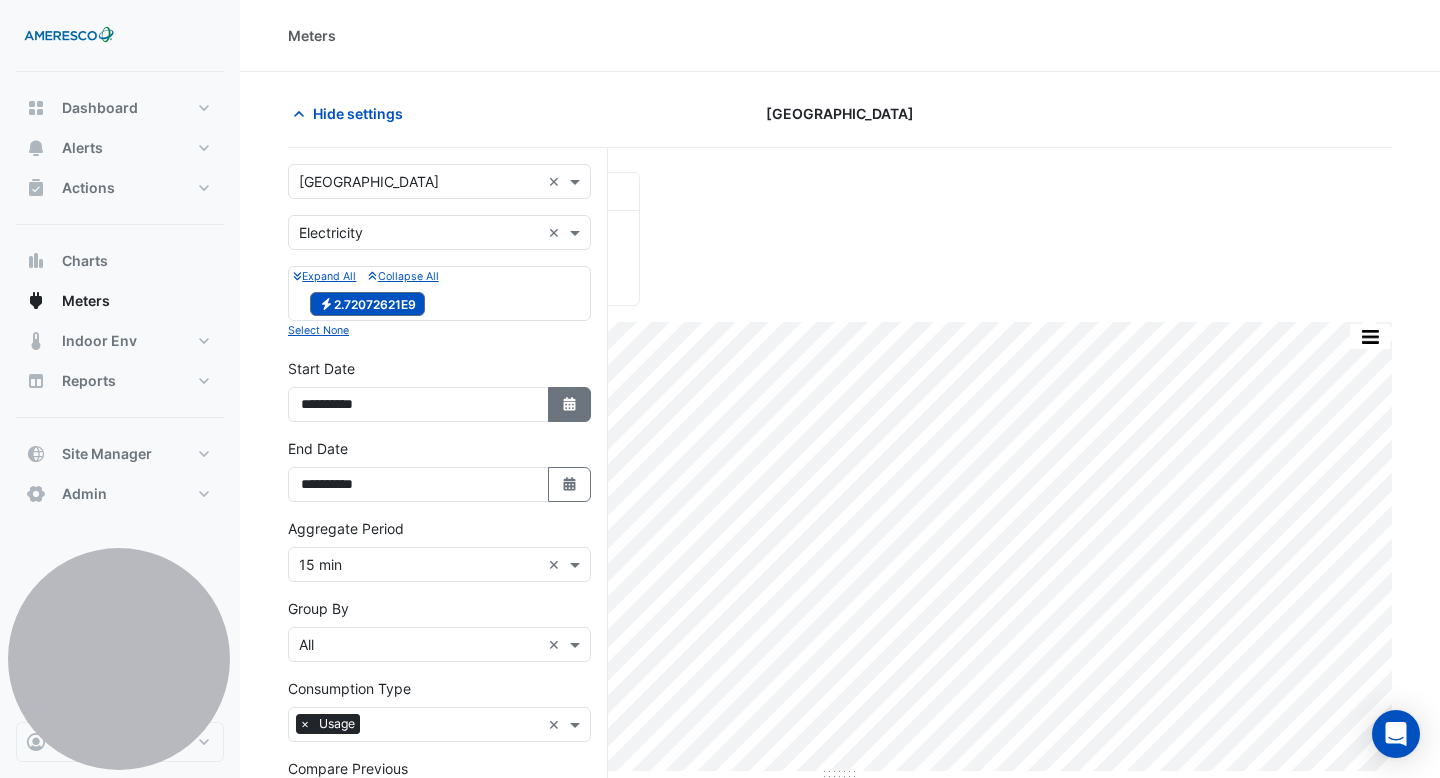 click on "Select Date" at bounding box center [570, 404] 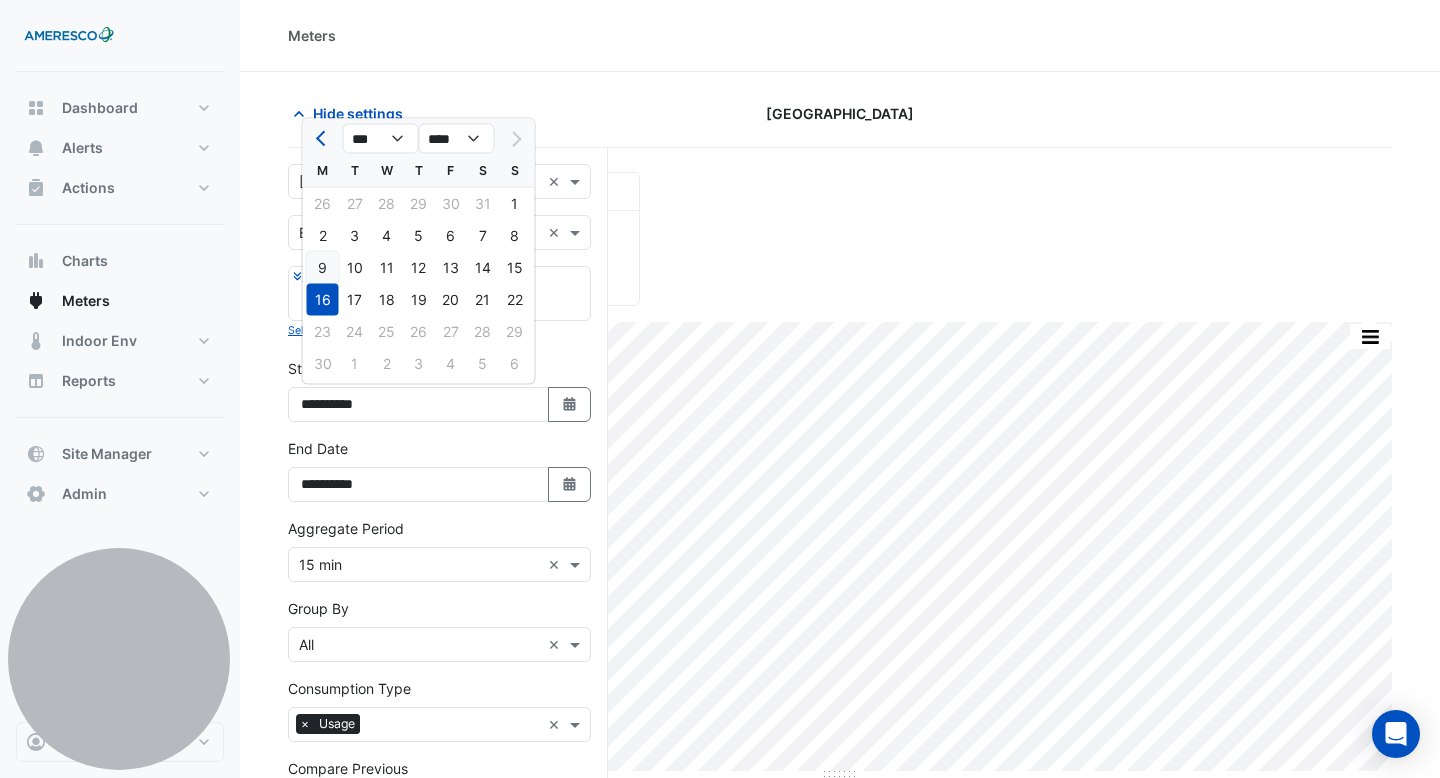 click on "9" 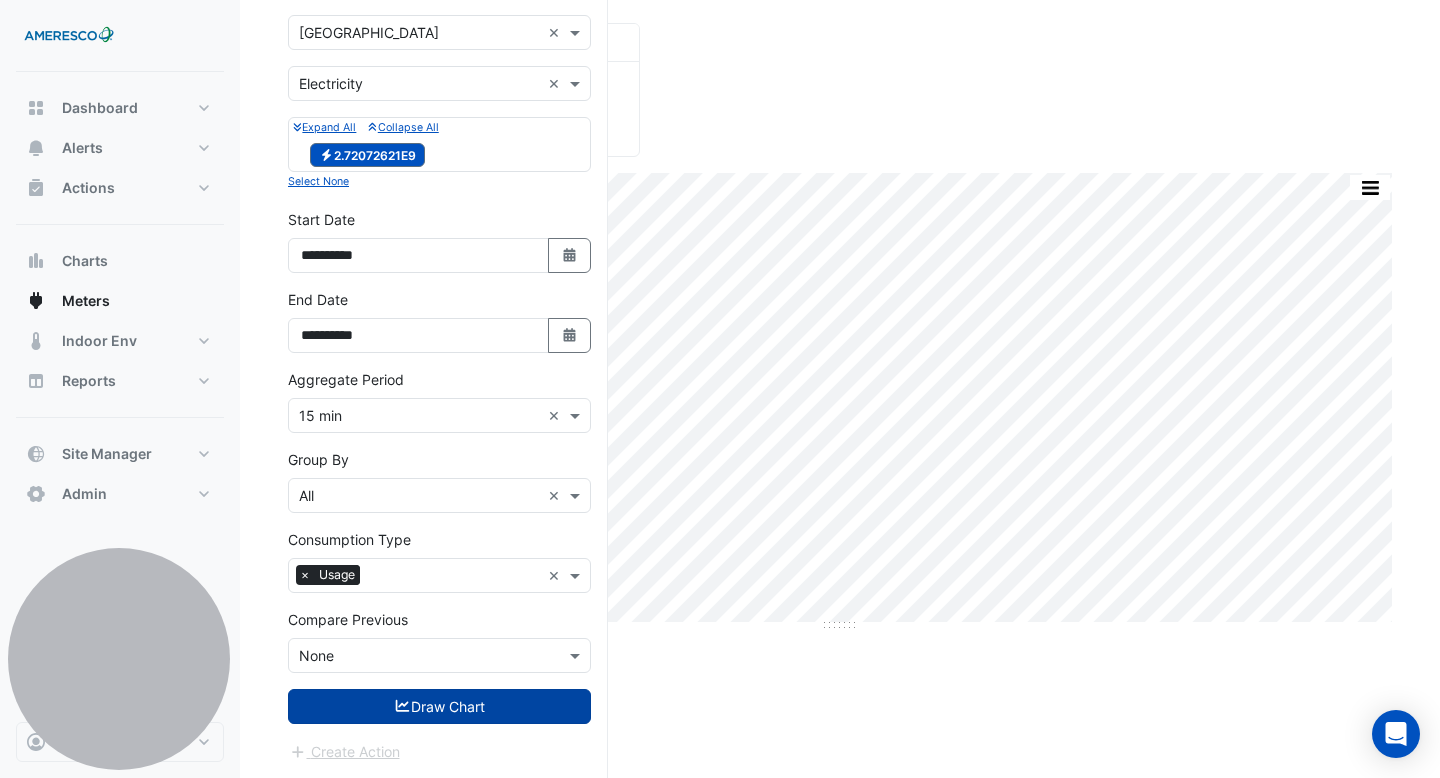 click on "Draw Chart" at bounding box center (439, 706) 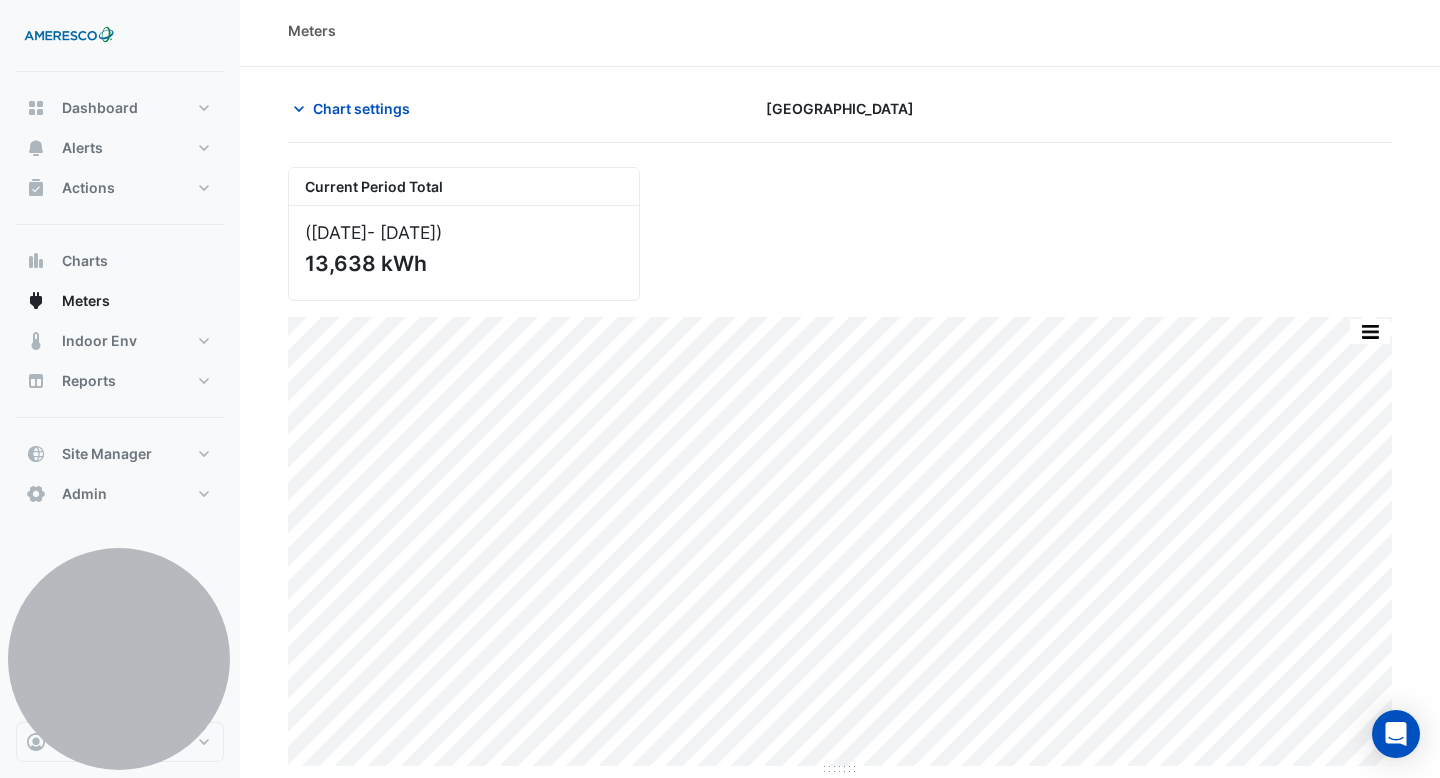 scroll, scrollTop: 0, scrollLeft: 0, axis: both 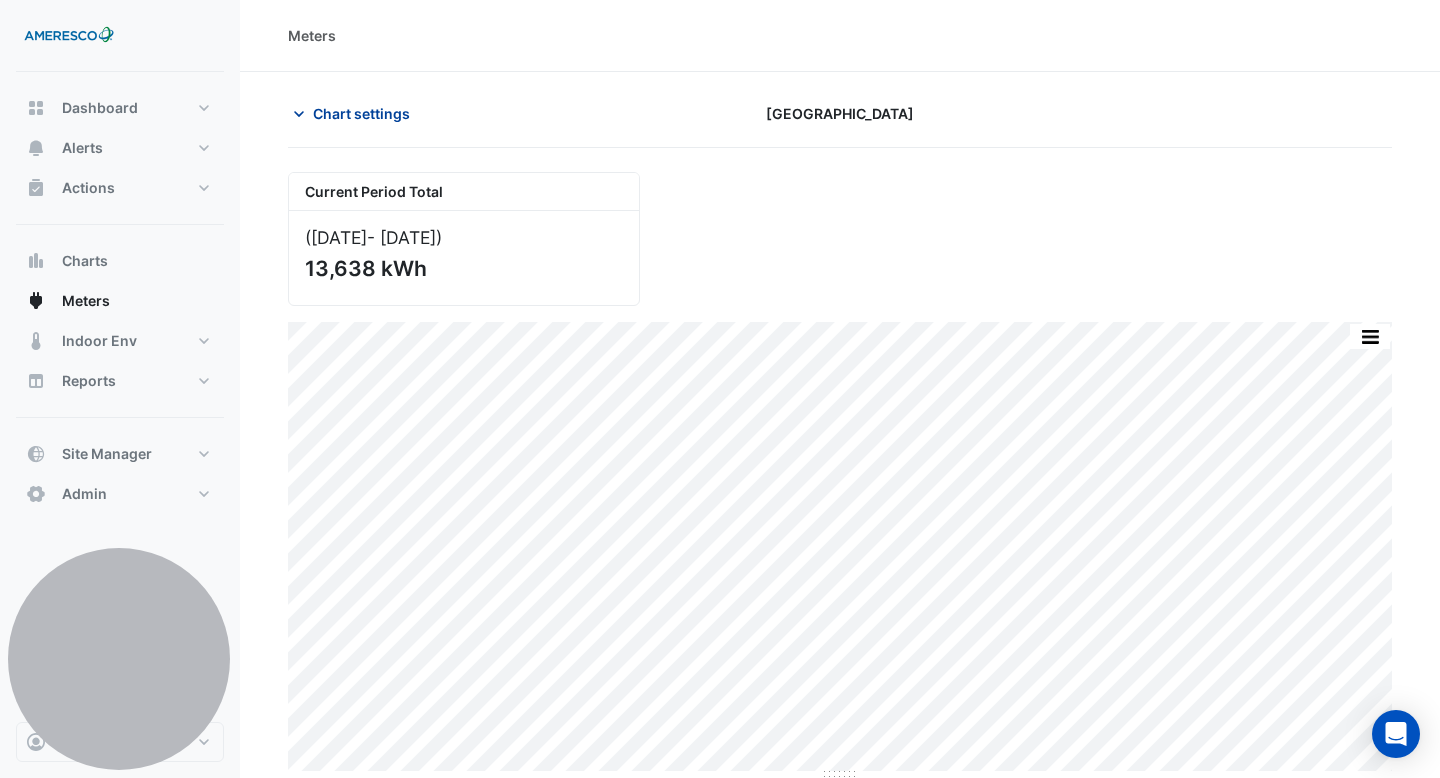 click on "Chart settings" 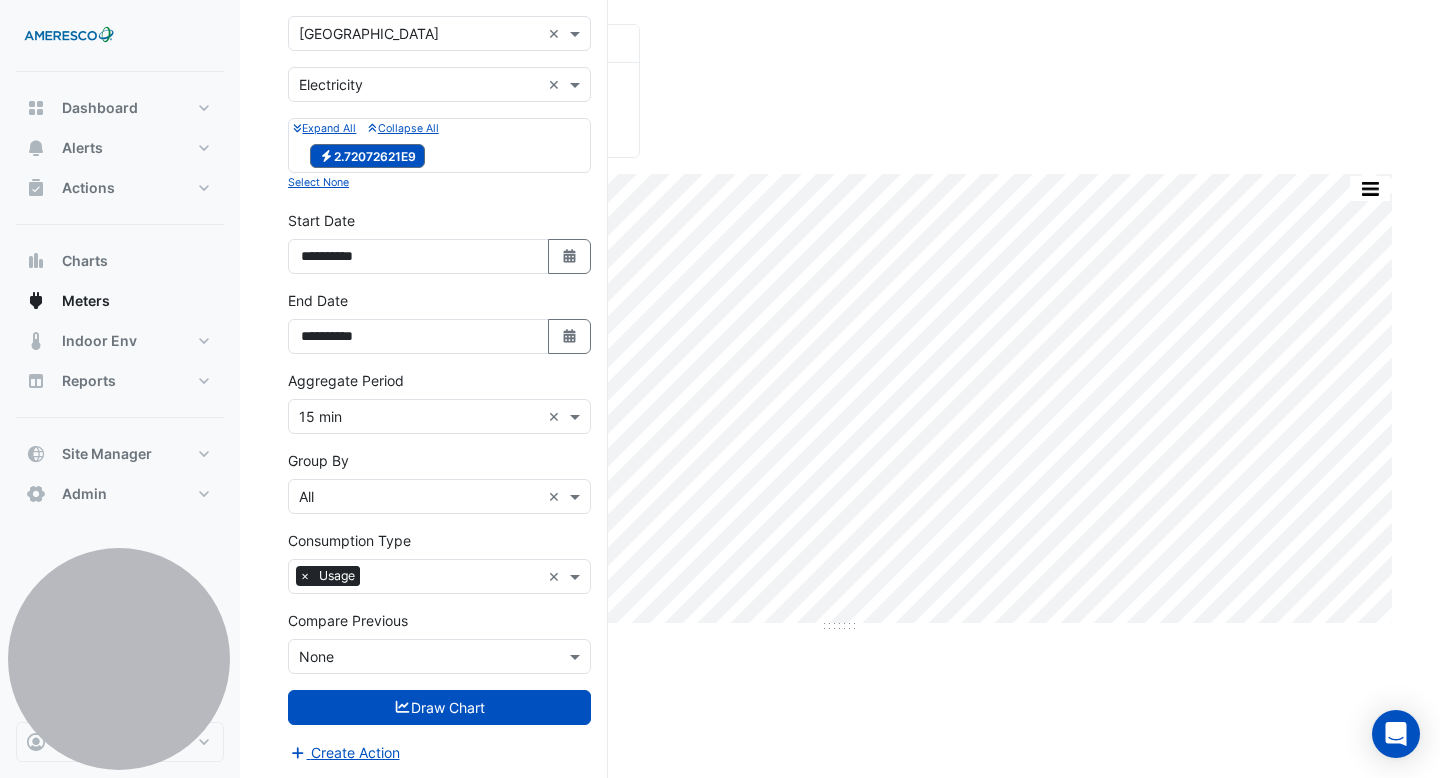 scroll, scrollTop: 149, scrollLeft: 0, axis: vertical 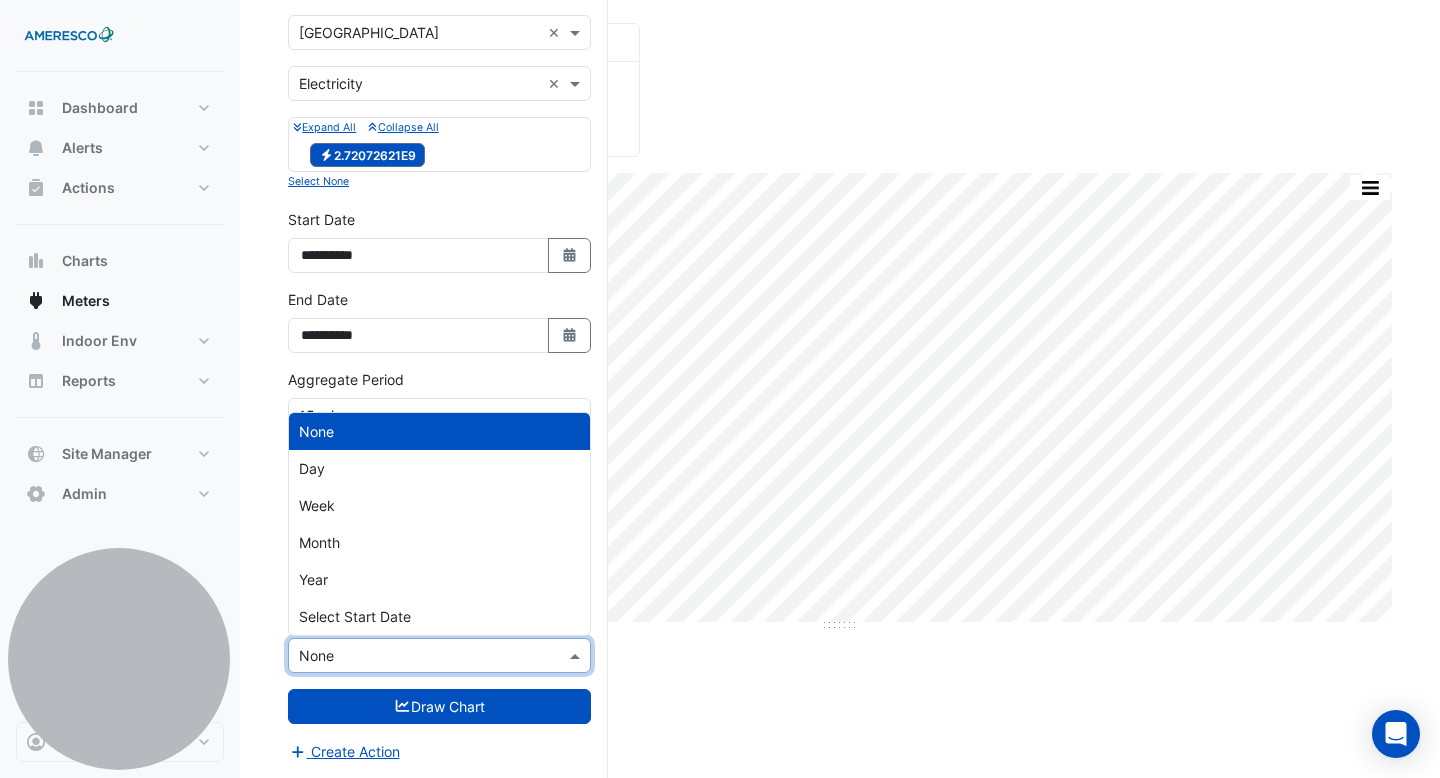 click on "Compare Previous × None" at bounding box center (427, 655) 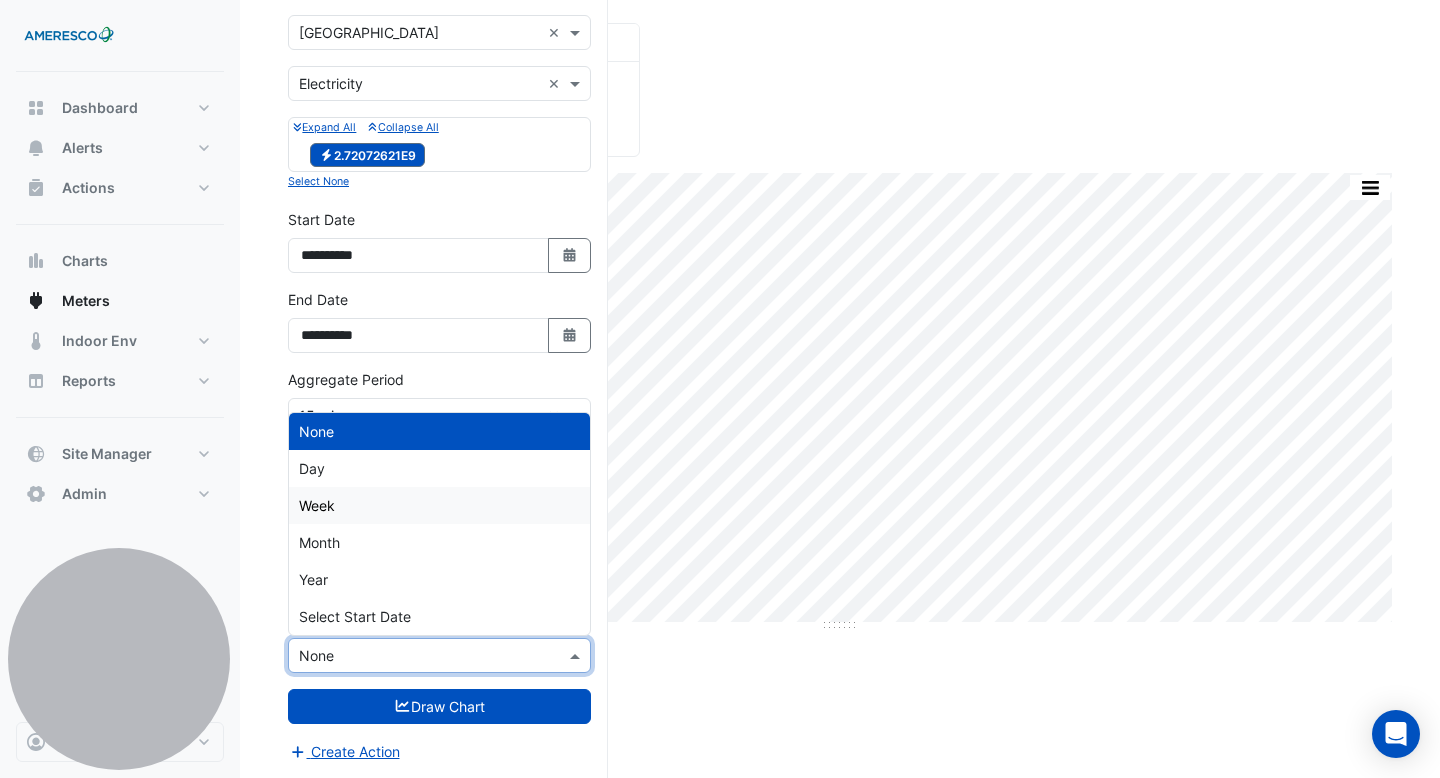 click on "Week" at bounding box center (439, 505) 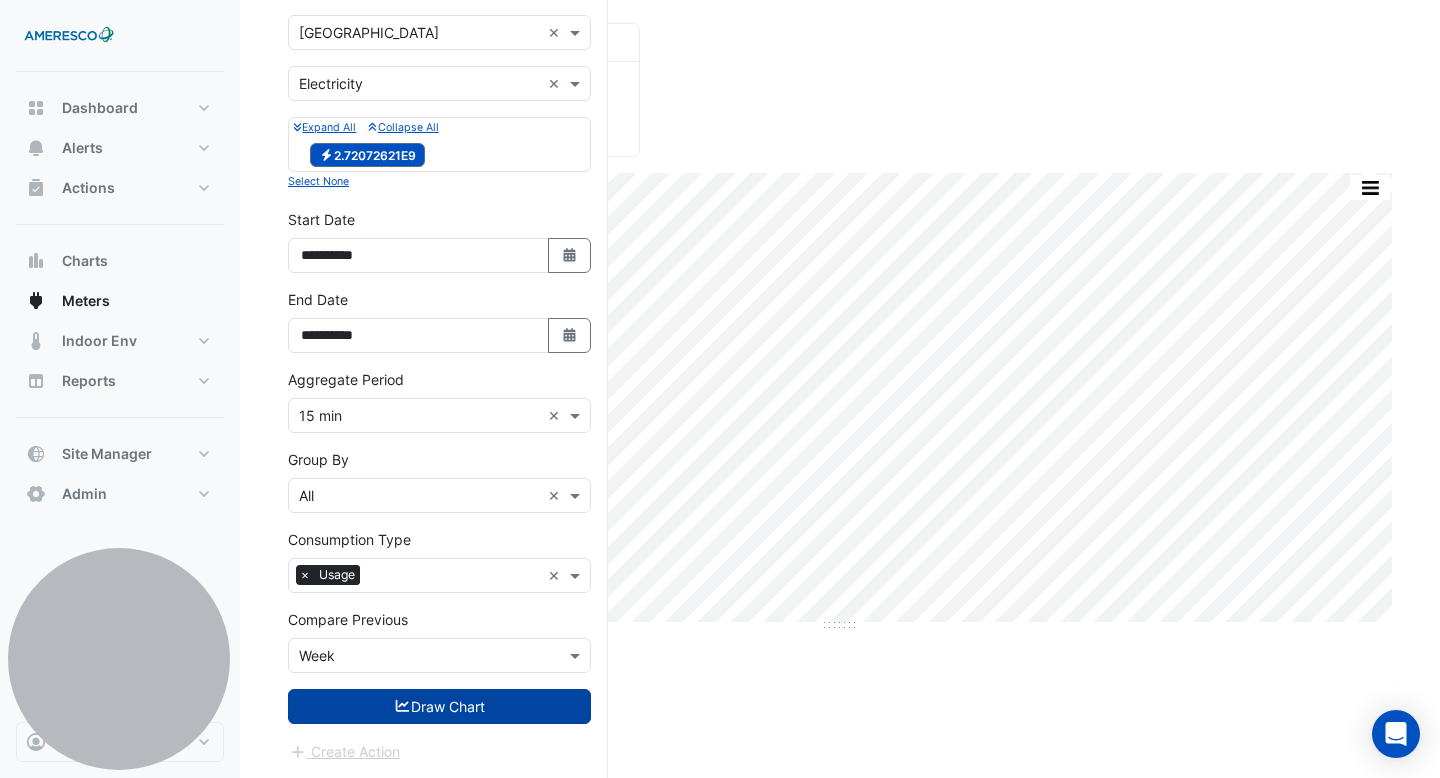 click on "Draw Chart" at bounding box center (439, 706) 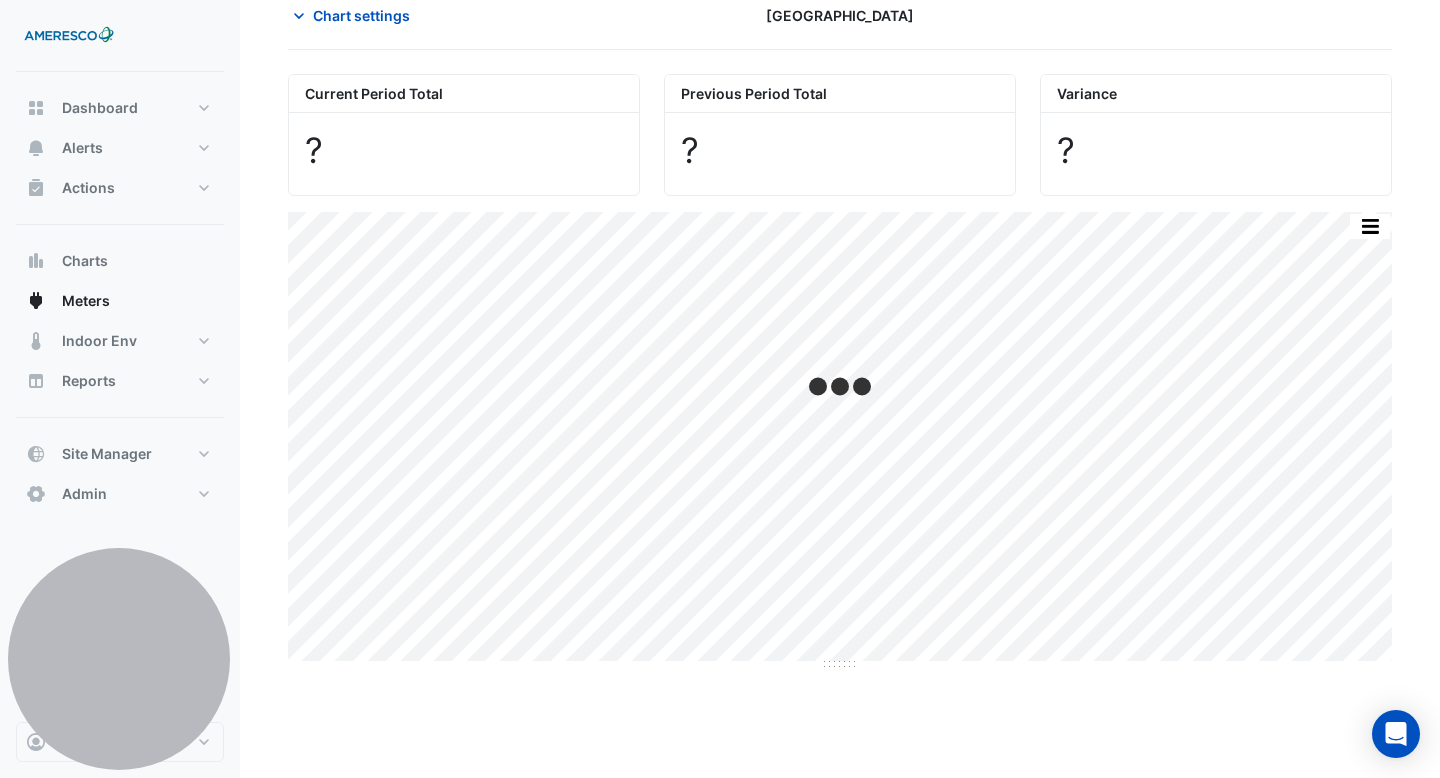 scroll, scrollTop: 0, scrollLeft: 0, axis: both 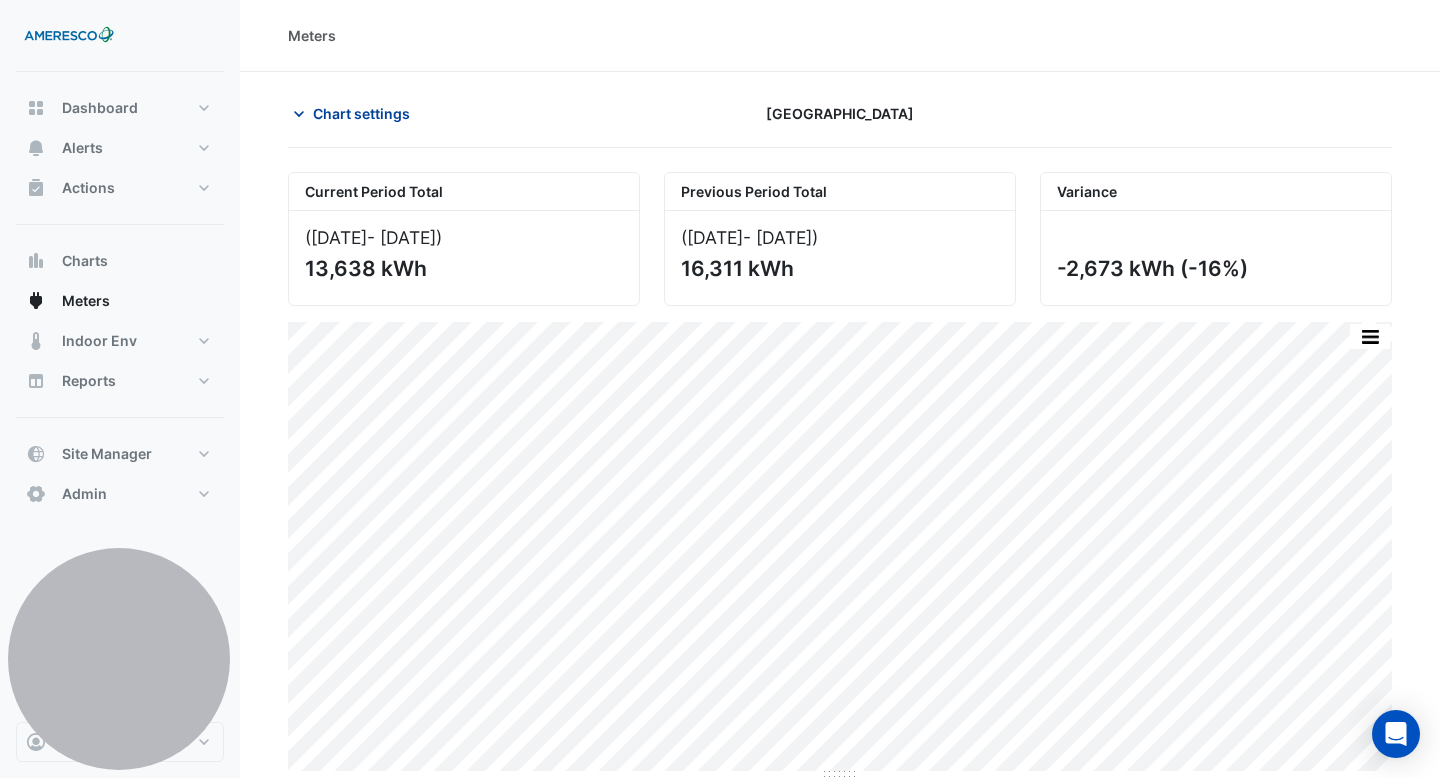 click on "Chart settings" 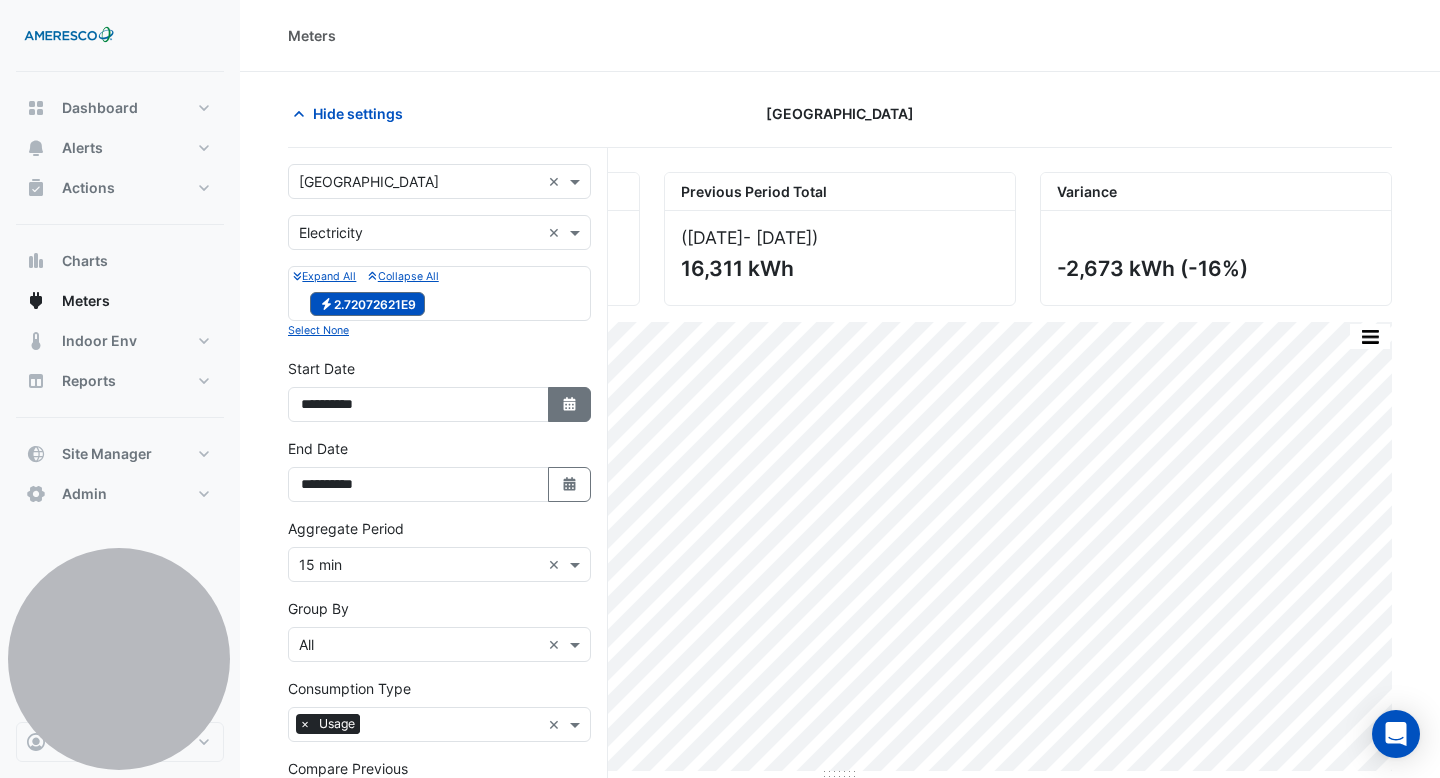 click on "Select Date" at bounding box center (570, 404) 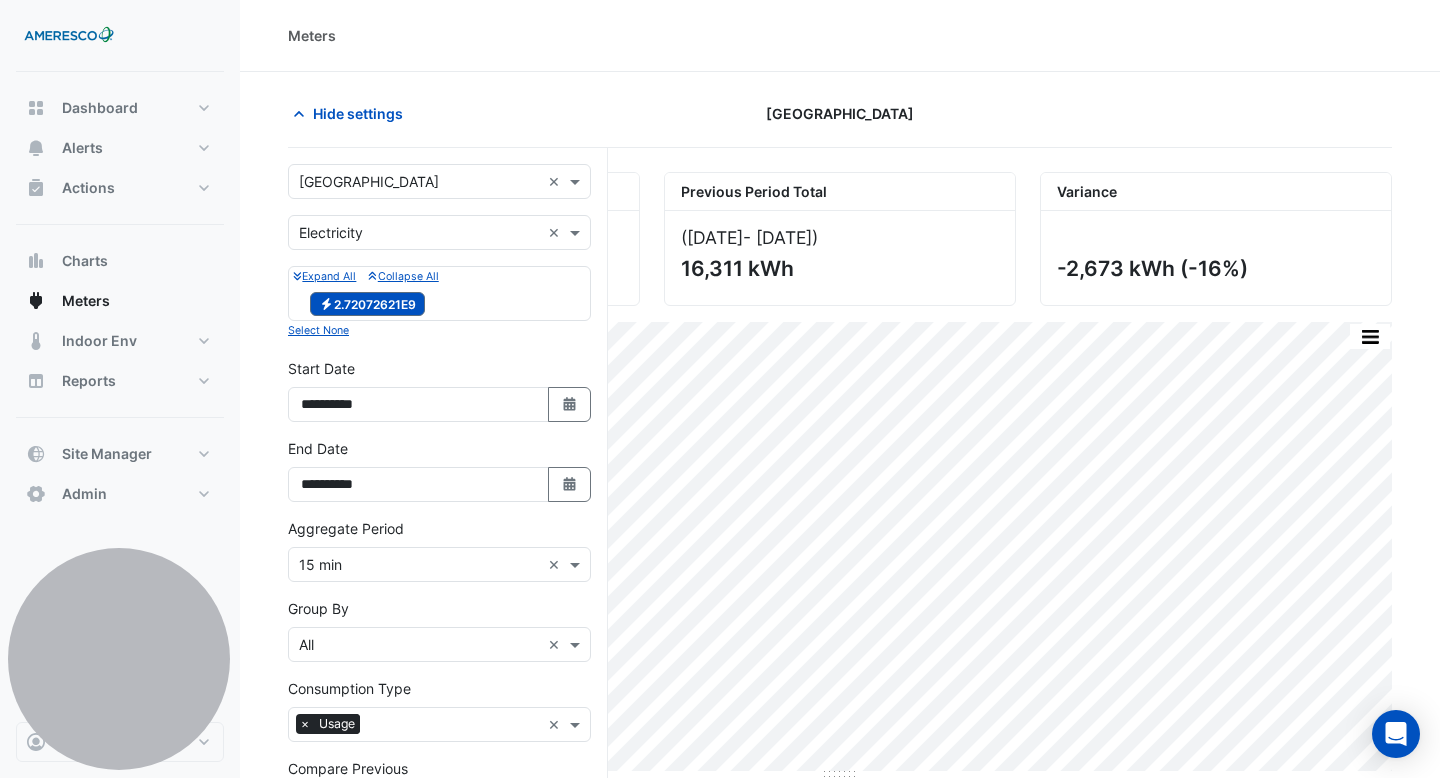 select on "*" 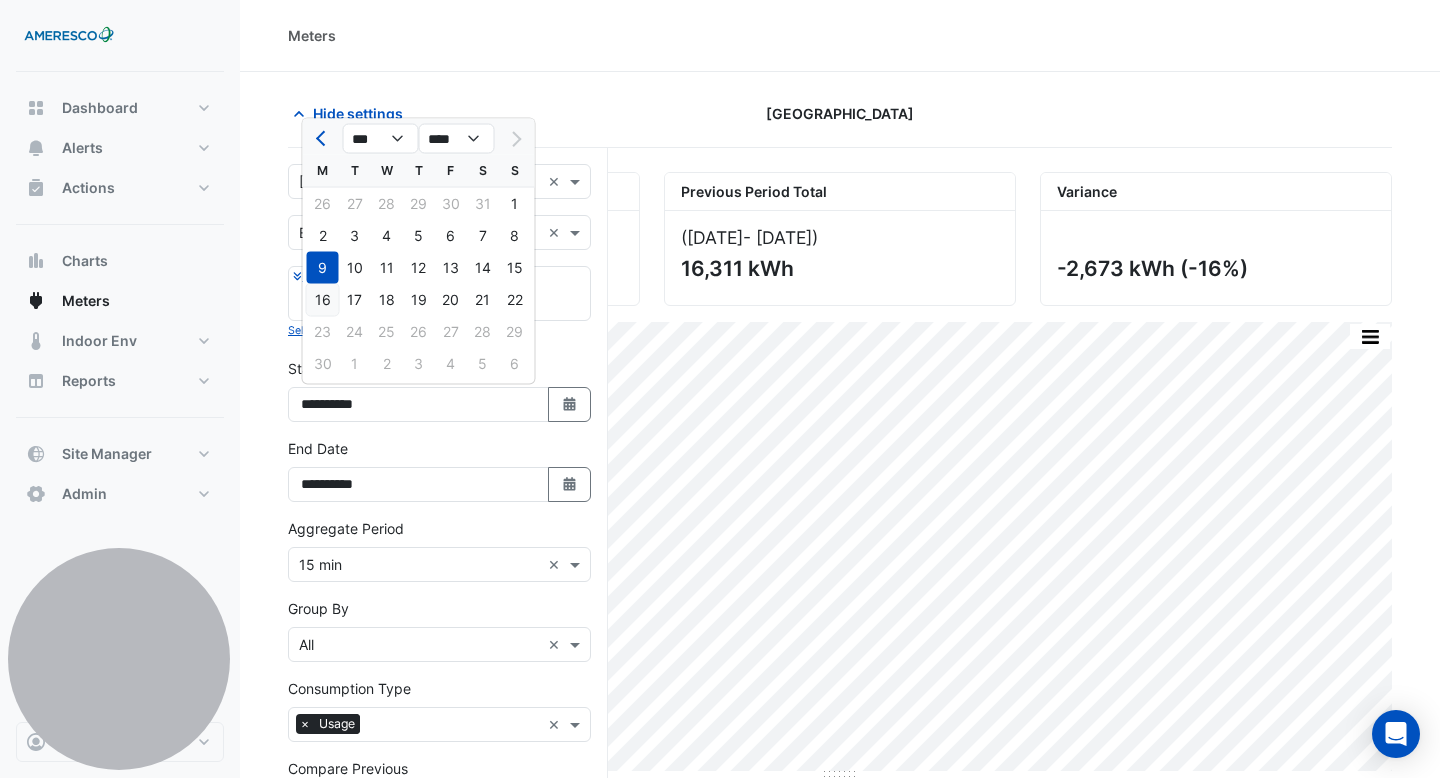 click on "16" 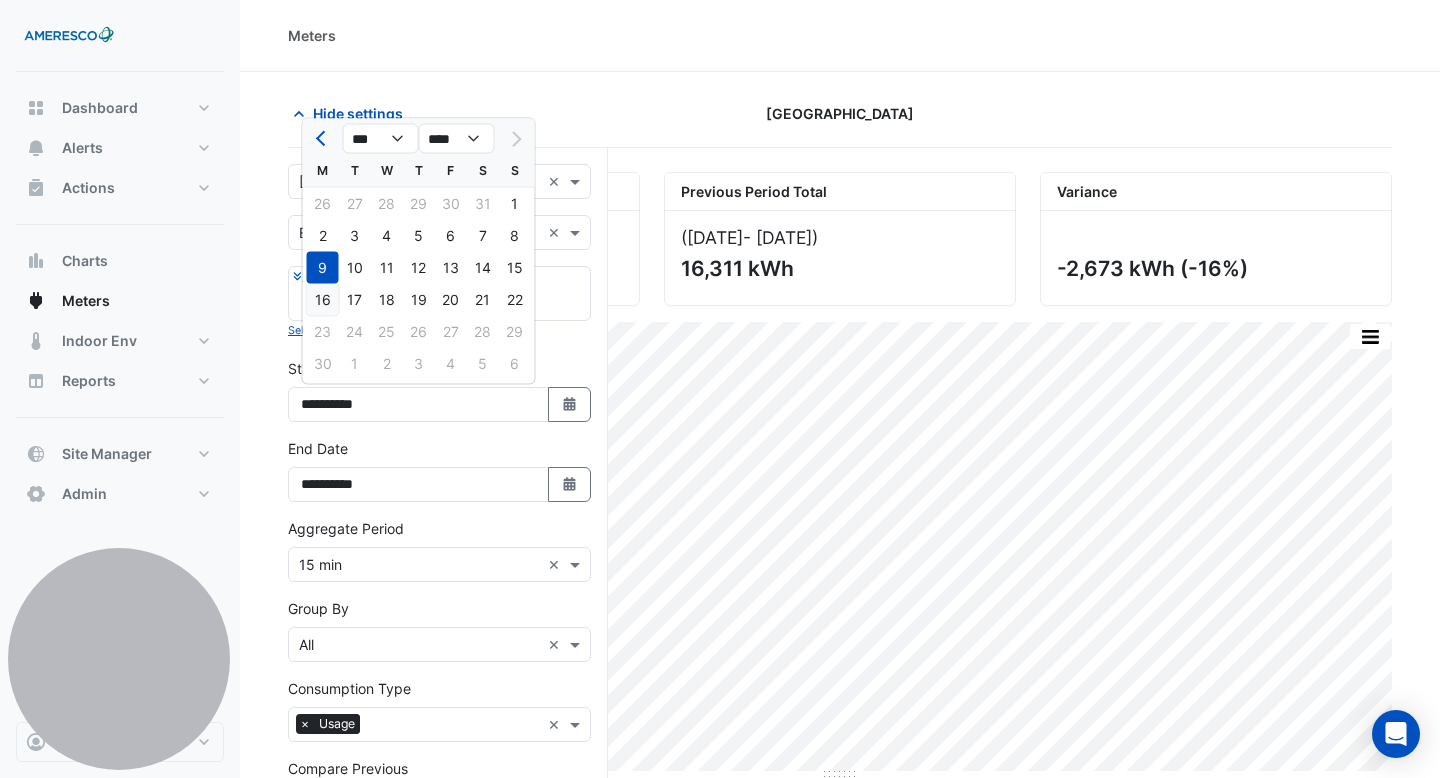 type on "**********" 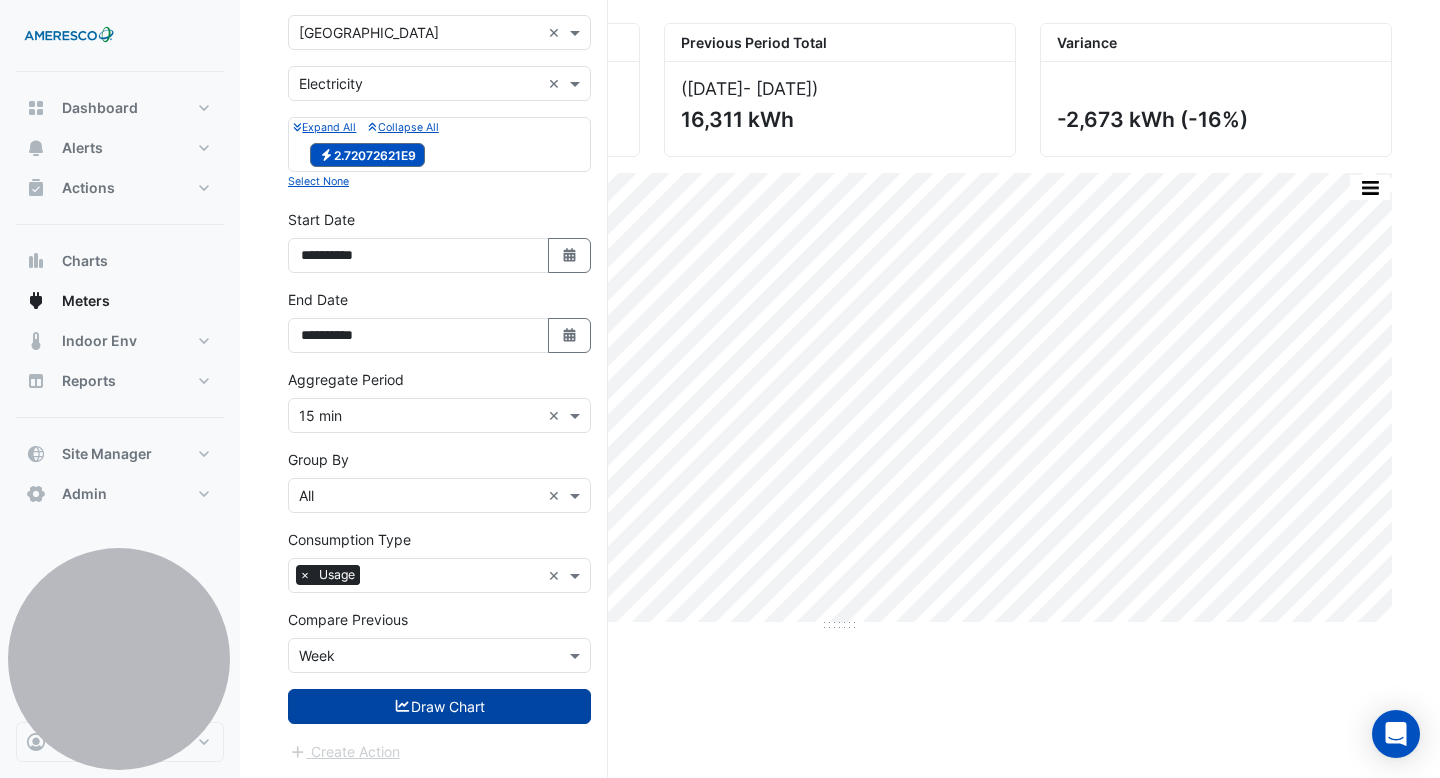 click on "Draw Chart" at bounding box center (439, 706) 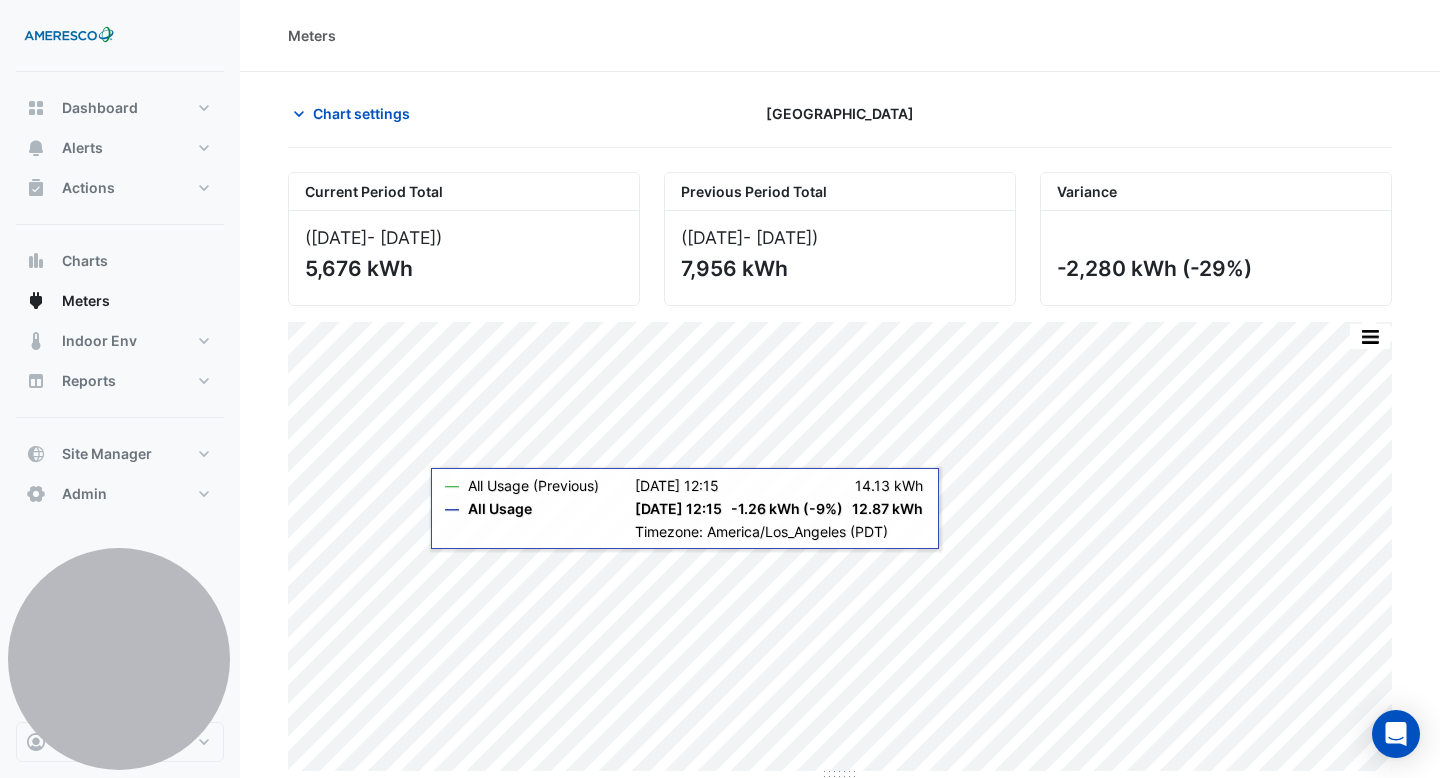 scroll, scrollTop: 3, scrollLeft: 0, axis: vertical 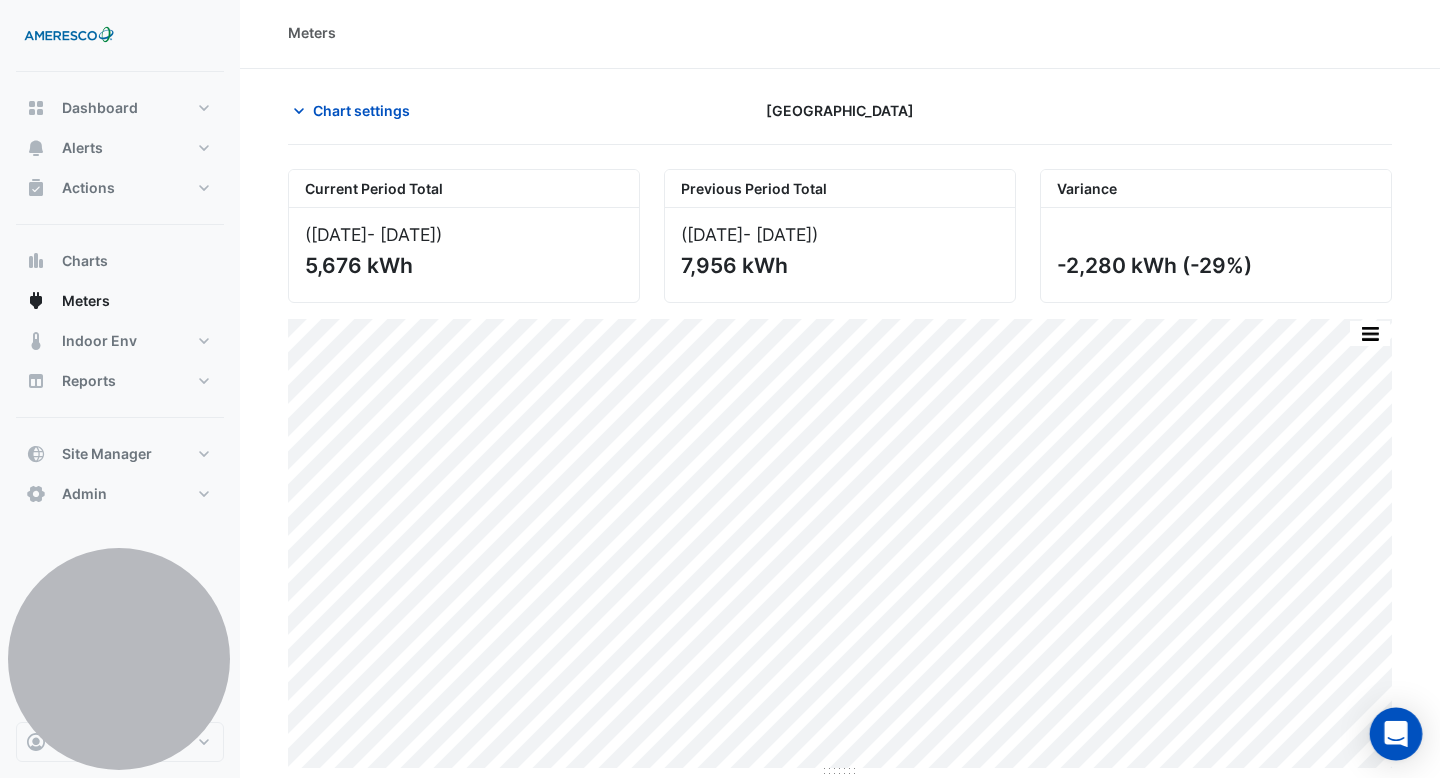 click at bounding box center [1396, 734] 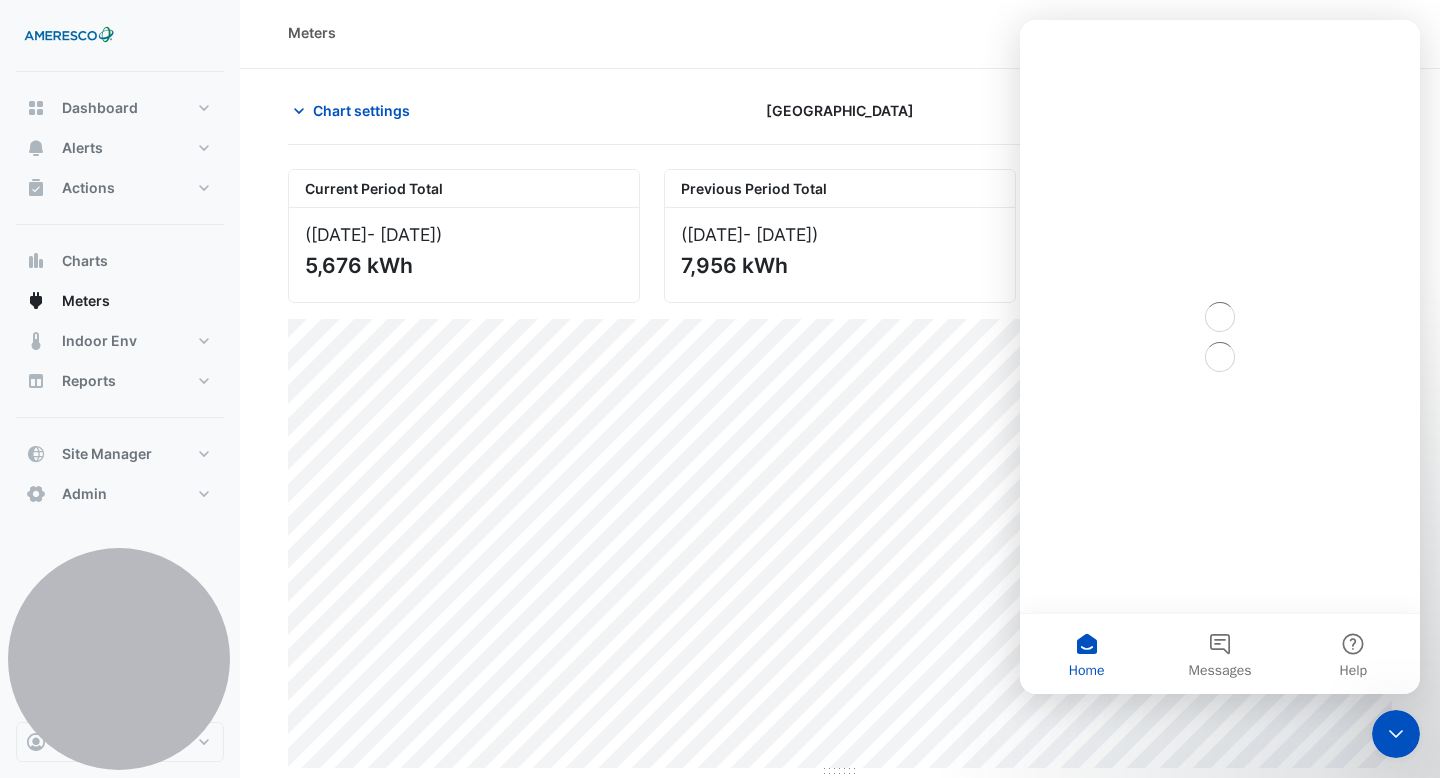 scroll, scrollTop: 0, scrollLeft: 0, axis: both 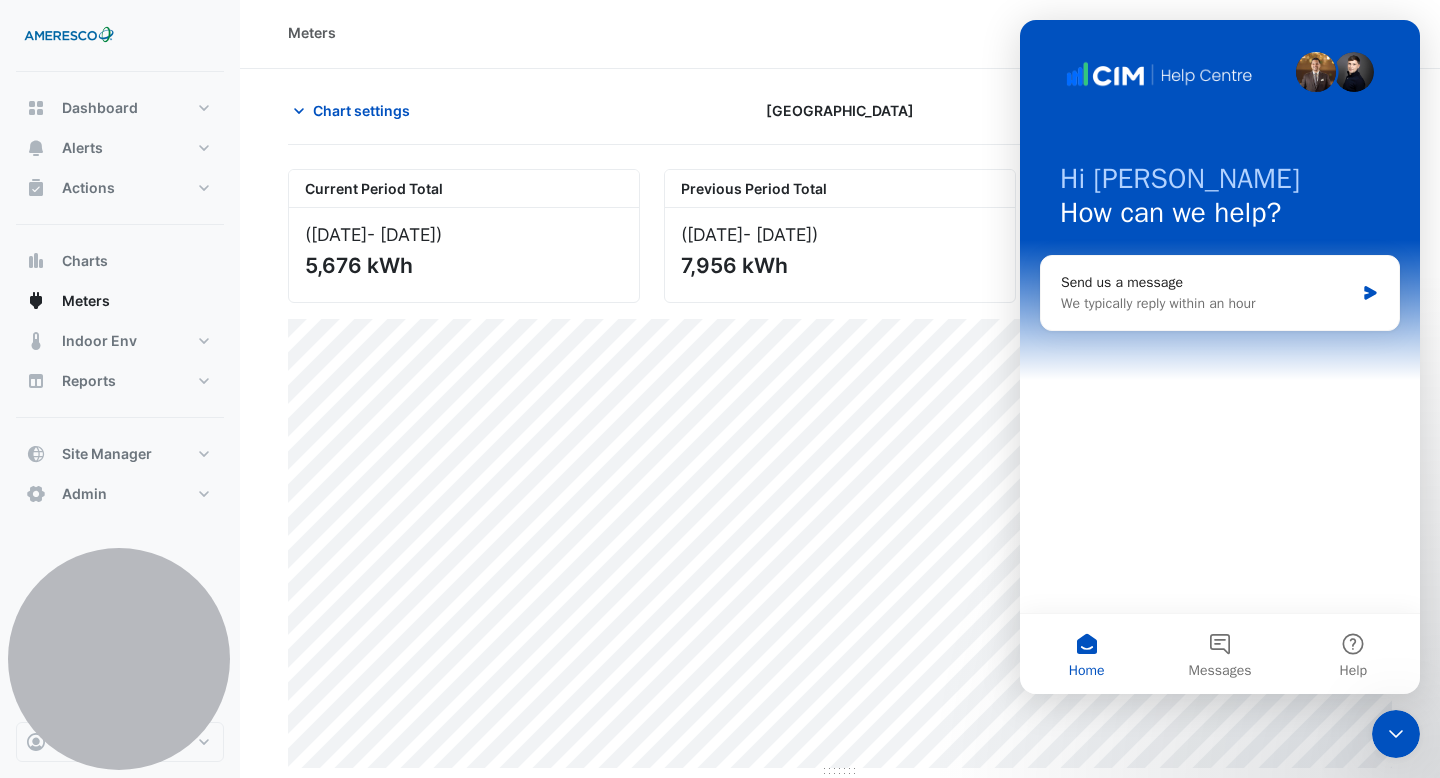 click 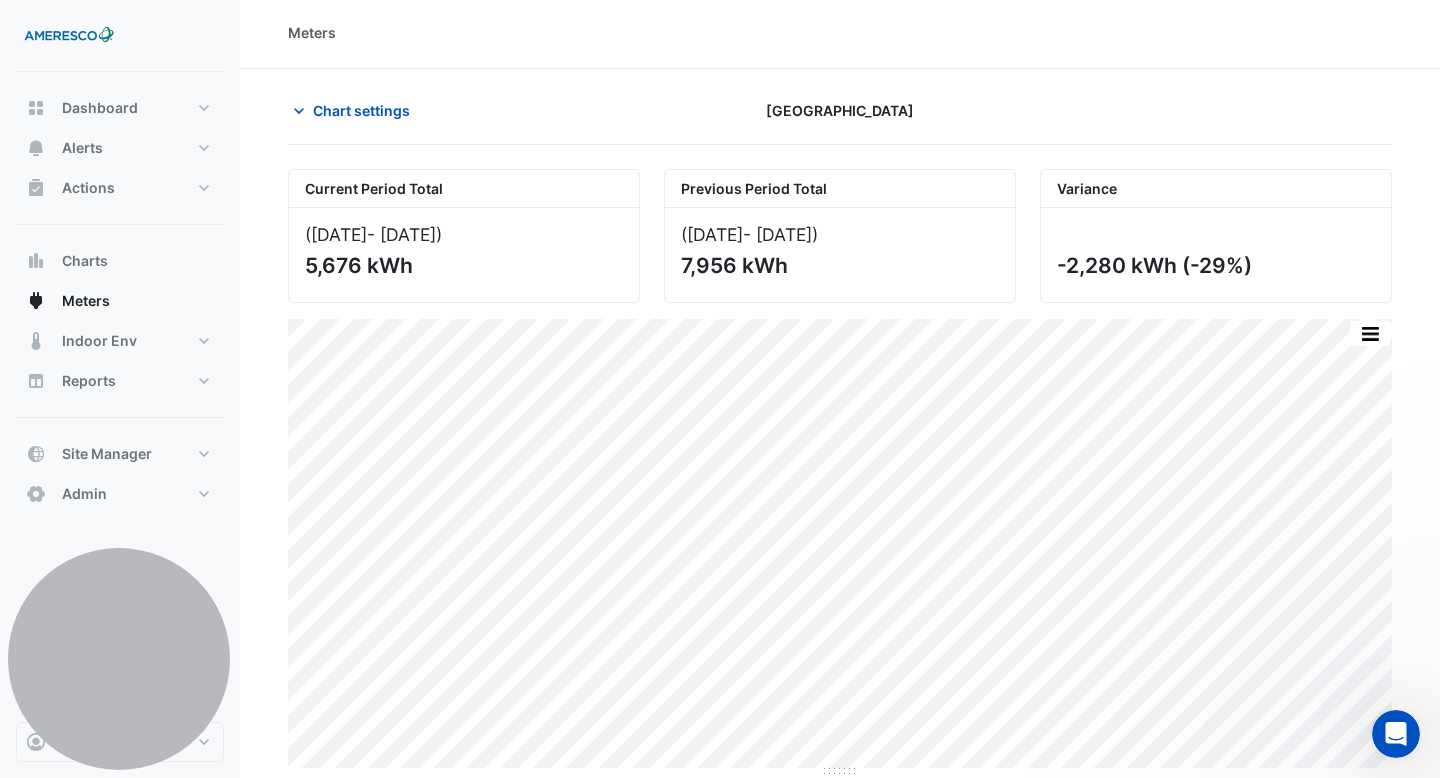 scroll, scrollTop: 0, scrollLeft: 0, axis: both 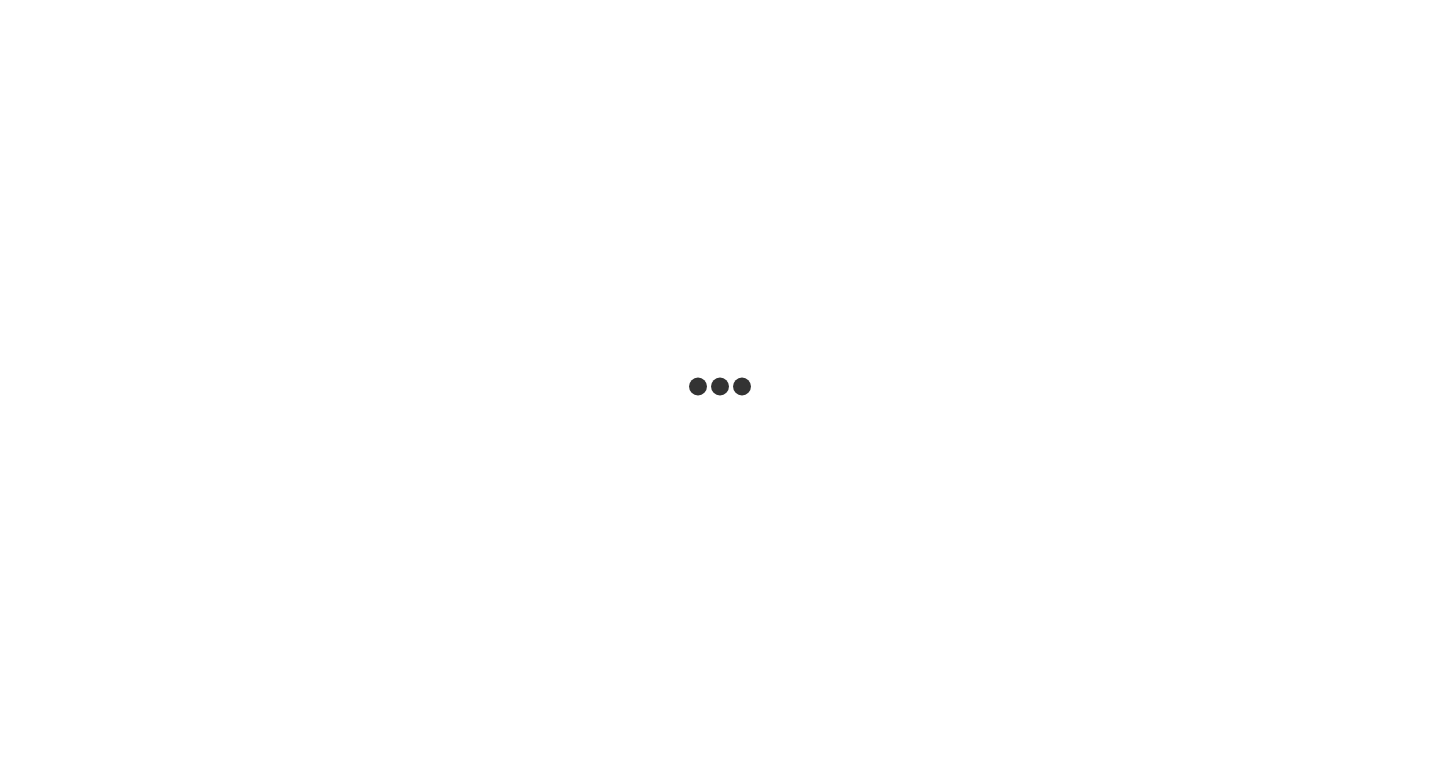 select on "***" 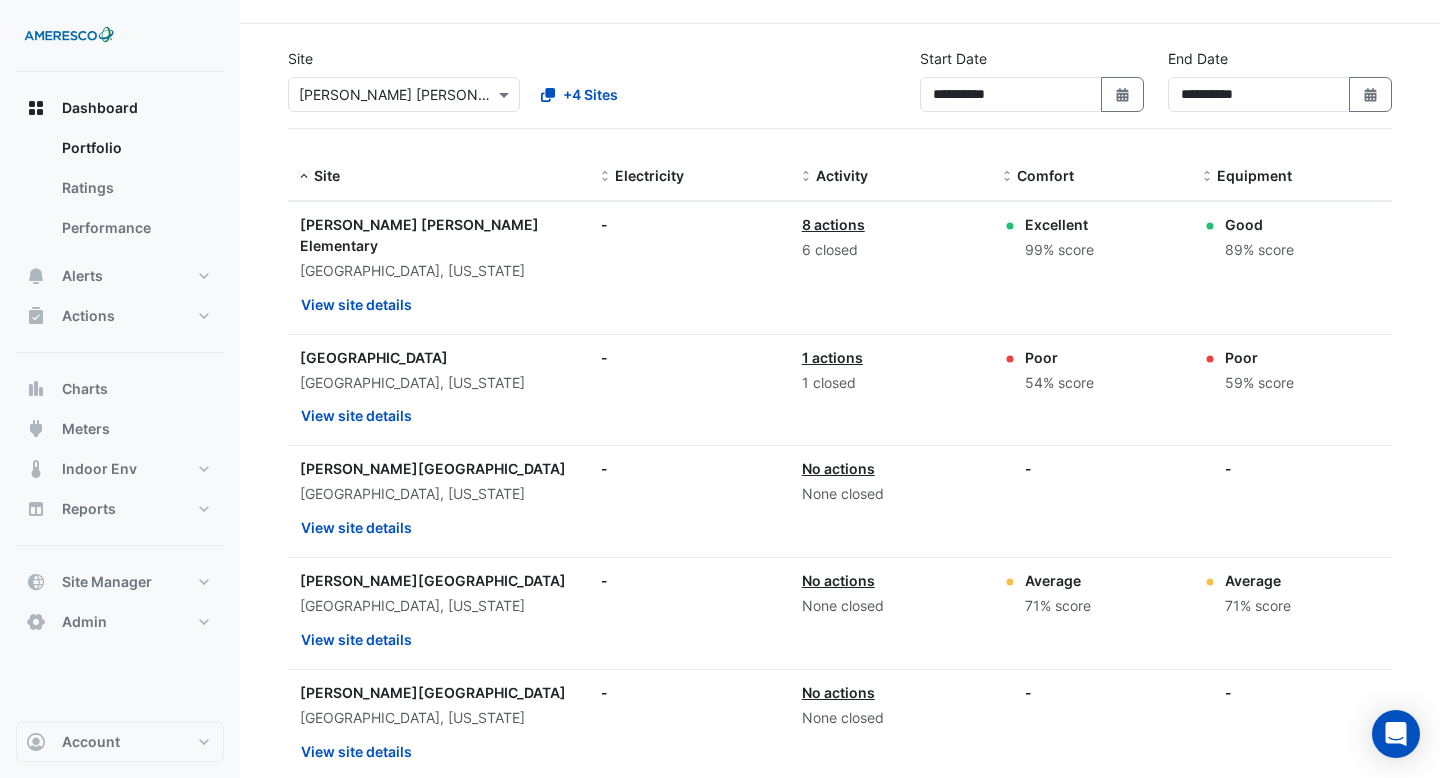 scroll, scrollTop: 56, scrollLeft: 0, axis: vertical 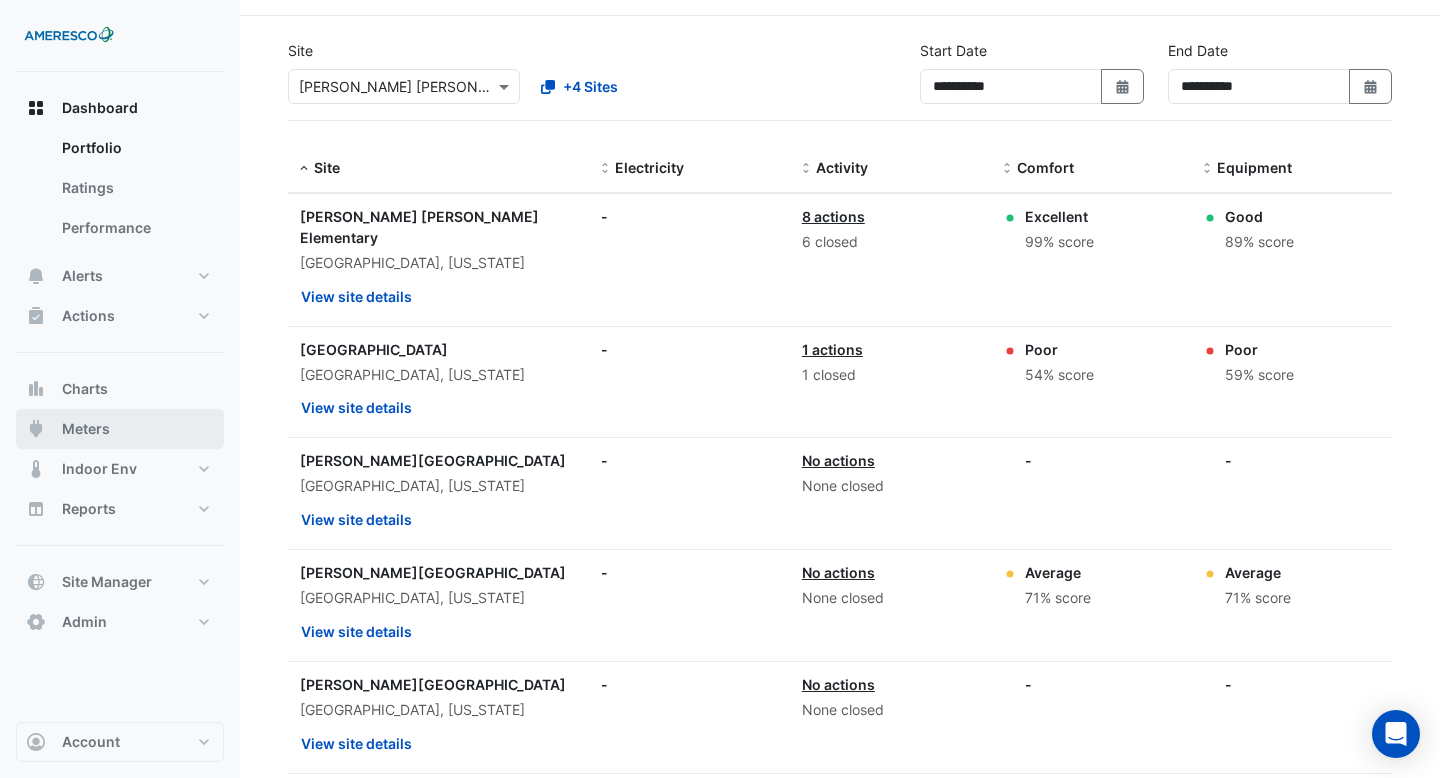 click on "Meters" at bounding box center [120, 429] 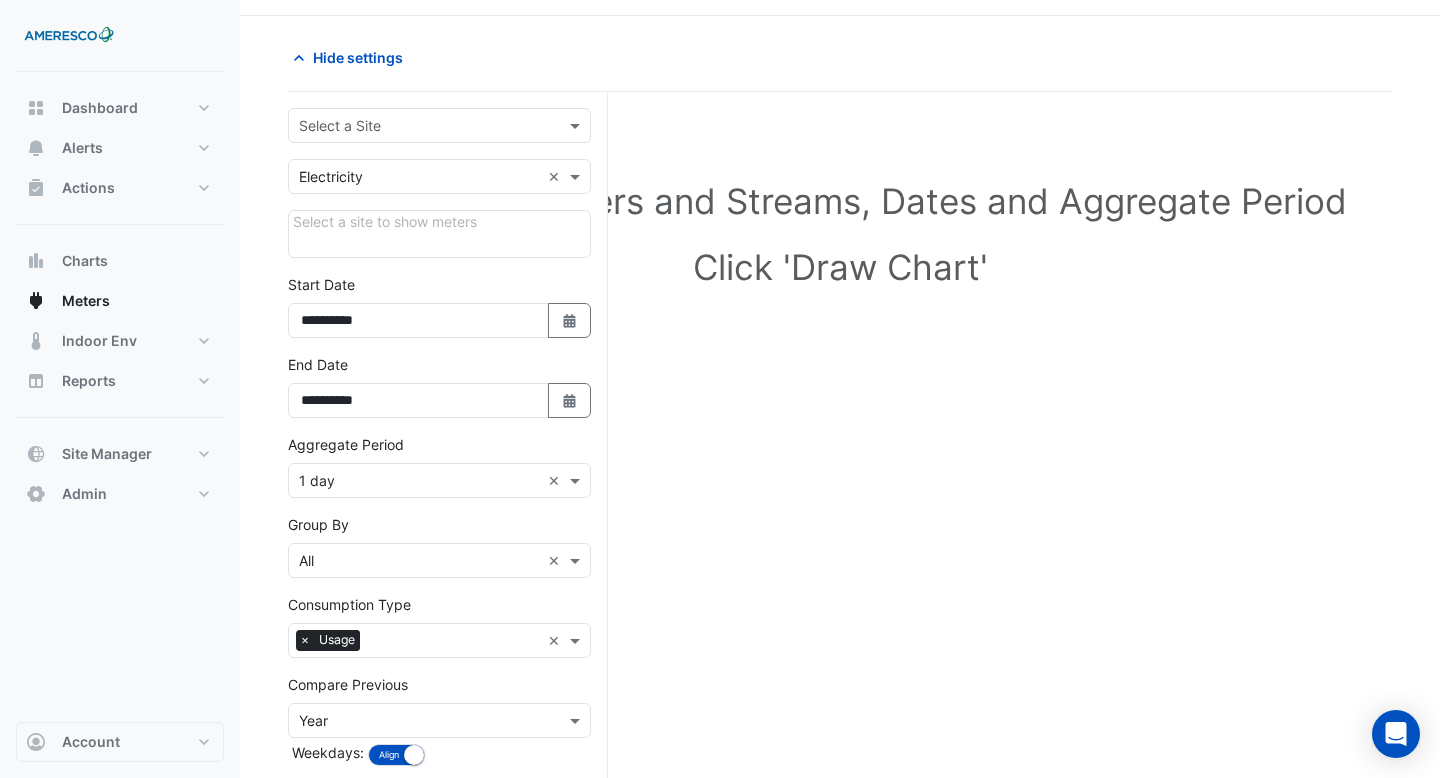 click at bounding box center (419, 126) 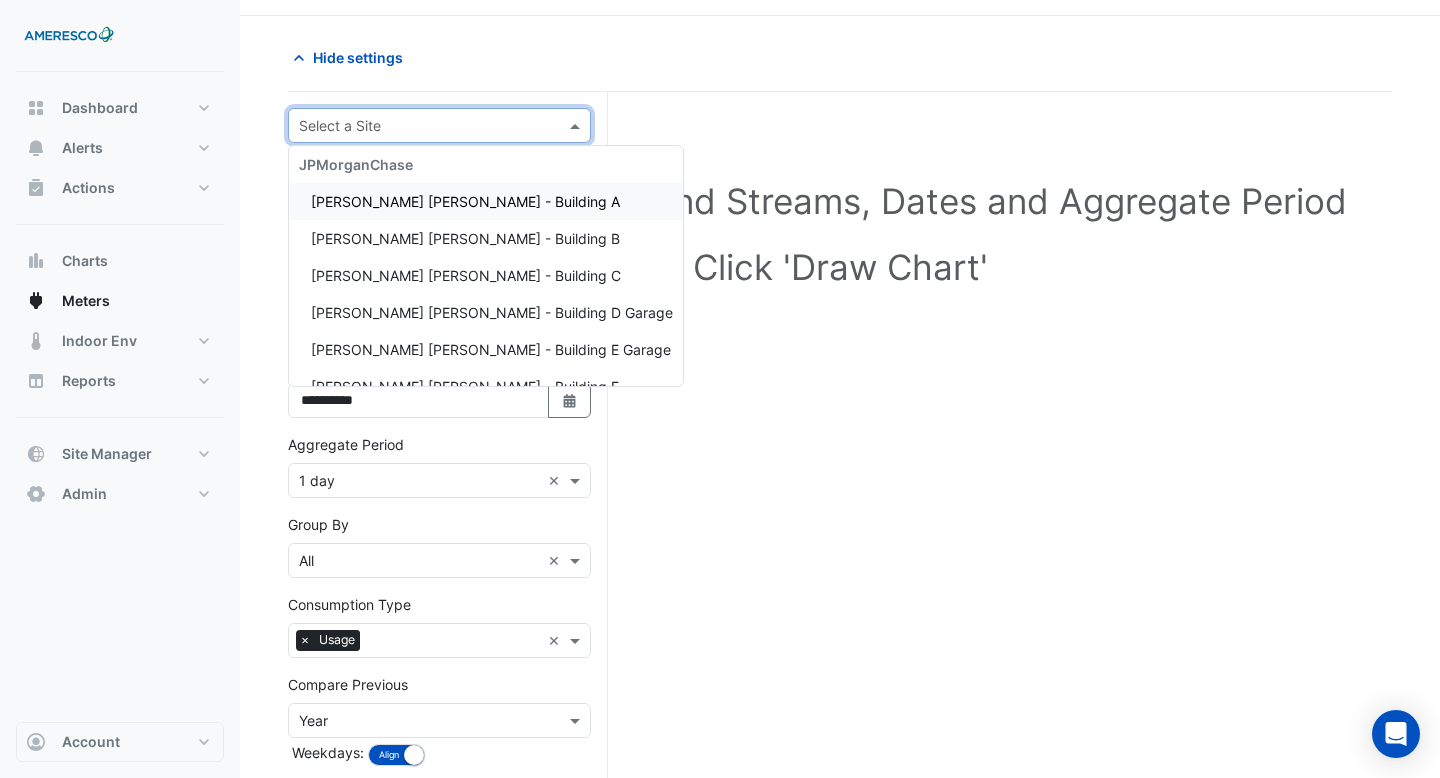 scroll, scrollTop: 225, scrollLeft: 0, axis: vertical 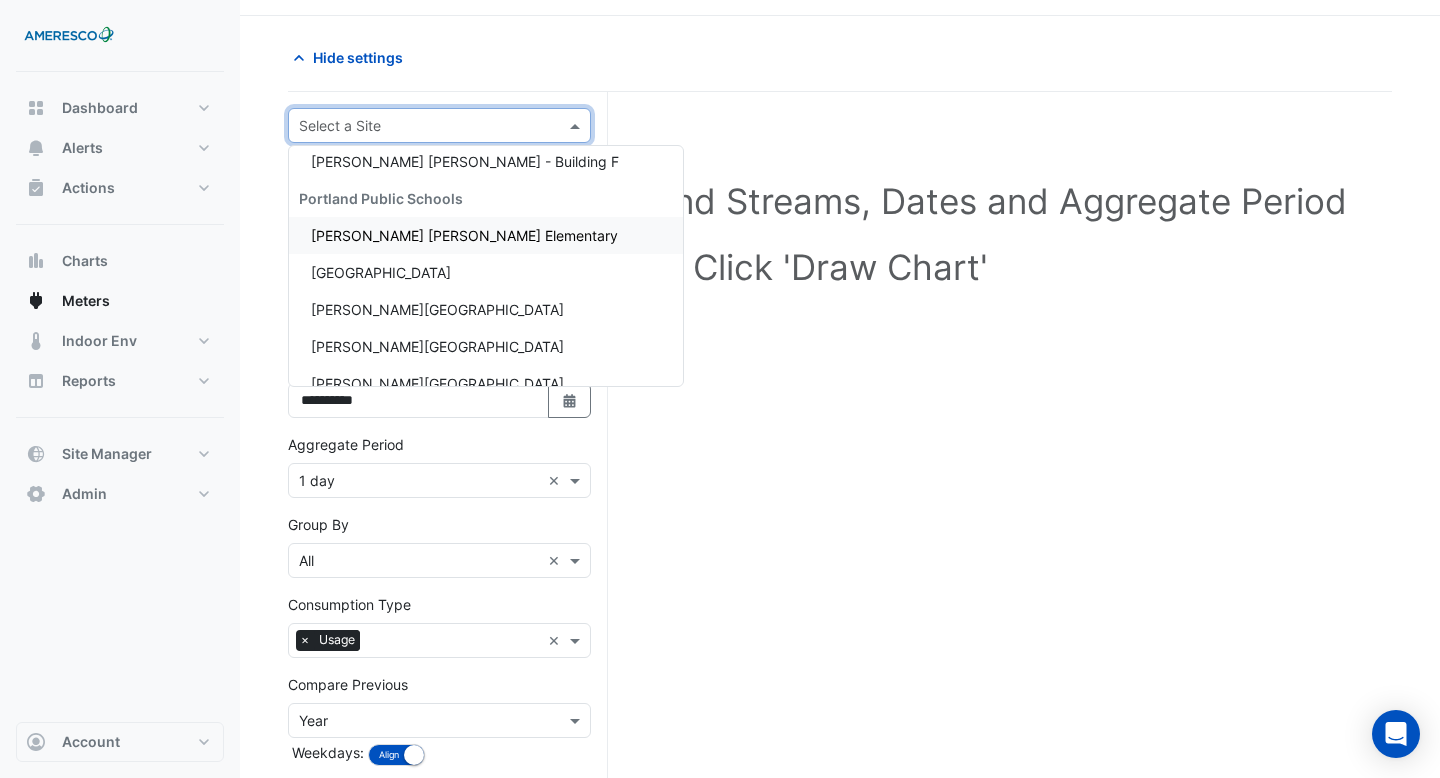 click on "[PERSON_NAME] [PERSON_NAME] Elementary" at bounding box center (486, 235) 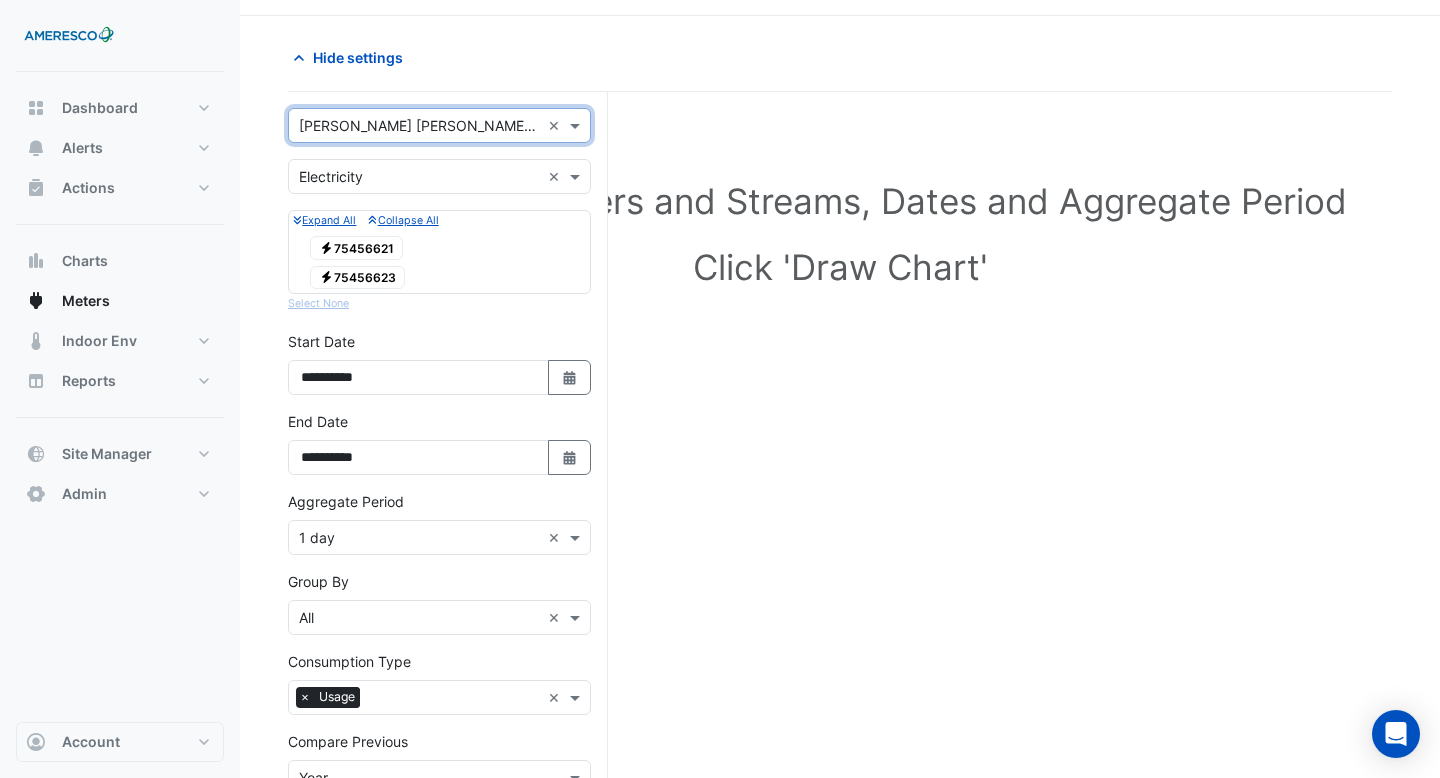 click on "Electricity
75456621" 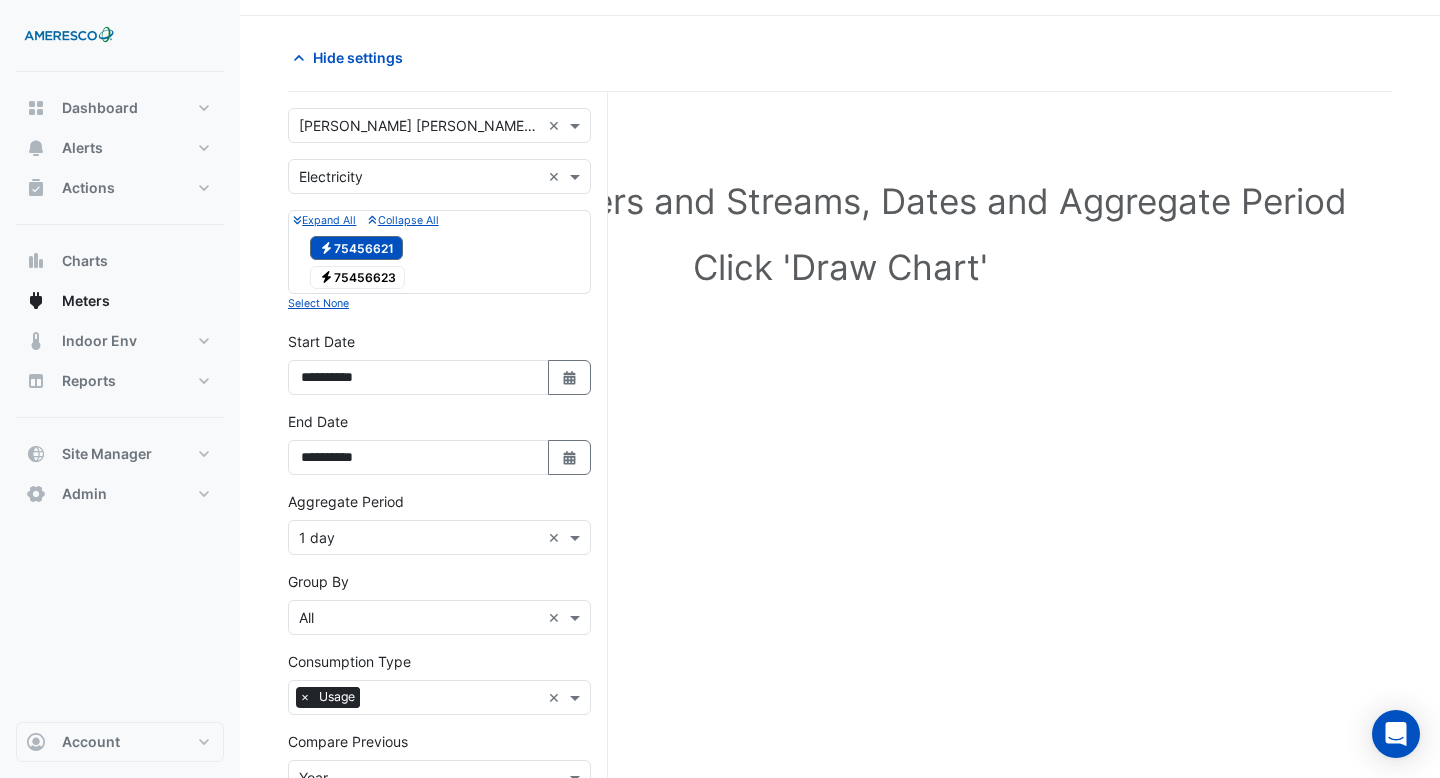 click on "Electricity
75456623" at bounding box center (357, 278) 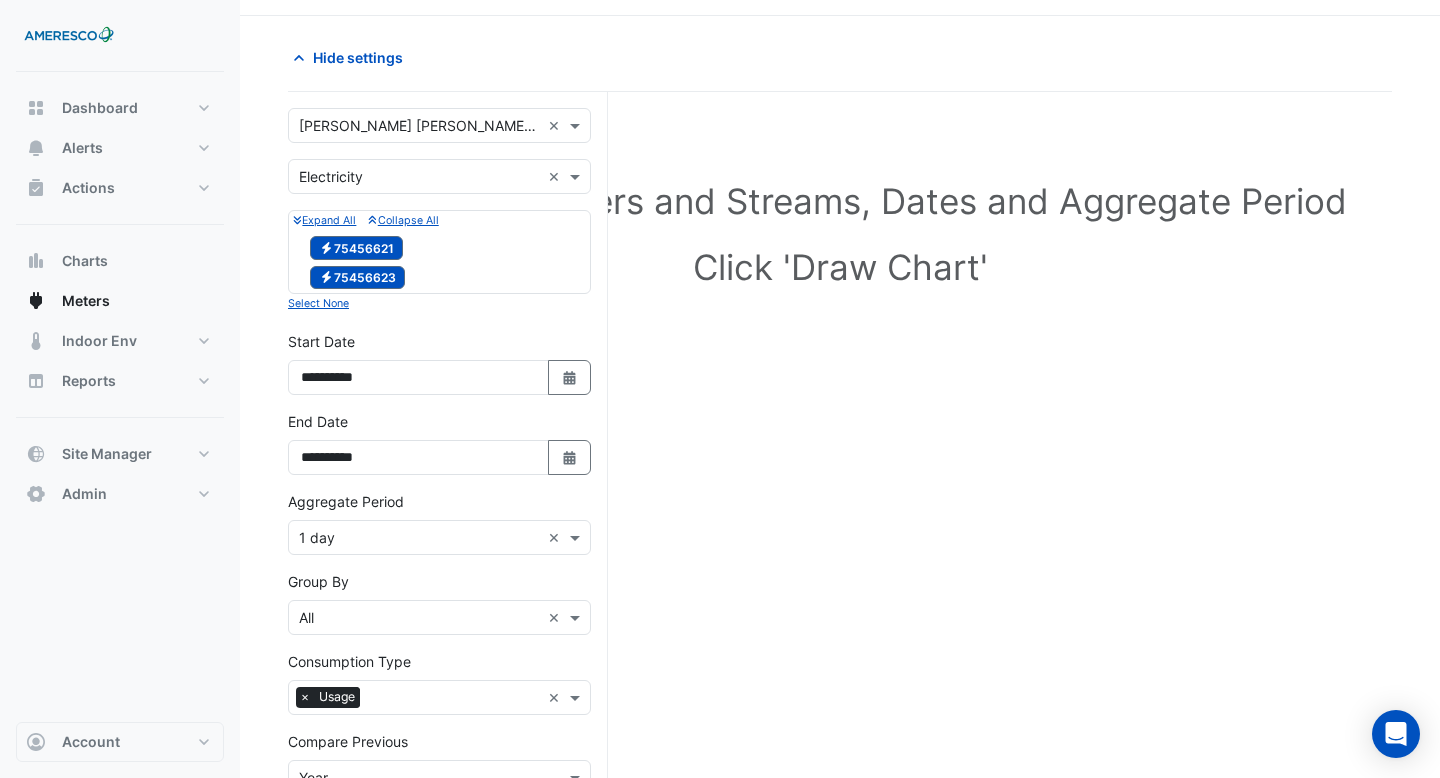 scroll, scrollTop: 212, scrollLeft: 0, axis: vertical 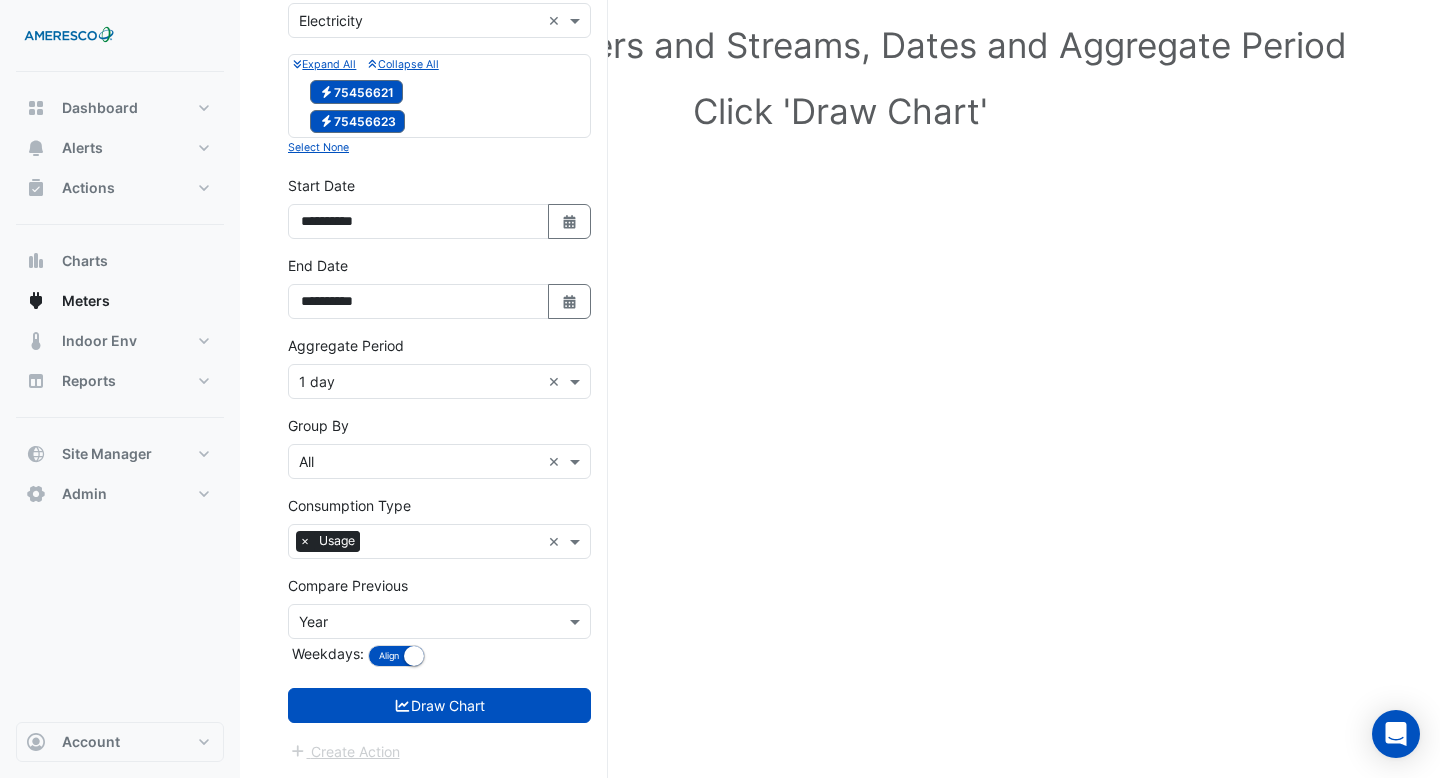 click at bounding box center (419, 622) 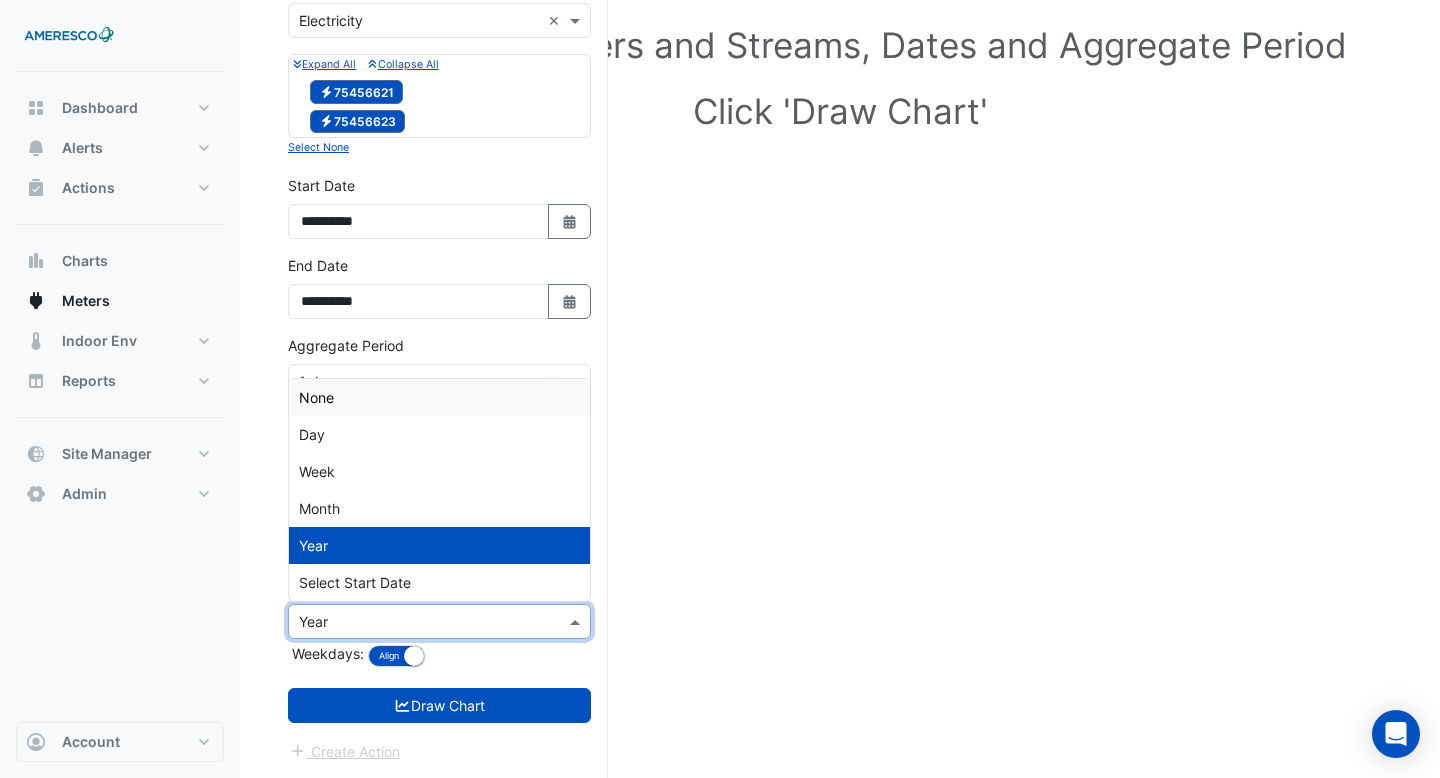 click on "None" at bounding box center (439, 397) 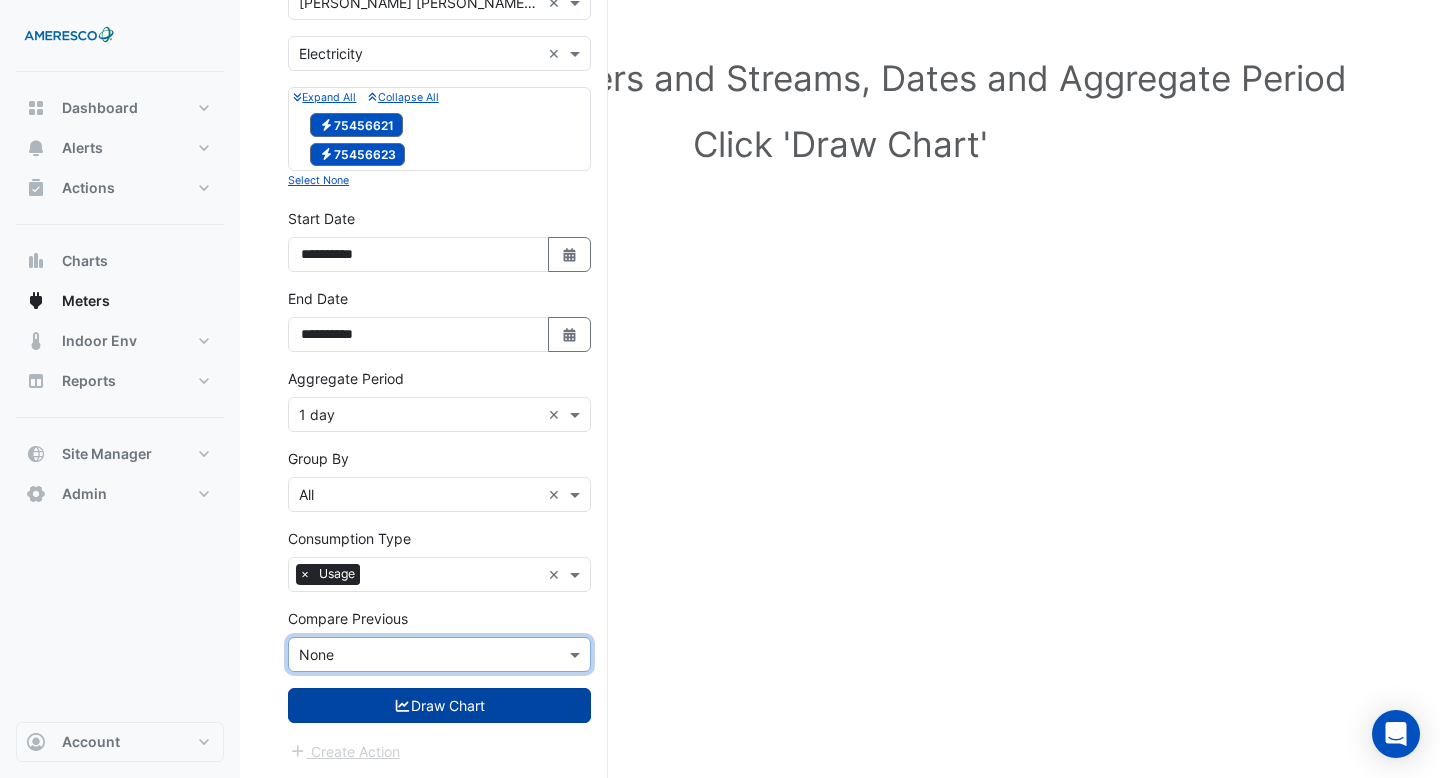 click on "Draw Chart" at bounding box center (439, 705) 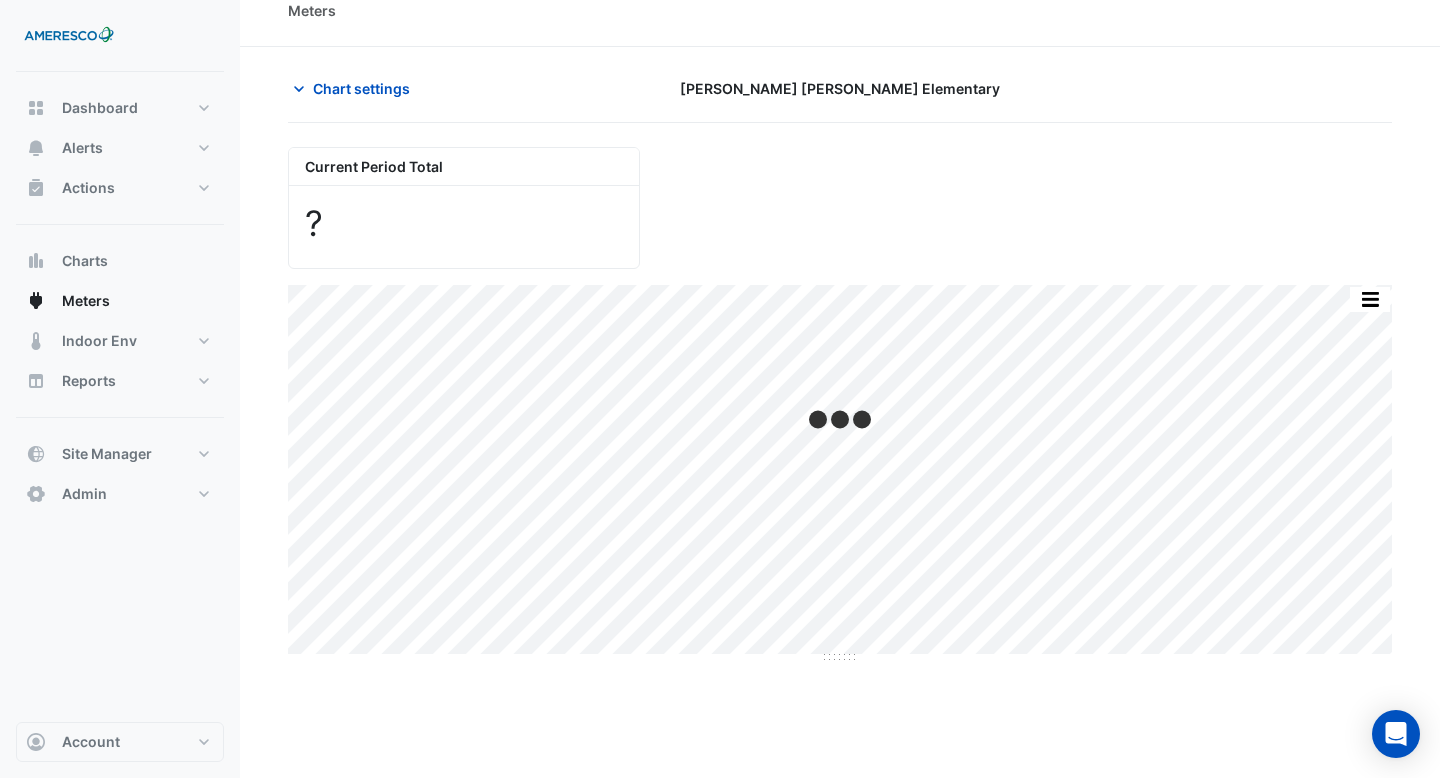 scroll, scrollTop: 0, scrollLeft: 0, axis: both 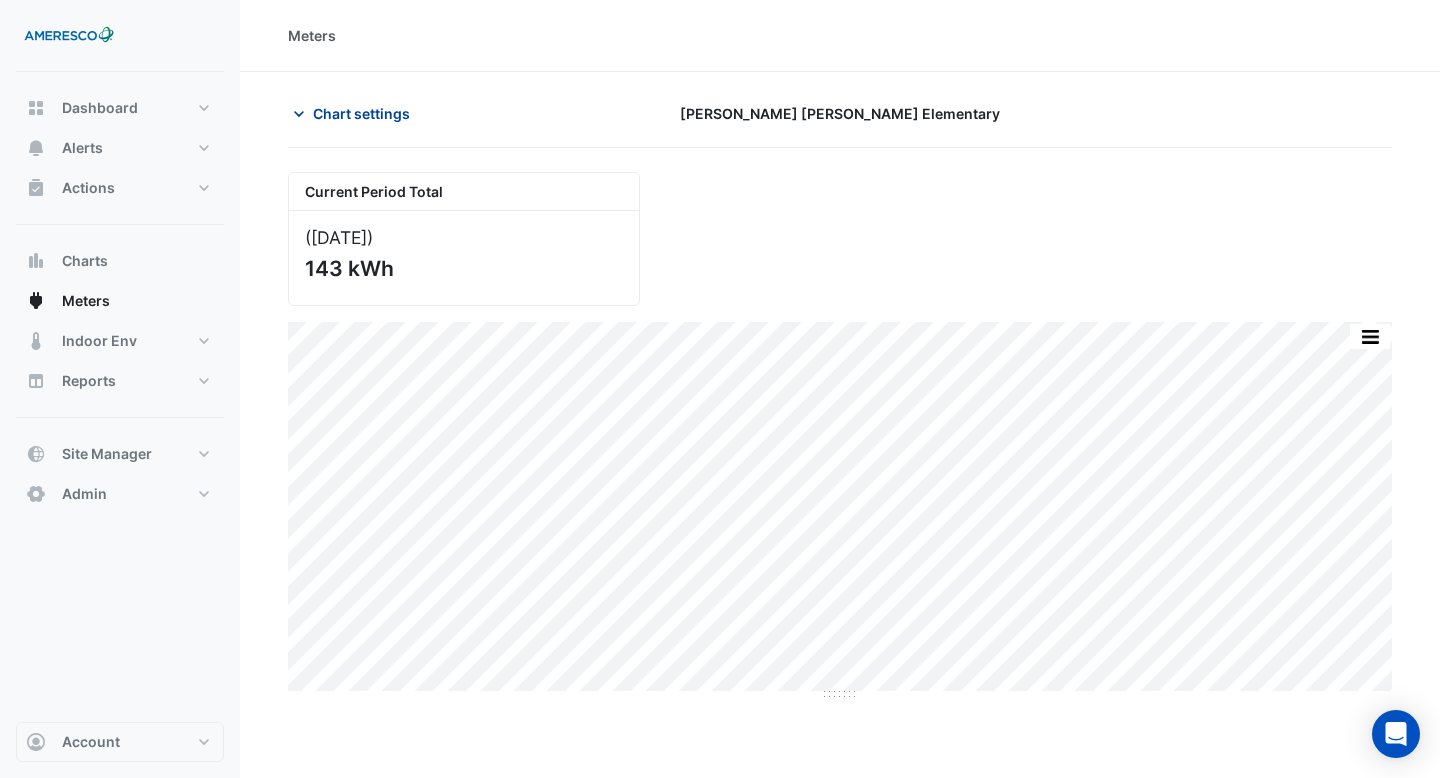 click 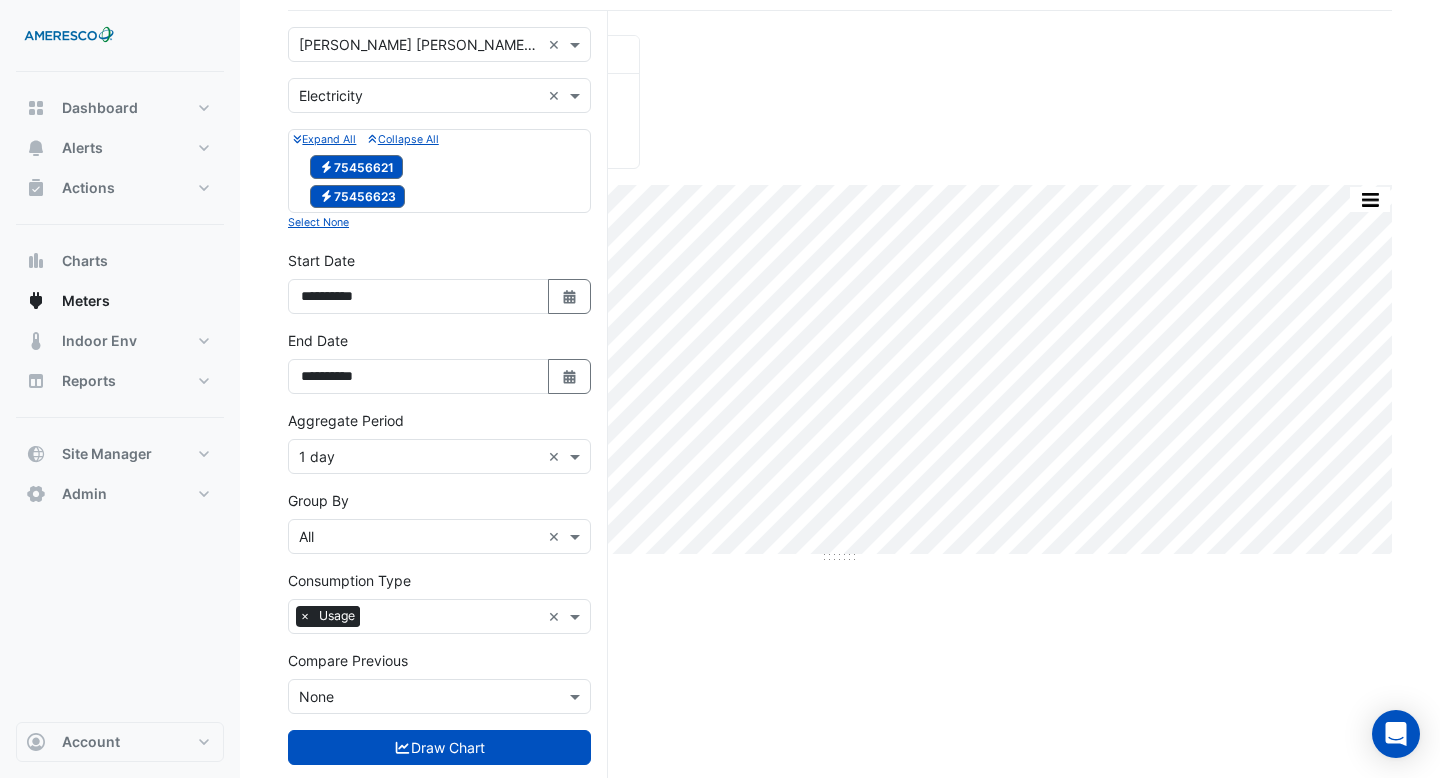 scroll, scrollTop: 179, scrollLeft: 0, axis: vertical 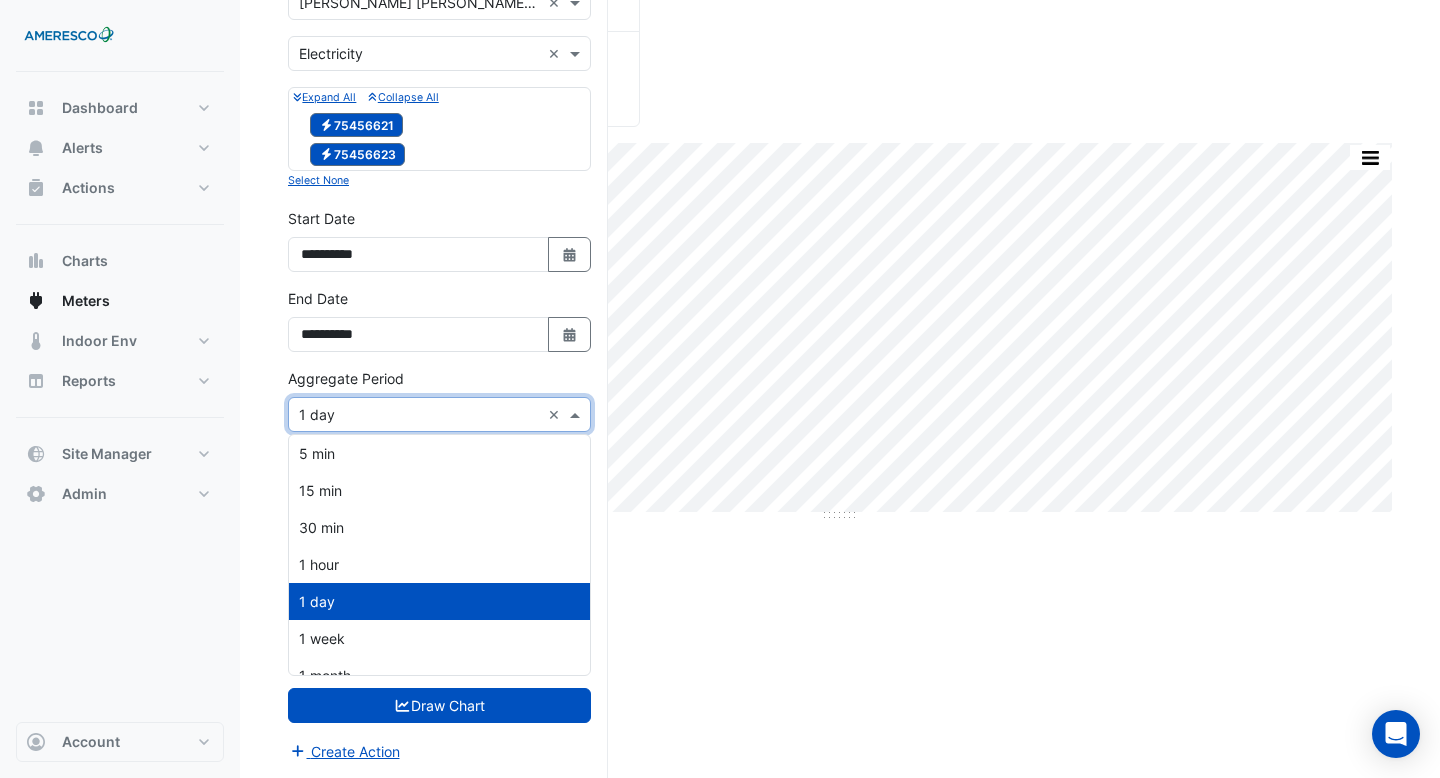 click at bounding box center (419, 415) 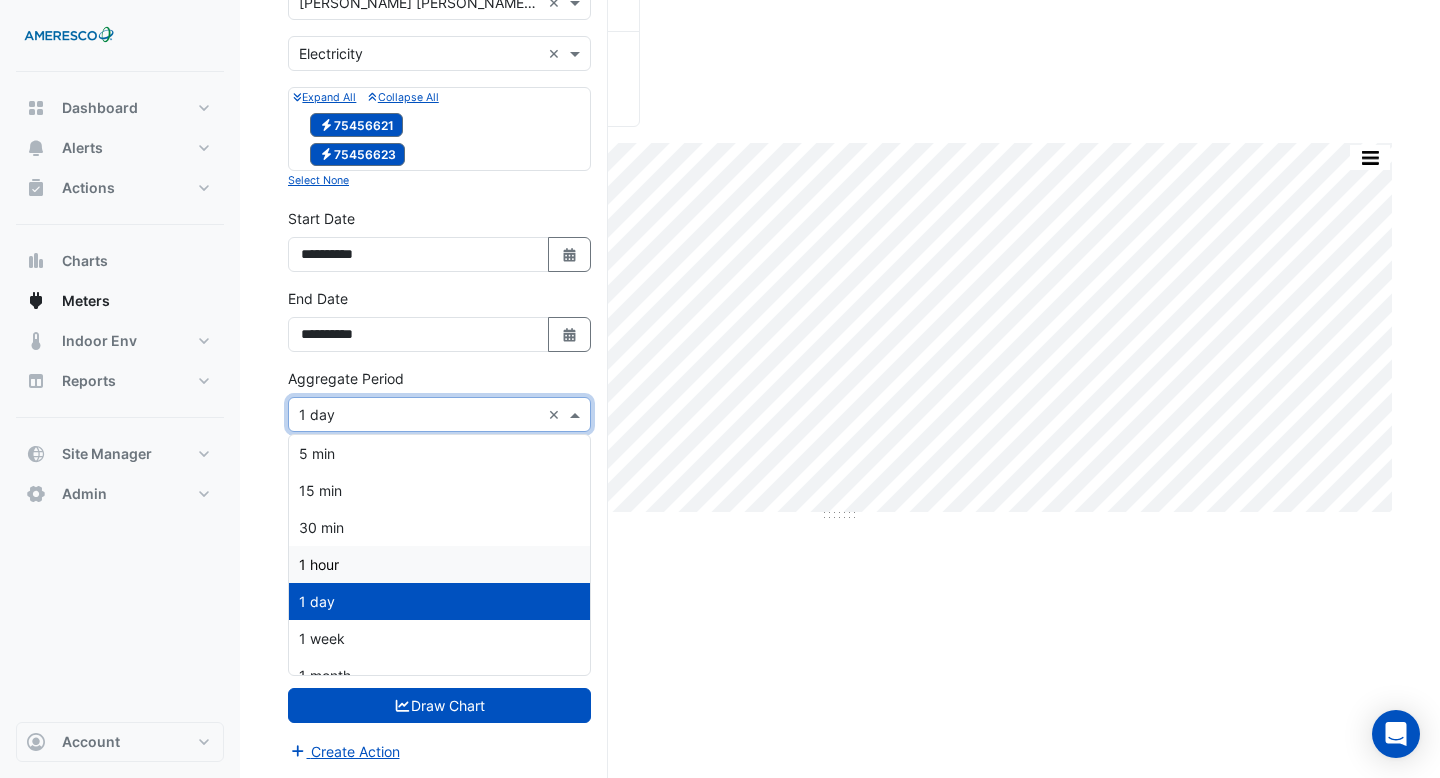 scroll, scrollTop: 19, scrollLeft: 0, axis: vertical 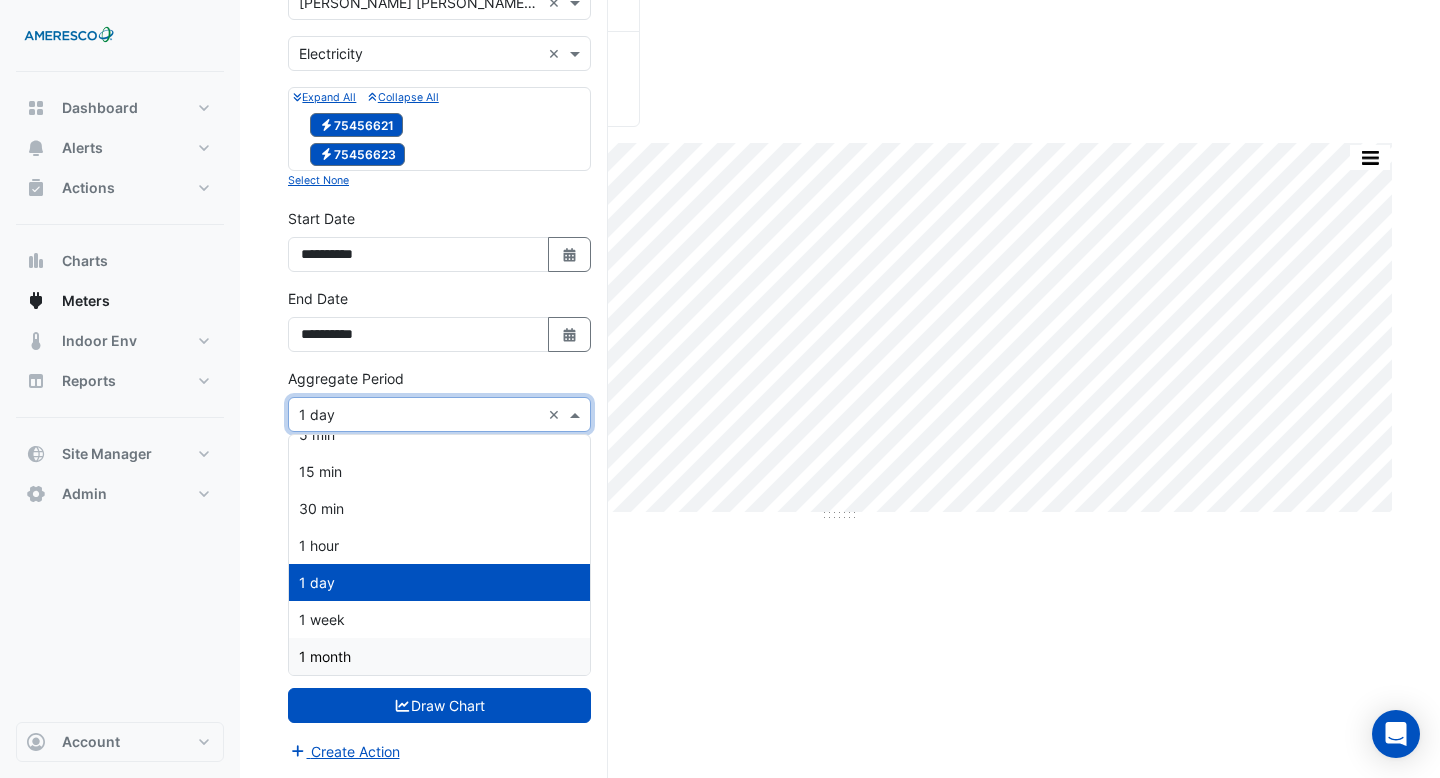 click on "1 month" at bounding box center (439, 656) 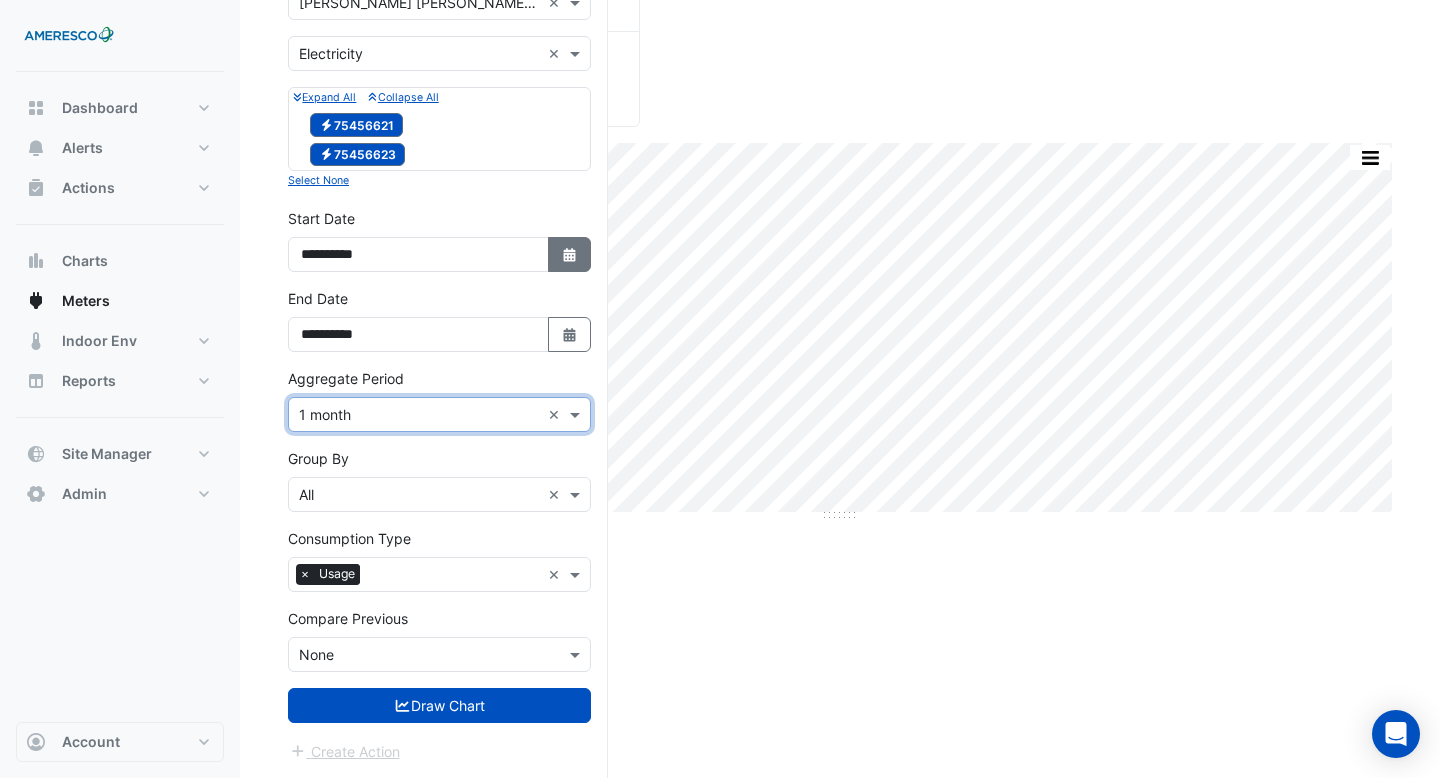 click 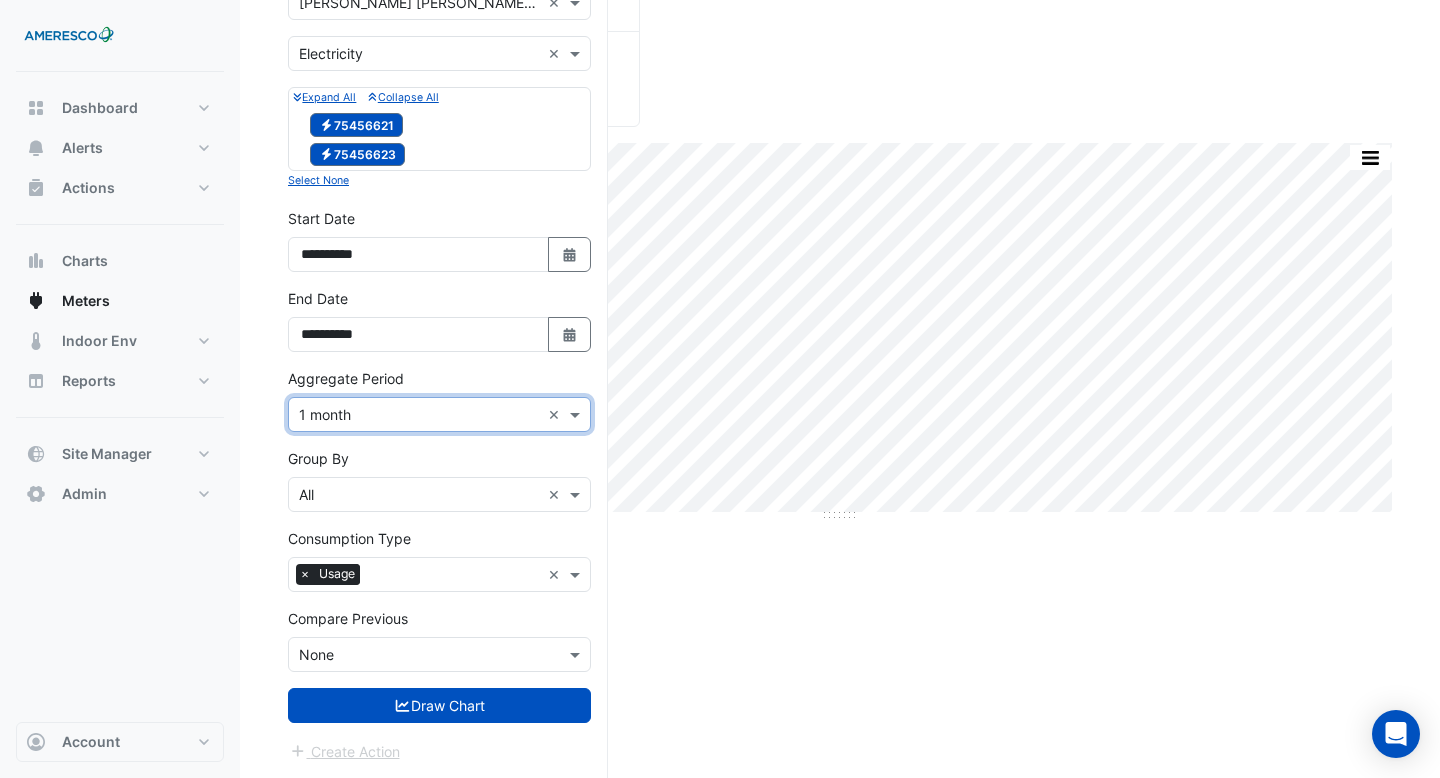 select on "*" 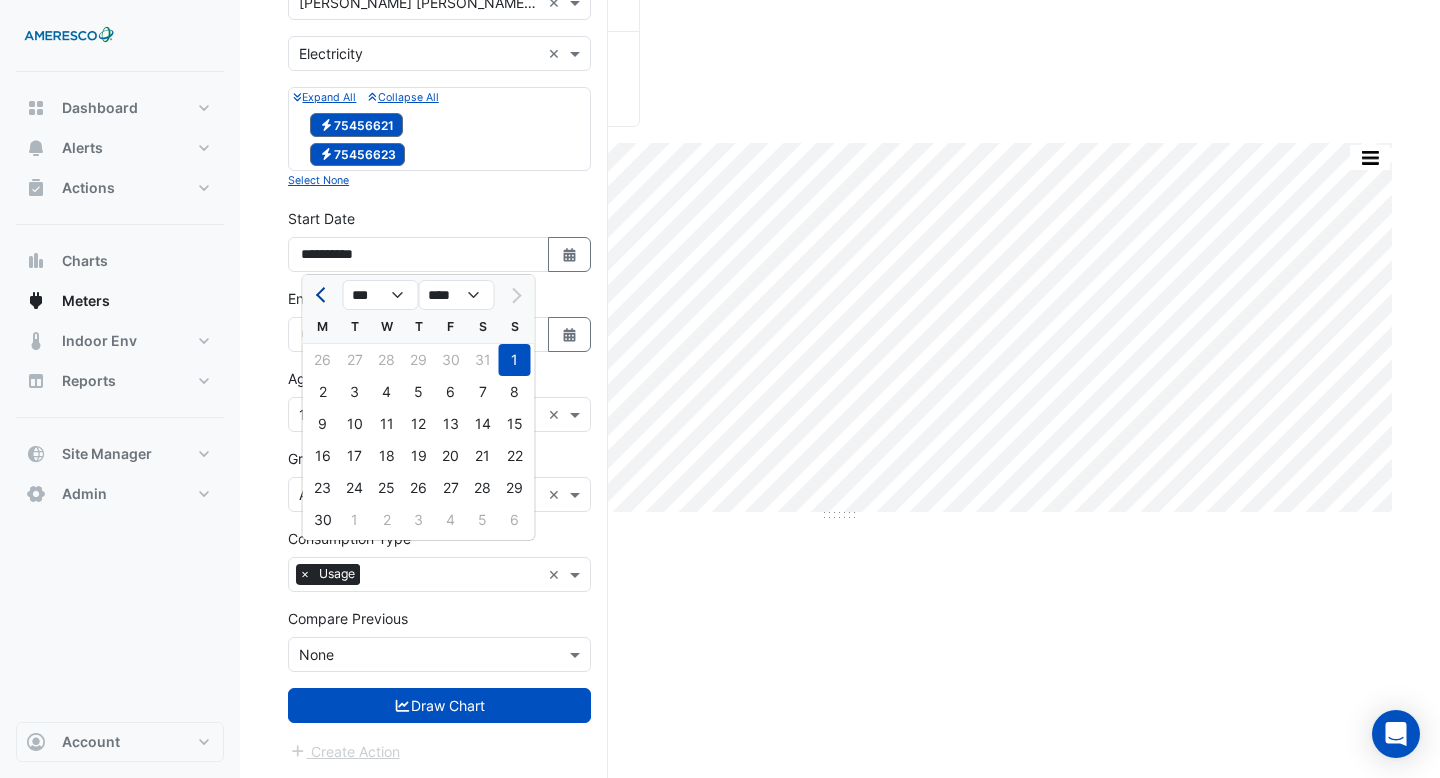 click 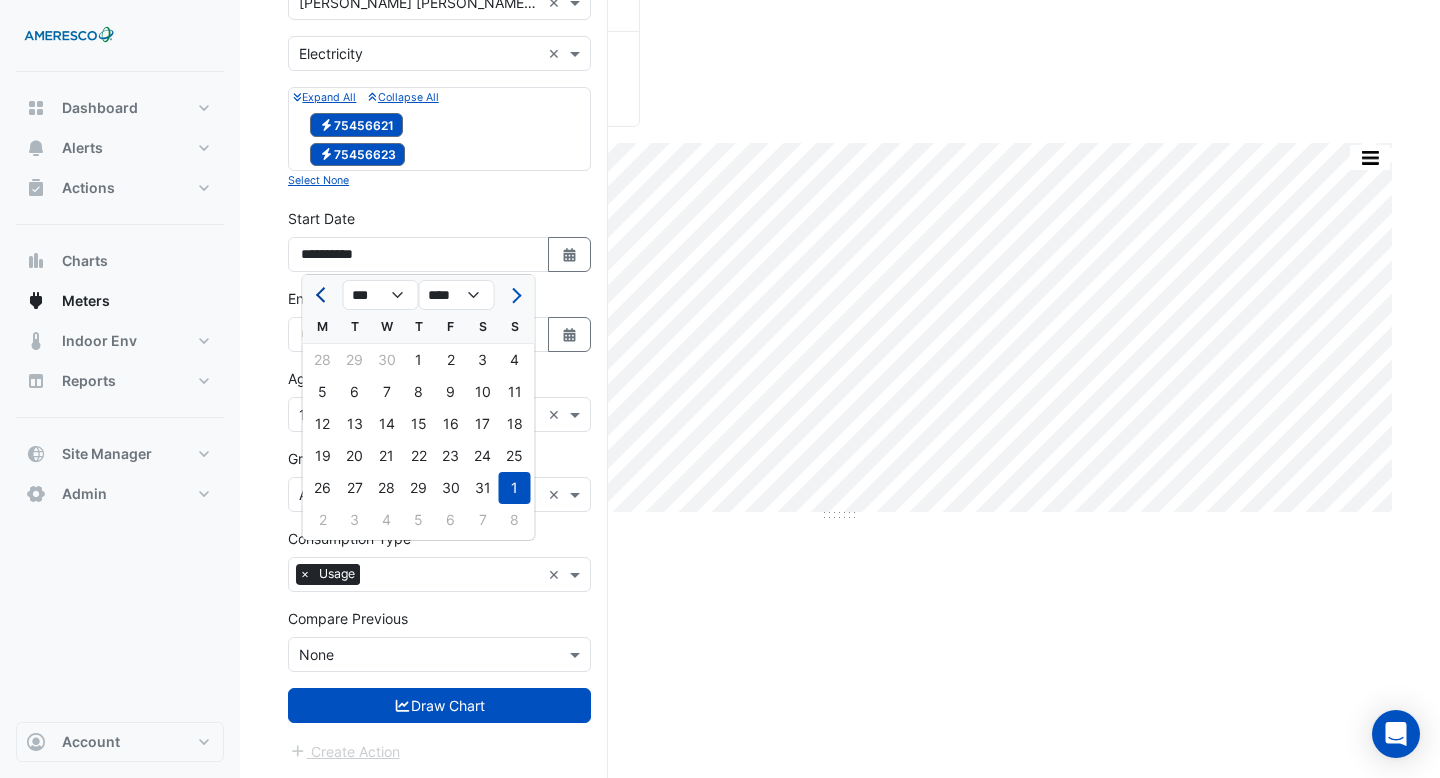 click 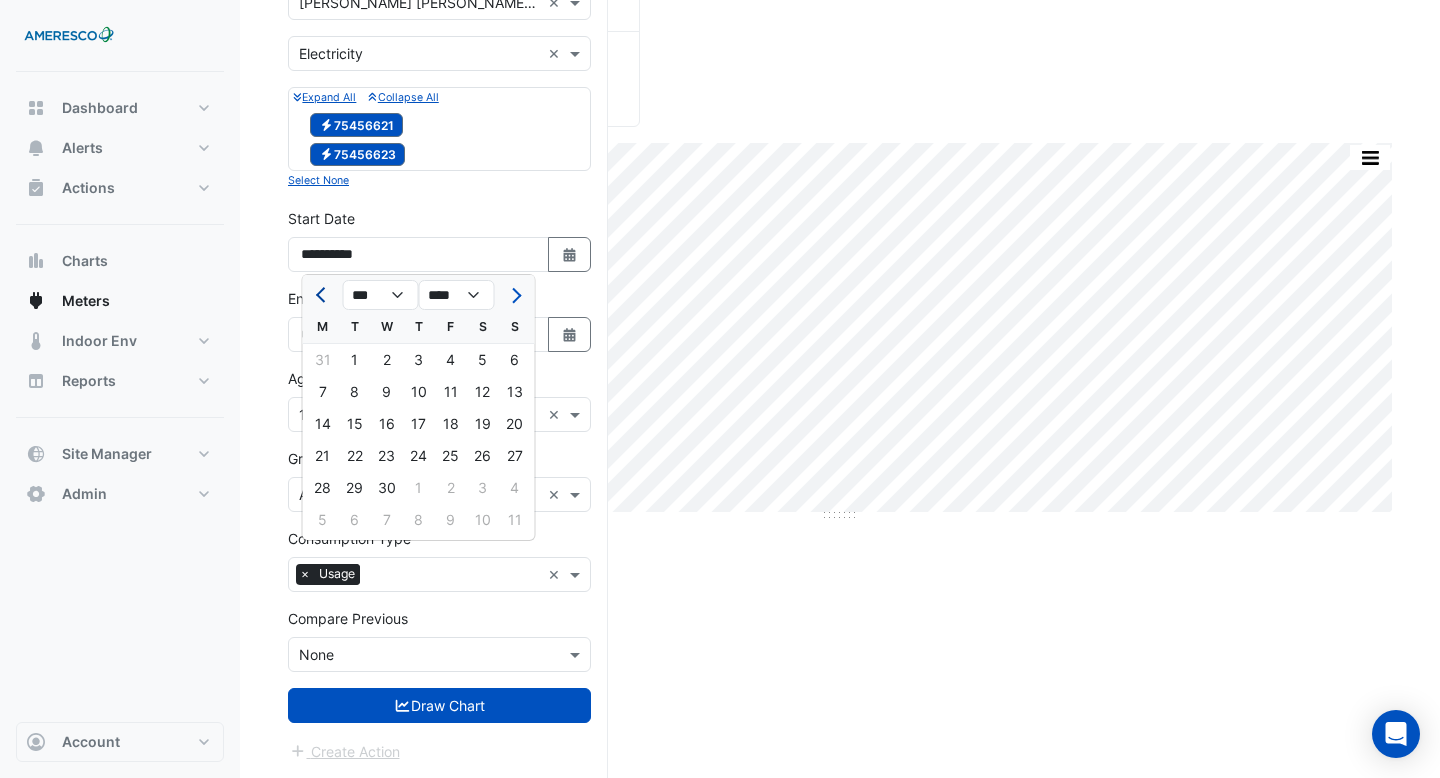 click 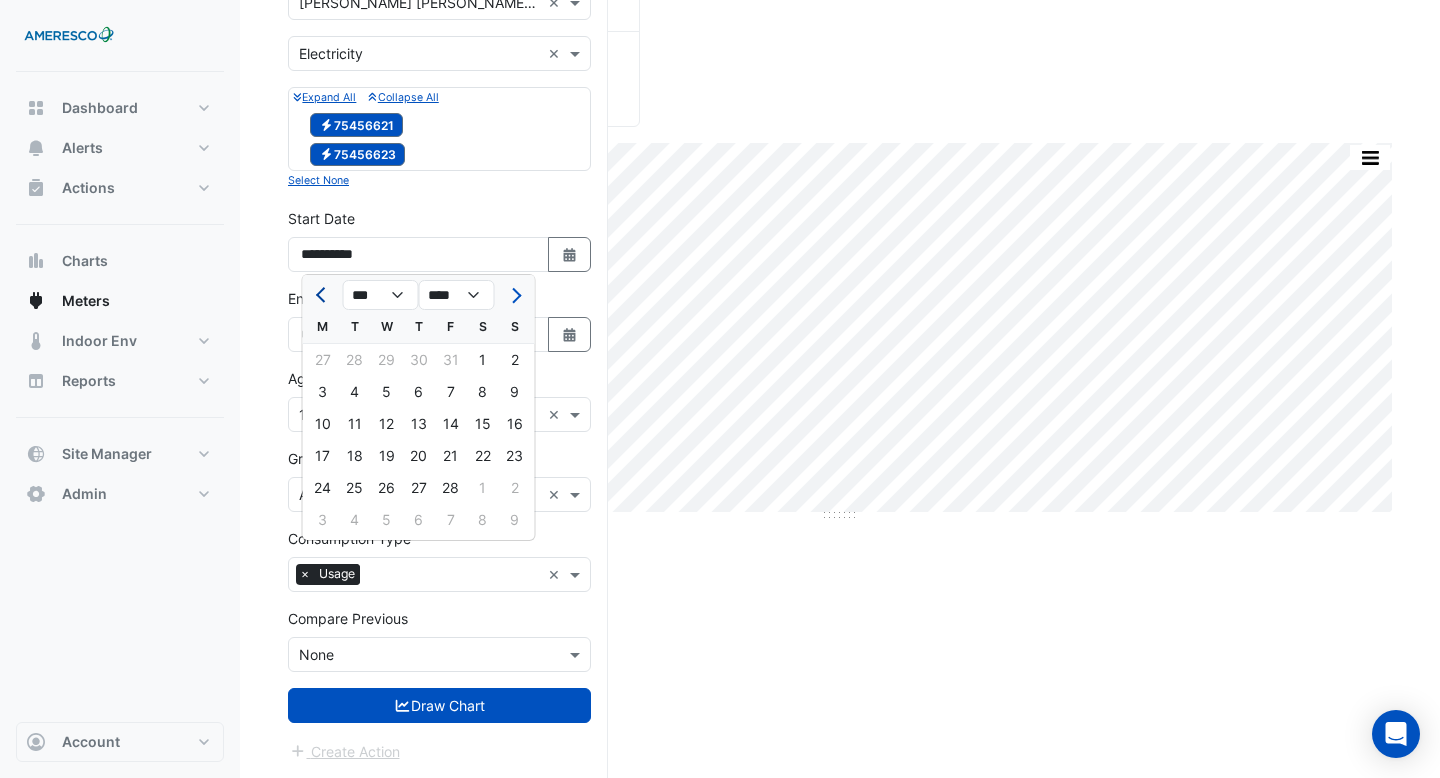 click 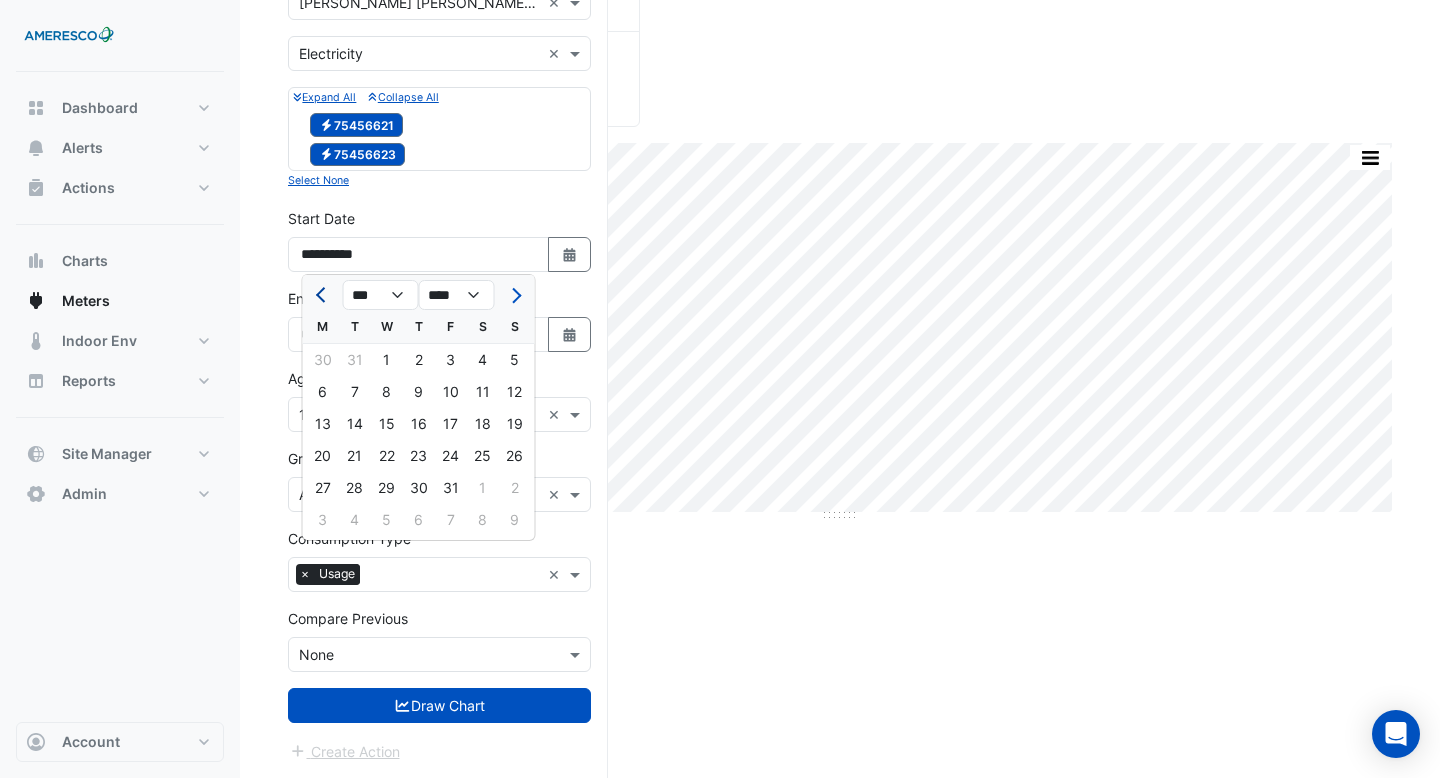 click 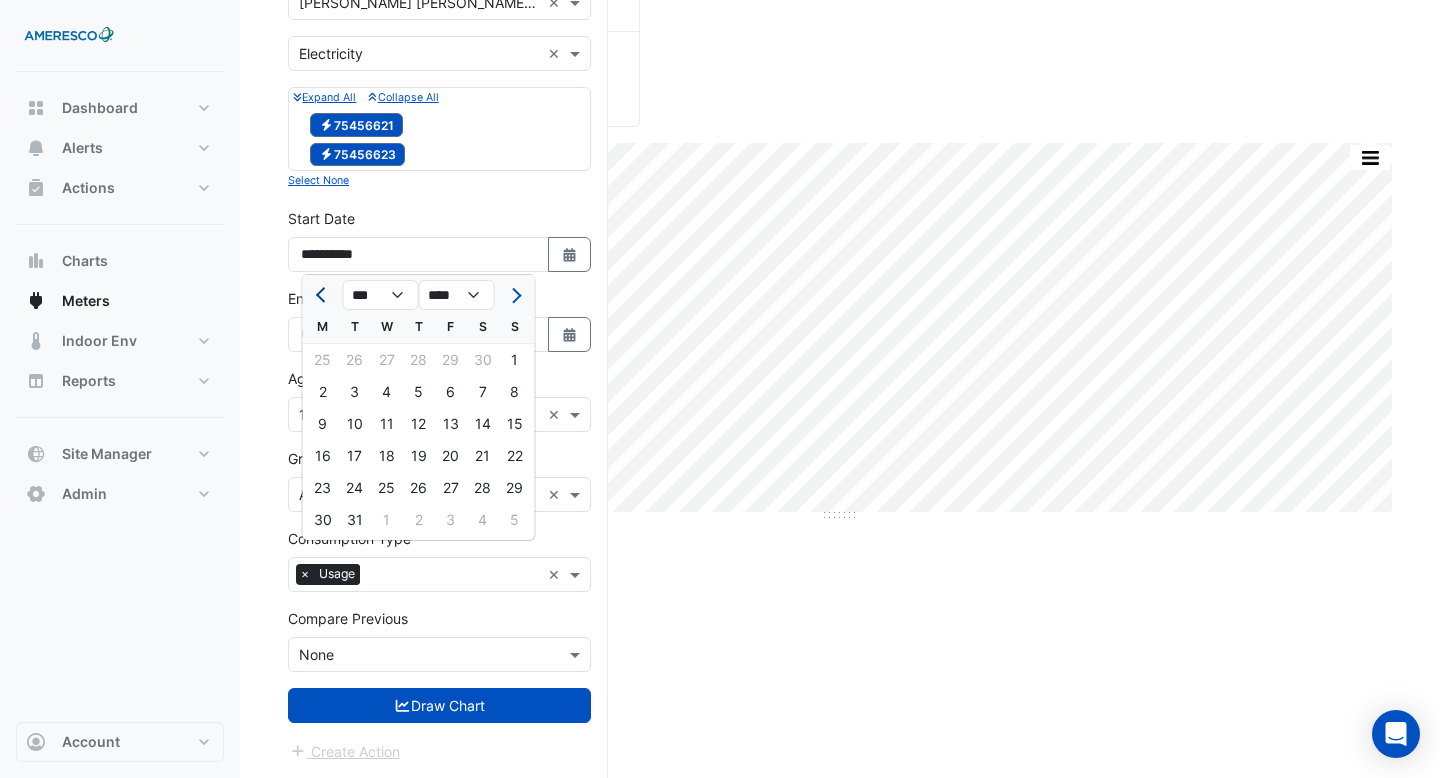 click 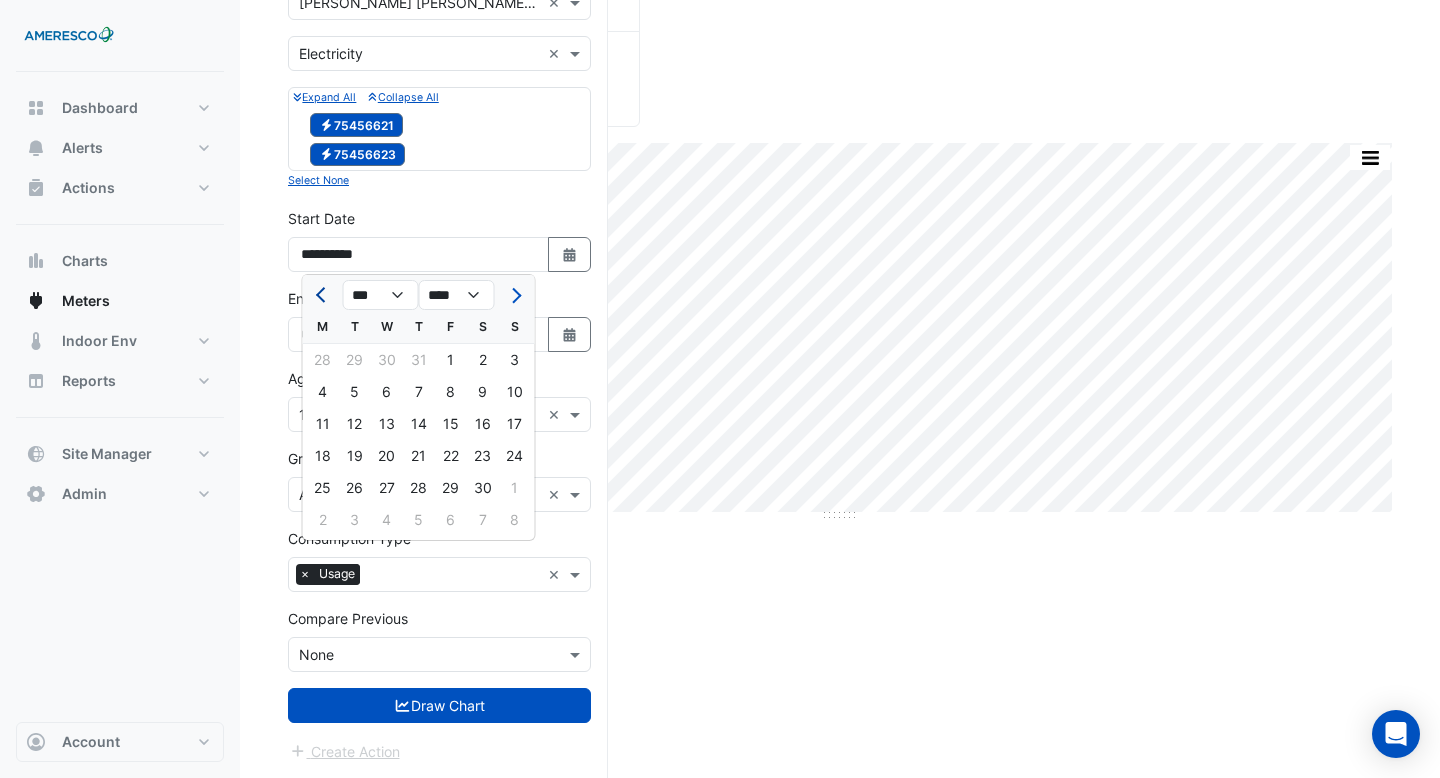 click 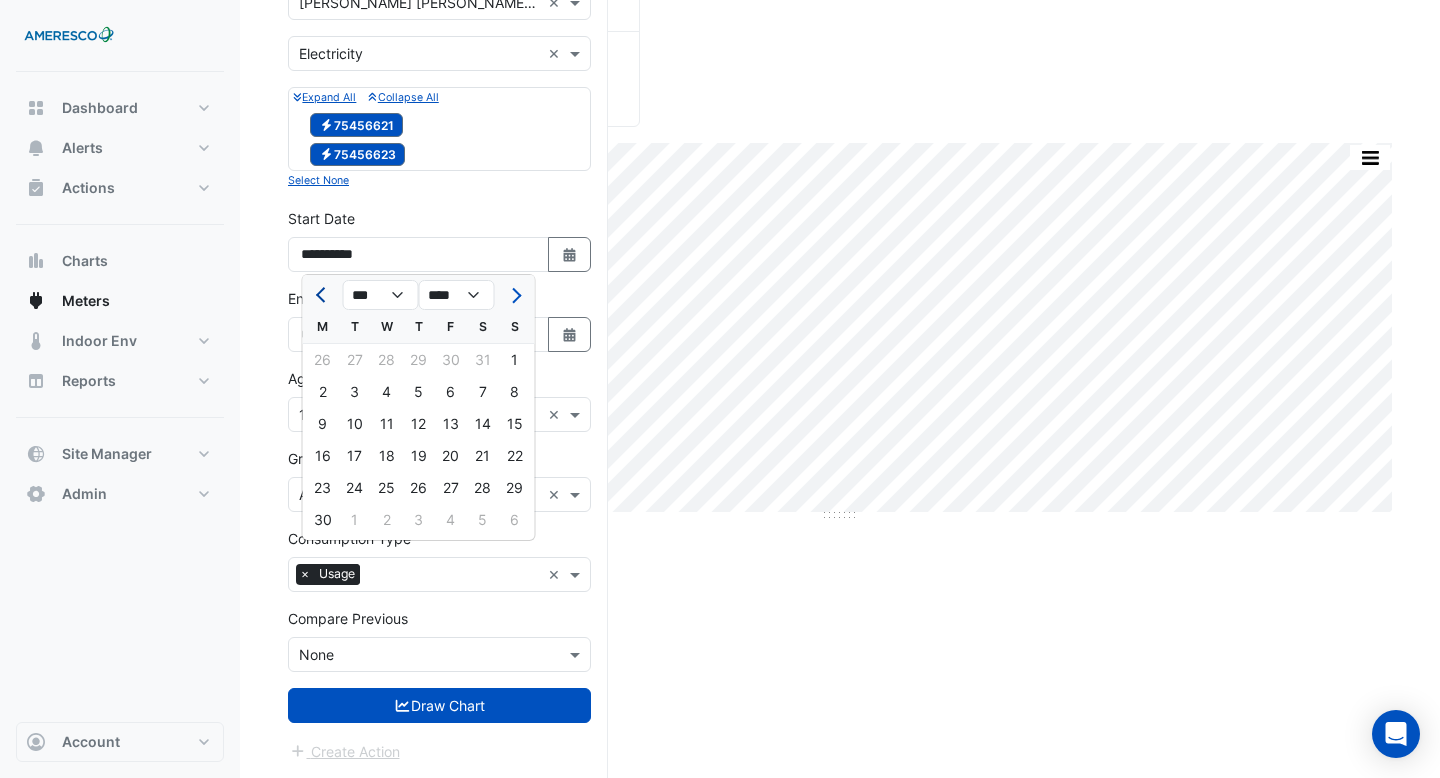 click 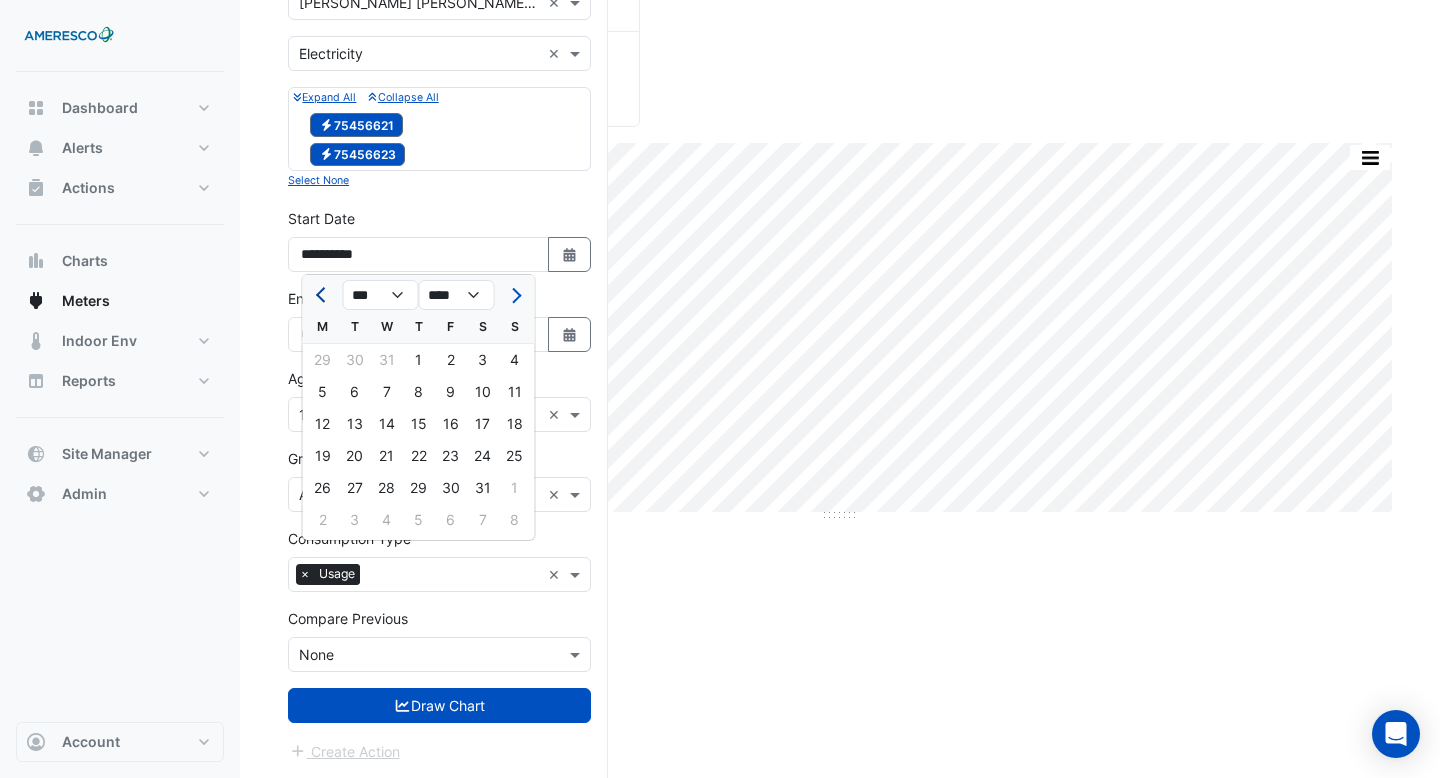 click 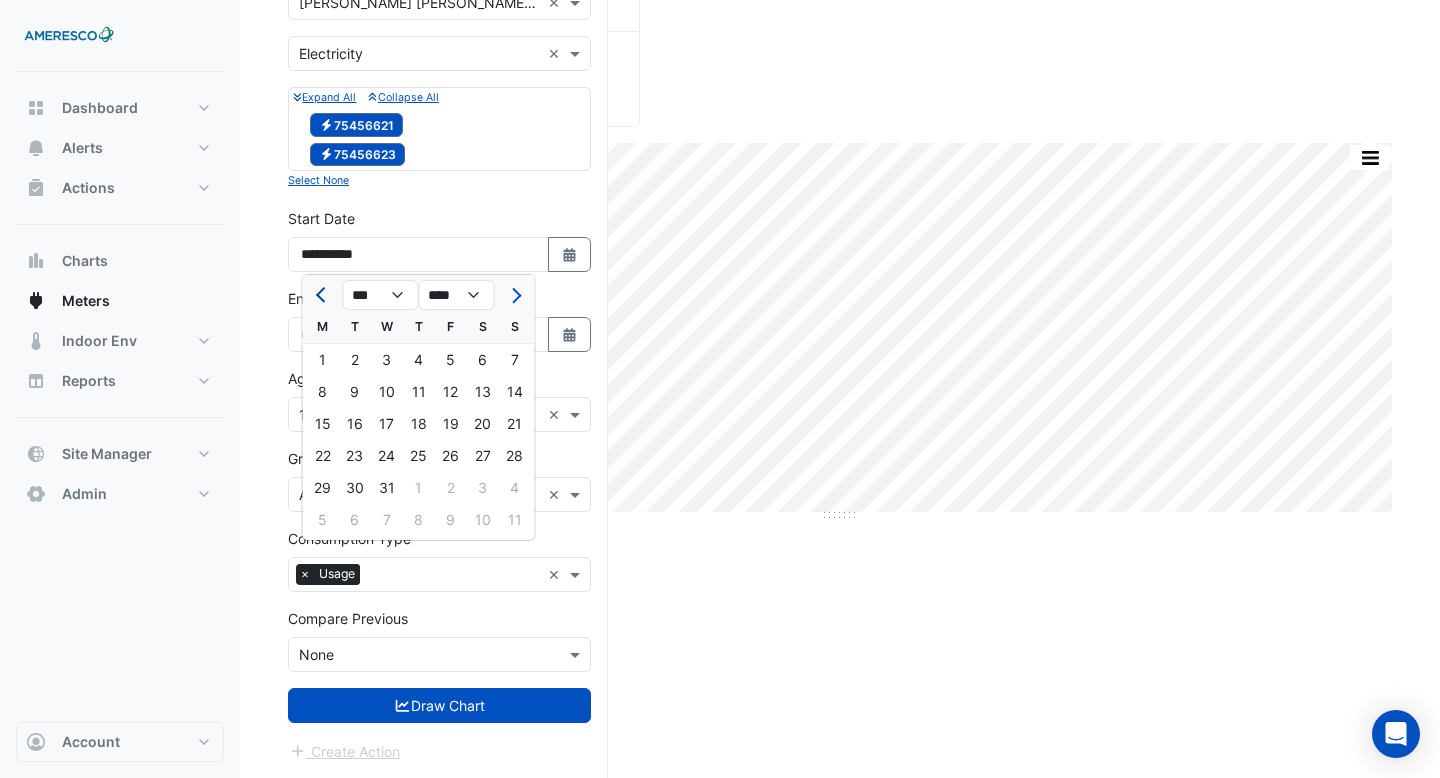 click 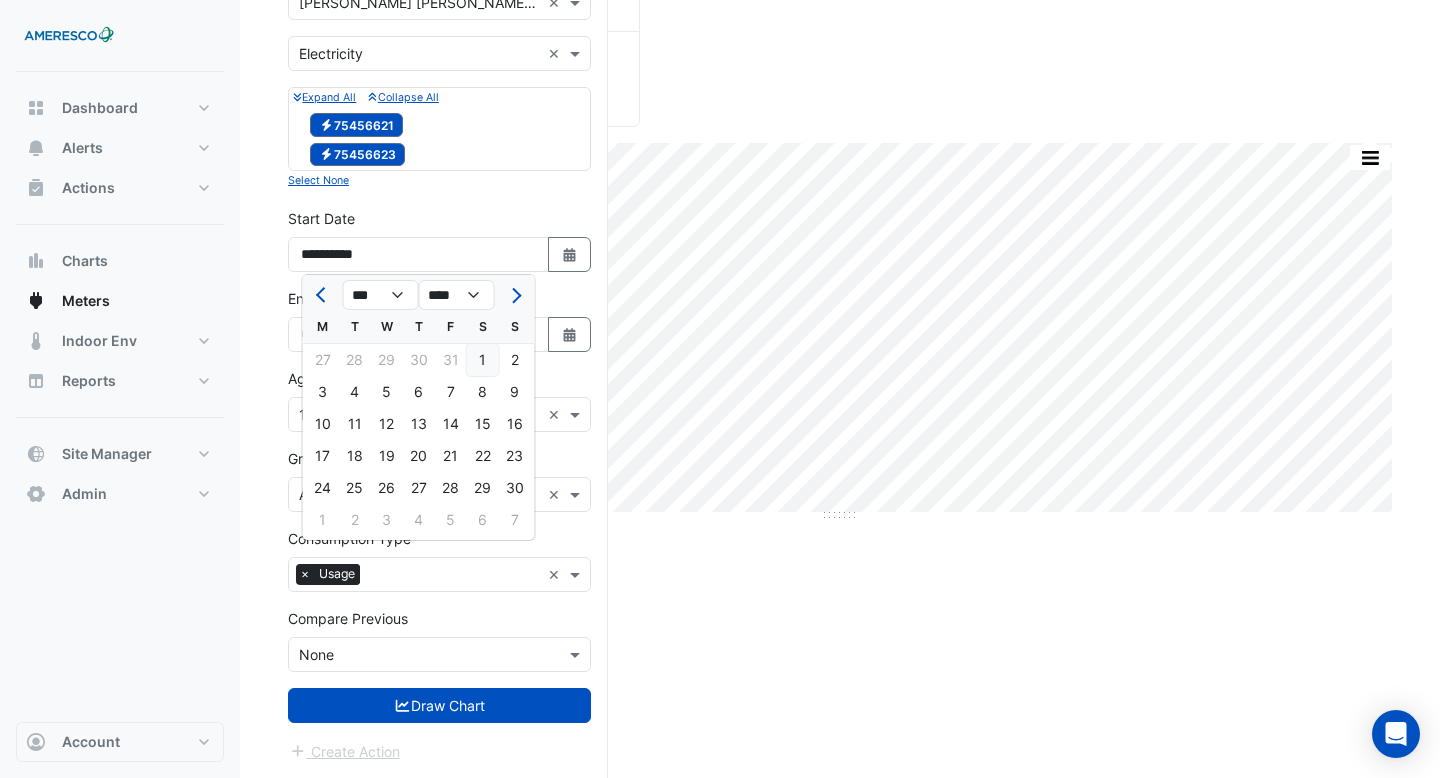 click on "1" 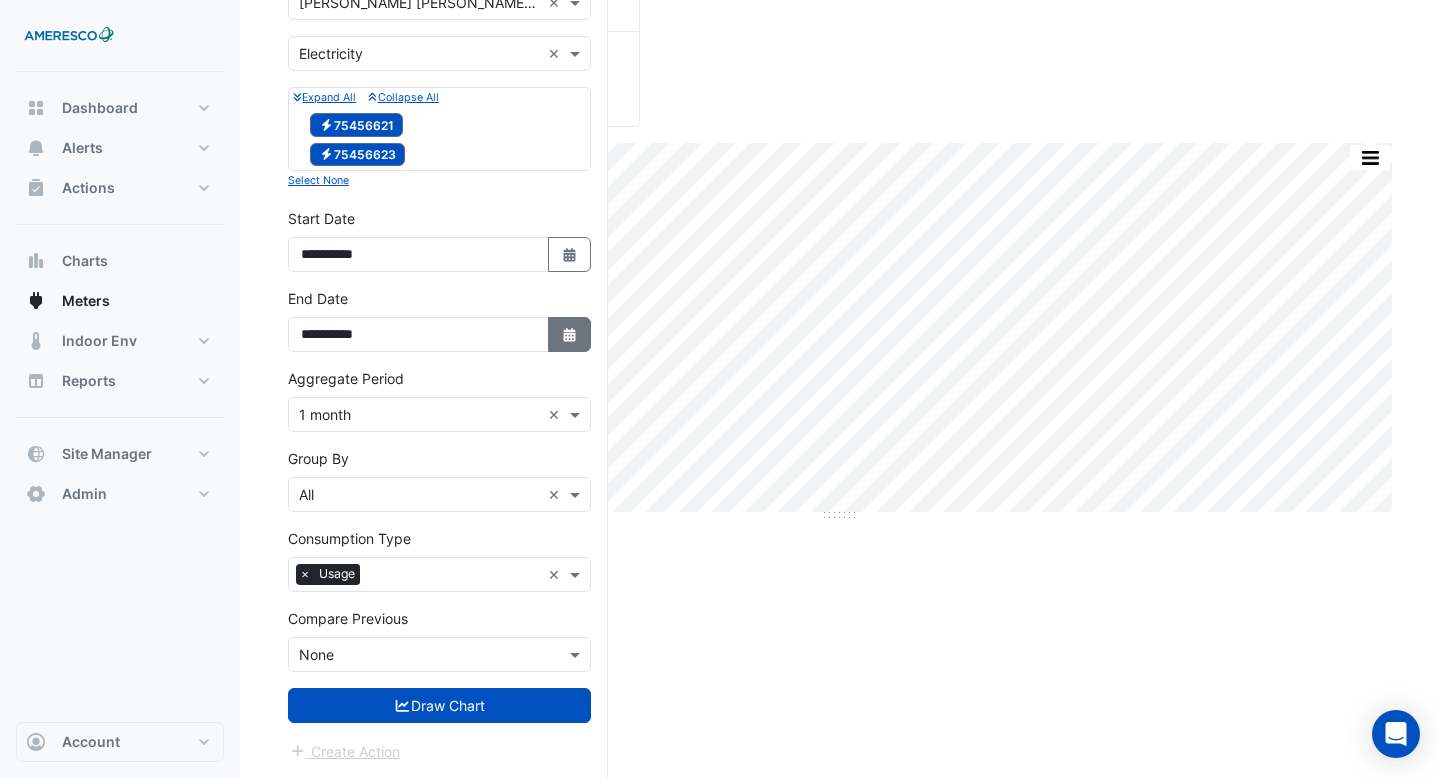 click on "Select Date" 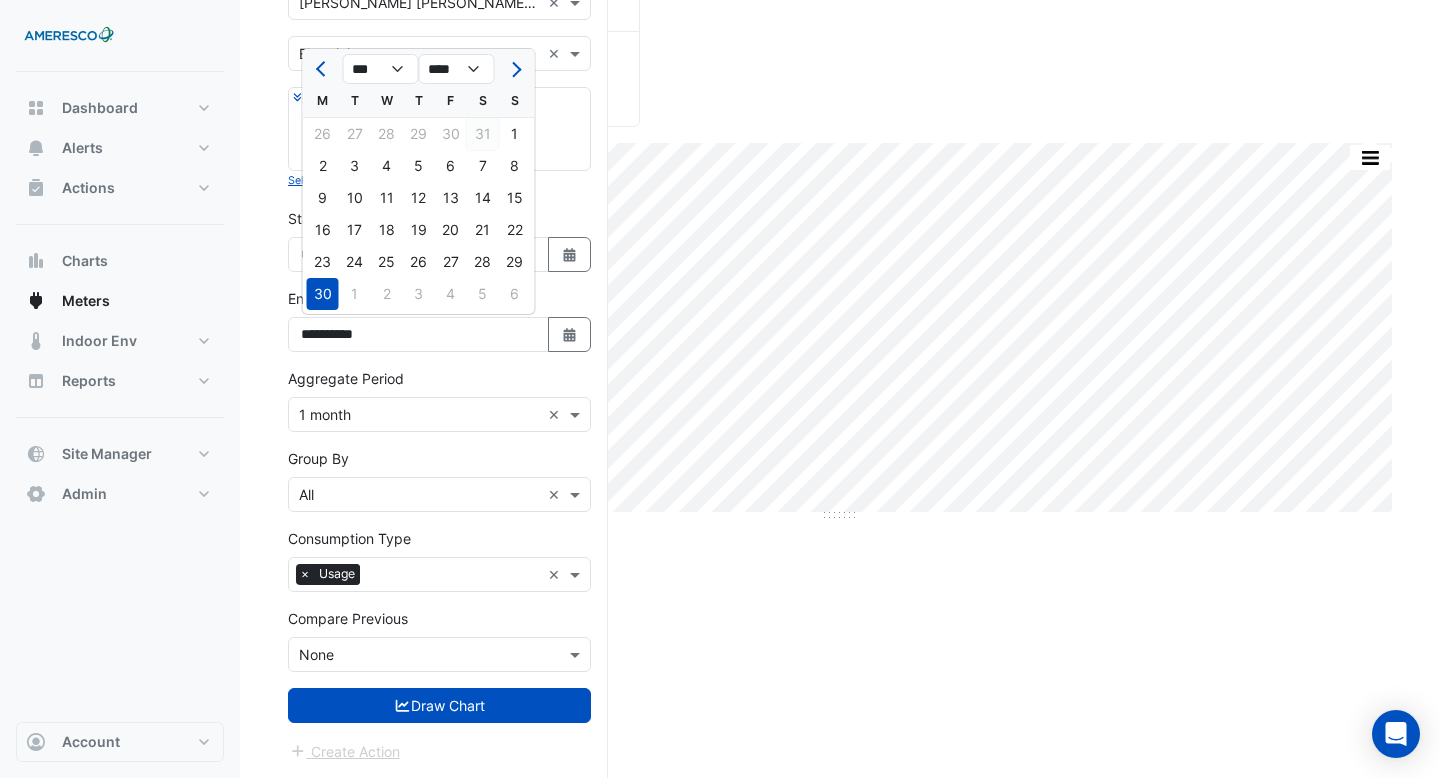 click on "31" 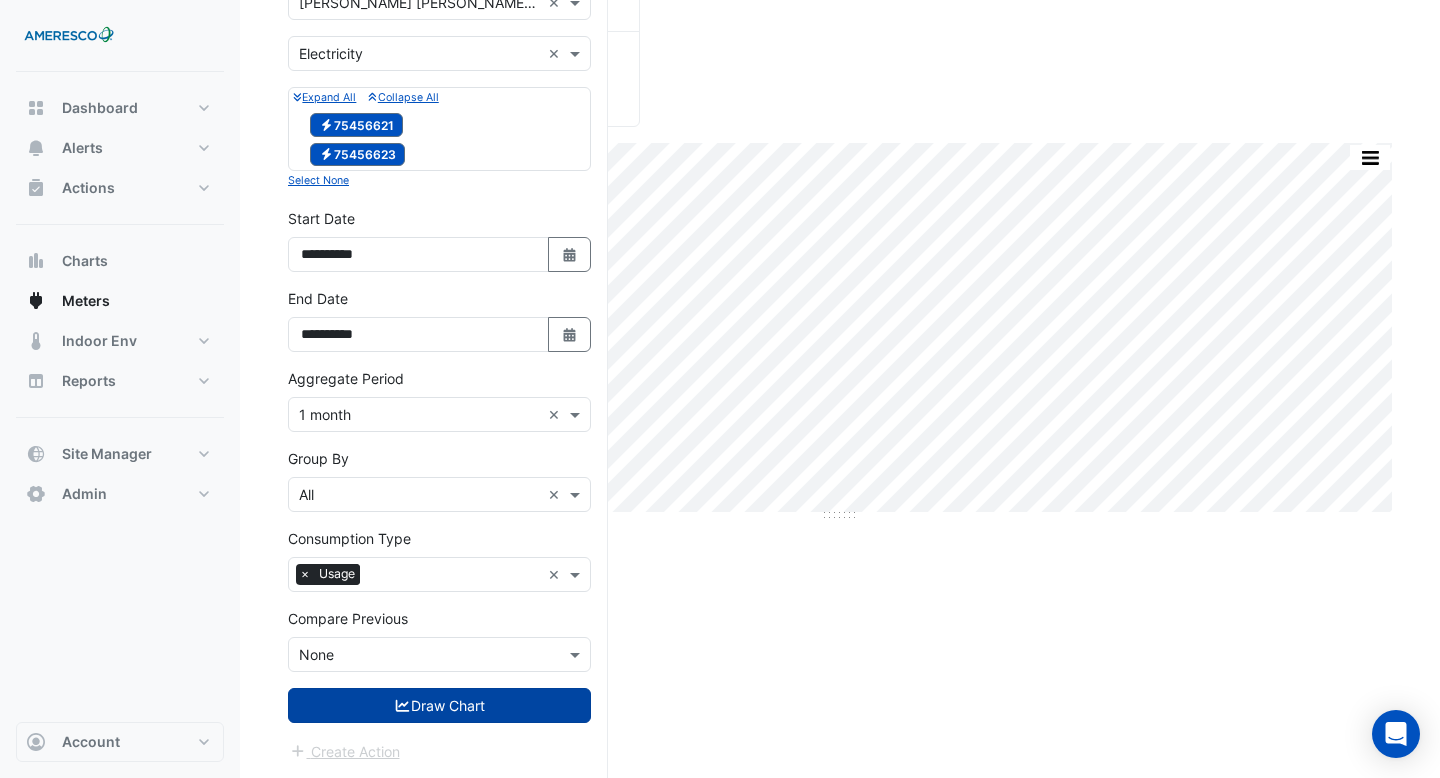 click on "Draw Chart" at bounding box center (439, 705) 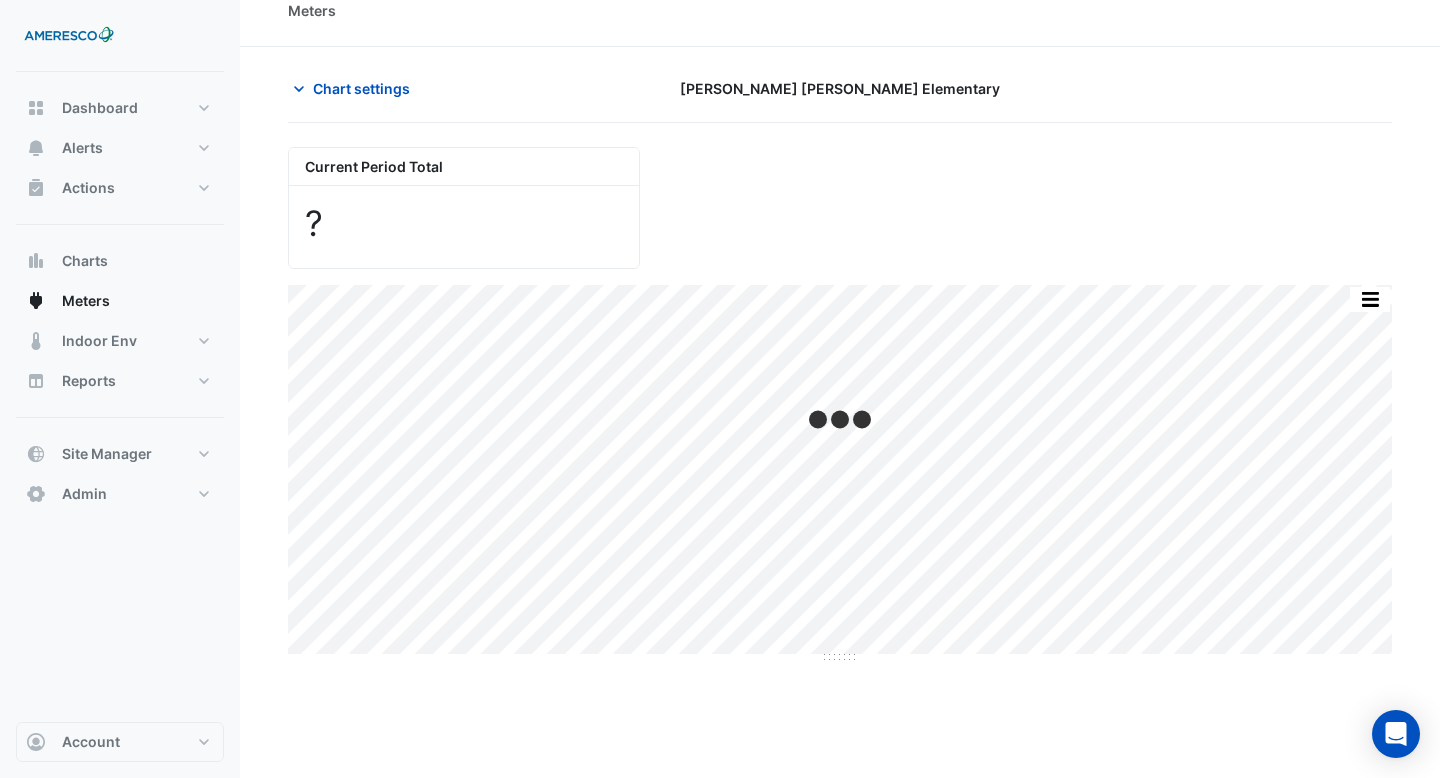 scroll, scrollTop: 0, scrollLeft: 0, axis: both 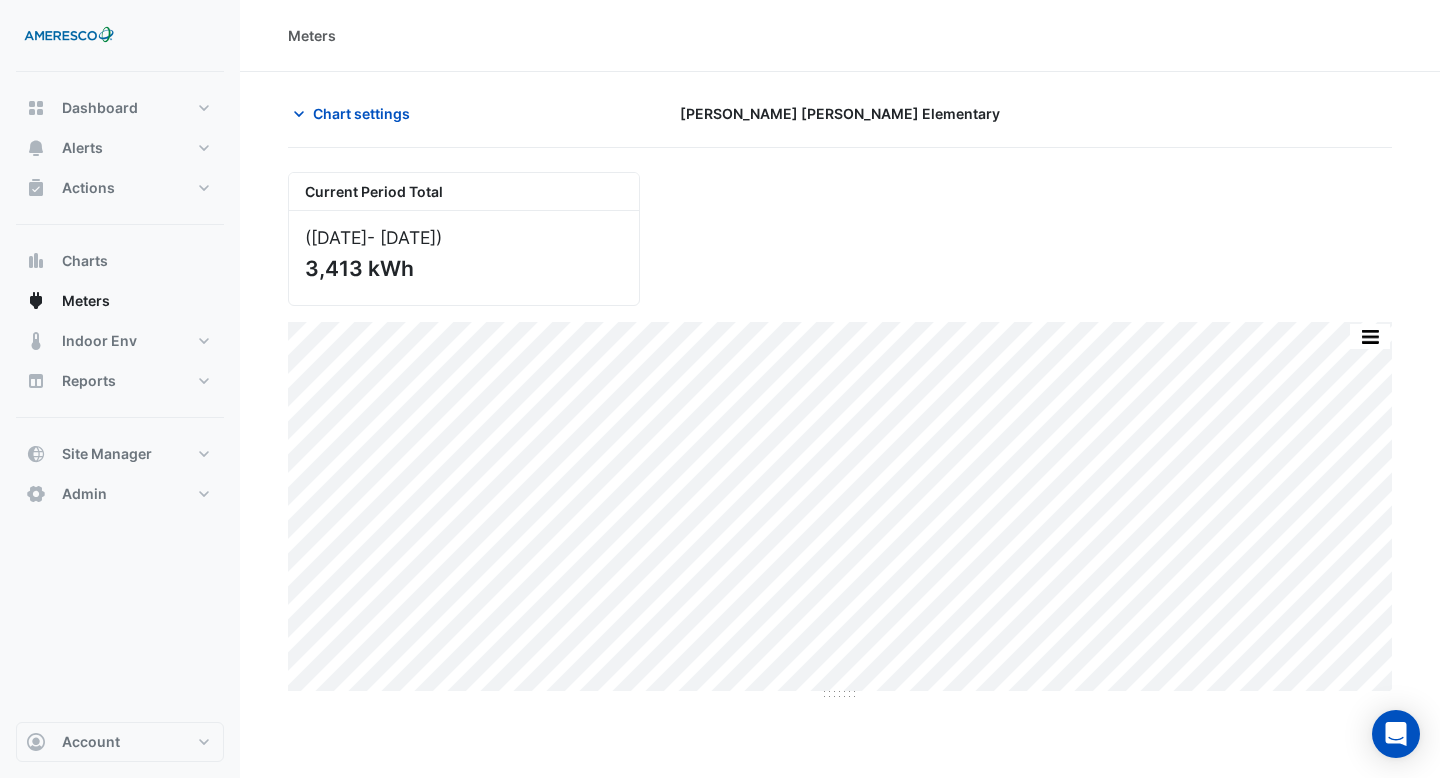 drag, startPoint x: 427, startPoint y: 279, endPoint x: 326, endPoint y: 274, distance: 101.12369 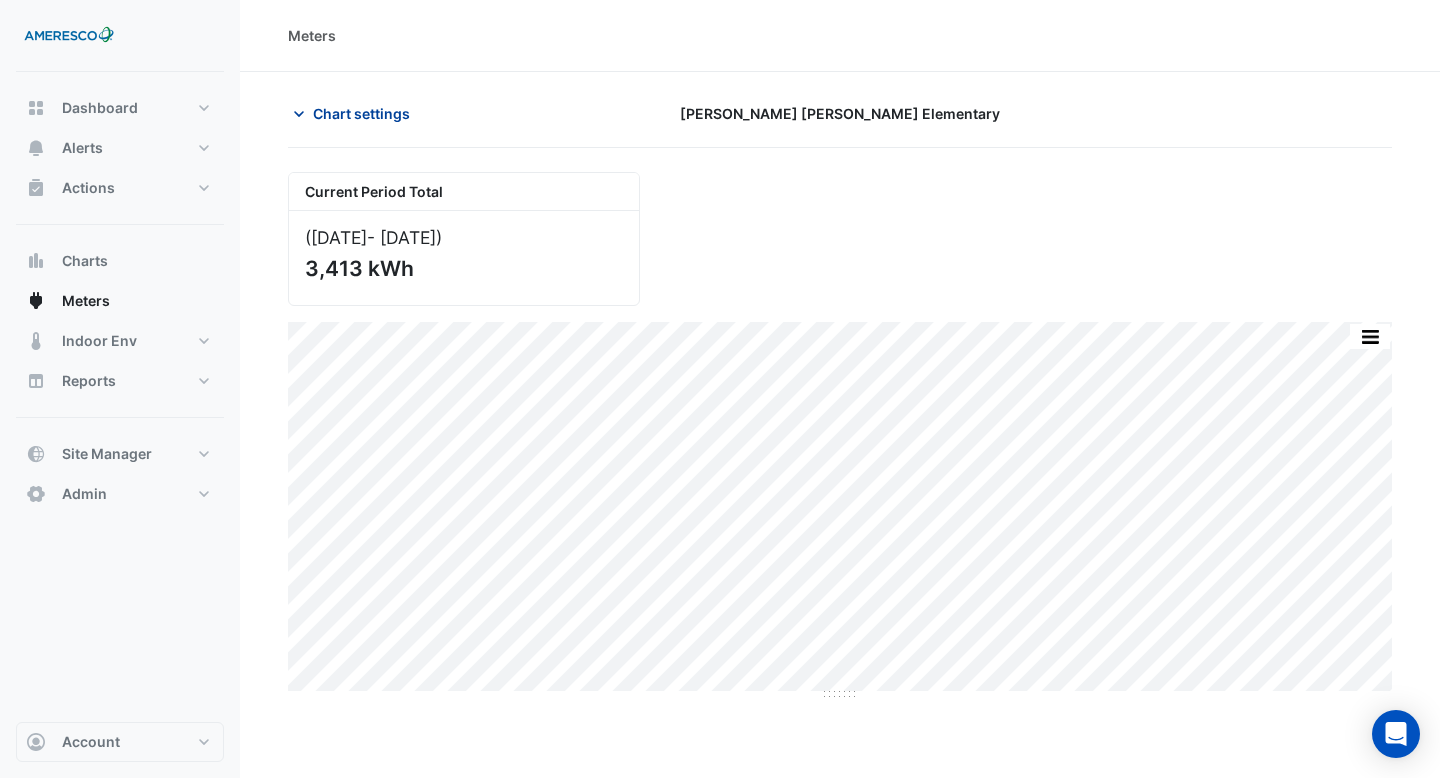 click on "Chart settings" 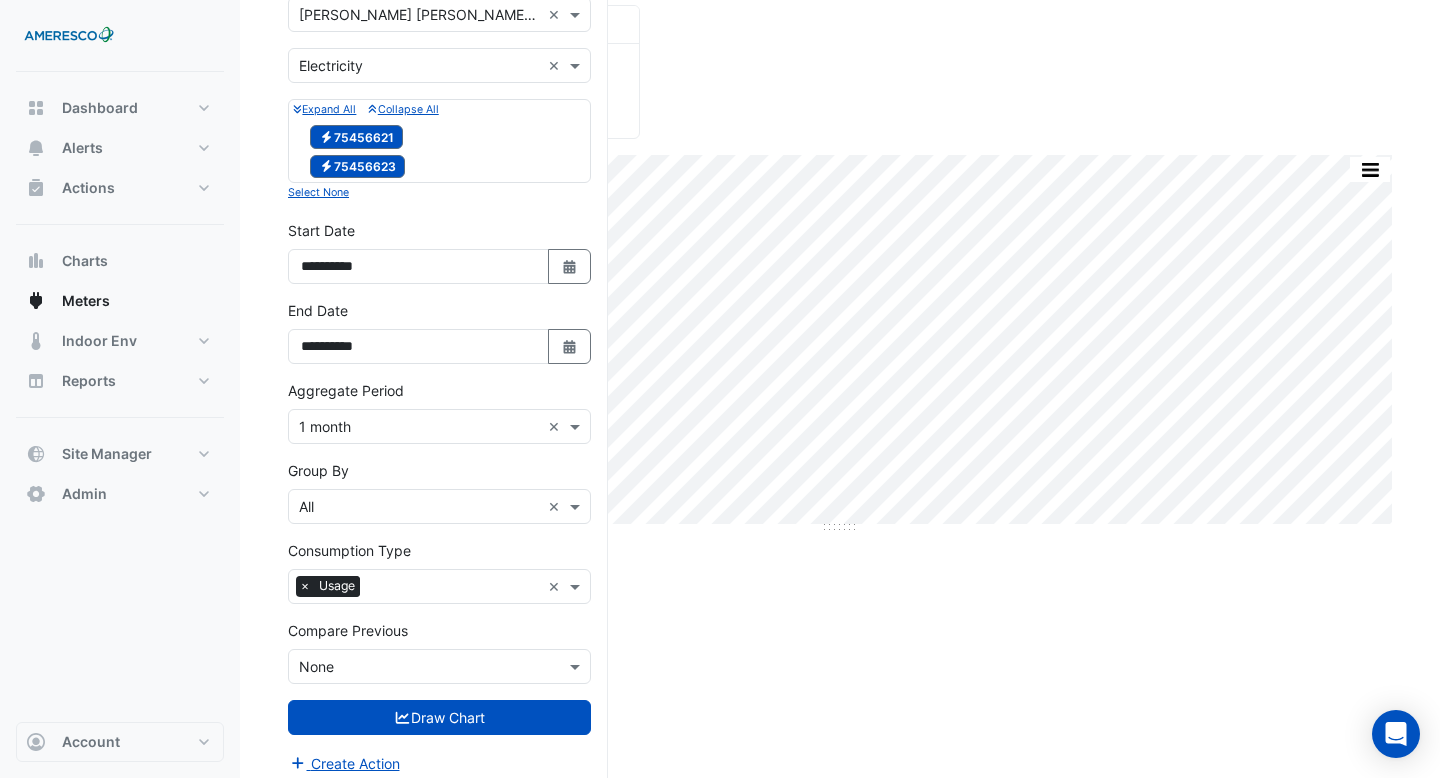 scroll, scrollTop: 179, scrollLeft: 0, axis: vertical 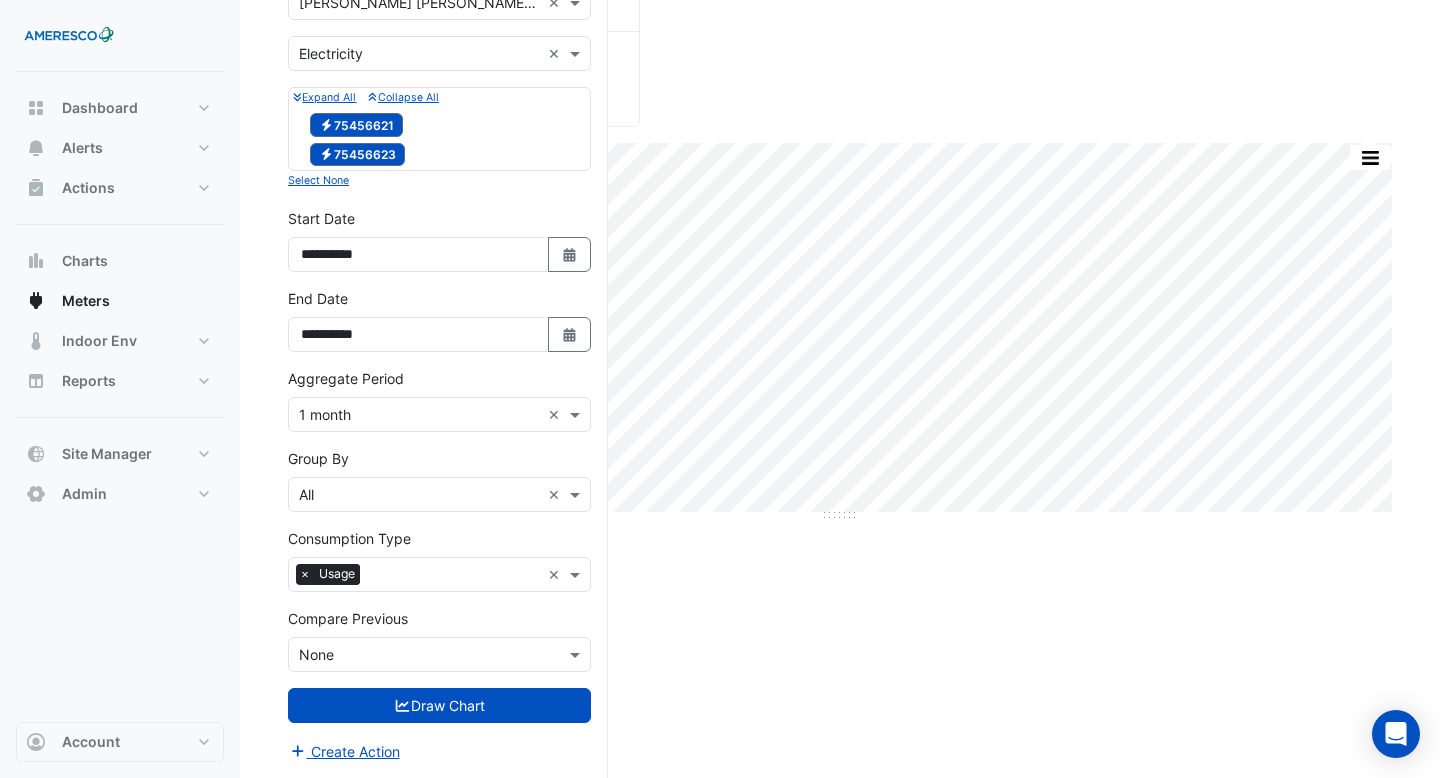 click at bounding box center [419, 415] 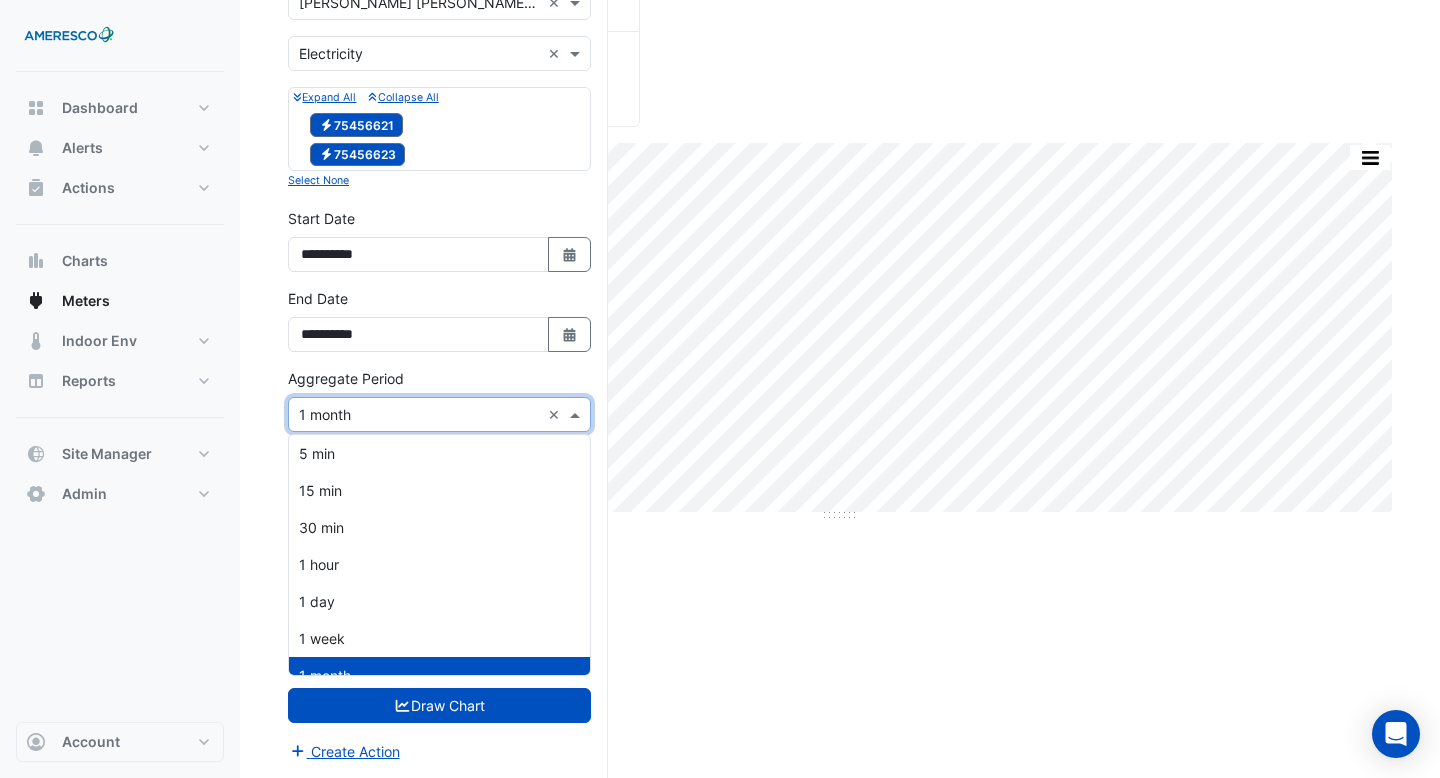 scroll, scrollTop: 19, scrollLeft: 0, axis: vertical 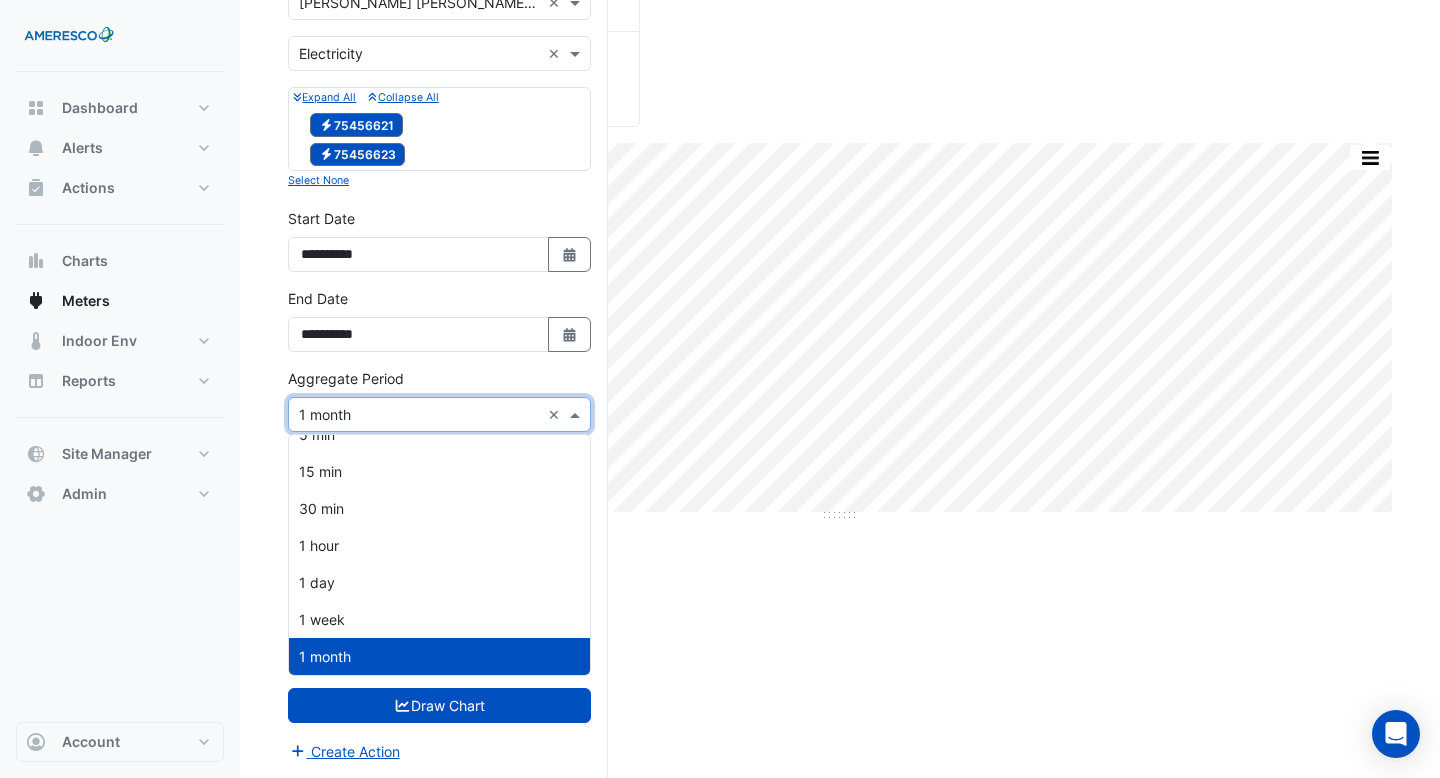 click at bounding box center (419, 415) 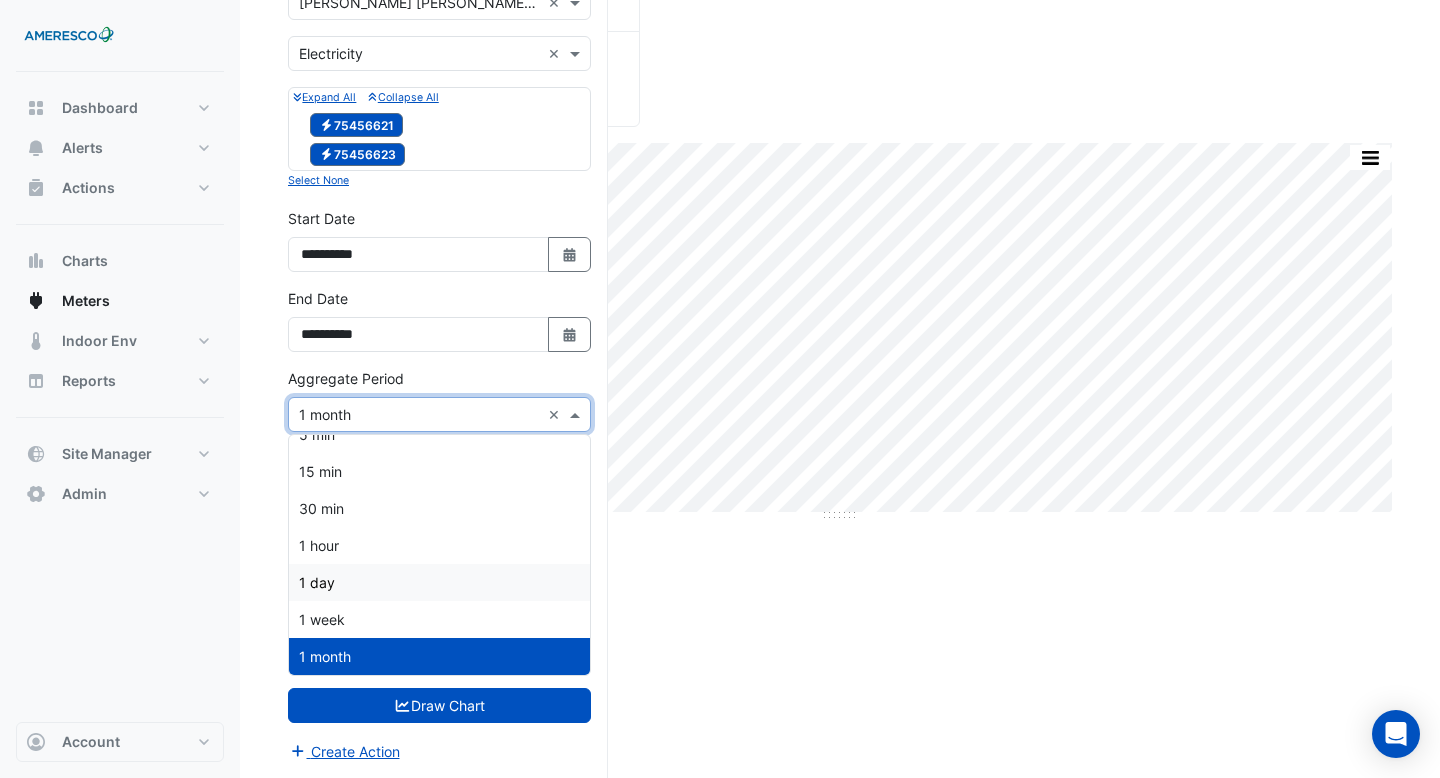 click on "Hide settings
Dr. Martin Luther King Jr. Elementary
Current Period Total
(Jun 24  - May 25 )
3,413 kWh
Print Save as JPEG Save as PNG Pivot Data Table Export CSV - Flat Export CSV - Pivot Select Chart Type    —    All Usage             Jun 2024       288.28 kWh    Timezone: America/Los_Angeles (PDT)
Select a Site × Dr. Martin Luther King Jr. Elementary ×
Utility Type × Electricity ×
Expand All
Collapse All
Electricity" 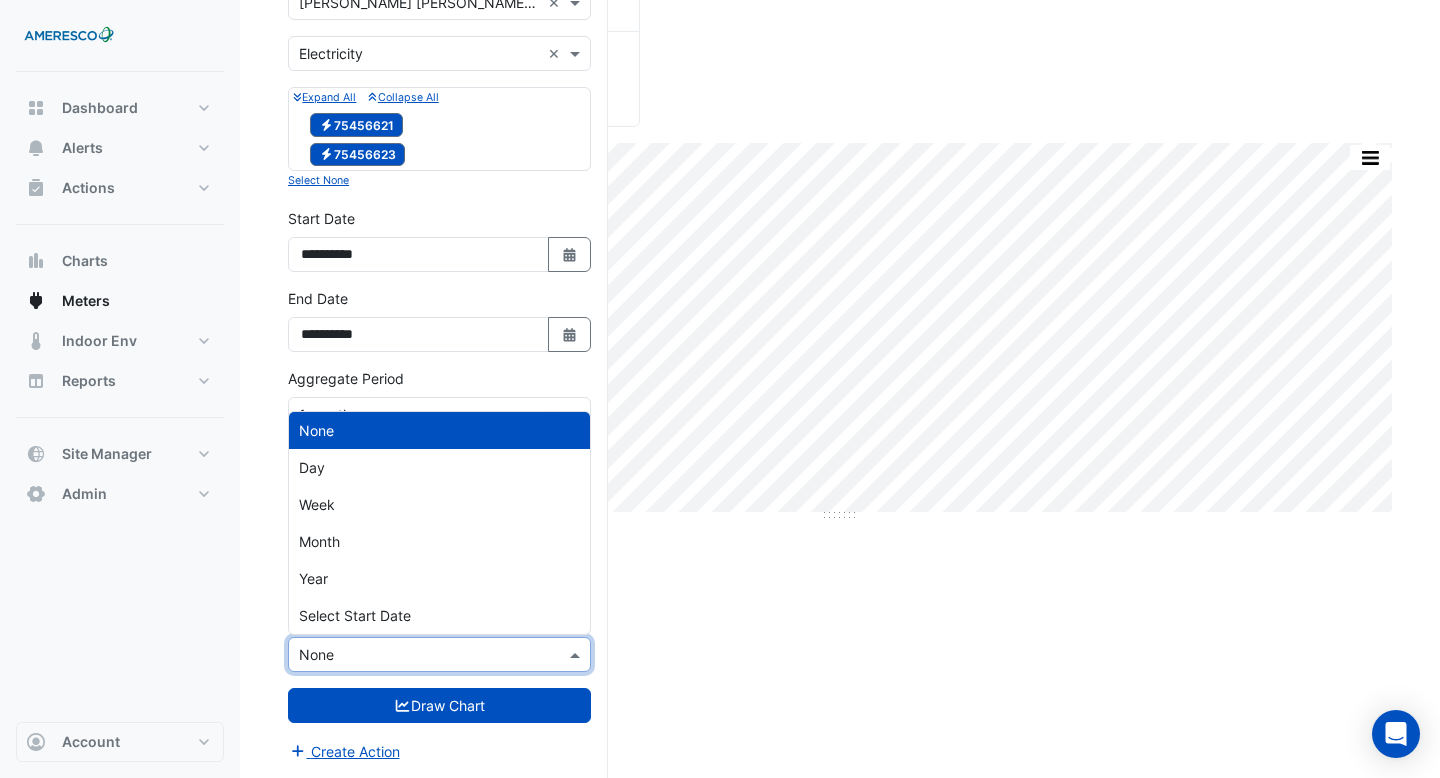 click at bounding box center [419, 655] 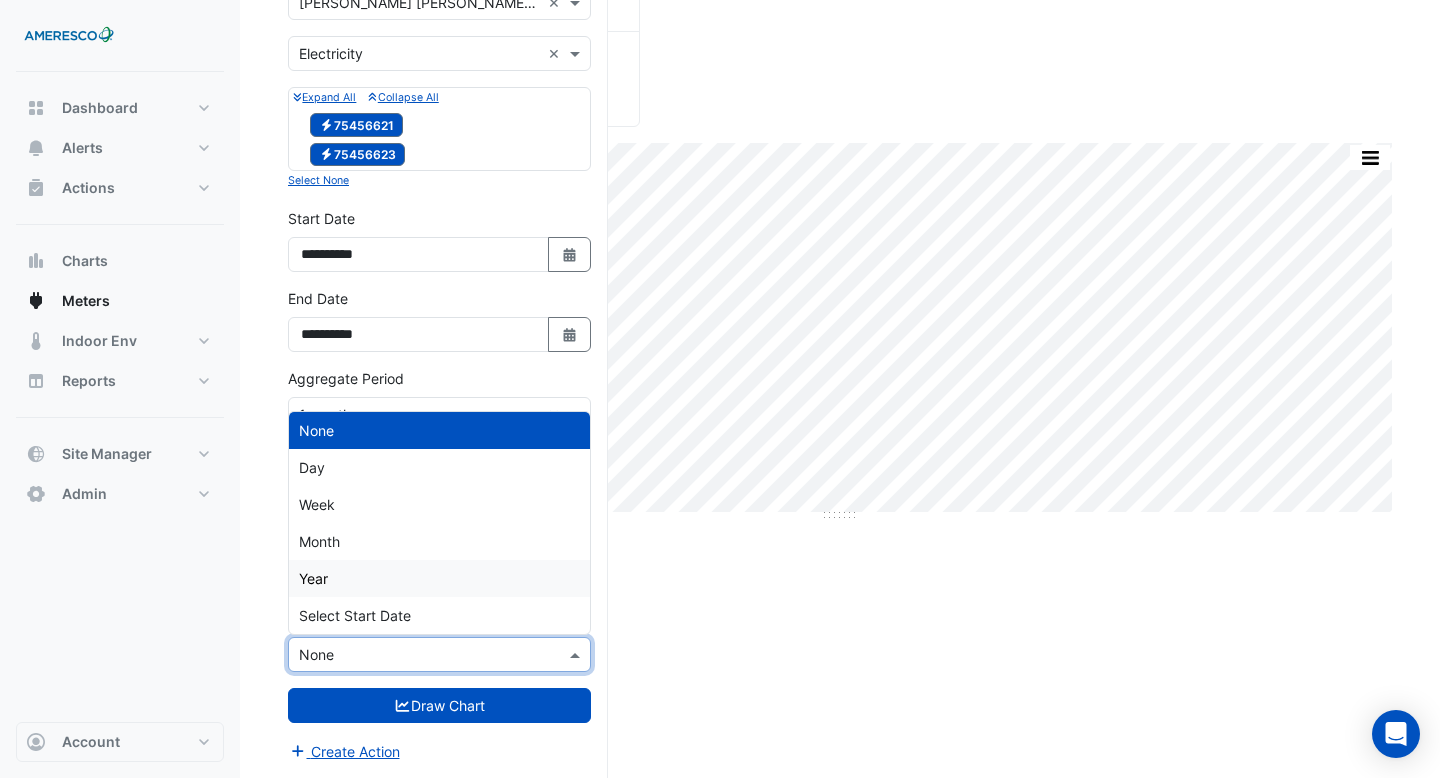 click on "Year" at bounding box center [439, 578] 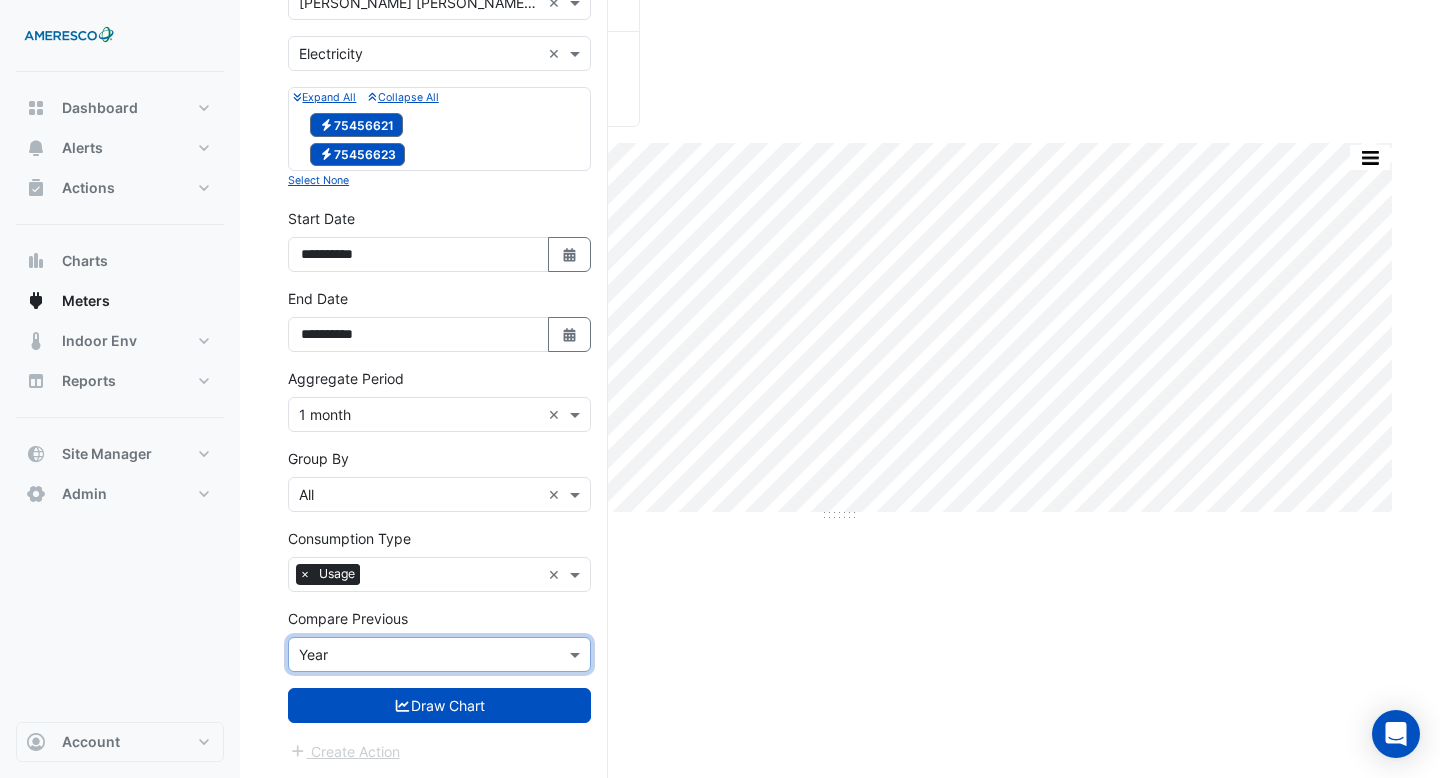 click on "**********" at bounding box center (439, 374) 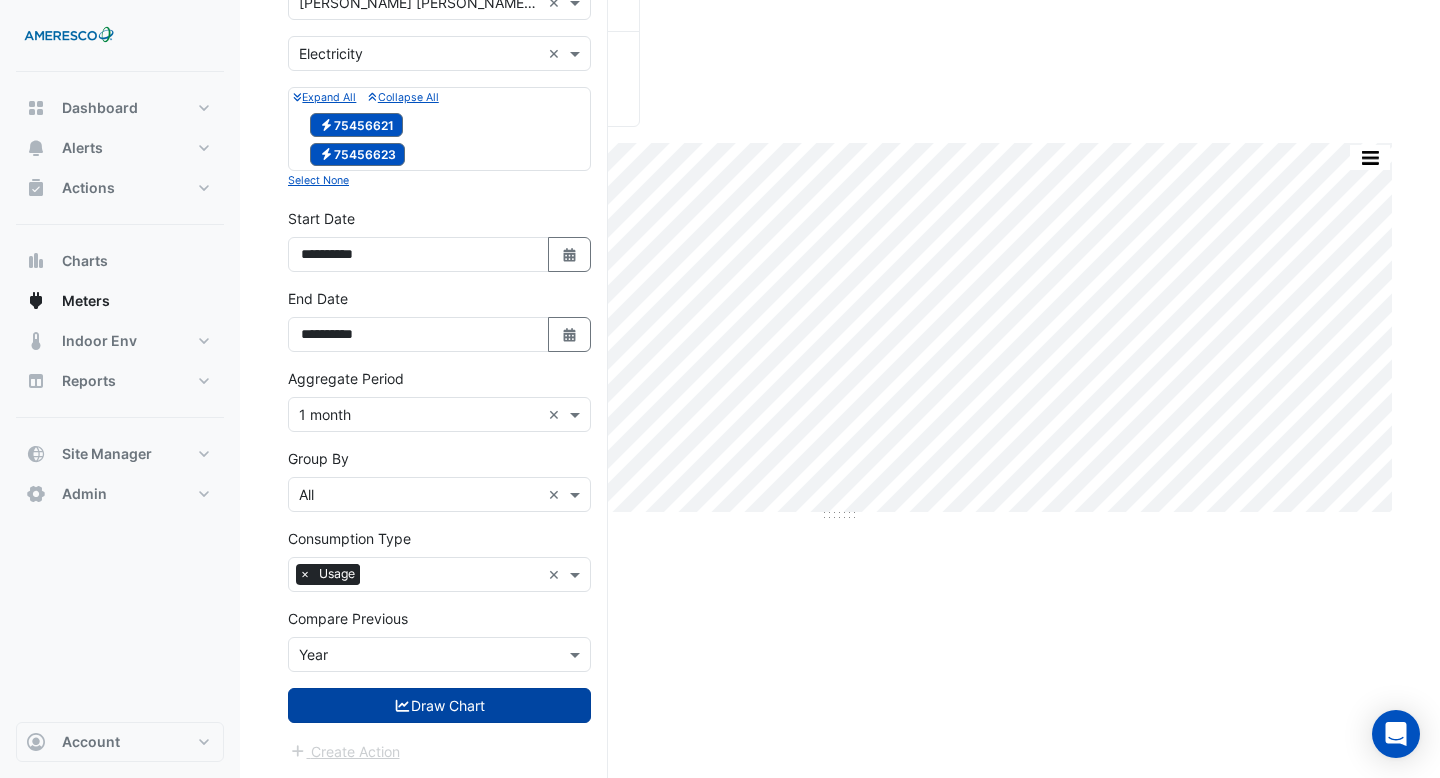 click on "Draw Chart" at bounding box center (439, 705) 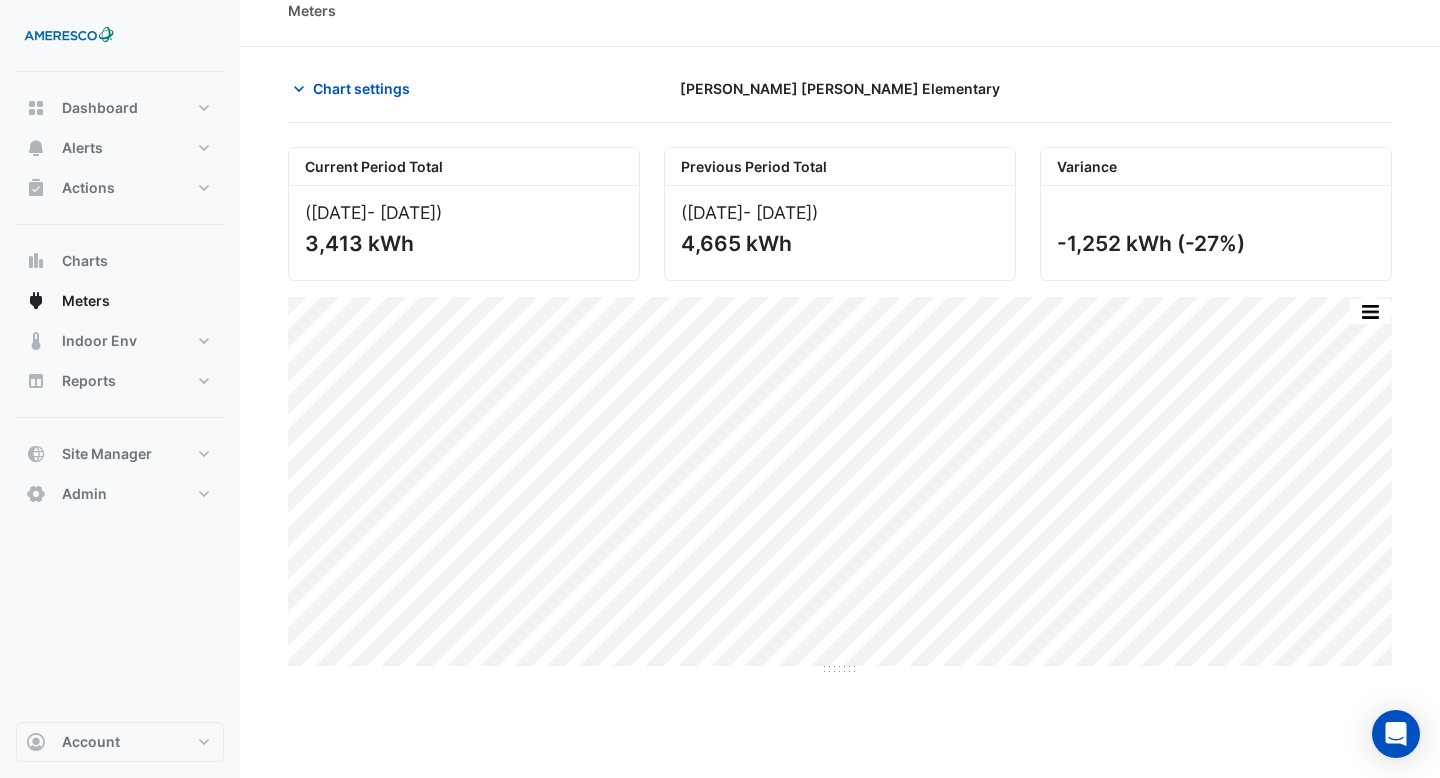 scroll, scrollTop: 0, scrollLeft: 0, axis: both 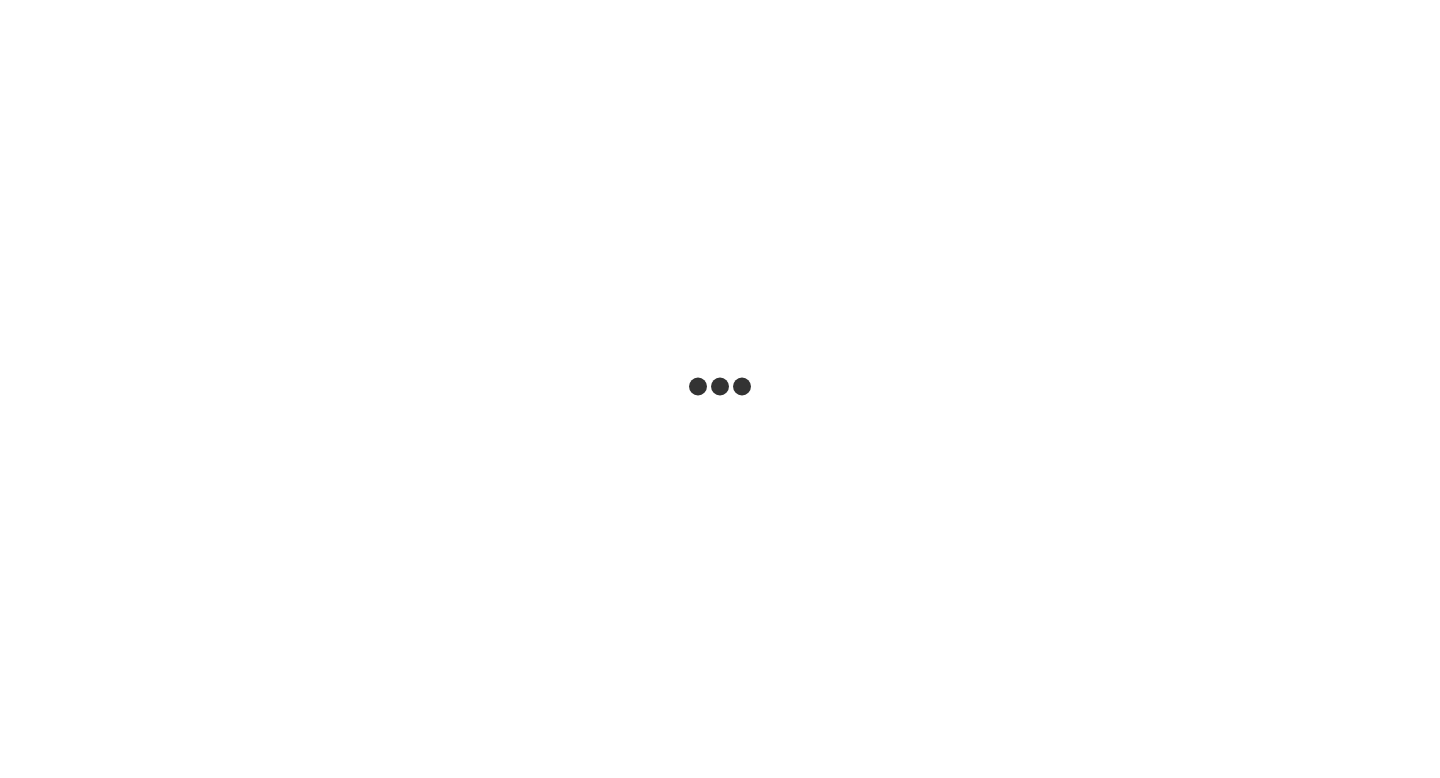 select on "***" 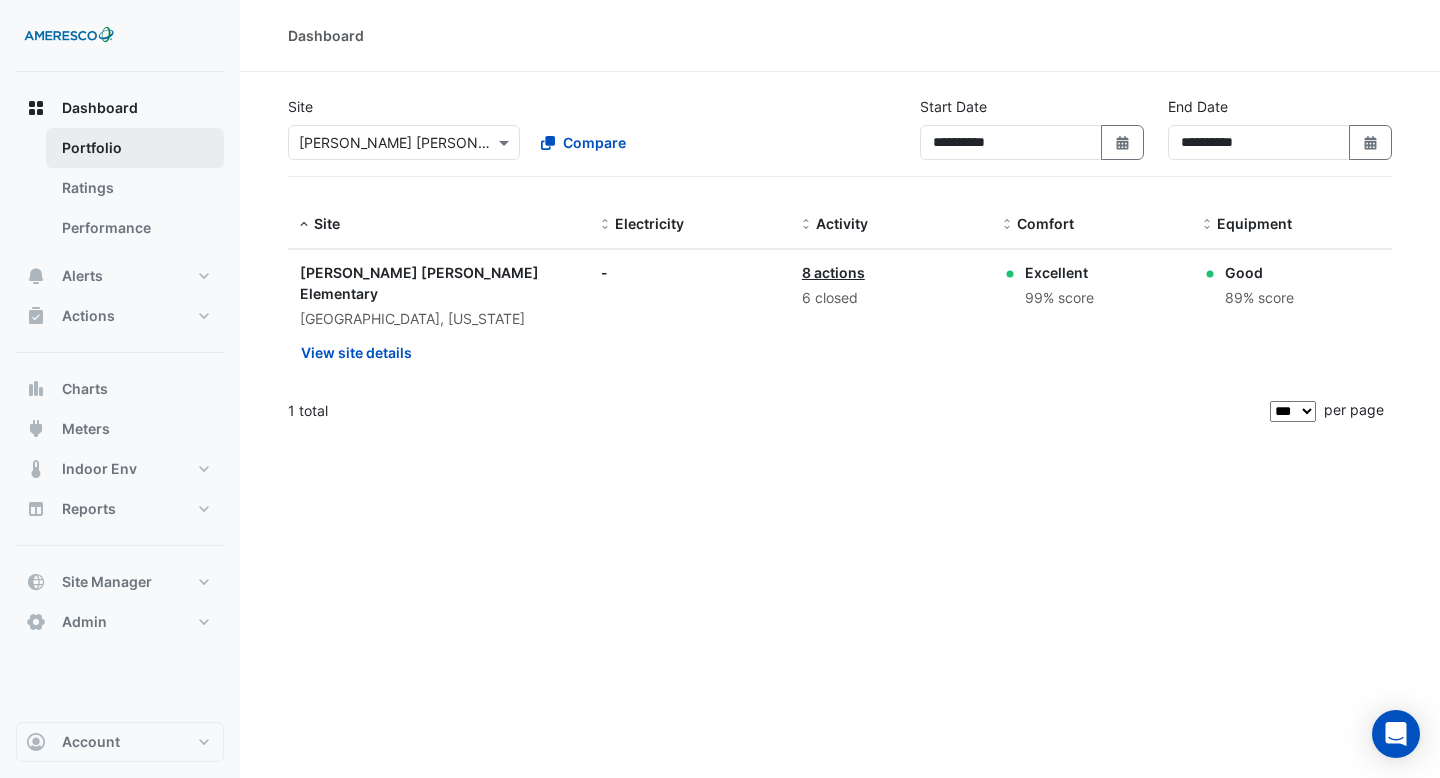 click on "Portfolio" at bounding box center [135, 148] 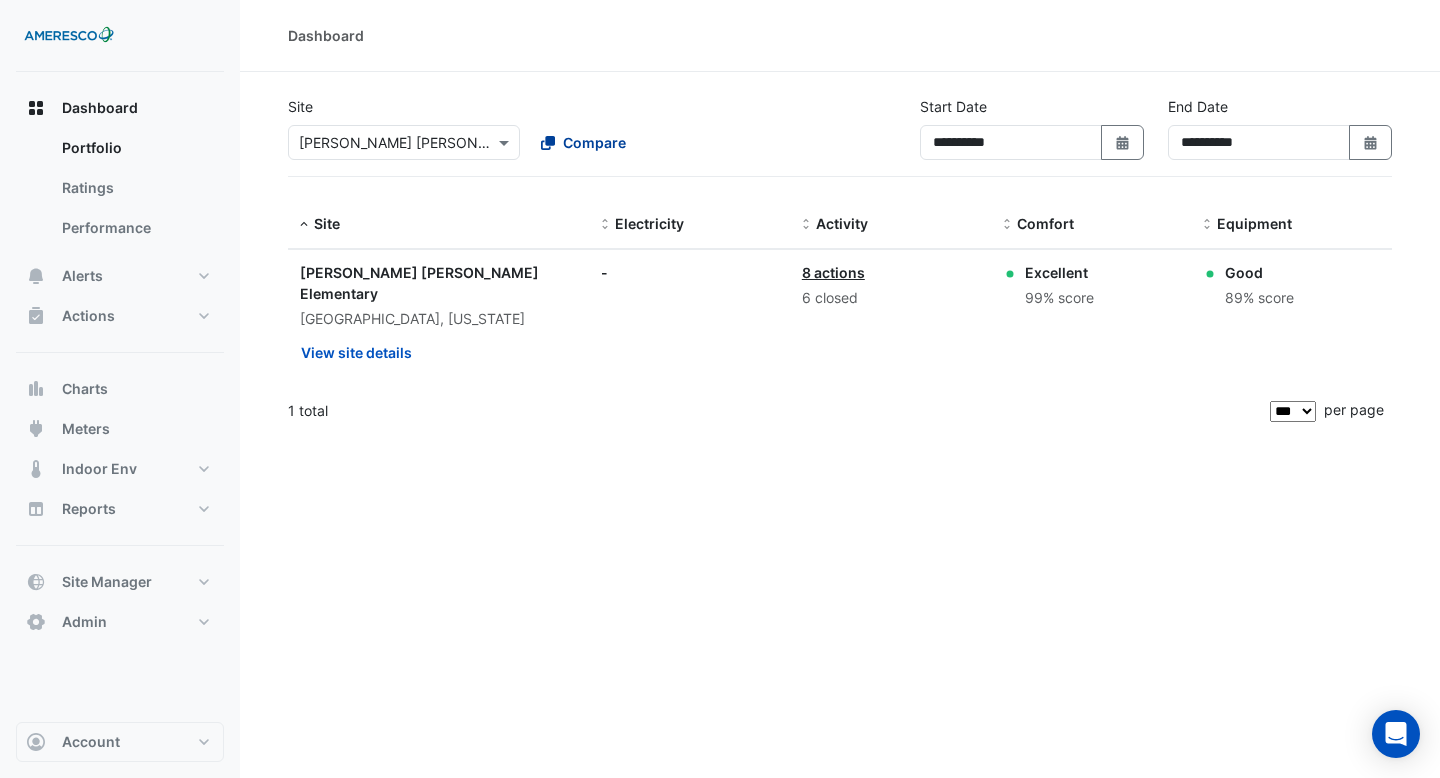 click on "Compare" at bounding box center [594, 142] 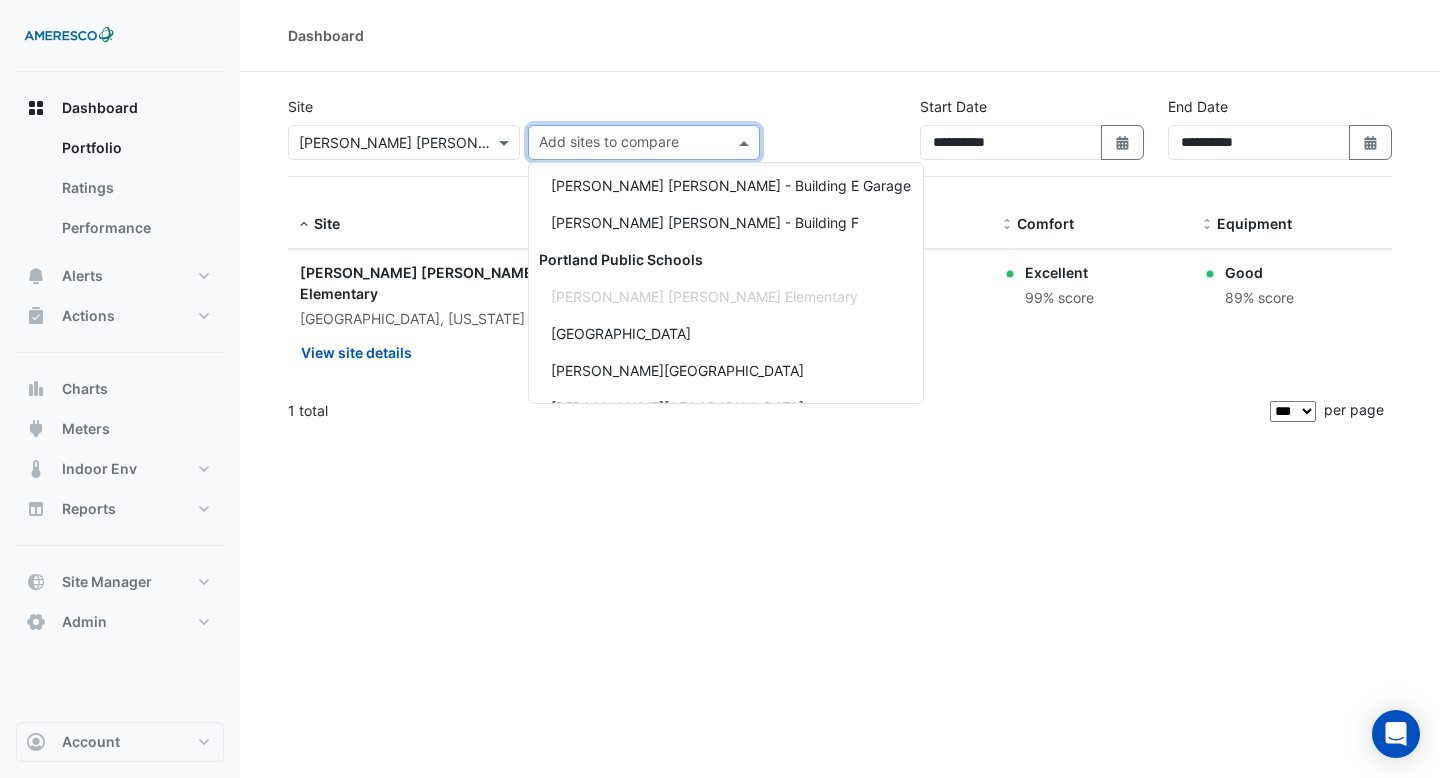 scroll, scrollTop: 183, scrollLeft: 0, axis: vertical 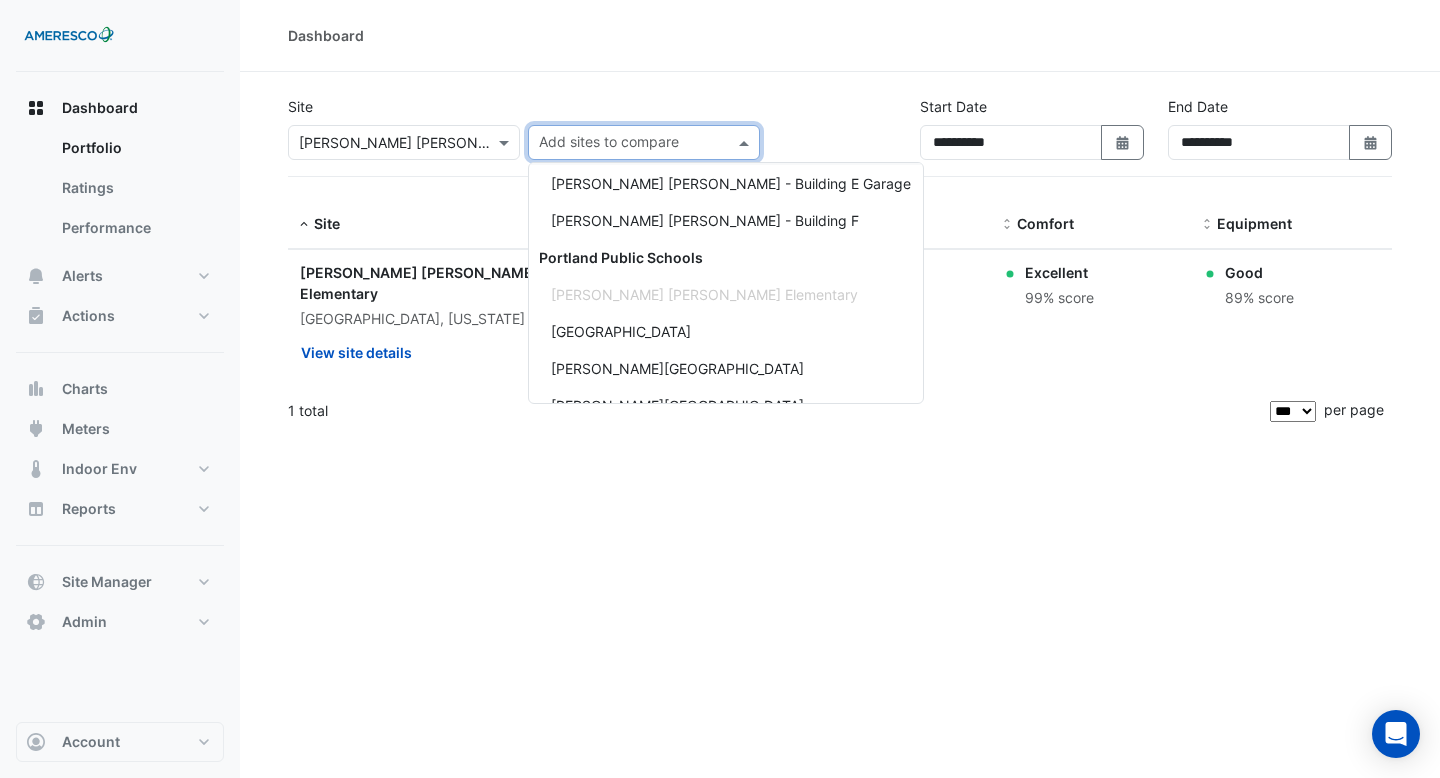 click on "[GEOGRAPHIC_DATA]" at bounding box center (621, 331) 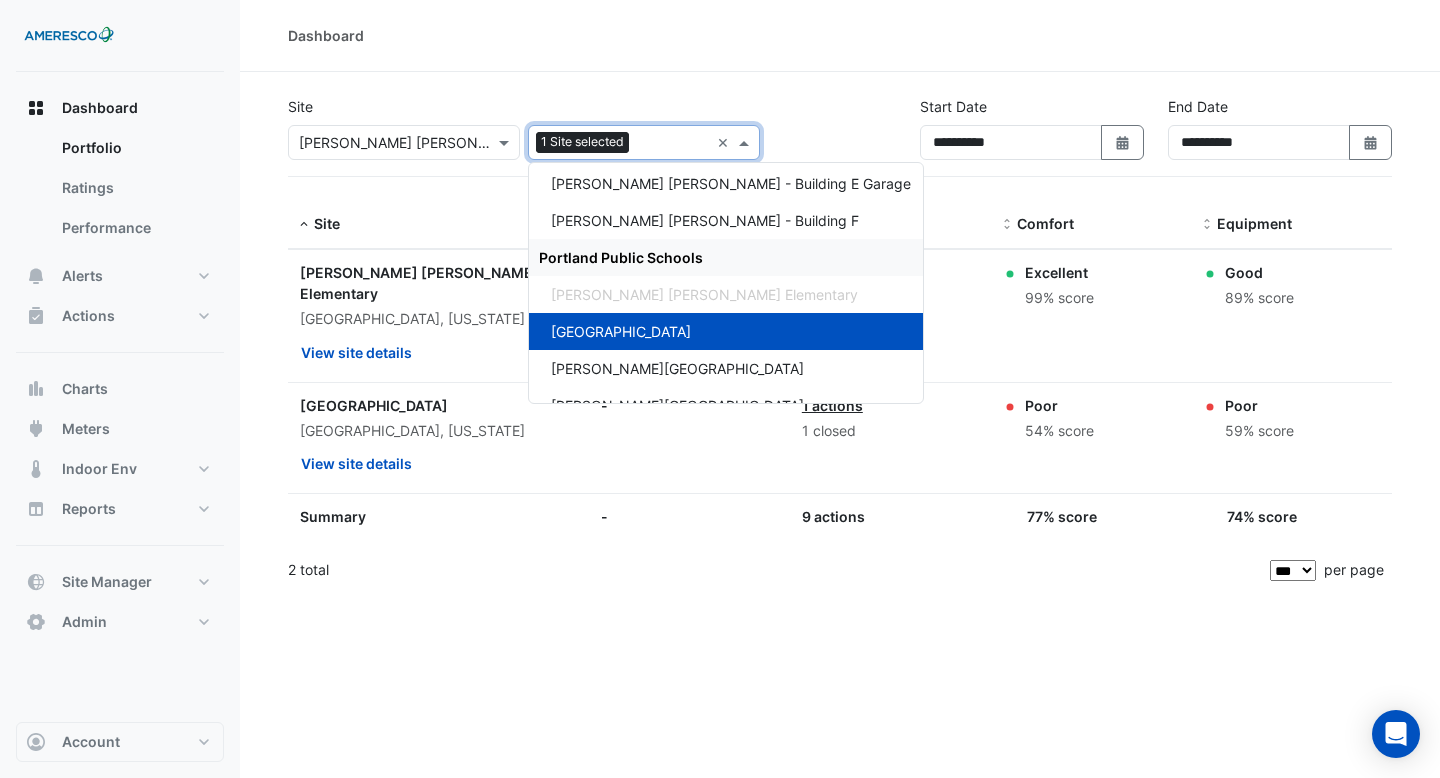 click on "Portland Public Schools" at bounding box center [621, 257] 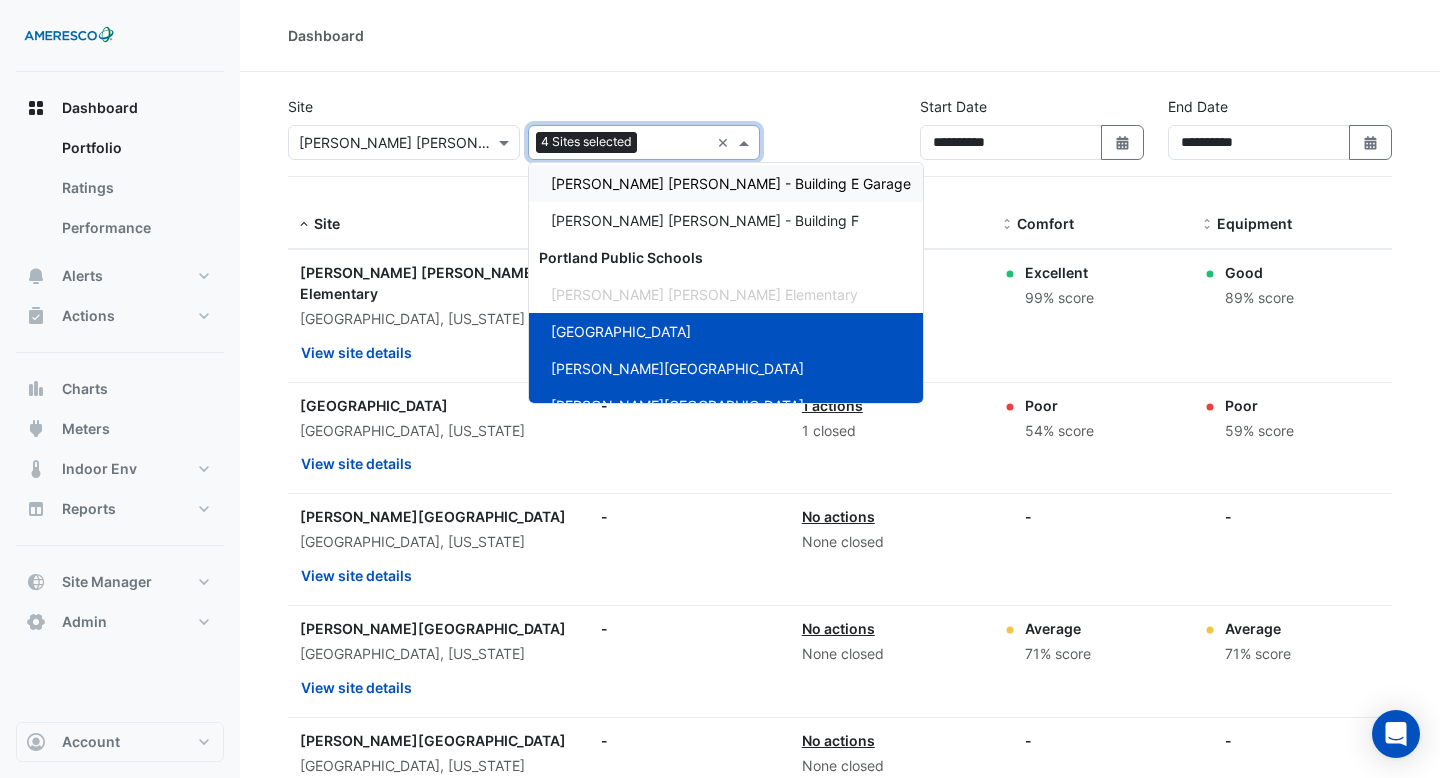 click on "Dashboard" 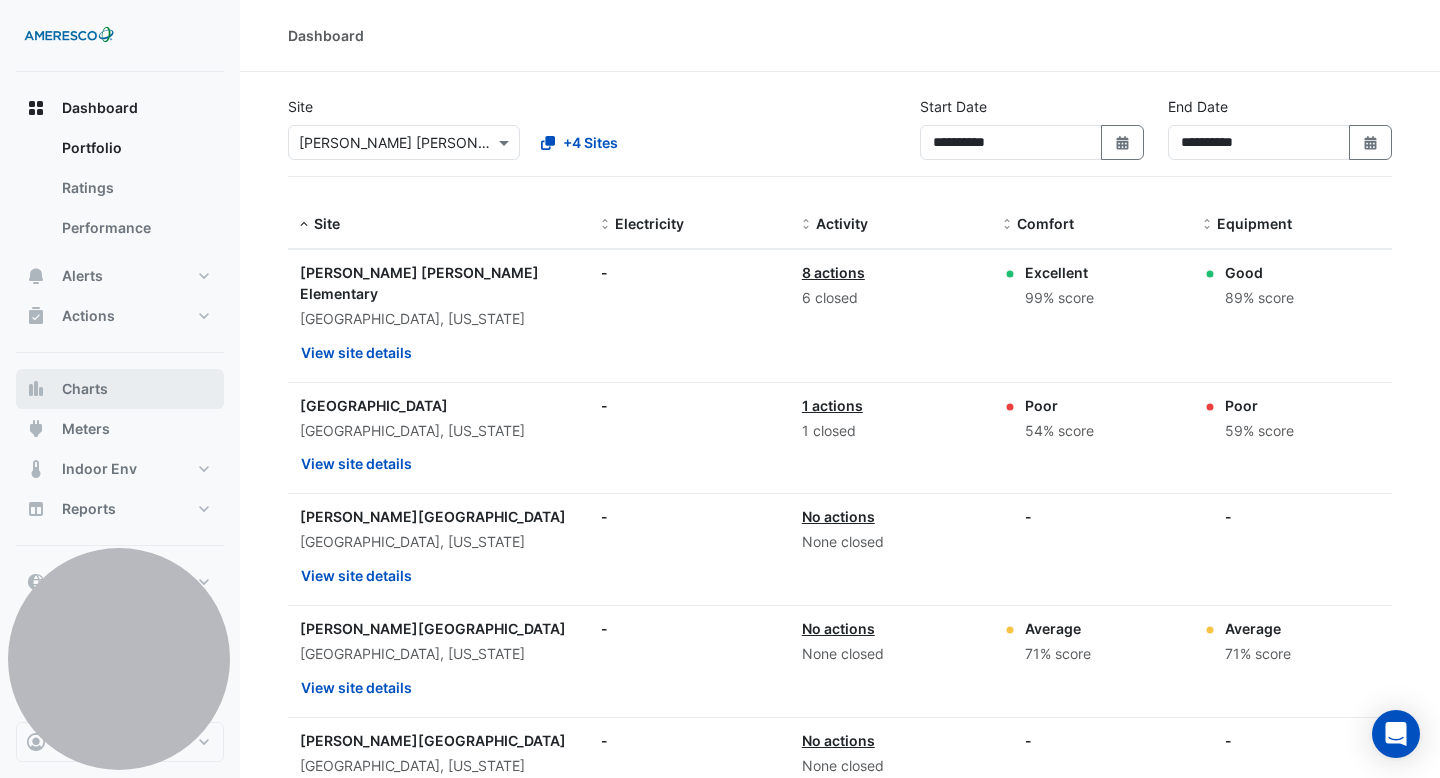 scroll, scrollTop: 122, scrollLeft: 0, axis: vertical 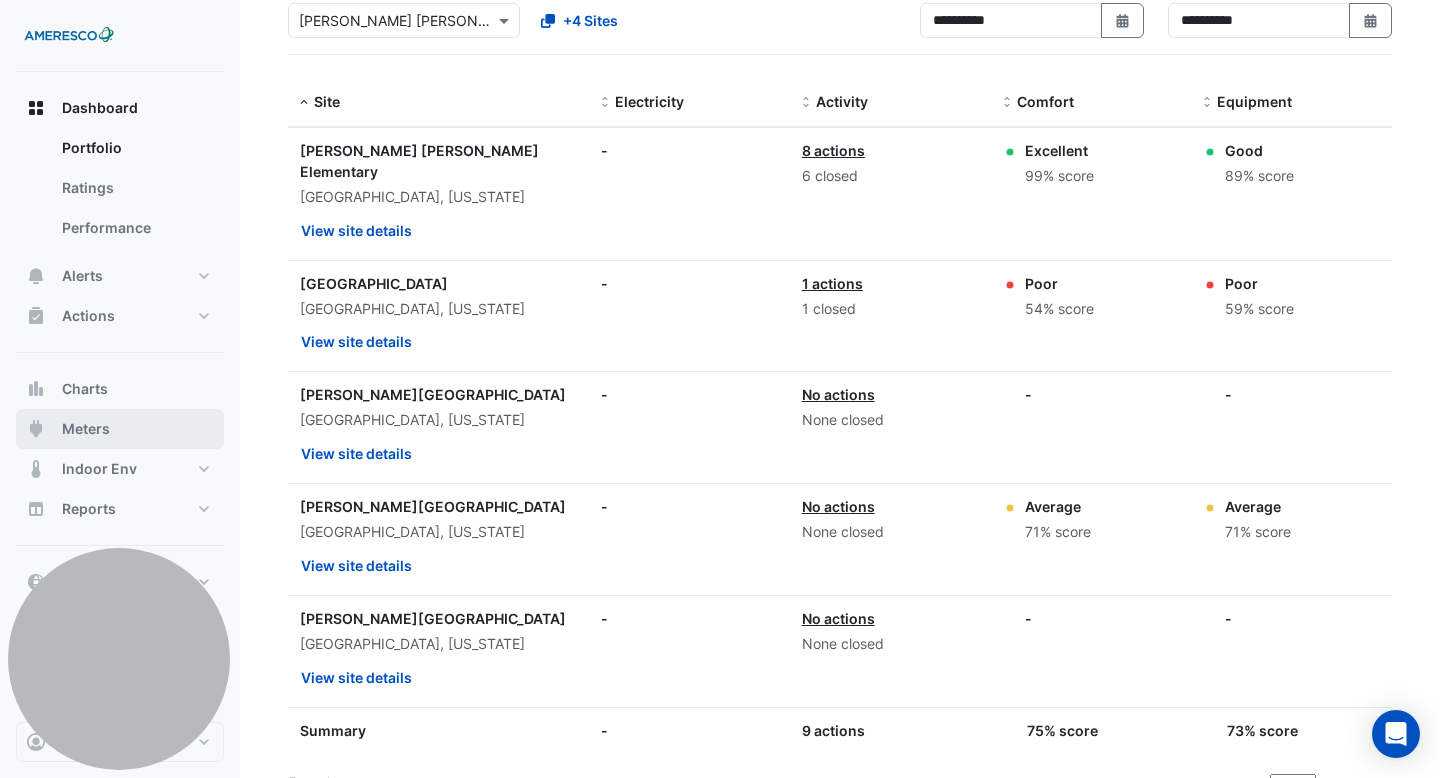 click on "Meters" at bounding box center (86, 429) 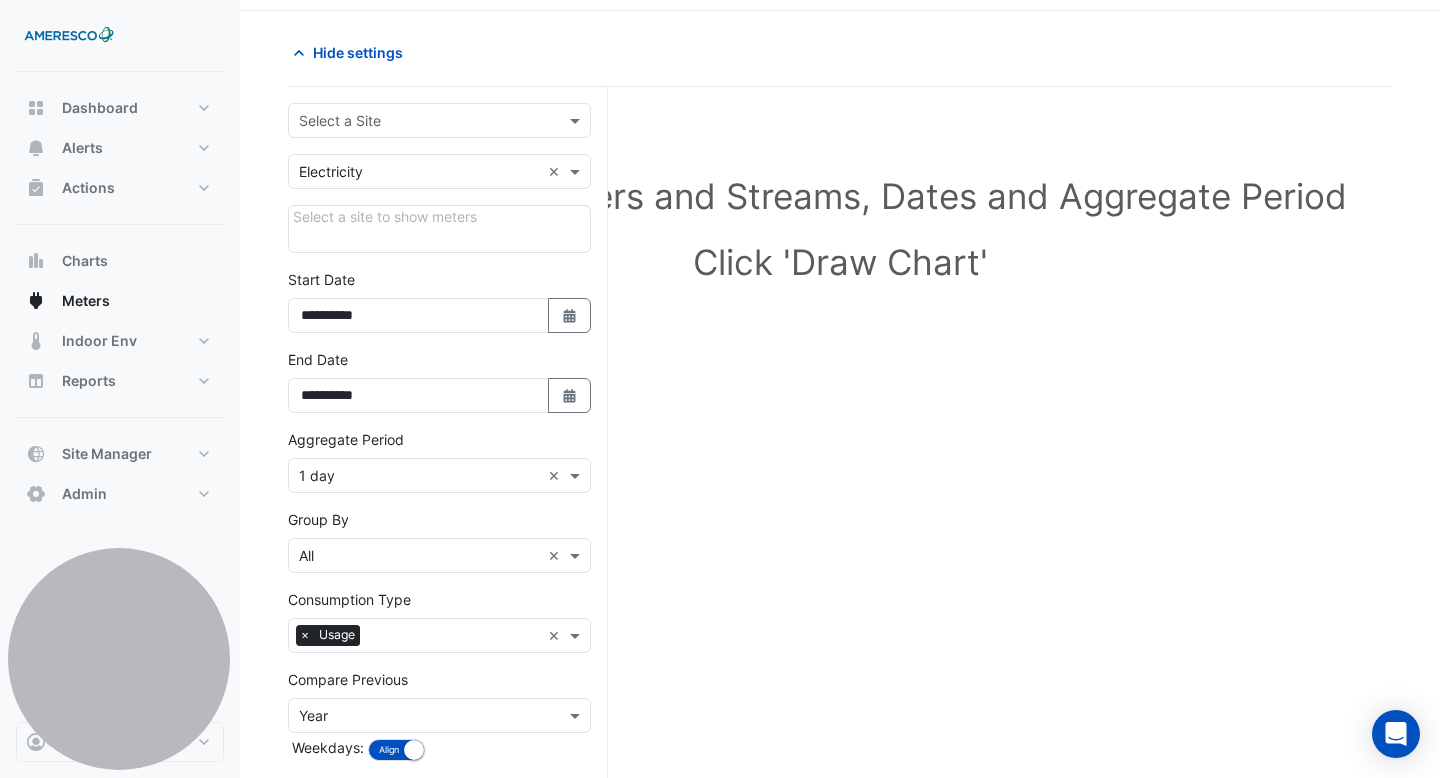 scroll, scrollTop: 52, scrollLeft: 0, axis: vertical 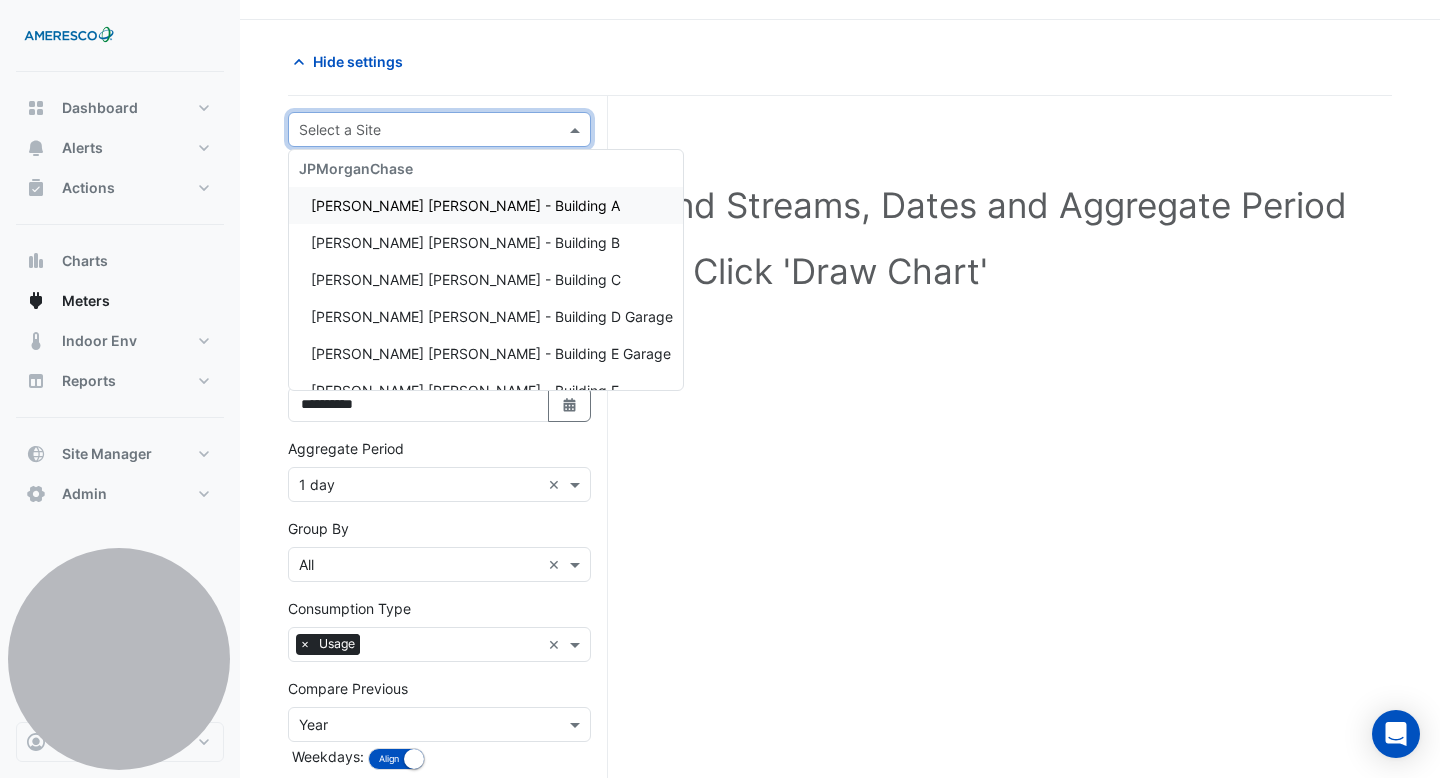 click at bounding box center (419, 130) 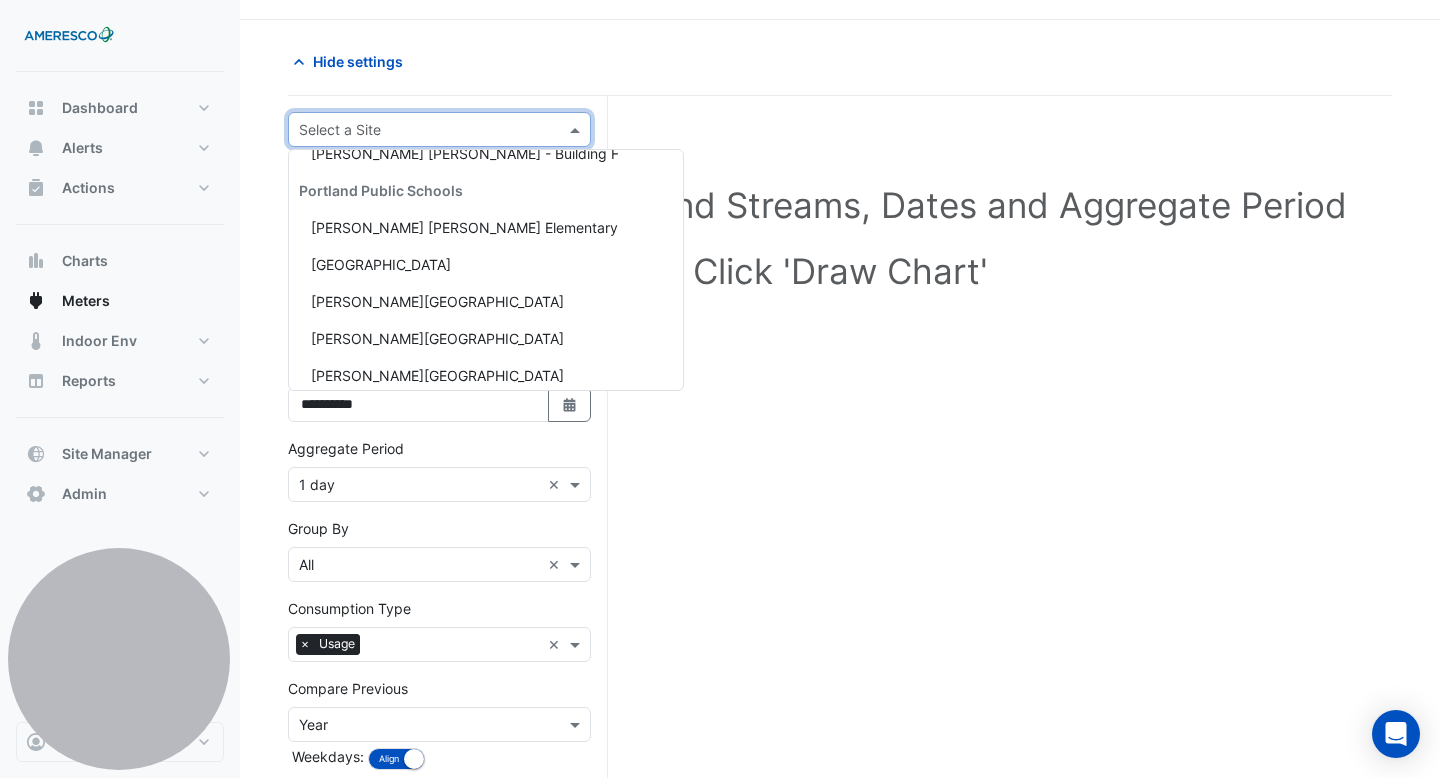 scroll, scrollTop: 240, scrollLeft: 0, axis: vertical 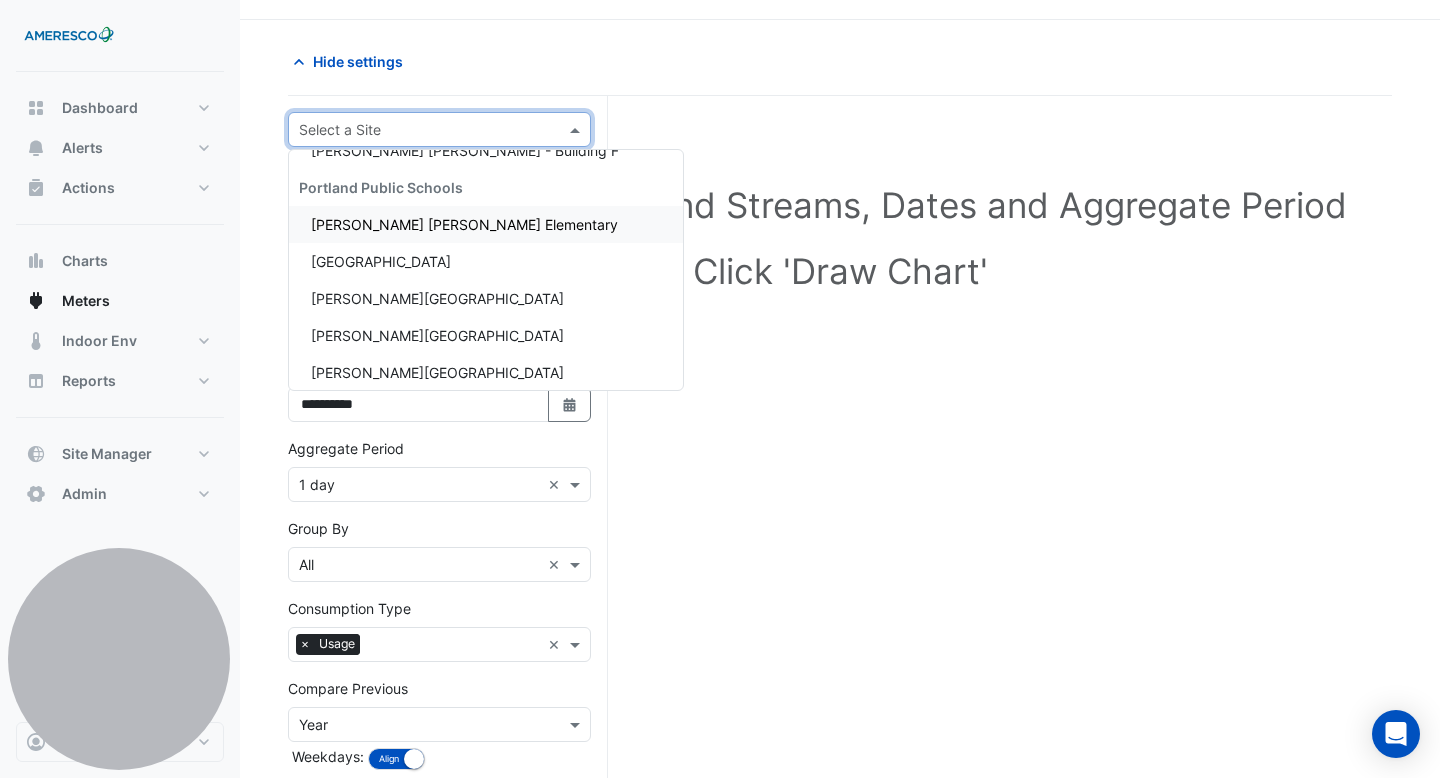 click on "[PERSON_NAME] [PERSON_NAME] Elementary" at bounding box center [464, 224] 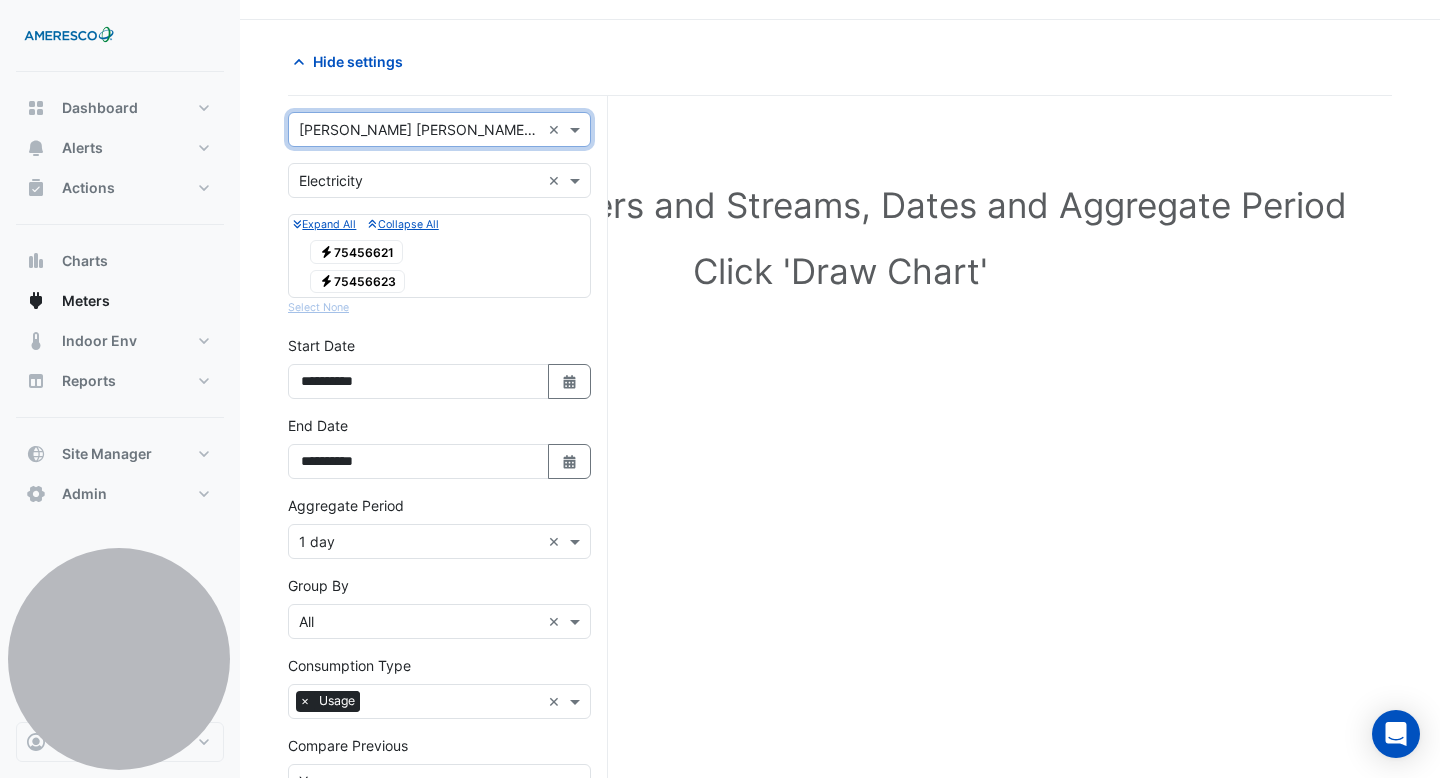 click on "Electricity
75456621" 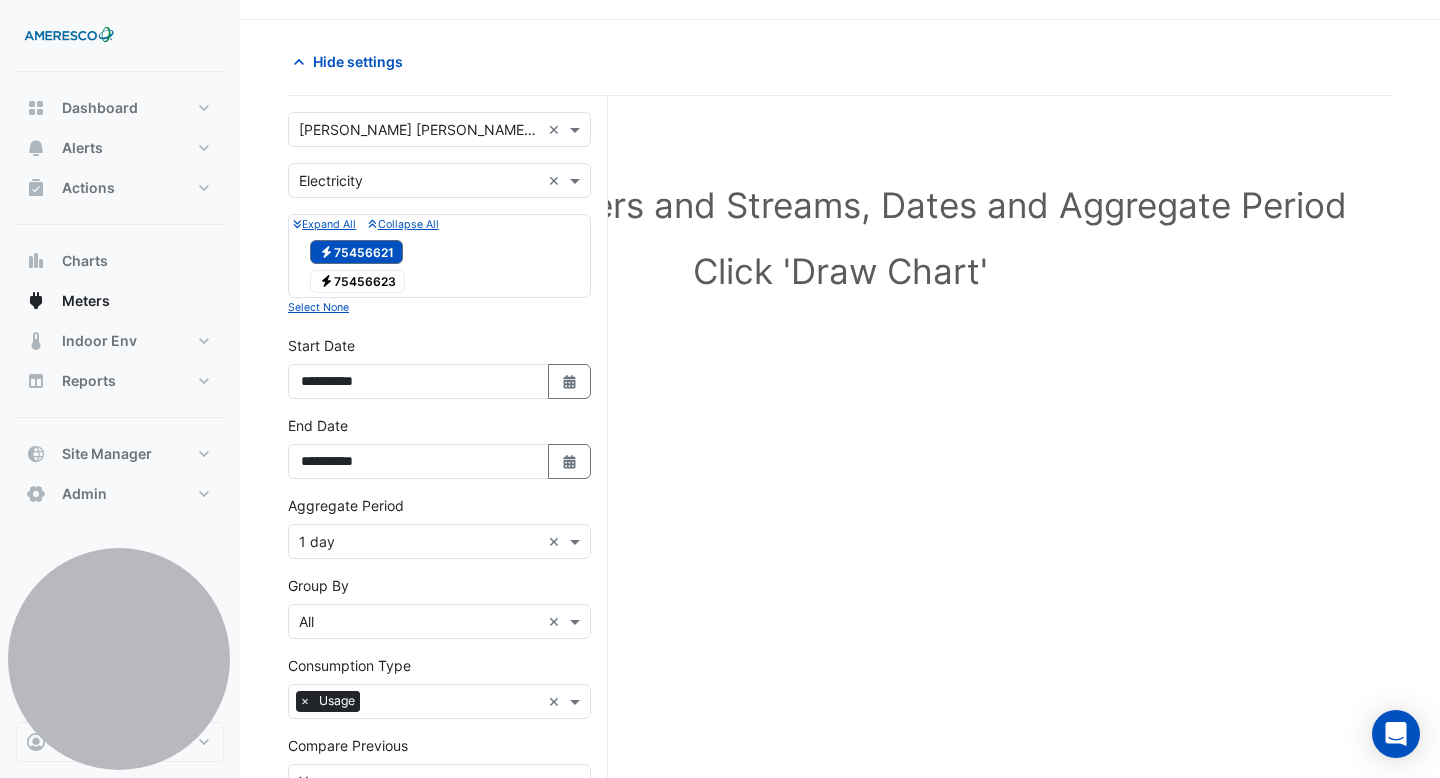 click on "Electricity
75456623" at bounding box center [357, 282] 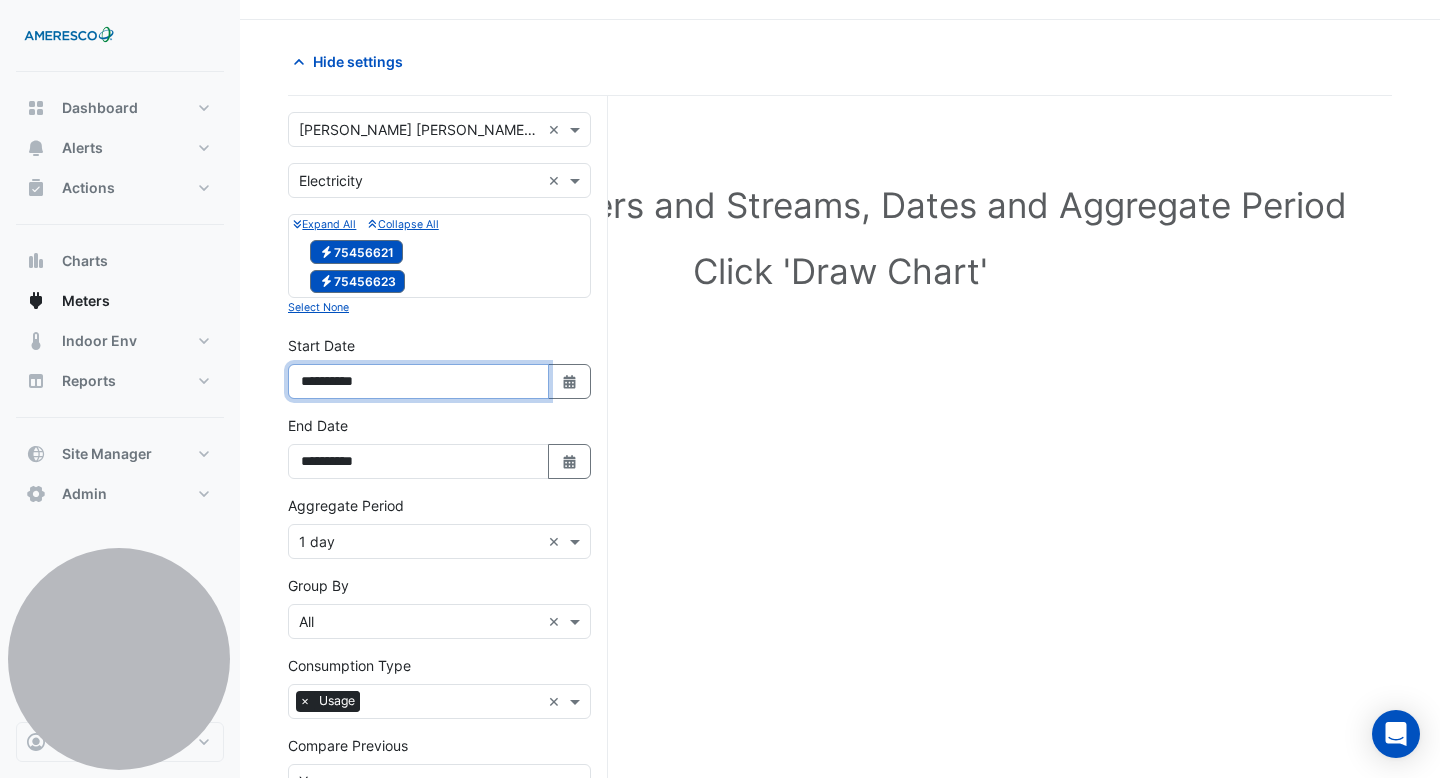 click on "**********" at bounding box center [418, 381] 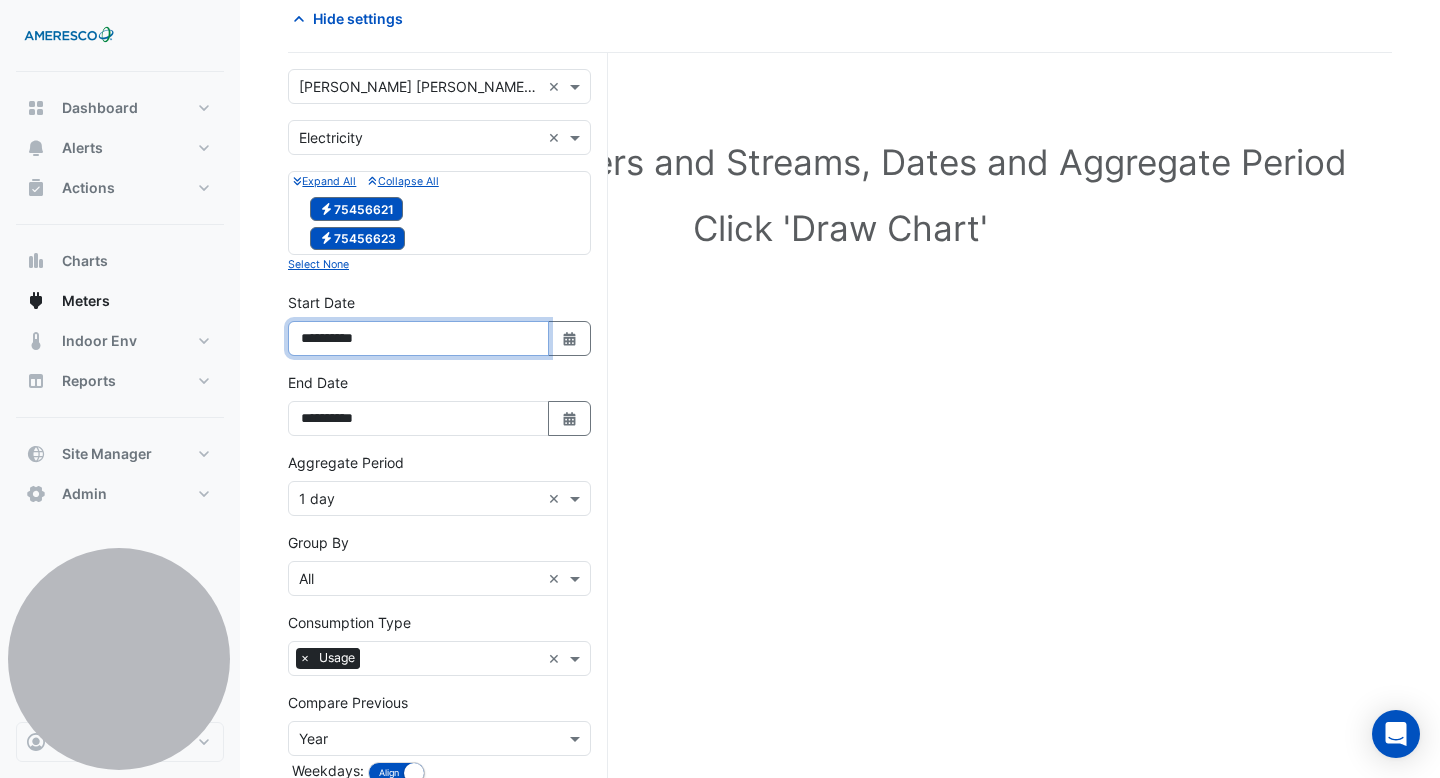 scroll, scrollTop: 212, scrollLeft: 0, axis: vertical 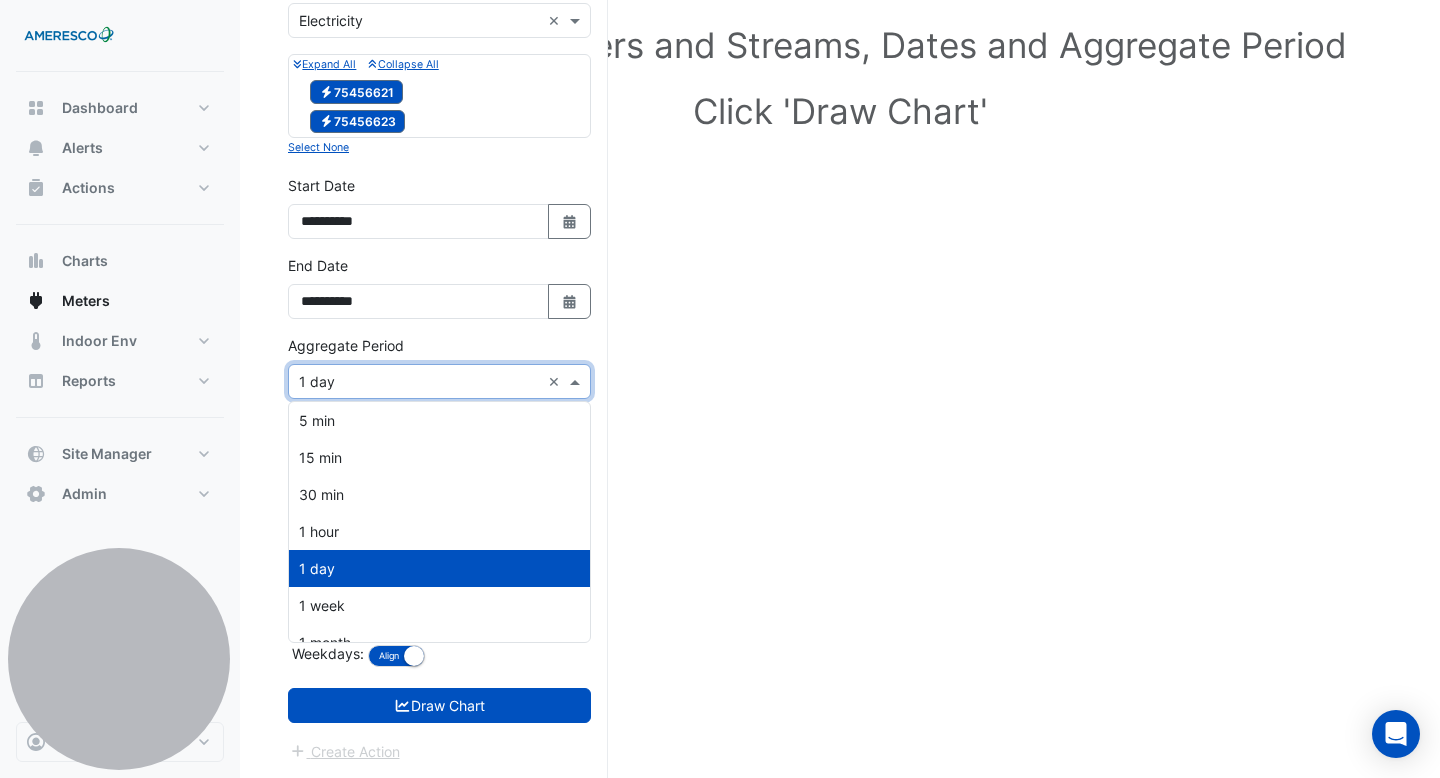 click at bounding box center (419, 382) 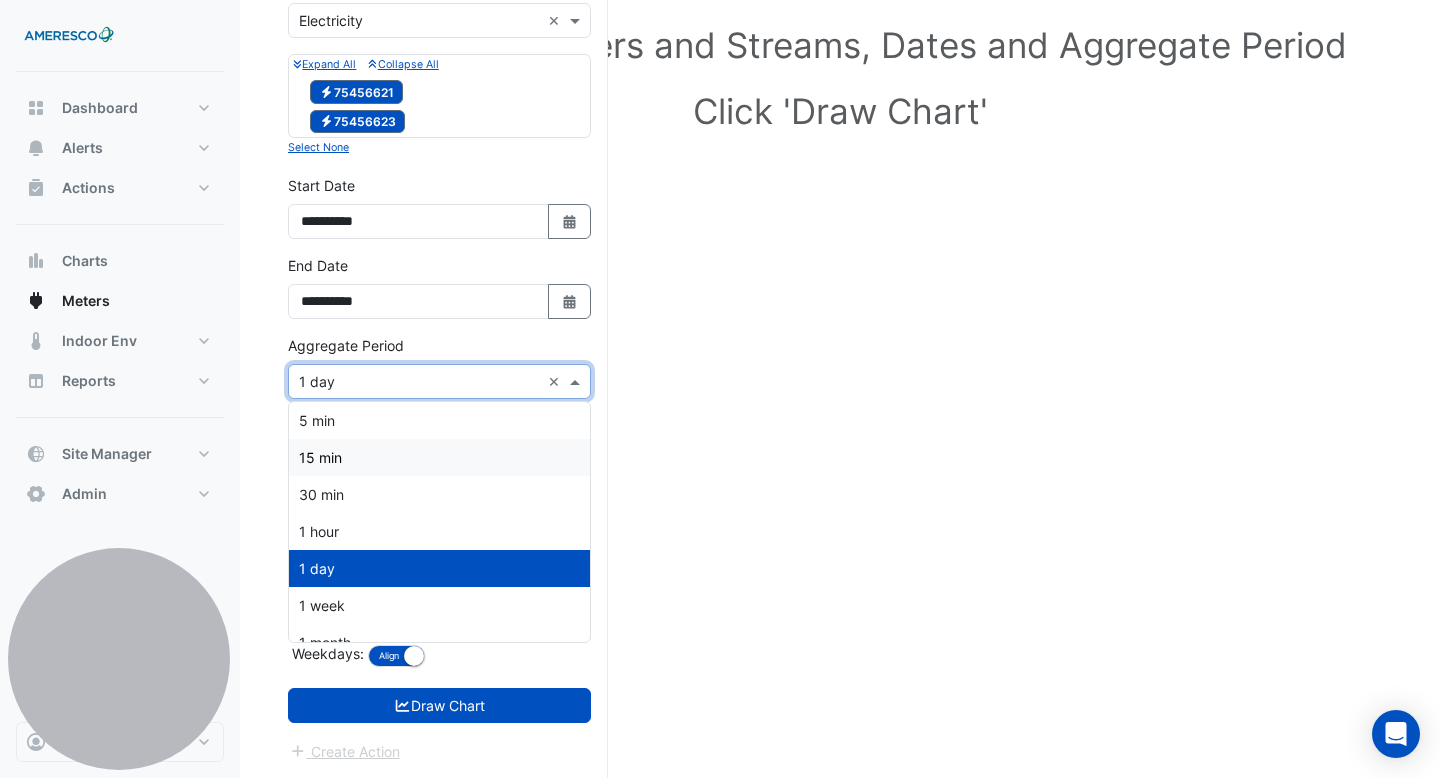 scroll, scrollTop: 19, scrollLeft: 0, axis: vertical 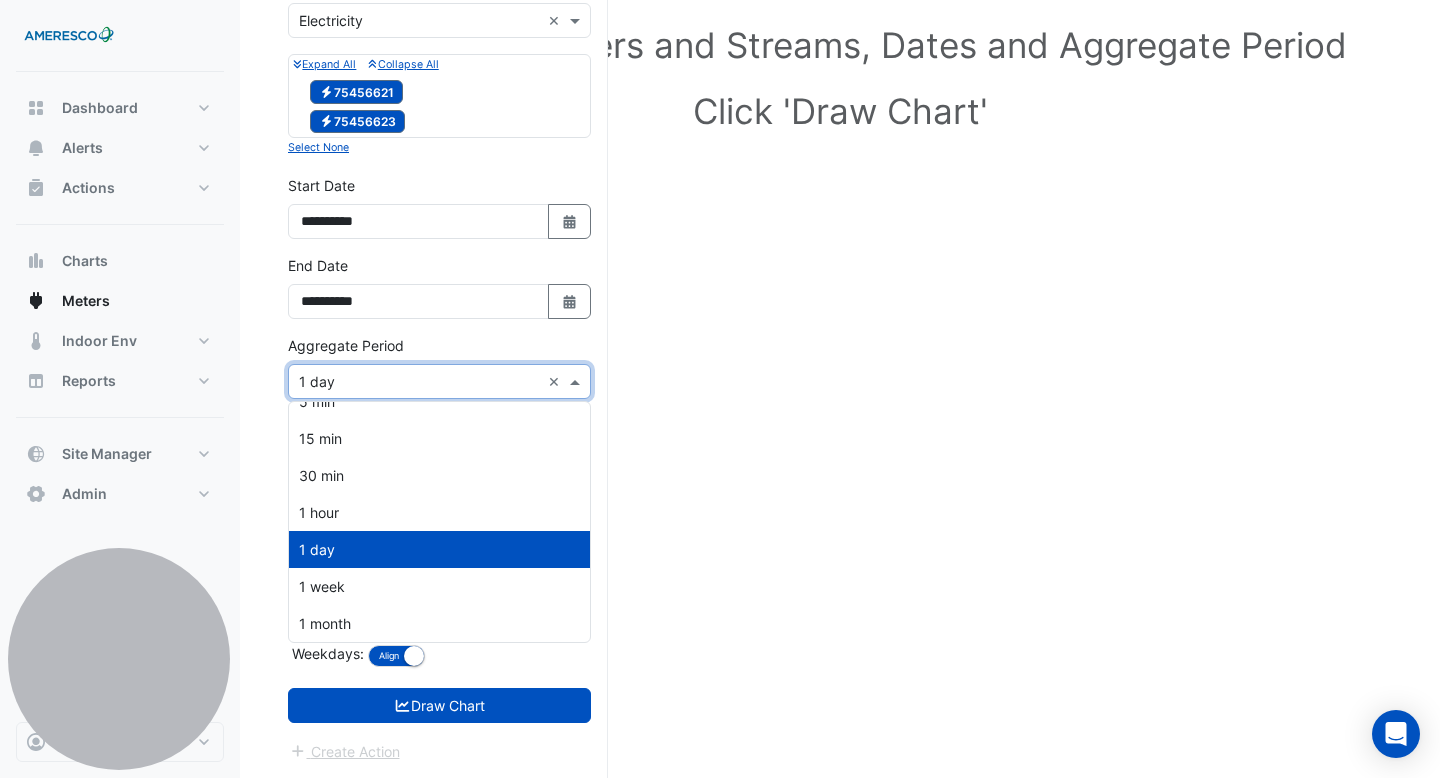 click on "1 day" at bounding box center (439, 549) 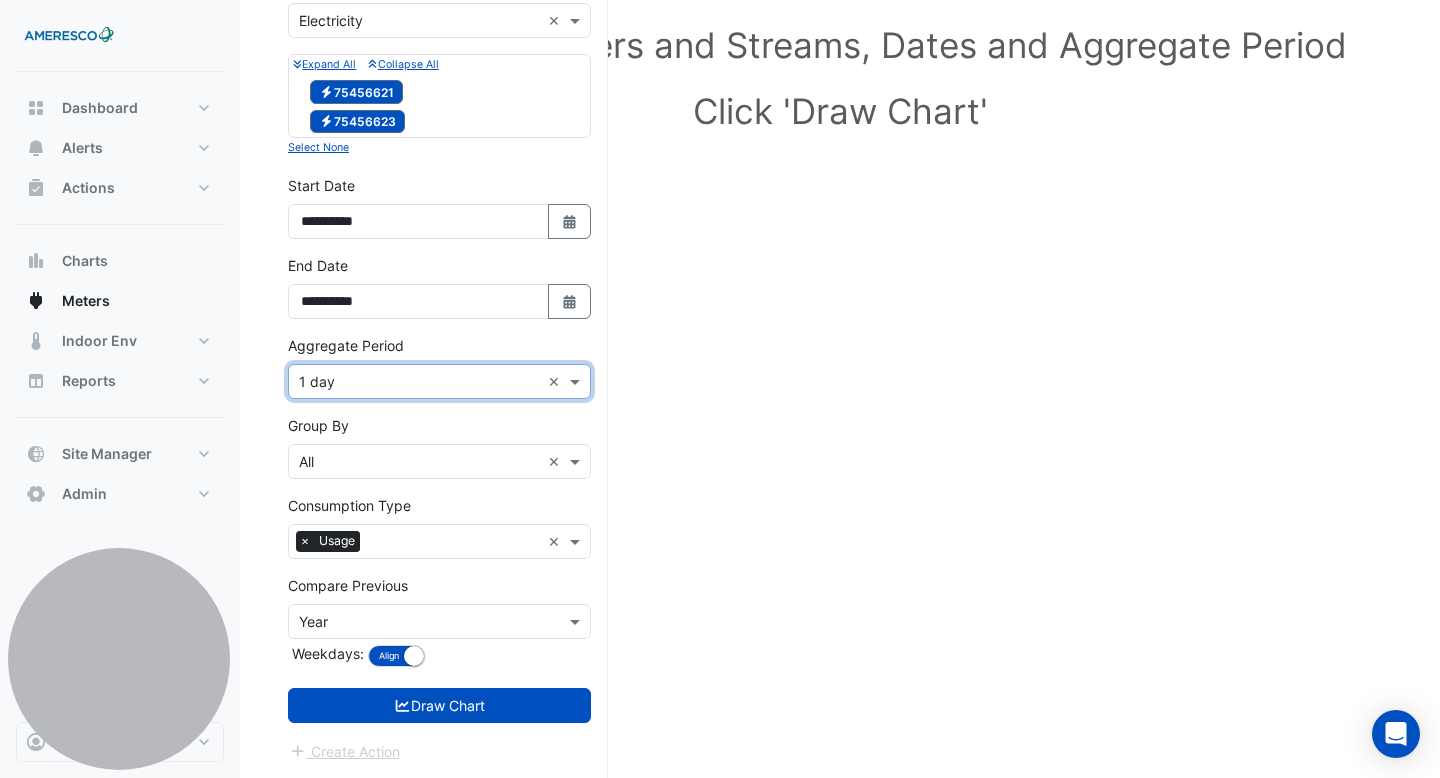 click at bounding box center [419, 622] 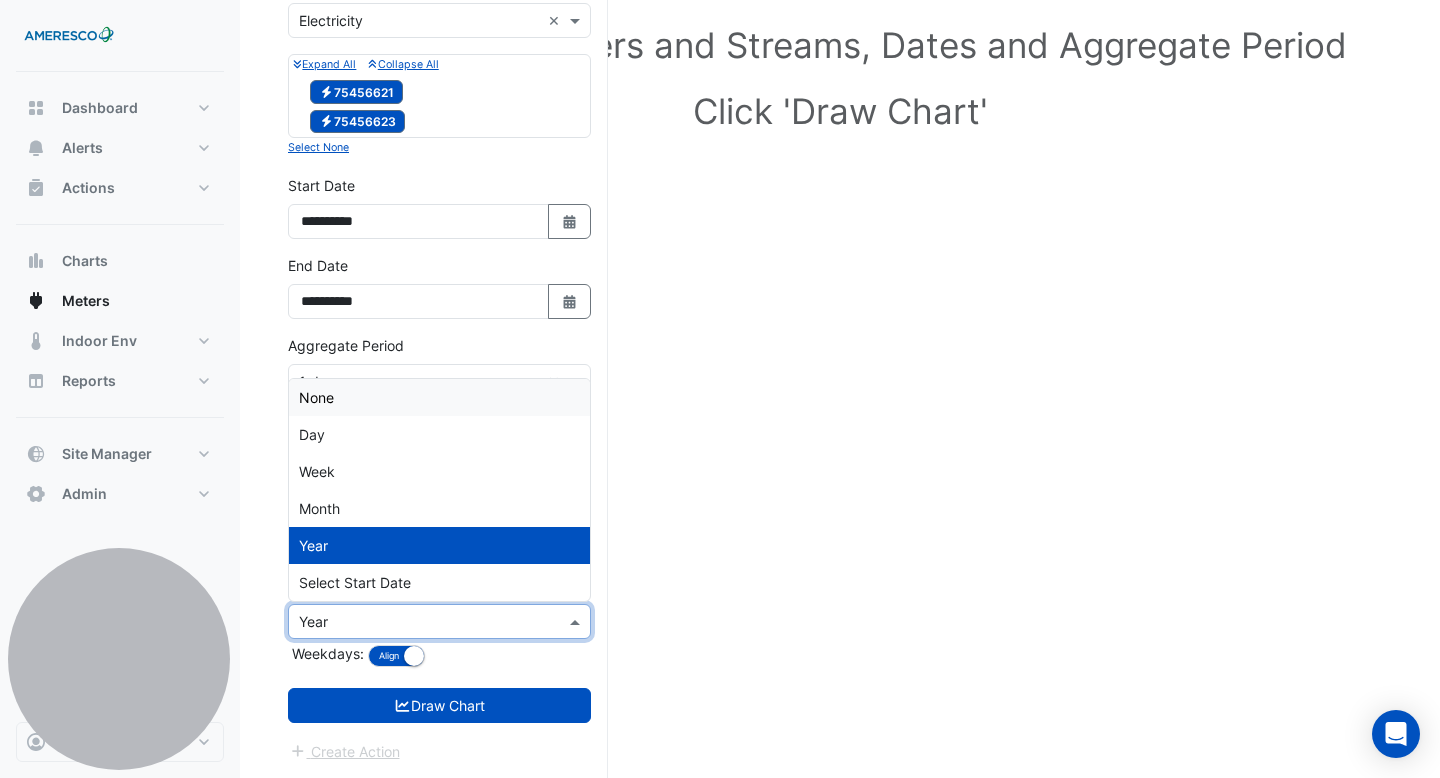 click on "None" at bounding box center [439, 397] 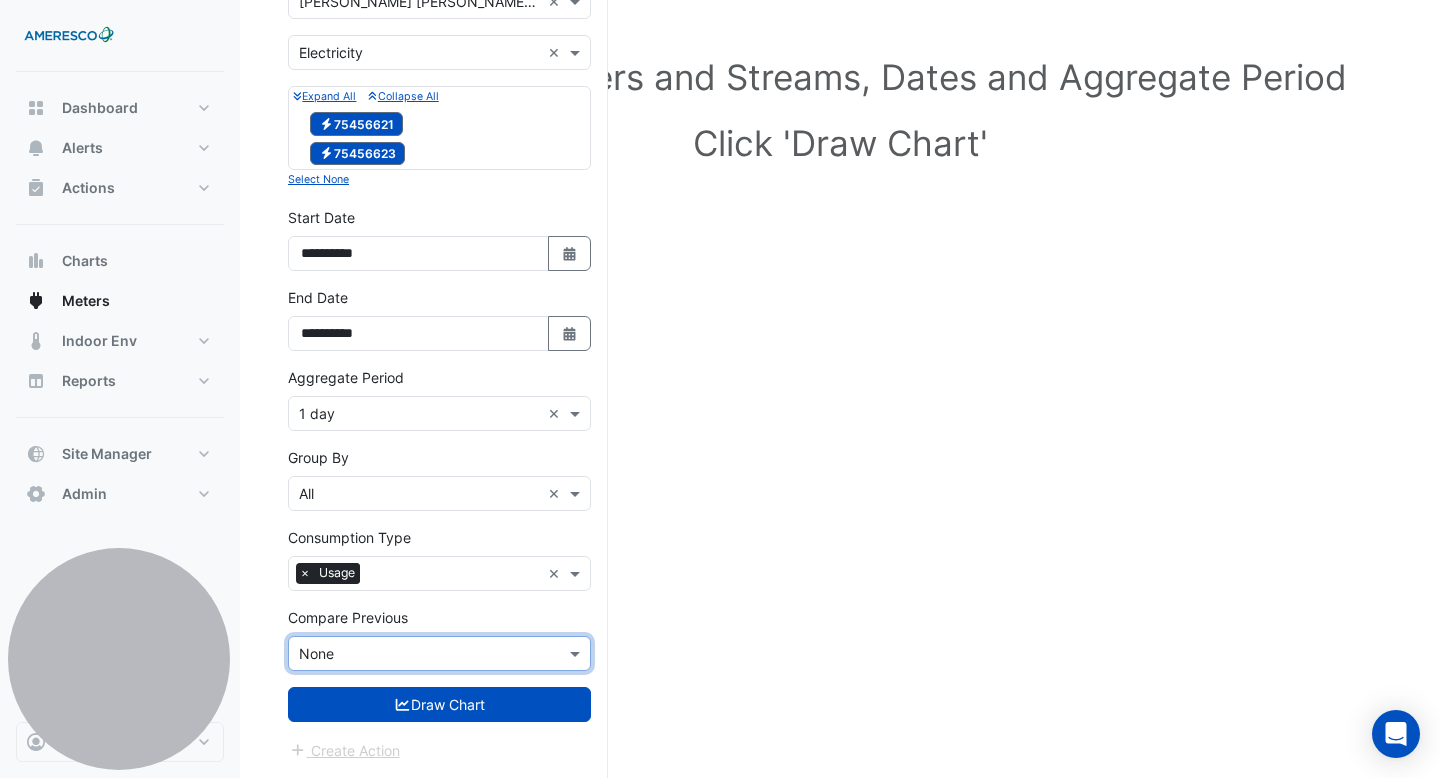 scroll, scrollTop: 179, scrollLeft: 0, axis: vertical 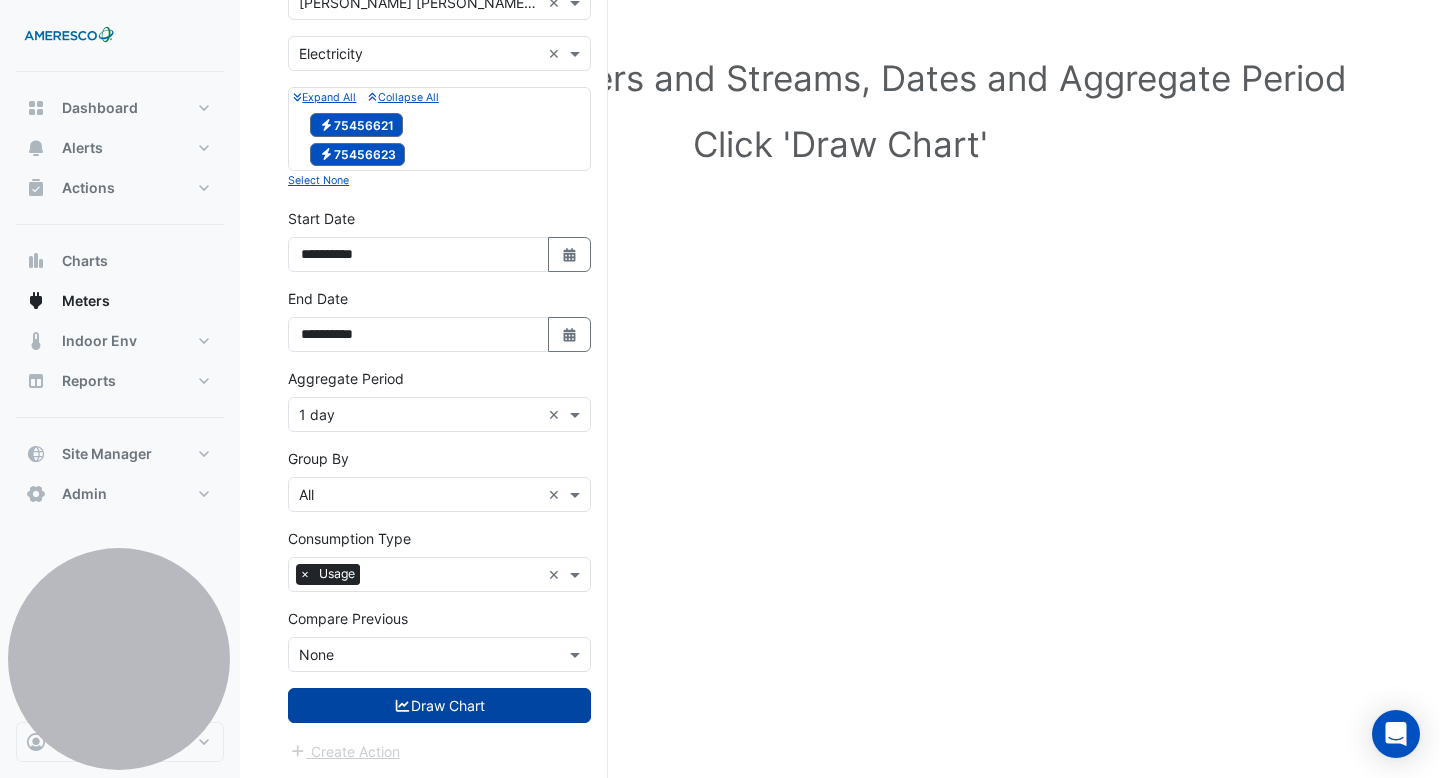 click on "Draw Chart" at bounding box center [439, 705] 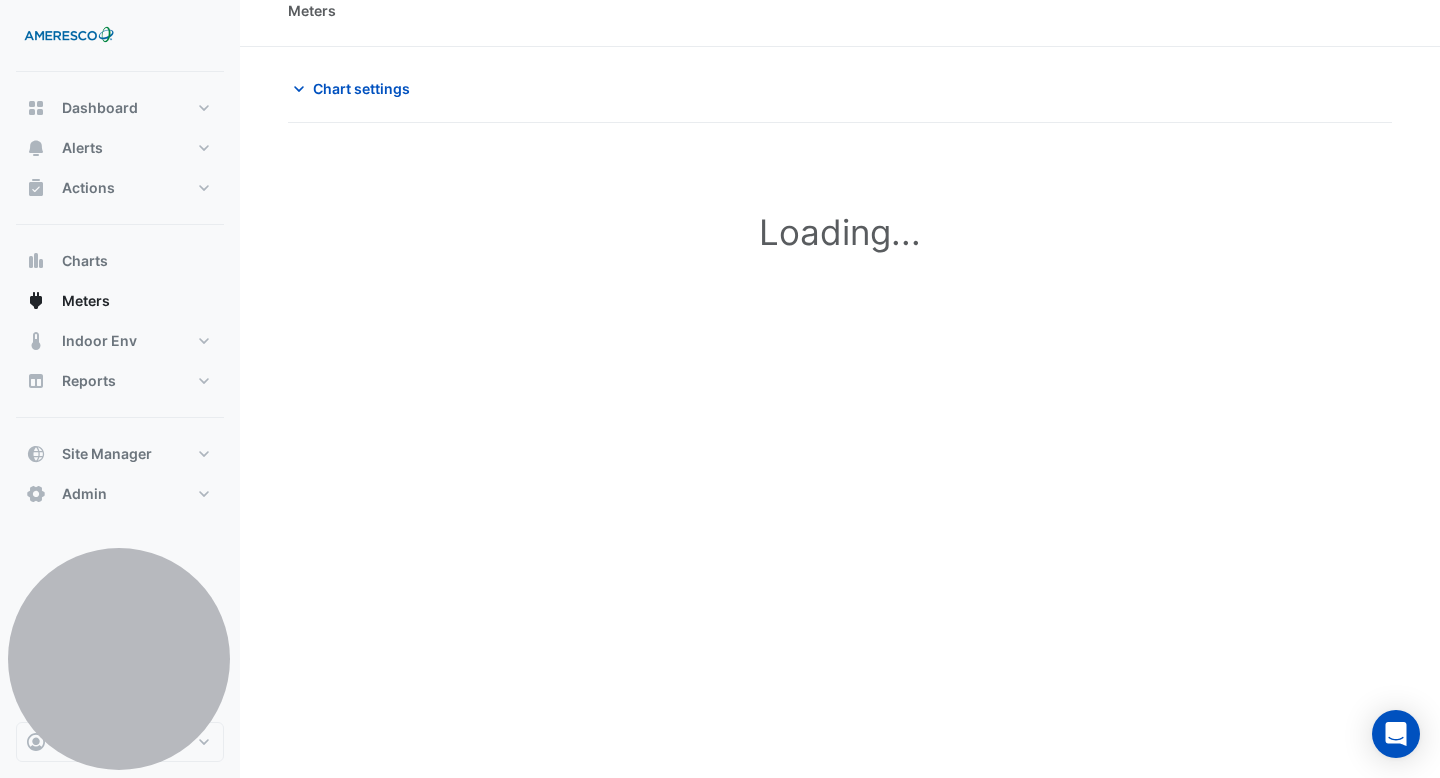 scroll, scrollTop: 0, scrollLeft: 0, axis: both 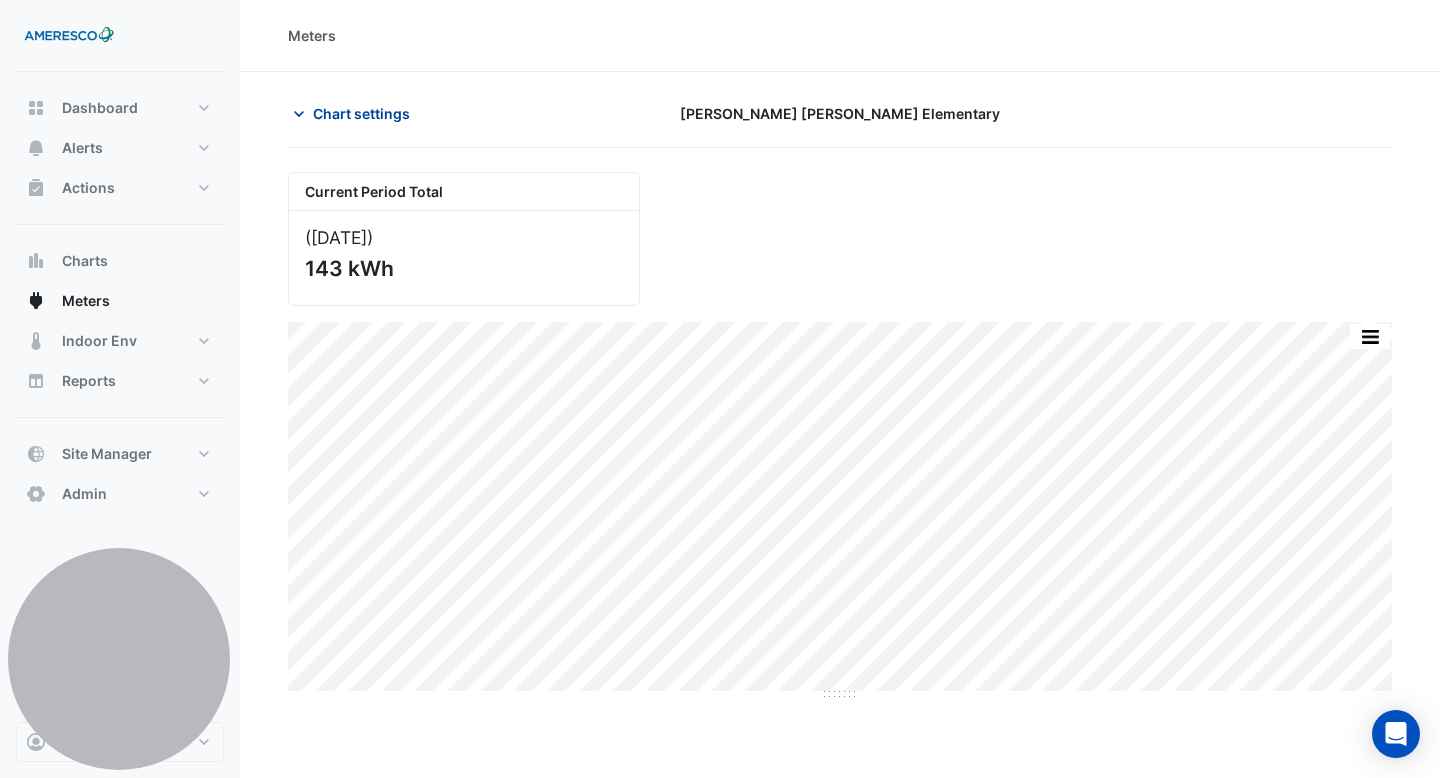 click on "Chart settings" 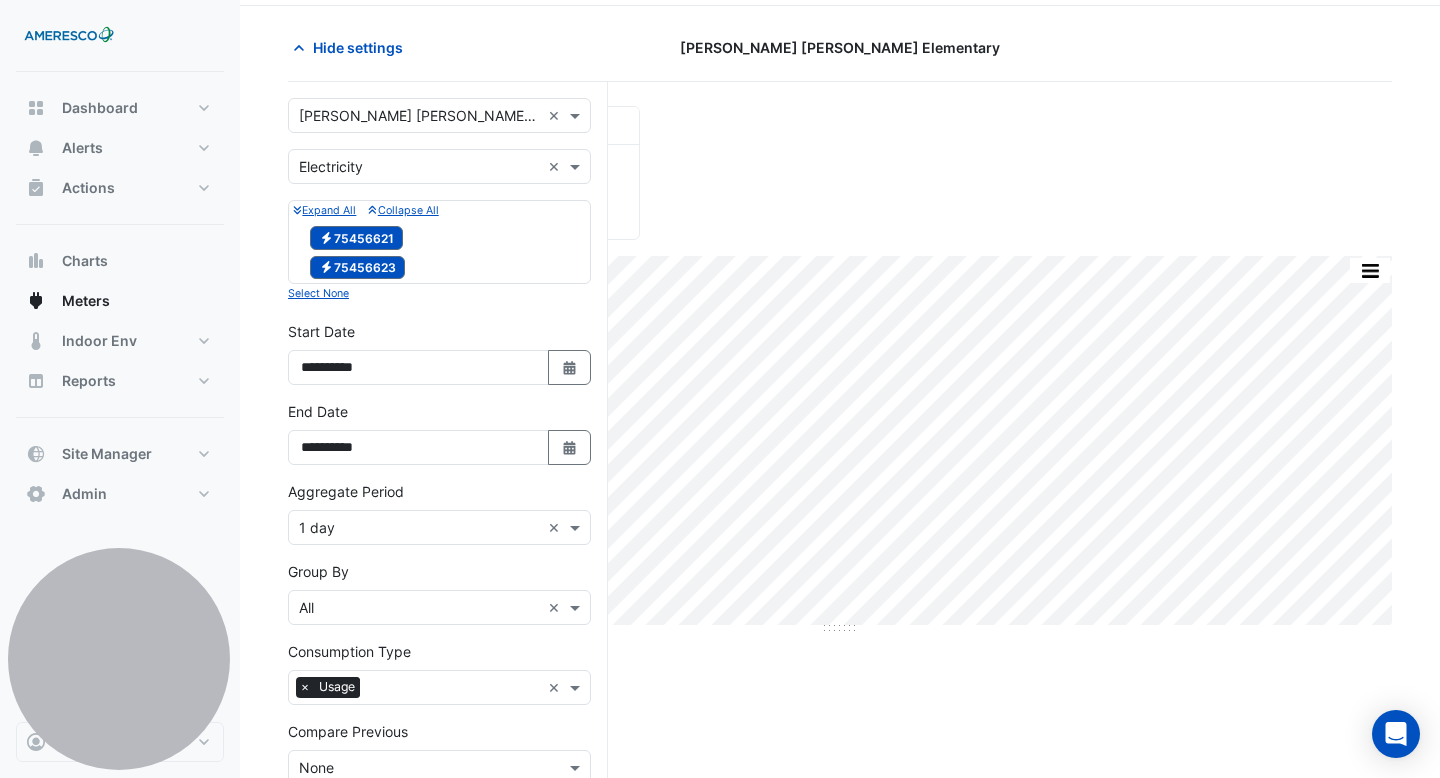 scroll, scrollTop: 67, scrollLeft: 0, axis: vertical 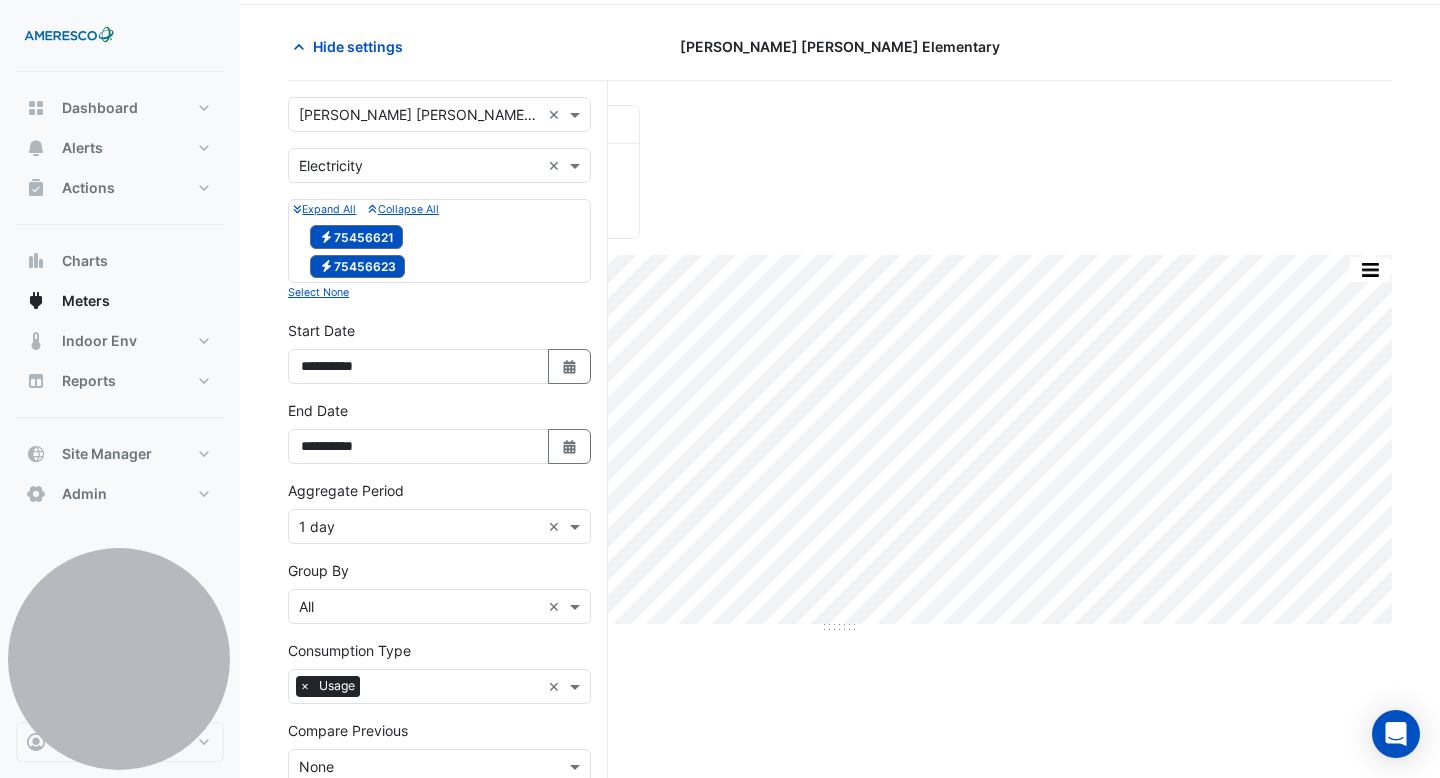 click at bounding box center [419, 527] 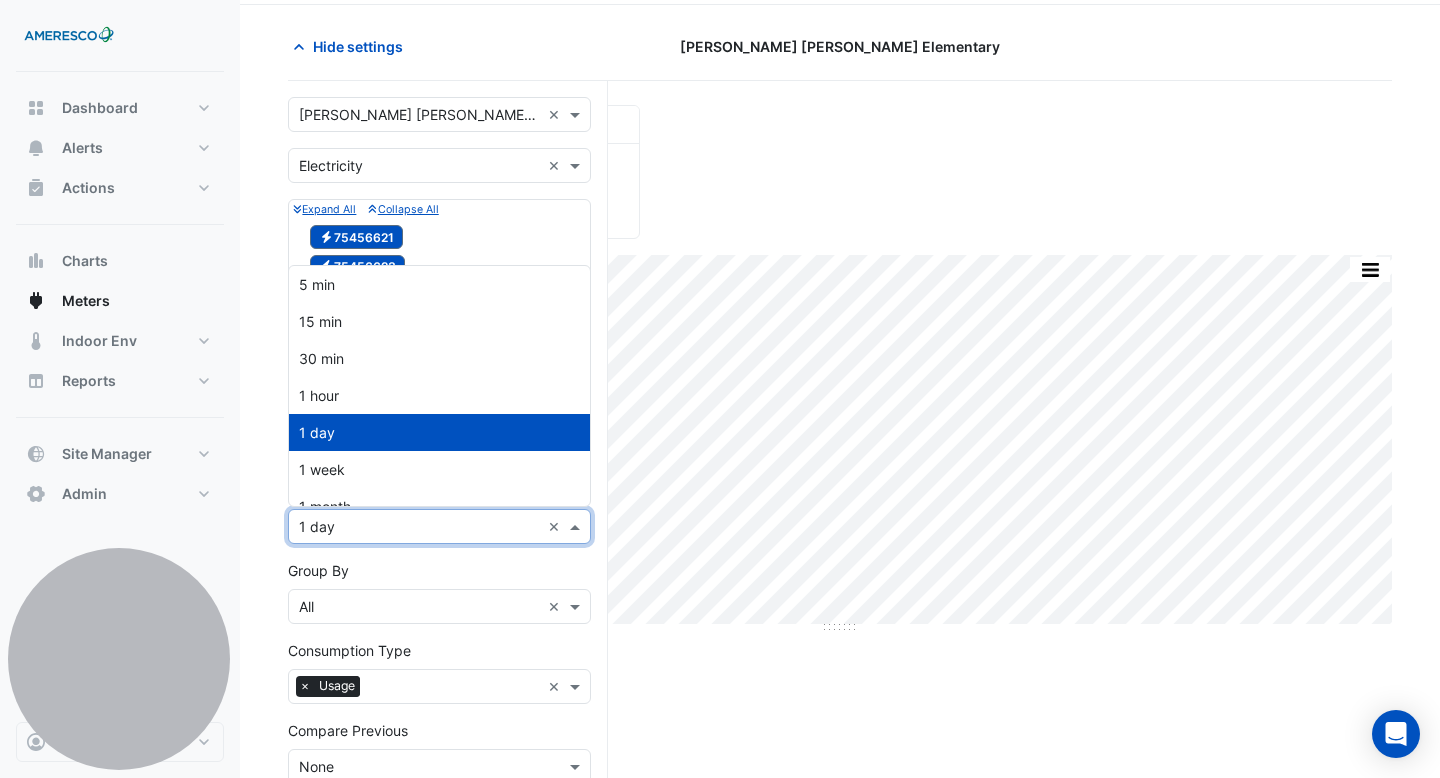 scroll, scrollTop: 19, scrollLeft: 0, axis: vertical 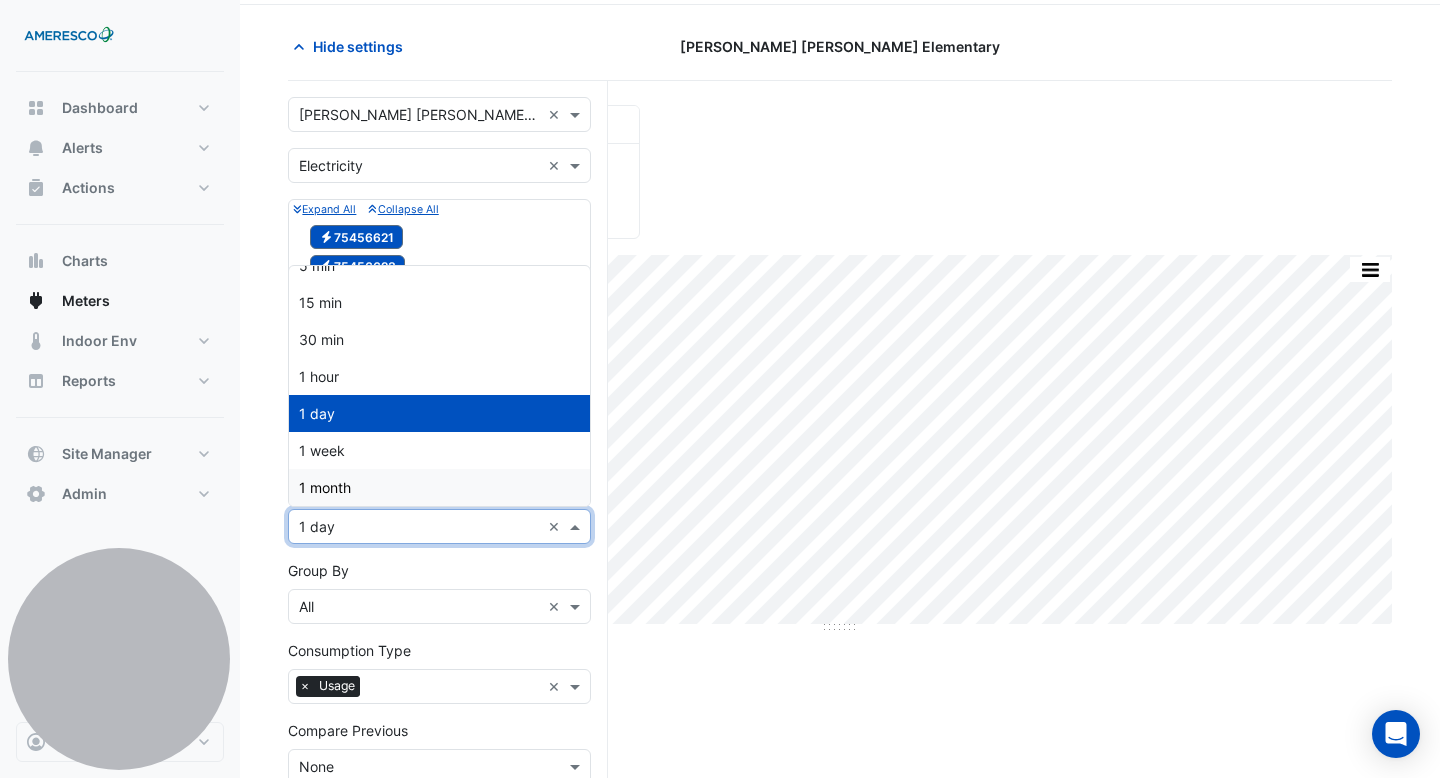 click on "1 month" at bounding box center [439, 487] 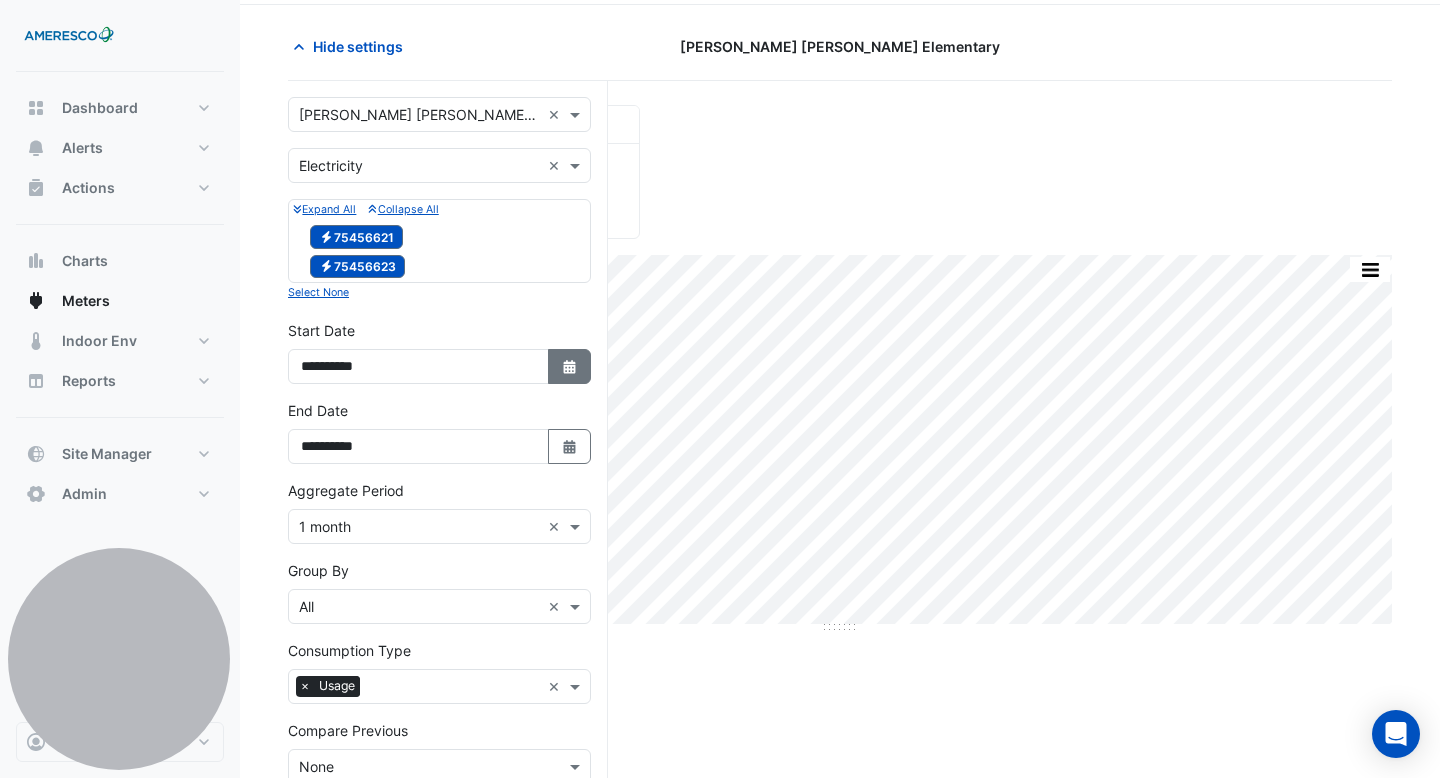 click on "Select Date" at bounding box center (570, 366) 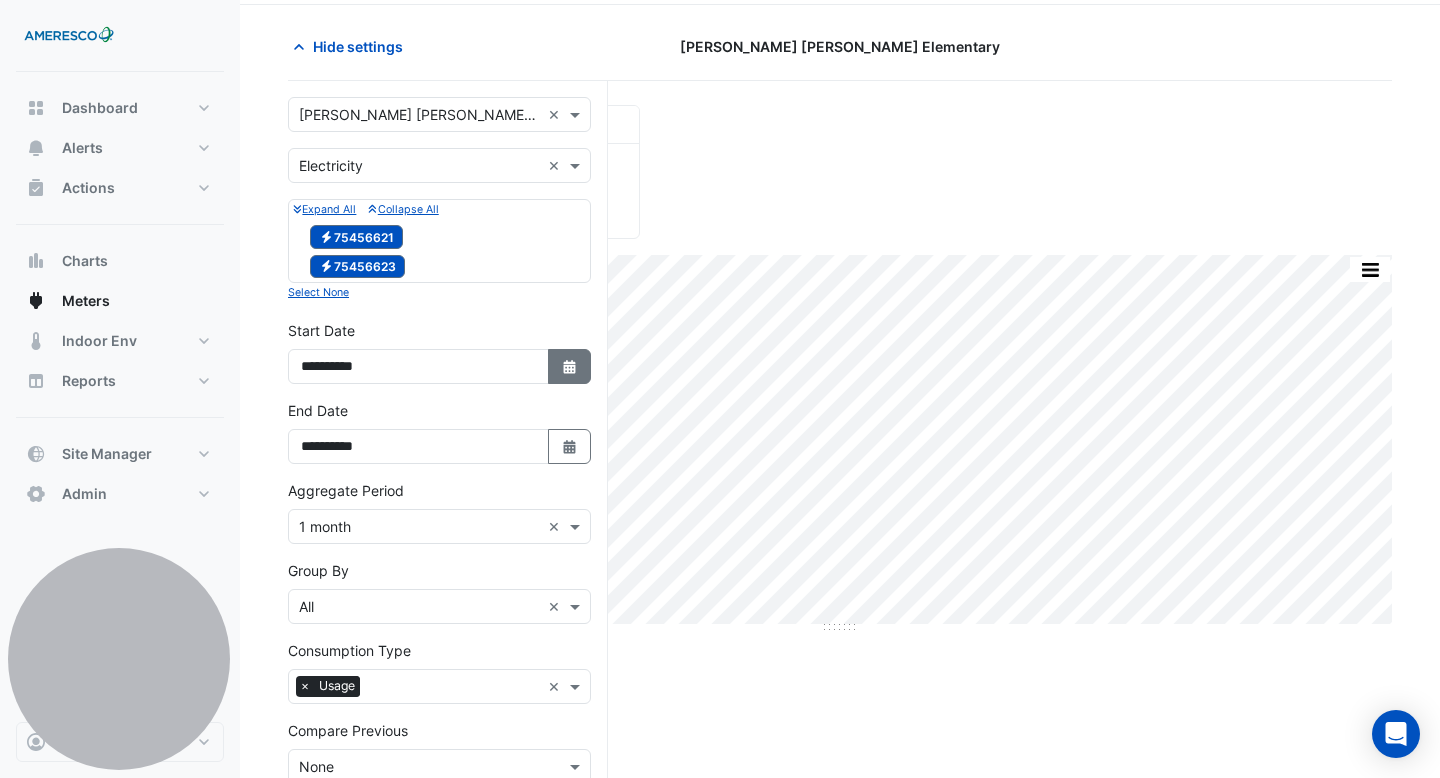select on "*" 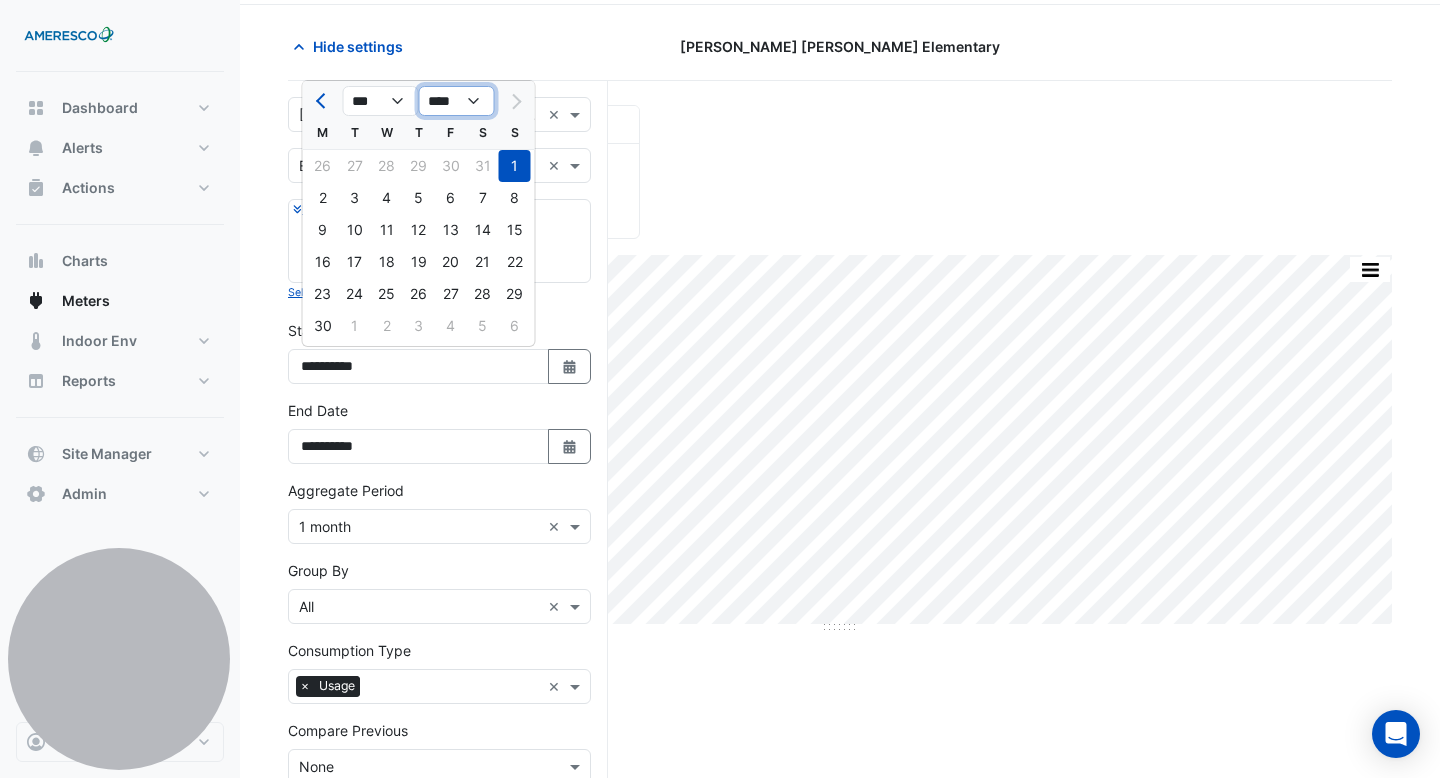 click on "**** **** **** **** **** **** **** **** **** **** ****" 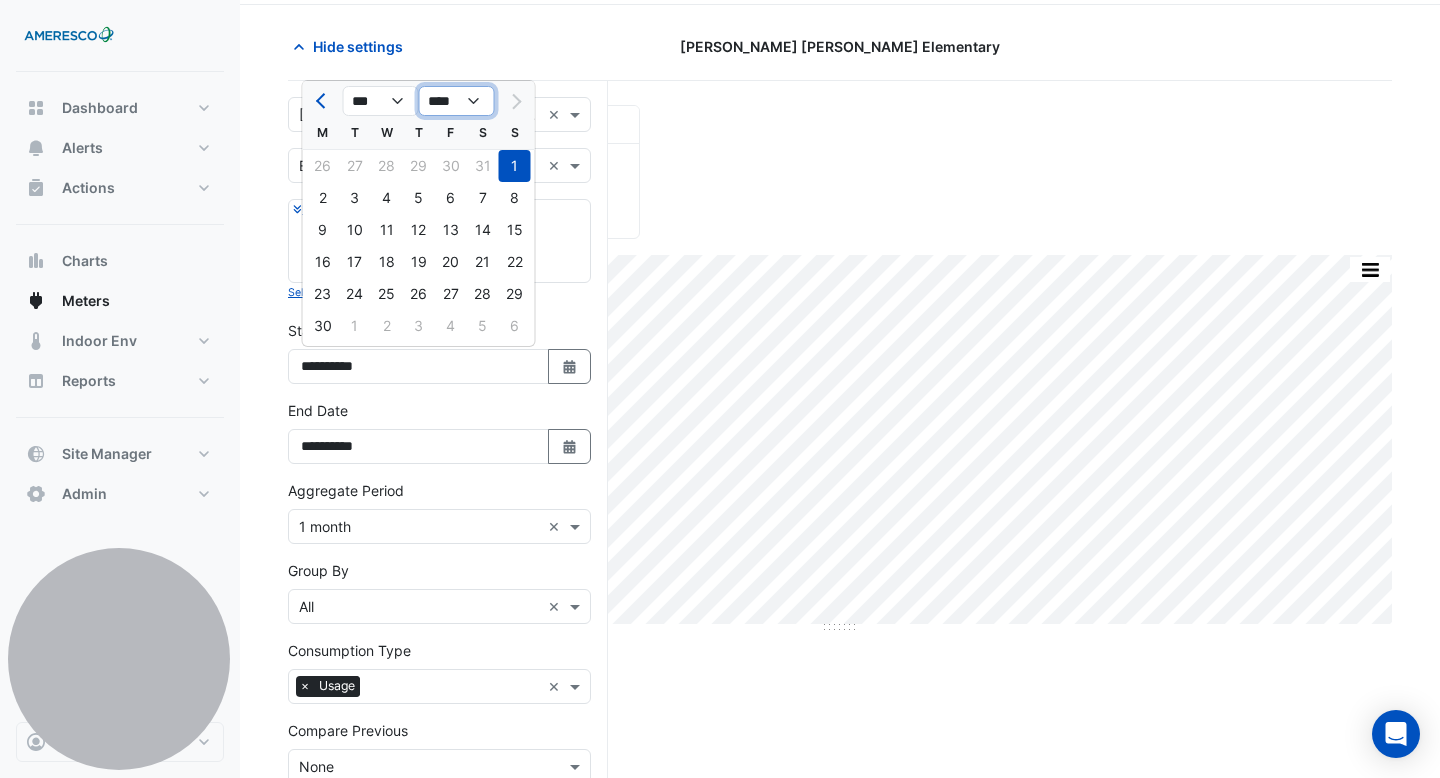 select on "****" 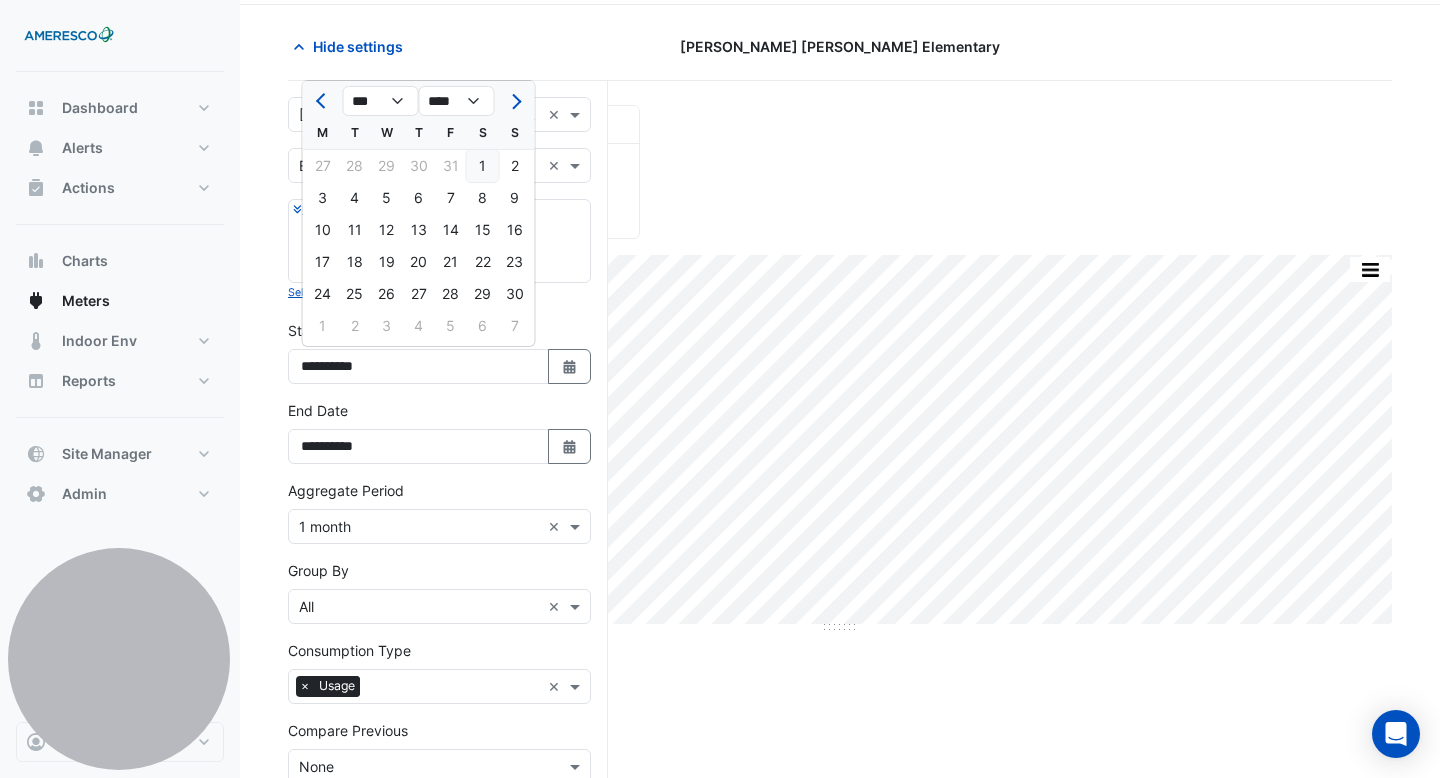 click on "1" 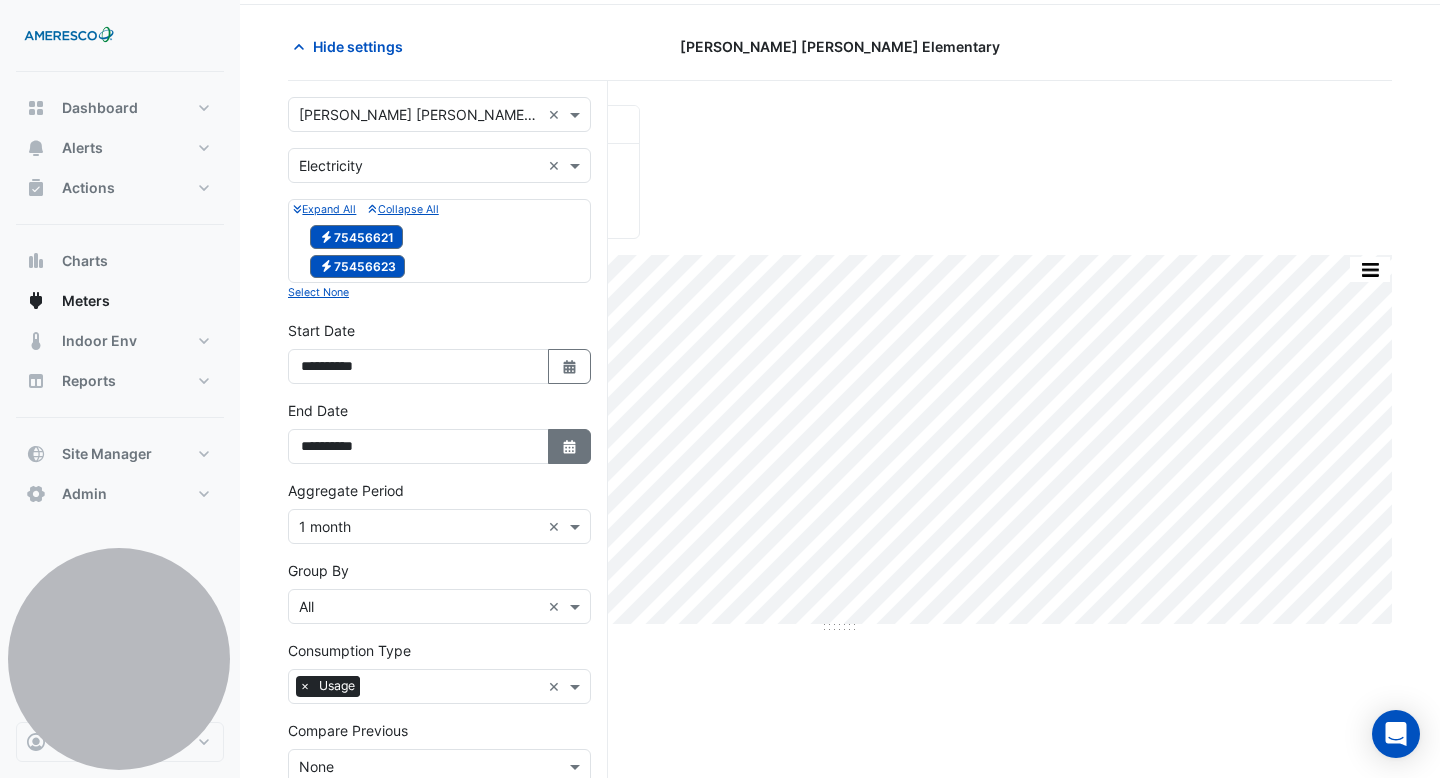 click on "Select Date" at bounding box center [570, 446] 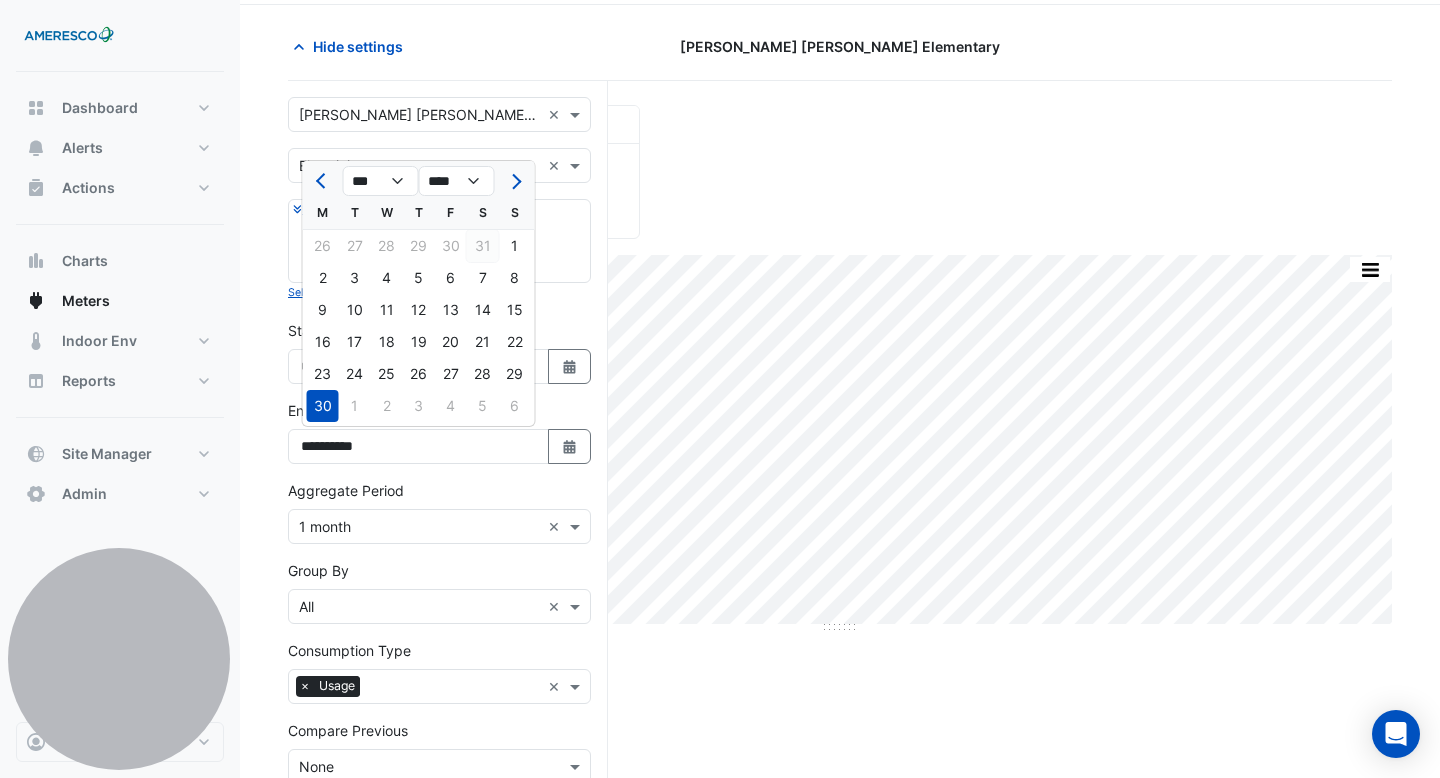 click on "31" 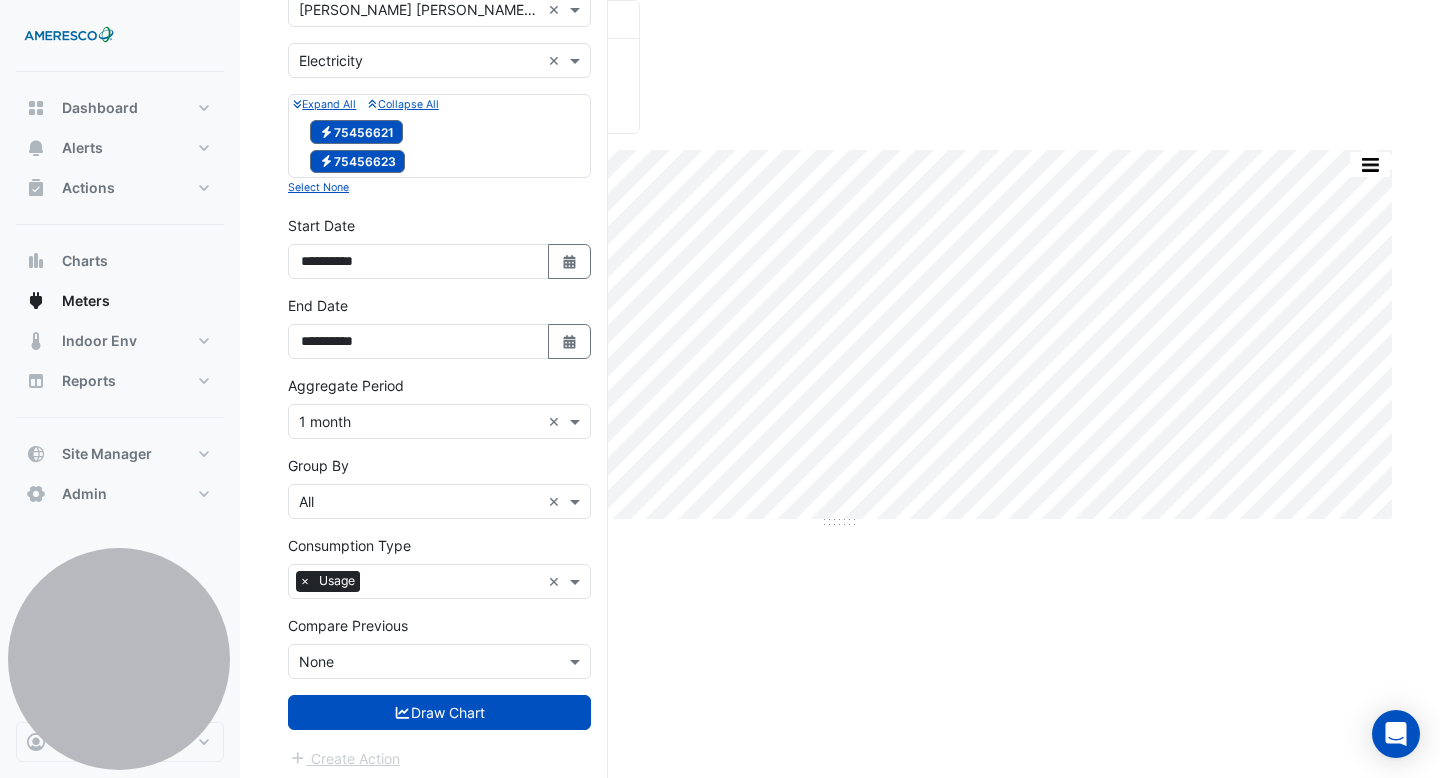 scroll, scrollTop: 179, scrollLeft: 0, axis: vertical 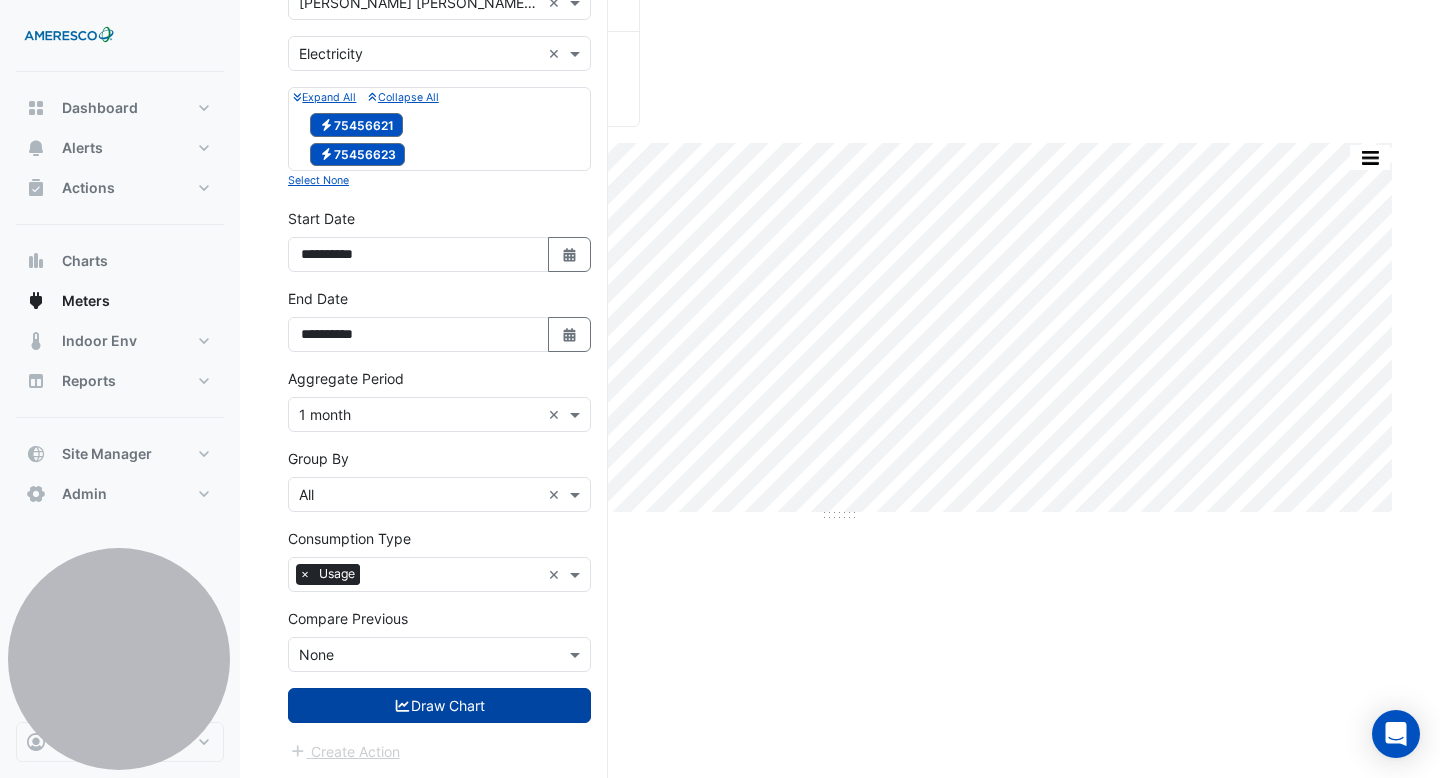 click on "Draw Chart" at bounding box center [439, 705] 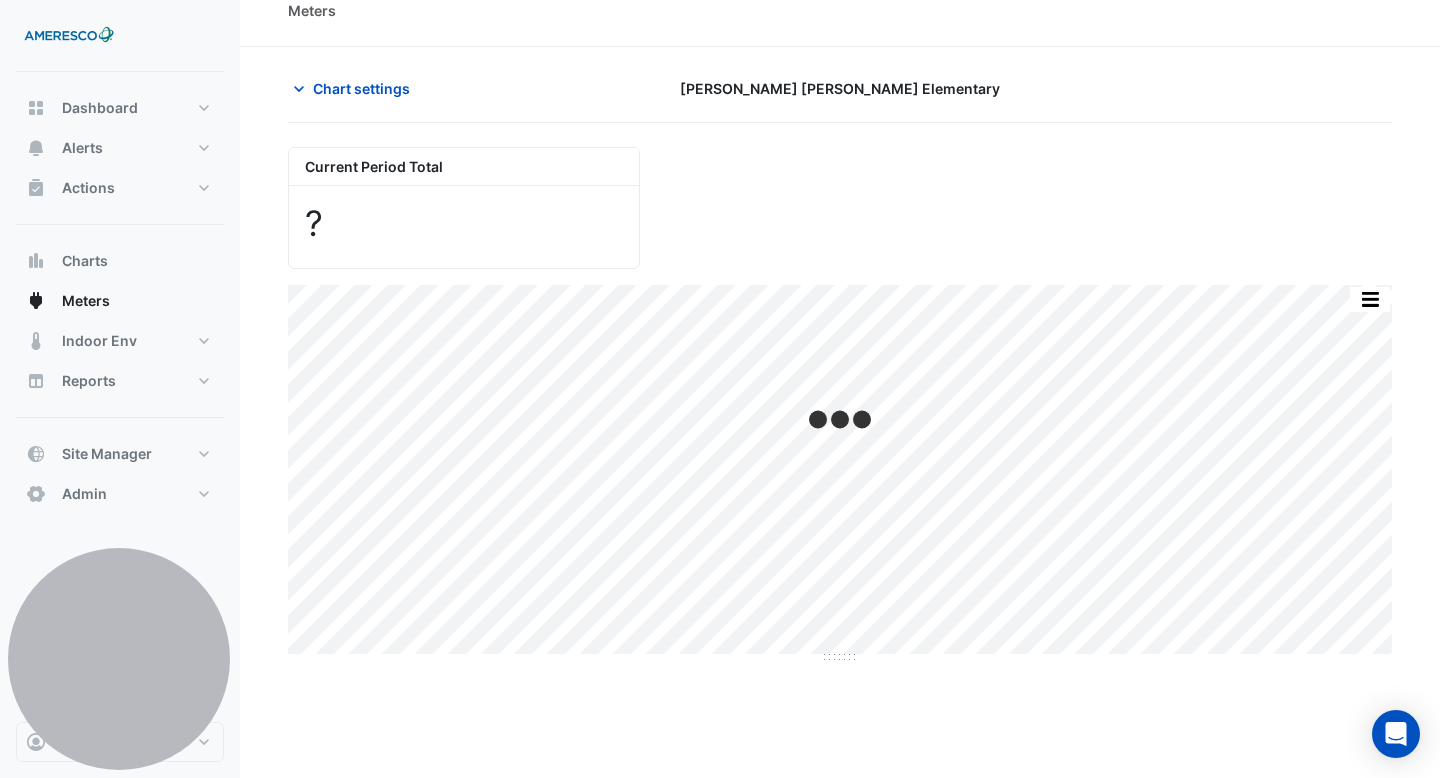 scroll, scrollTop: 0, scrollLeft: 0, axis: both 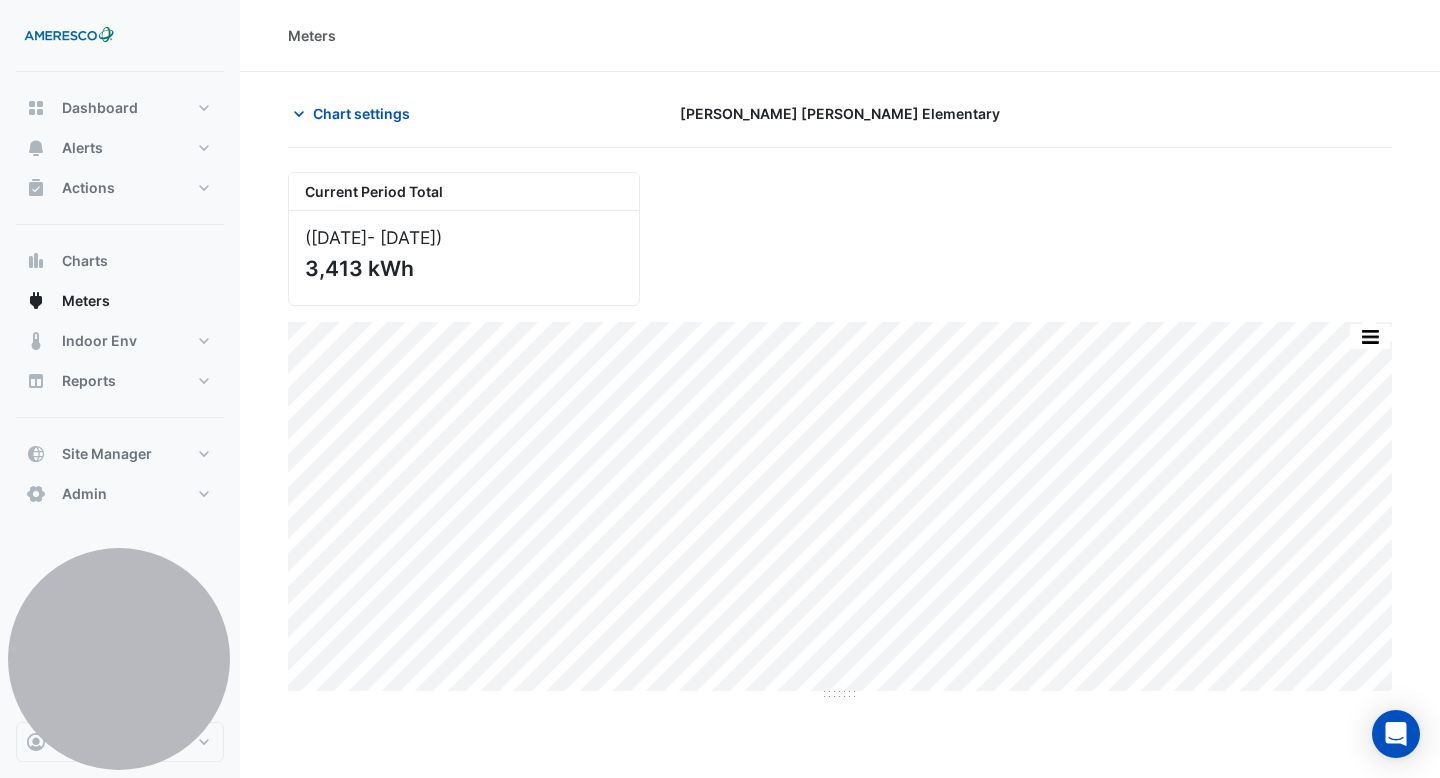 drag, startPoint x: 425, startPoint y: 279, endPoint x: 303, endPoint y: 277, distance: 122.016396 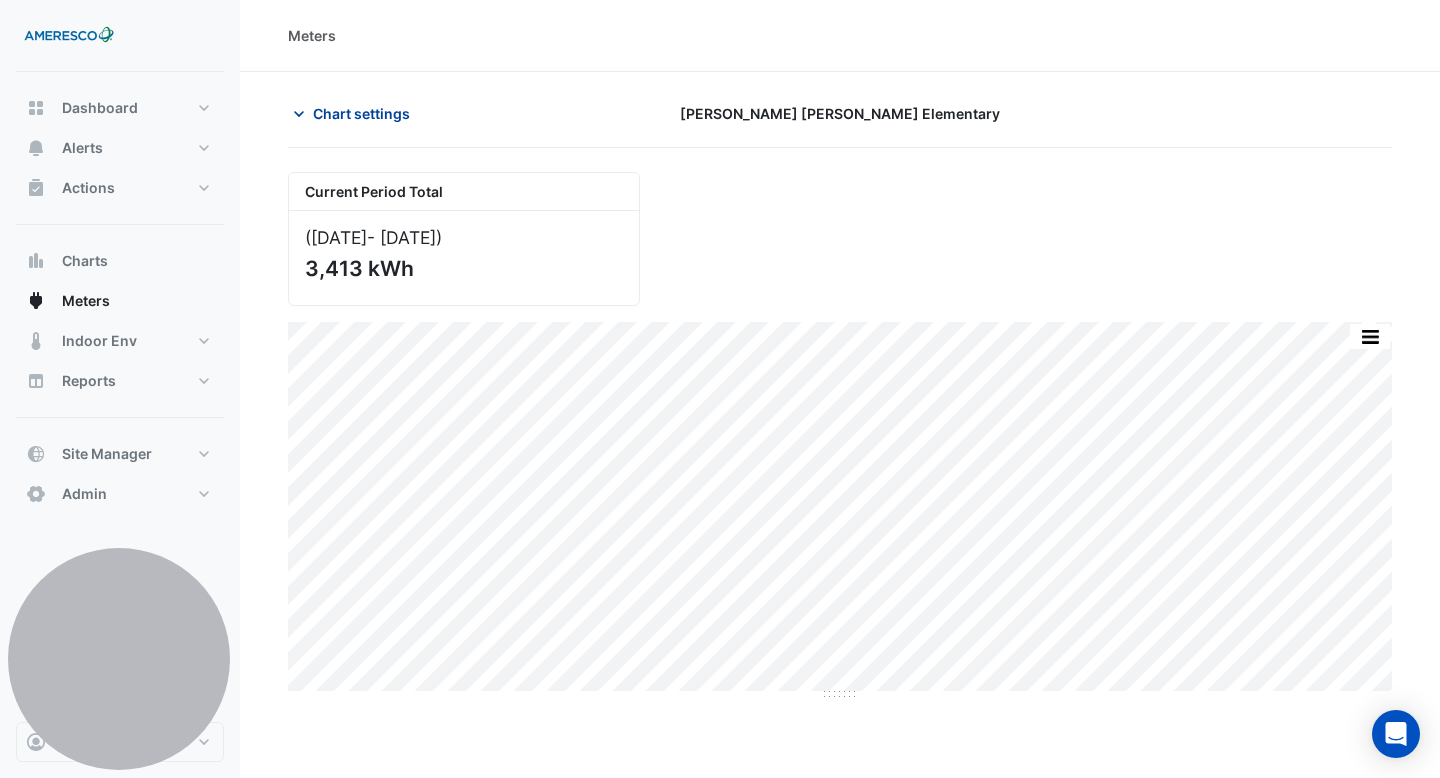 click on "Chart settings" 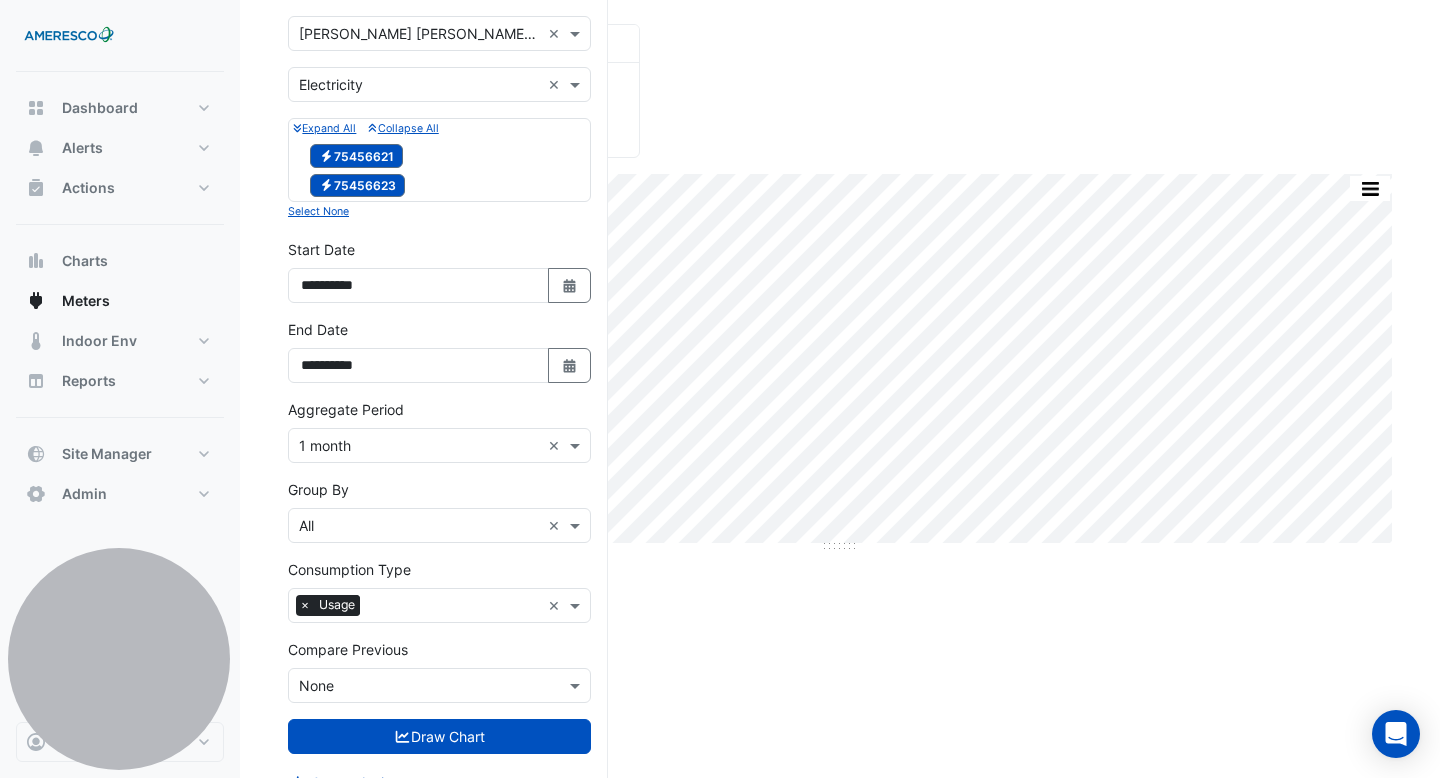 scroll, scrollTop: 179, scrollLeft: 0, axis: vertical 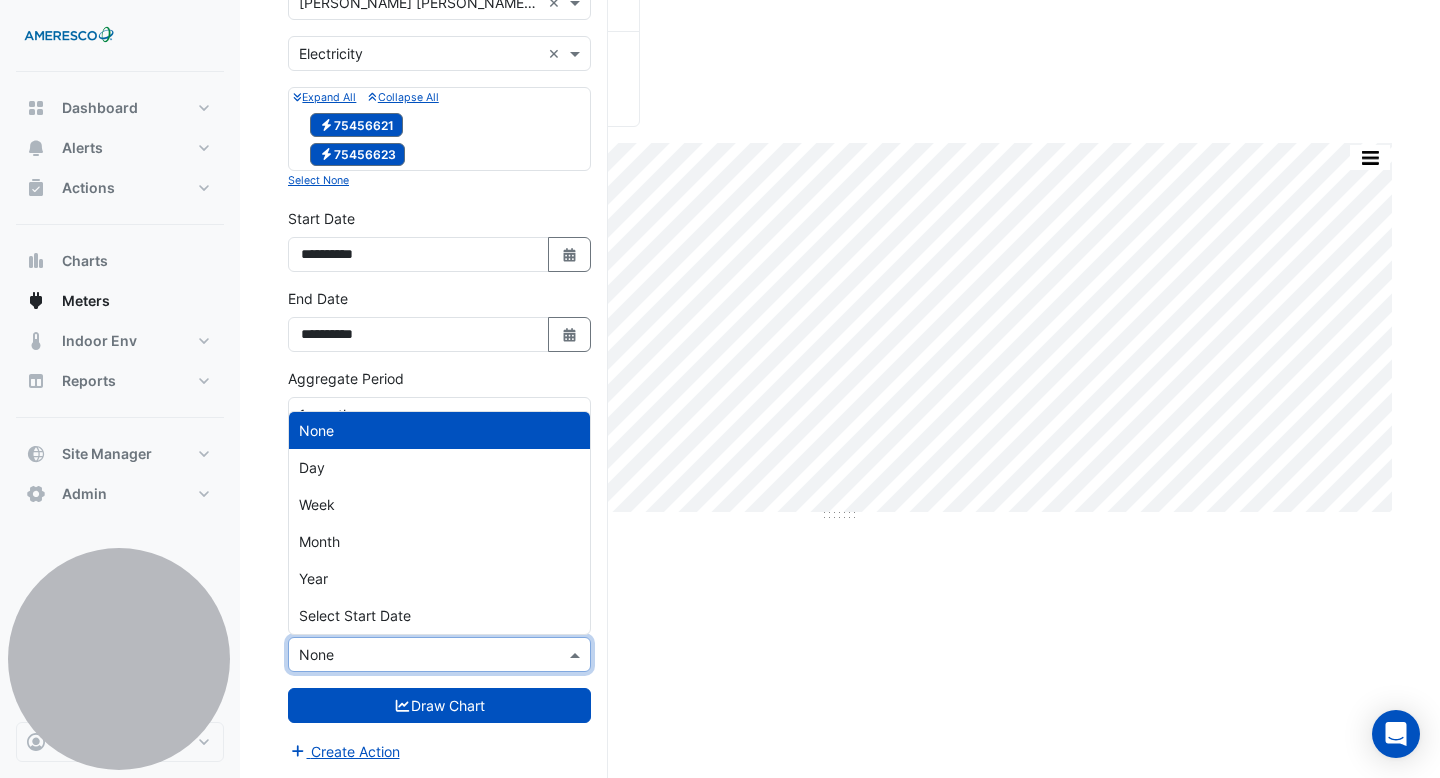 click at bounding box center (419, 655) 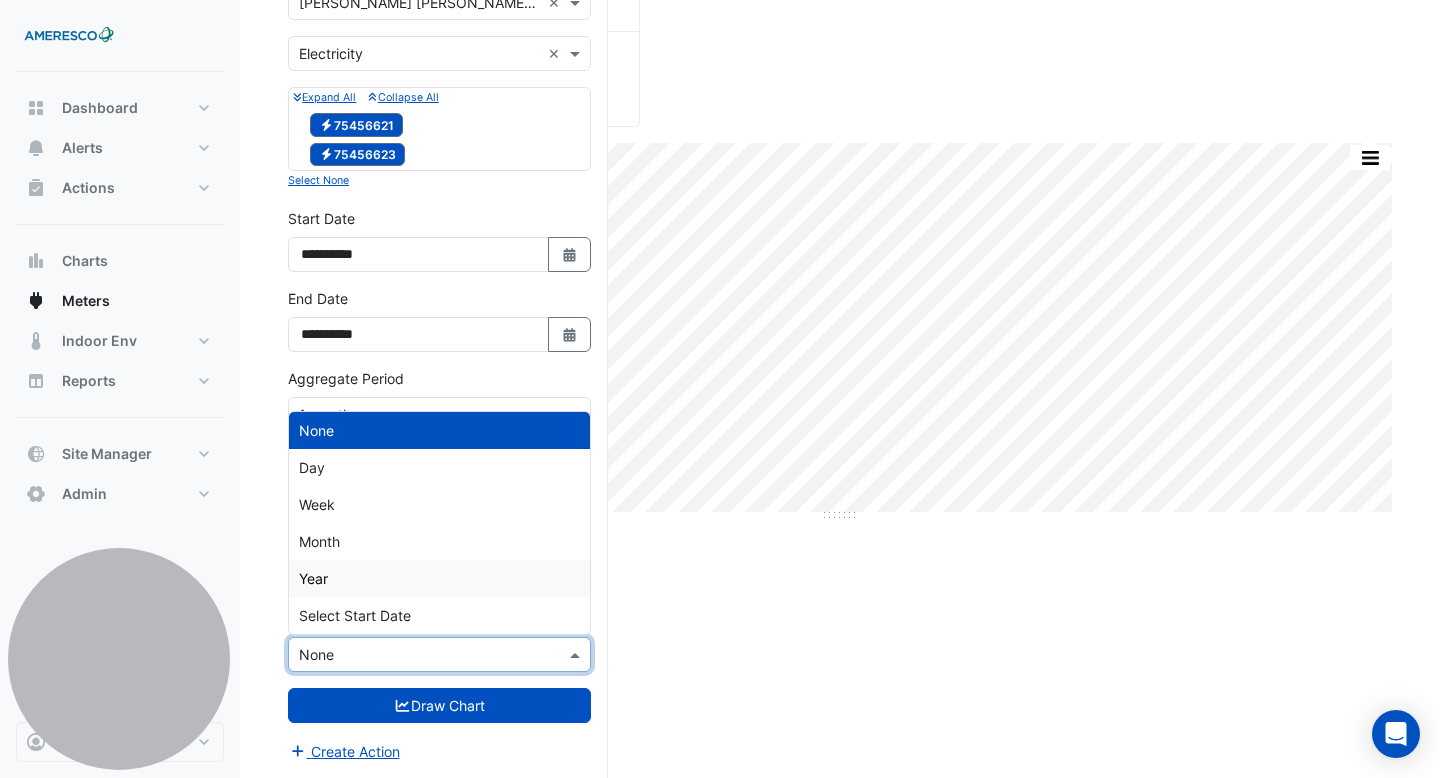 click on "Year" at bounding box center (439, 578) 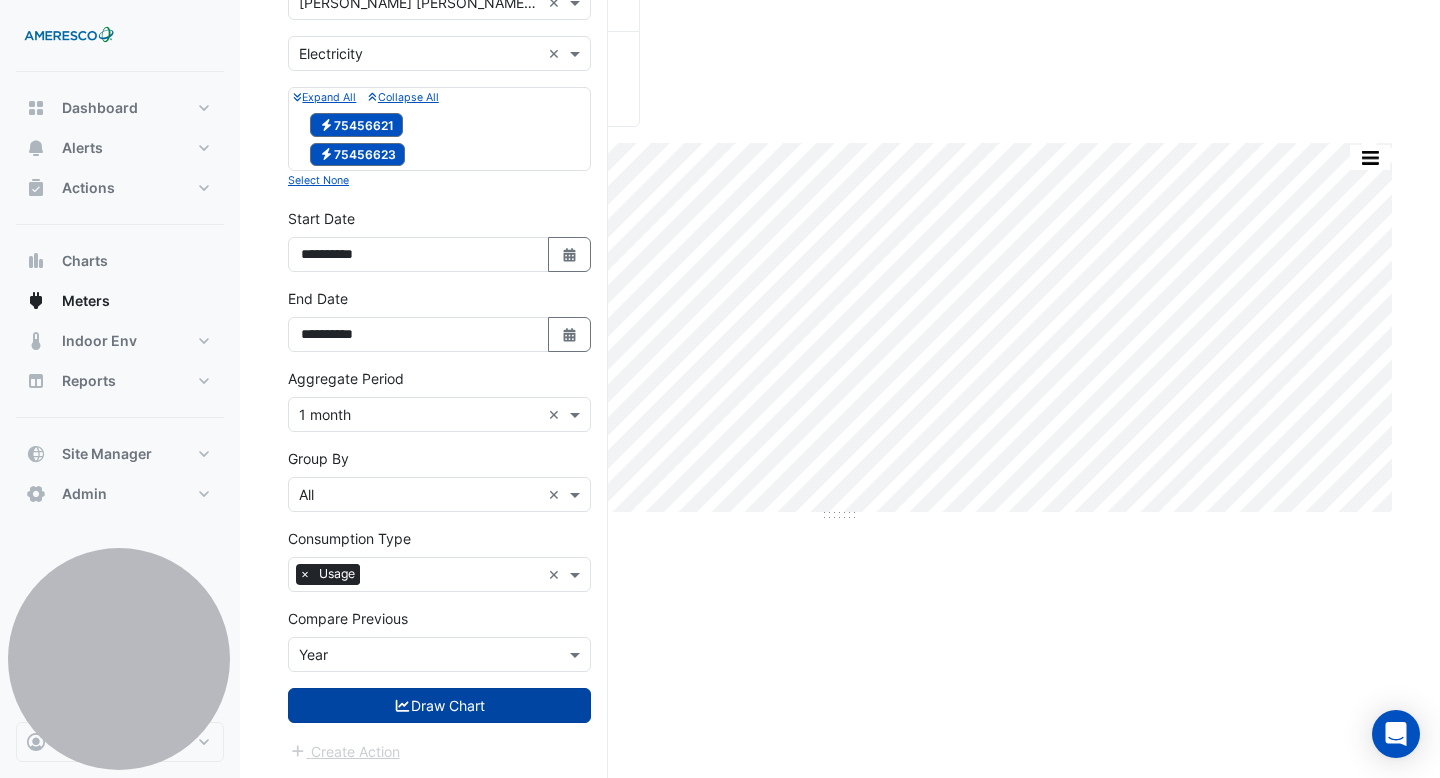 click on "Draw Chart" at bounding box center (439, 705) 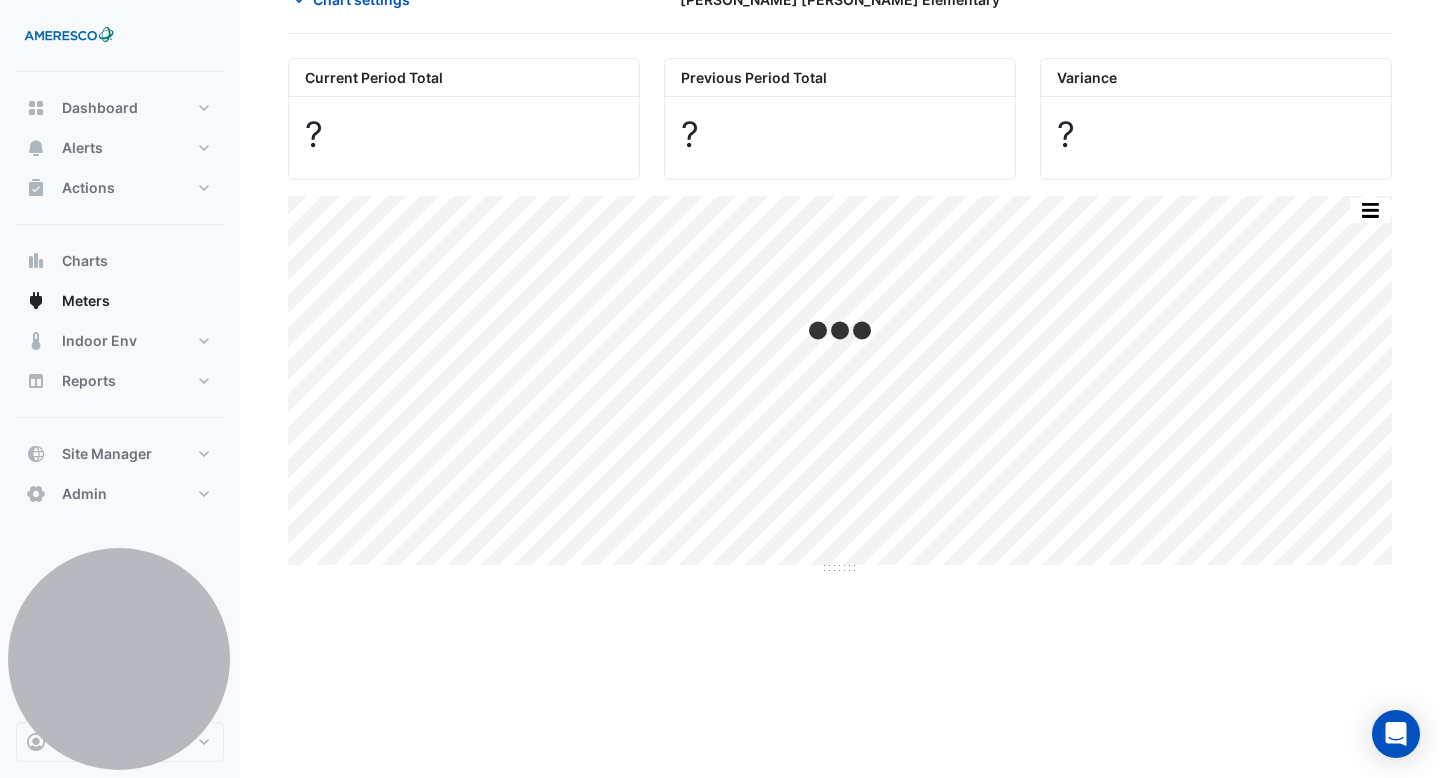 scroll, scrollTop: 0, scrollLeft: 0, axis: both 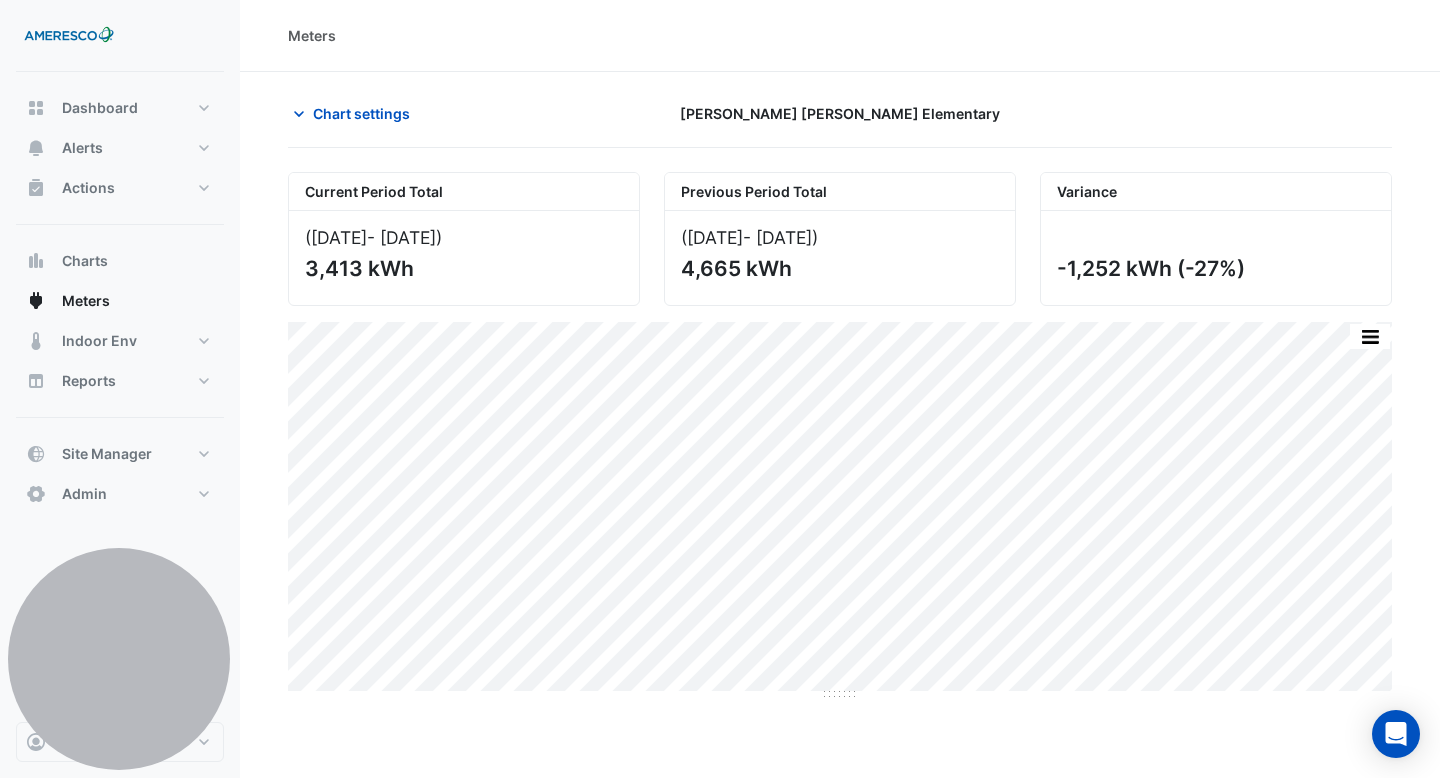 drag, startPoint x: 427, startPoint y: 269, endPoint x: 270, endPoint y: 269, distance: 157 